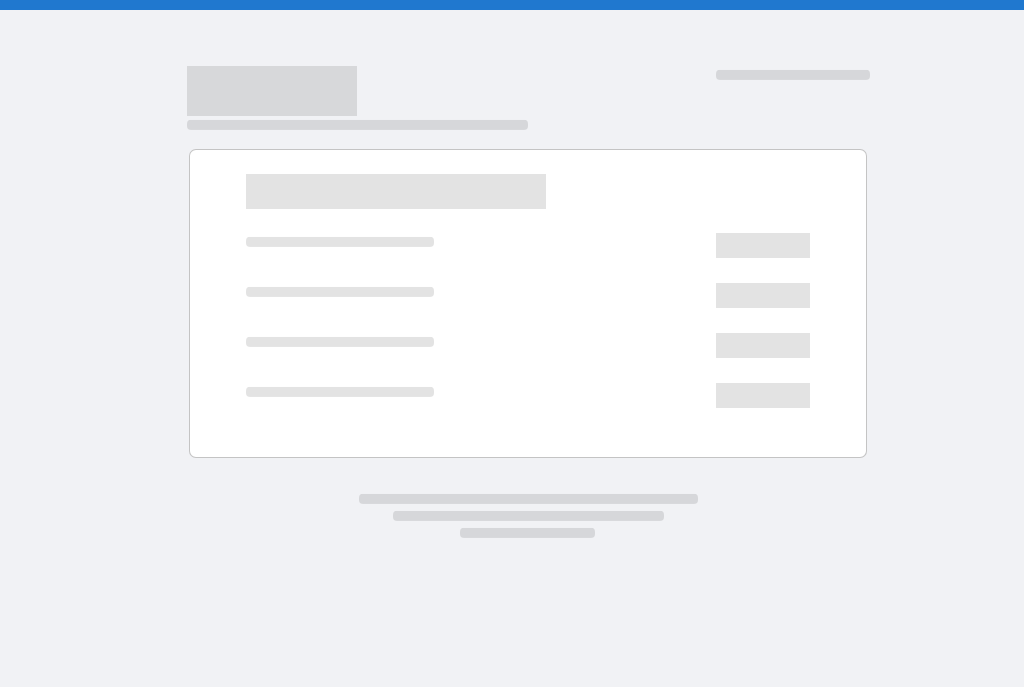 scroll, scrollTop: 0, scrollLeft: 0, axis: both 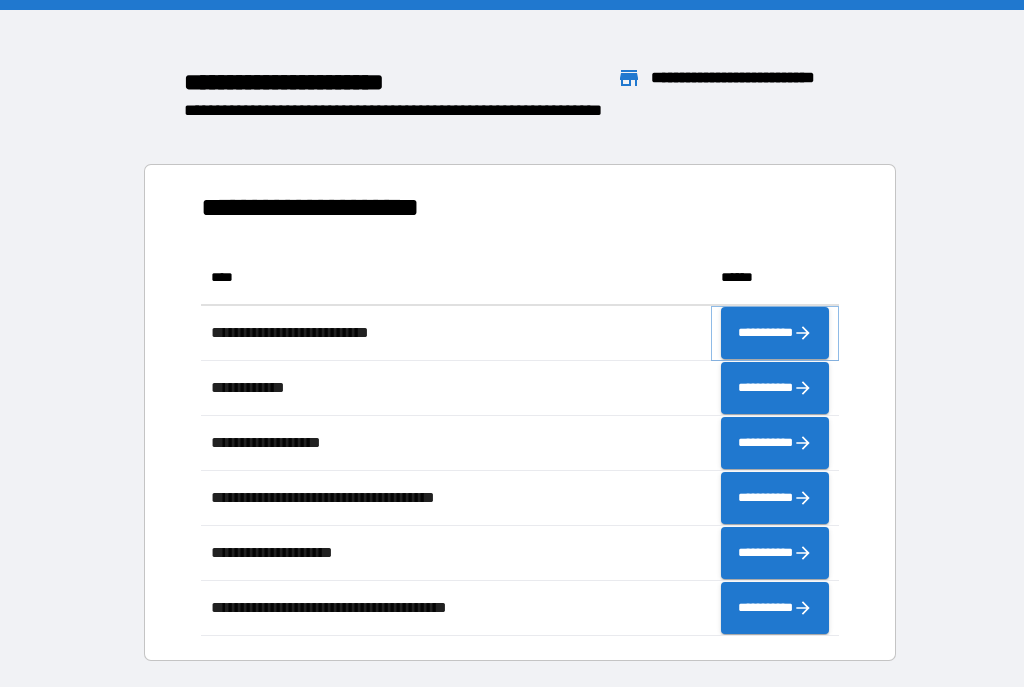 click 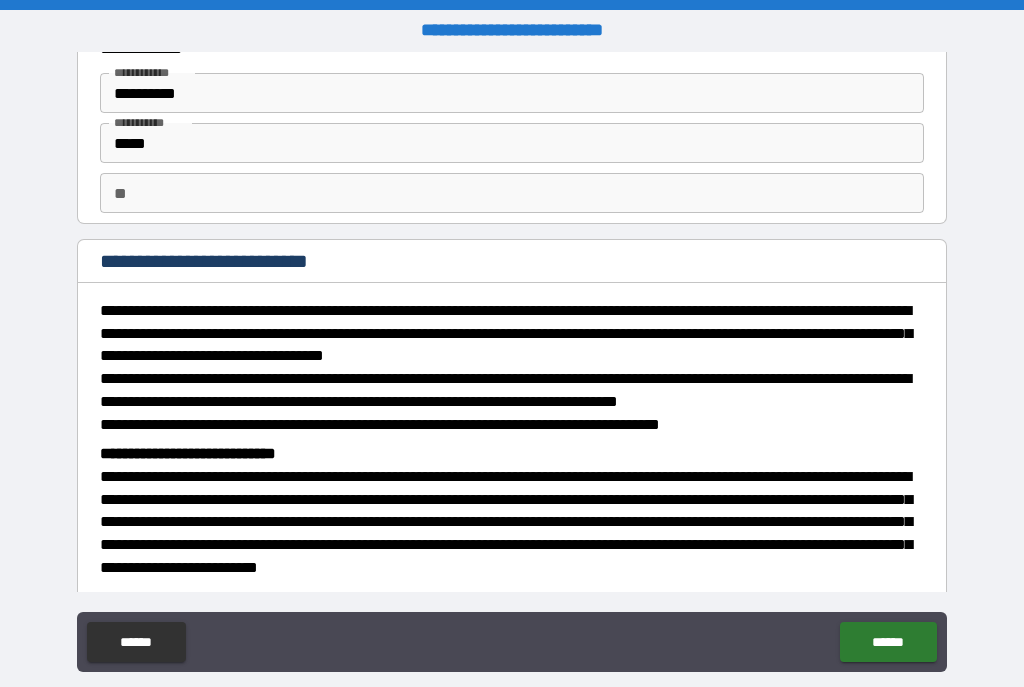scroll, scrollTop: 68, scrollLeft: 0, axis: vertical 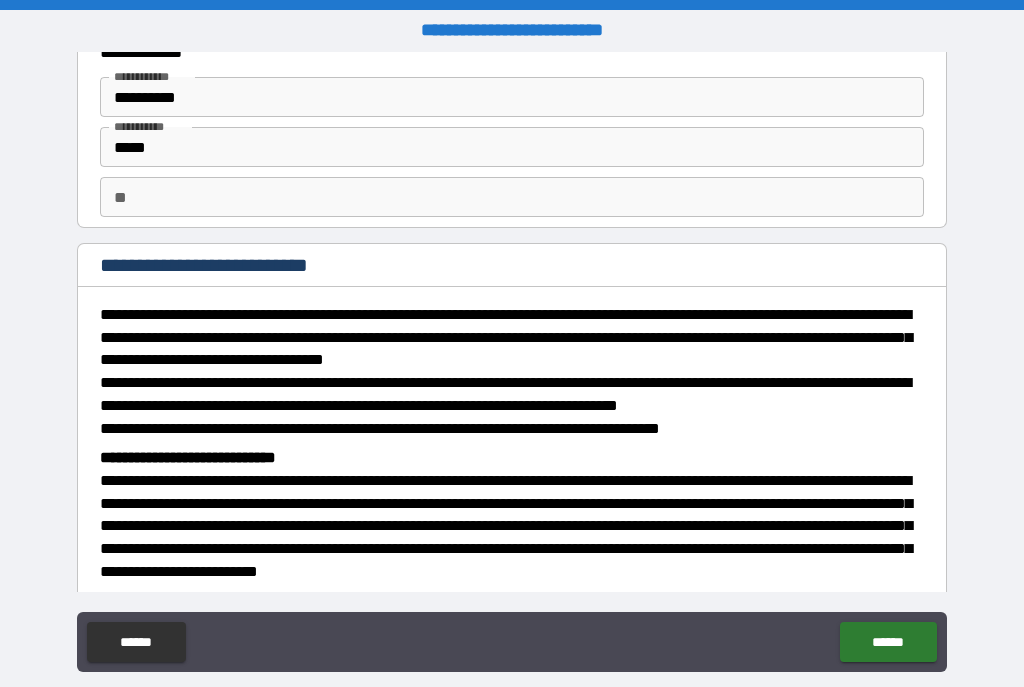 click on "**" at bounding box center (512, 197) 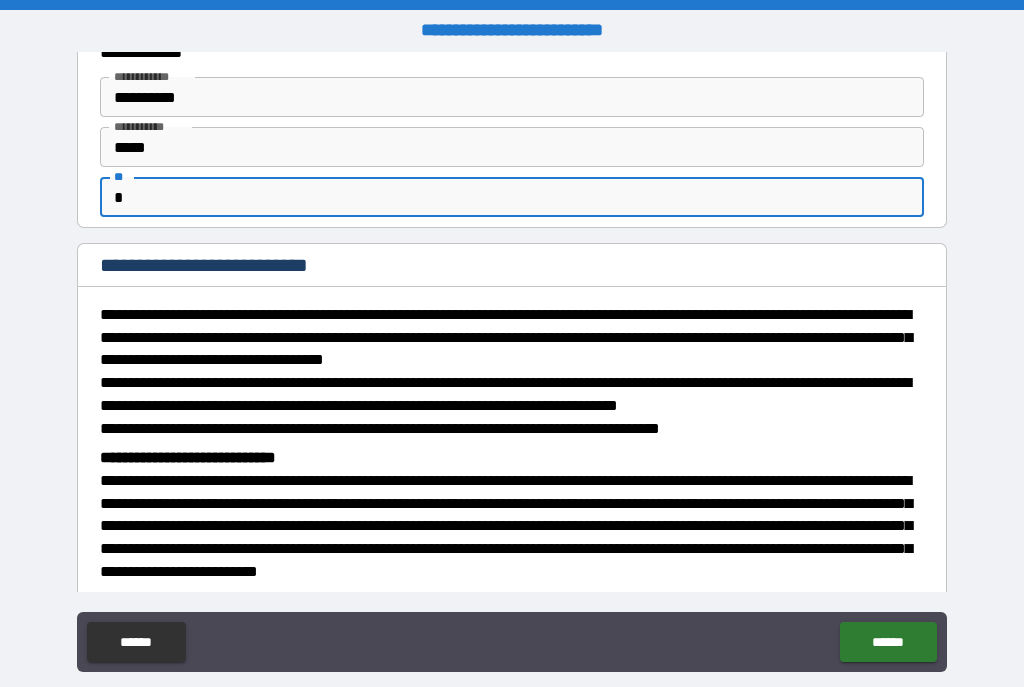 type on "*" 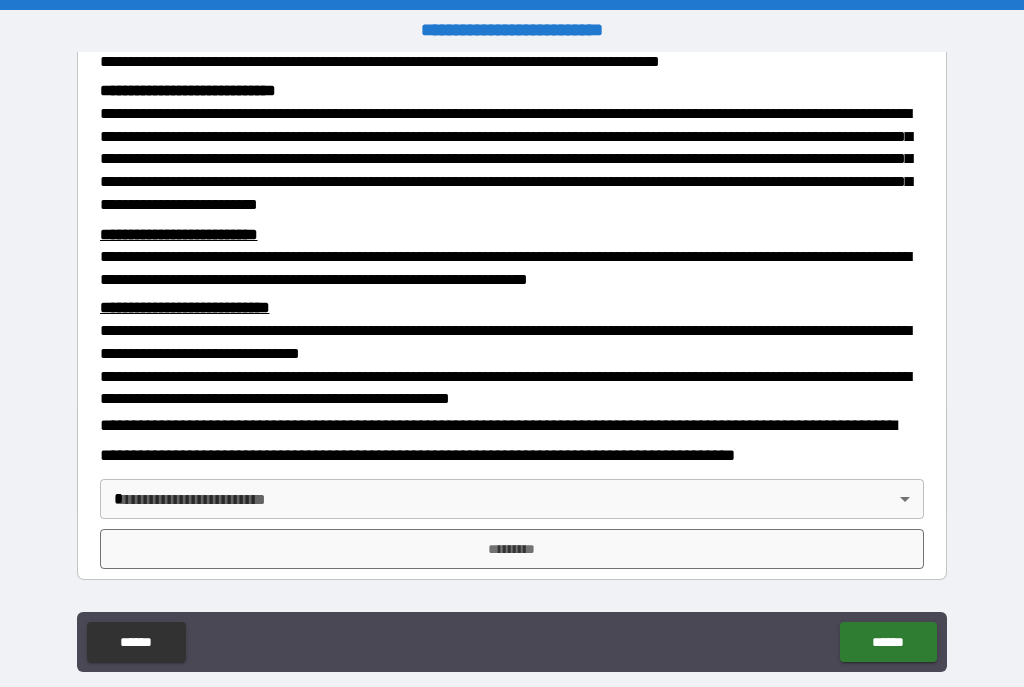 scroll, scrollTop: 548, scrollLeft: 0, axis: vertical 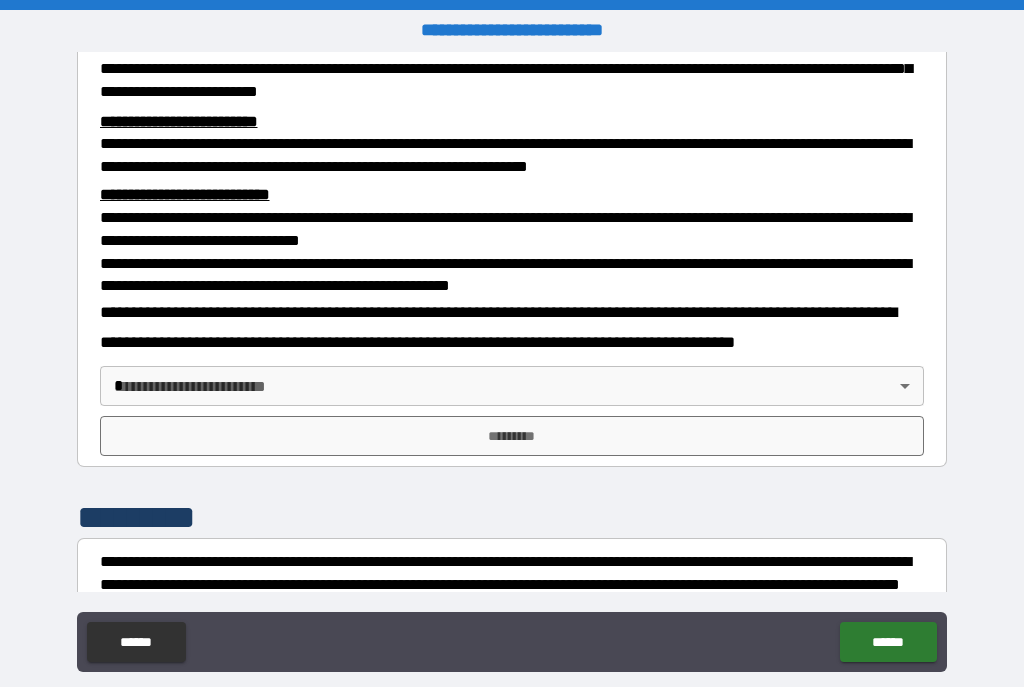 click on "**********" at bounding box center [512, 361] 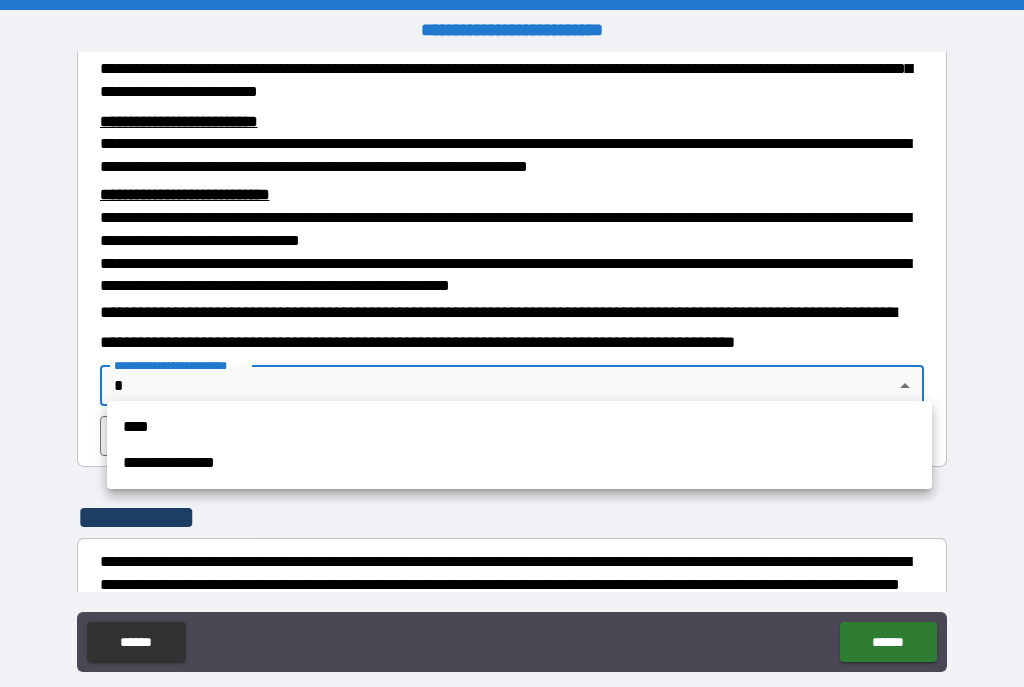 click on "****" at bounding box center [519, 427] 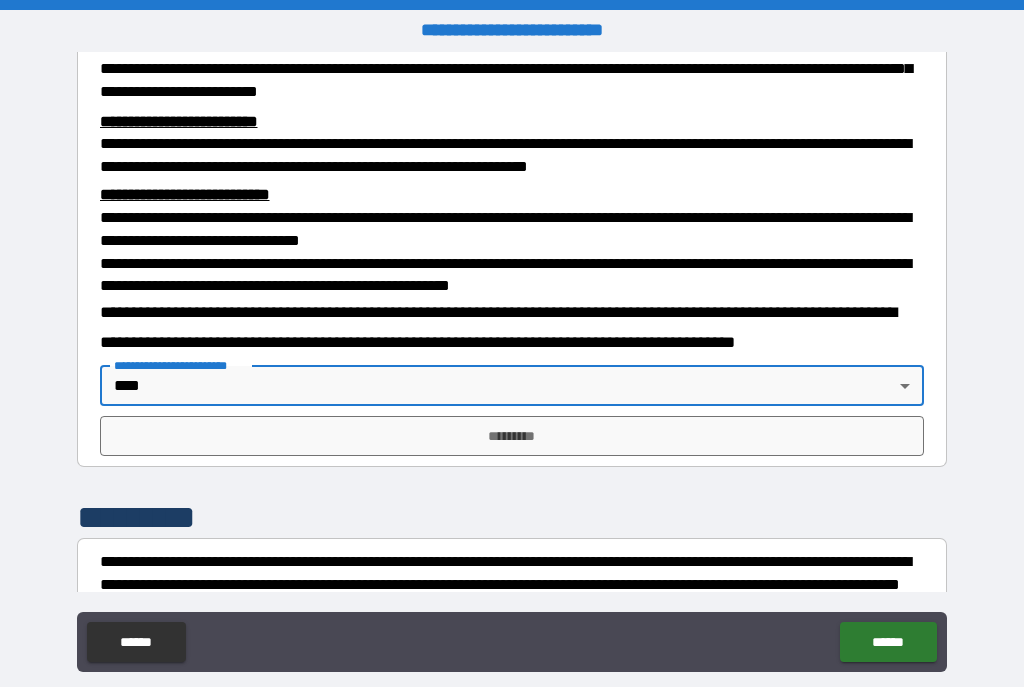 click on "*********" at bounding box center [512, 436] 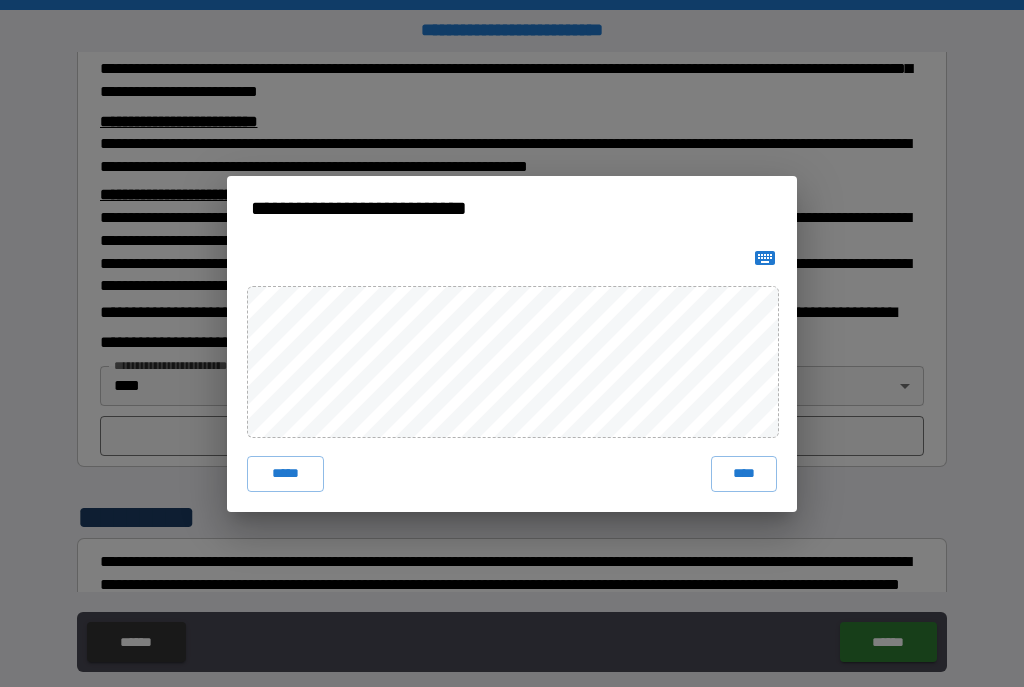 click on "****" at bounding box center [744, 474] 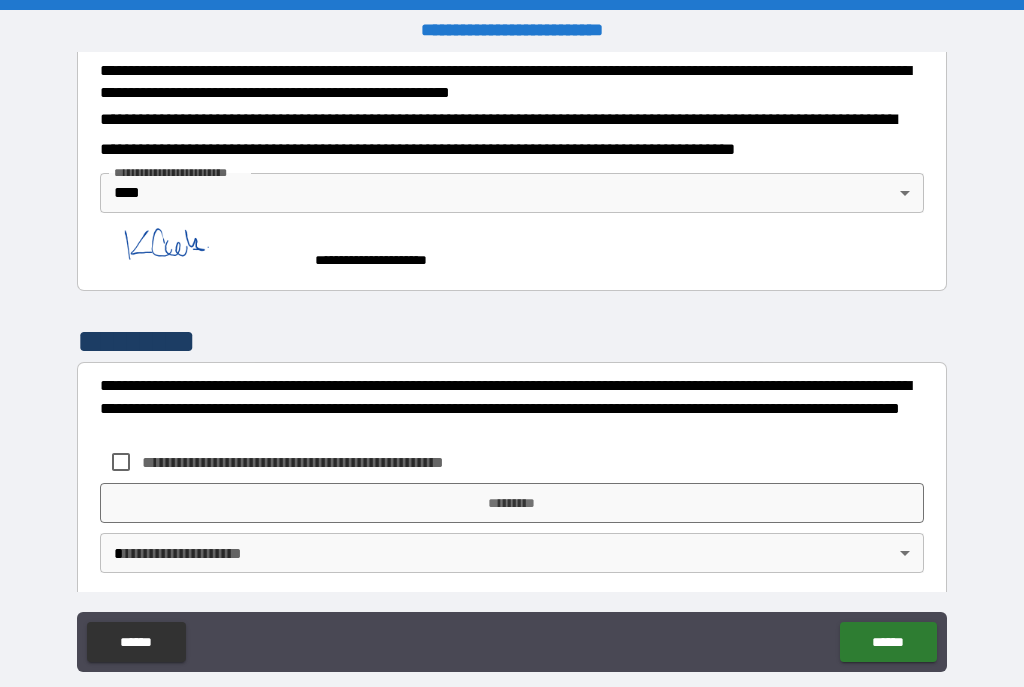 scroll, scrollTop: 740, scrollLeft: 0, axis: vertical 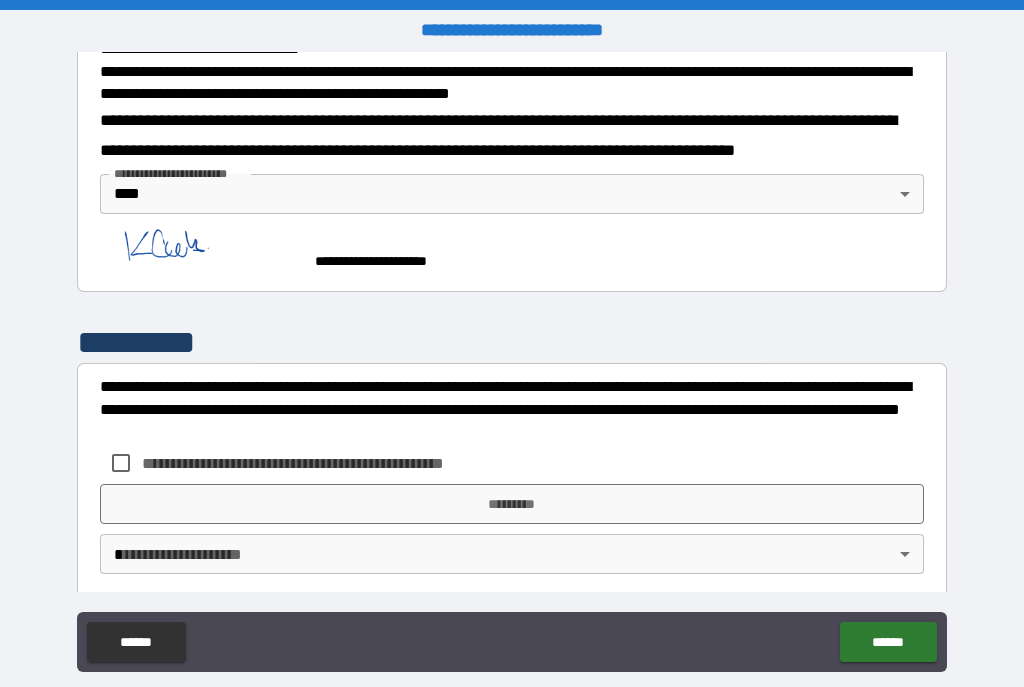 click on "**********" at bounding box center [326, 463] 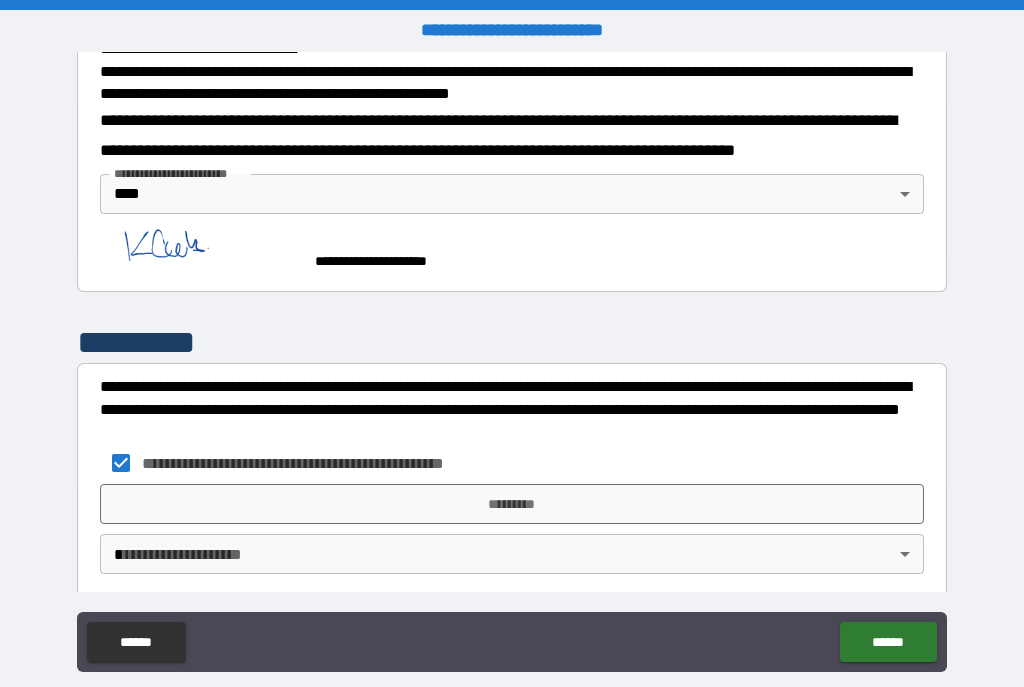 click on "*********" at bounding box center [512, 504] 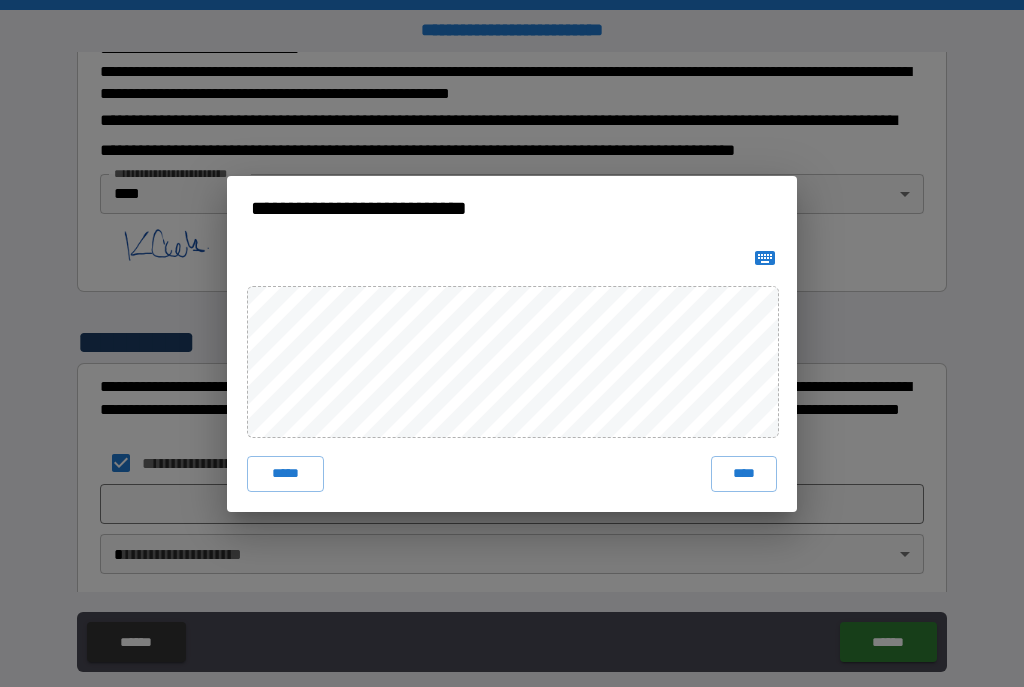 click on "****" at bounding box center [744, 474] 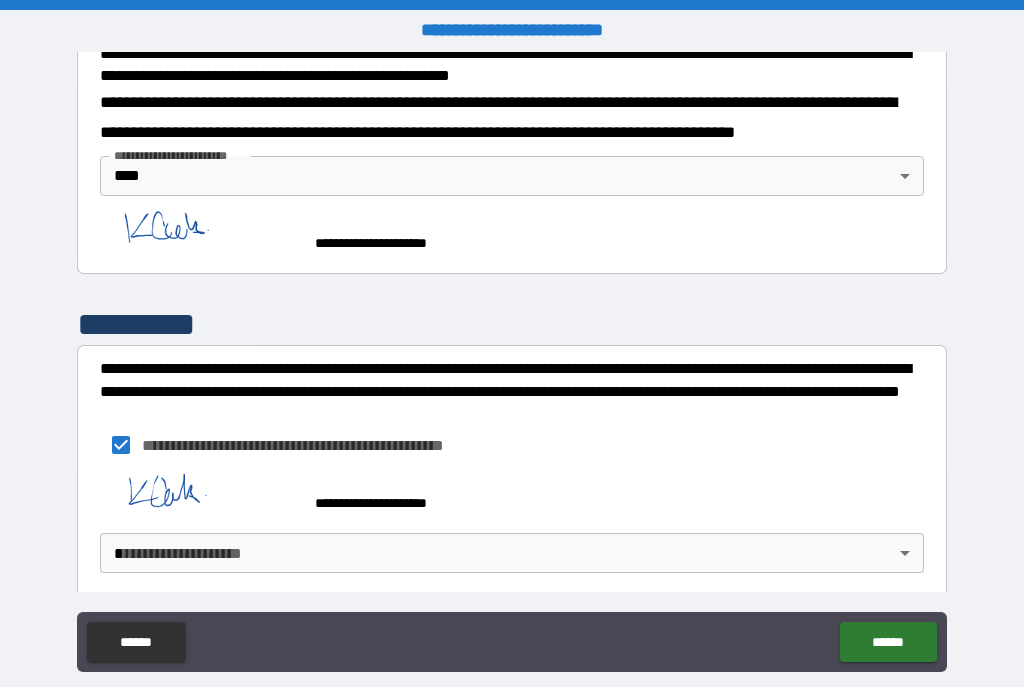 scroll, scrollTop: 757, scrollLeft: 0, axis: vertical 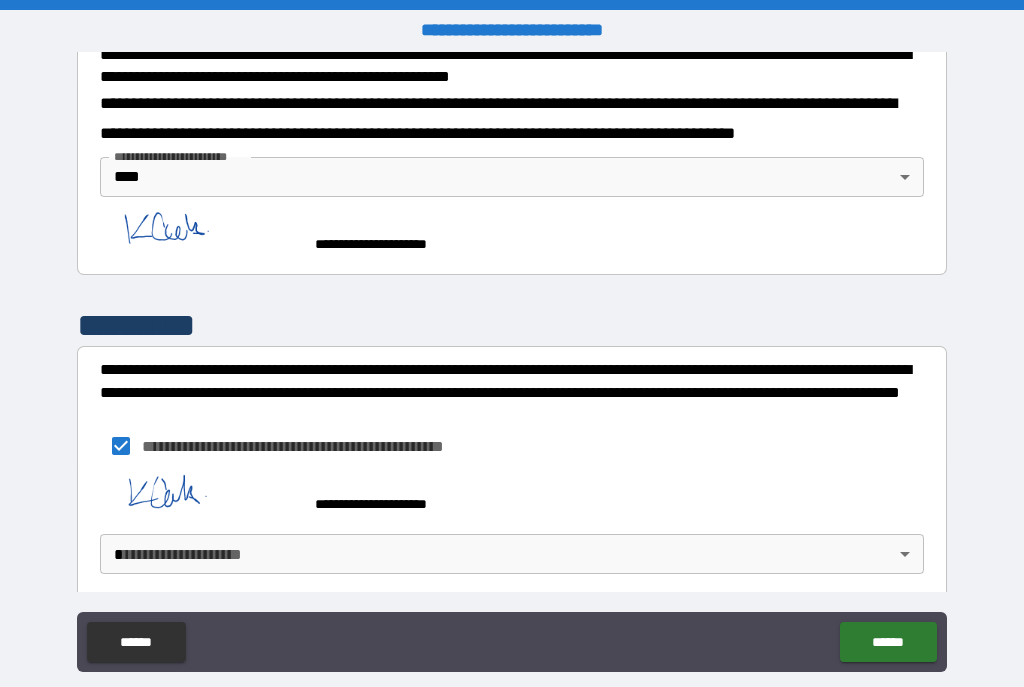 click on "**********" at bounding box center [512, 361] 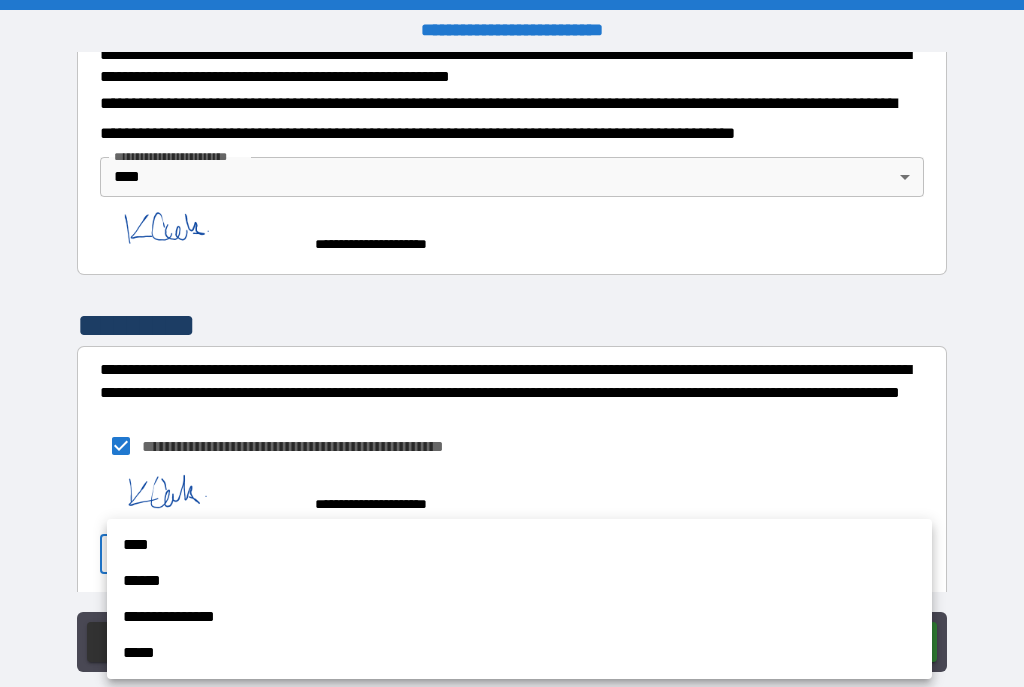 click on "****" at bounding box center [519, 545] 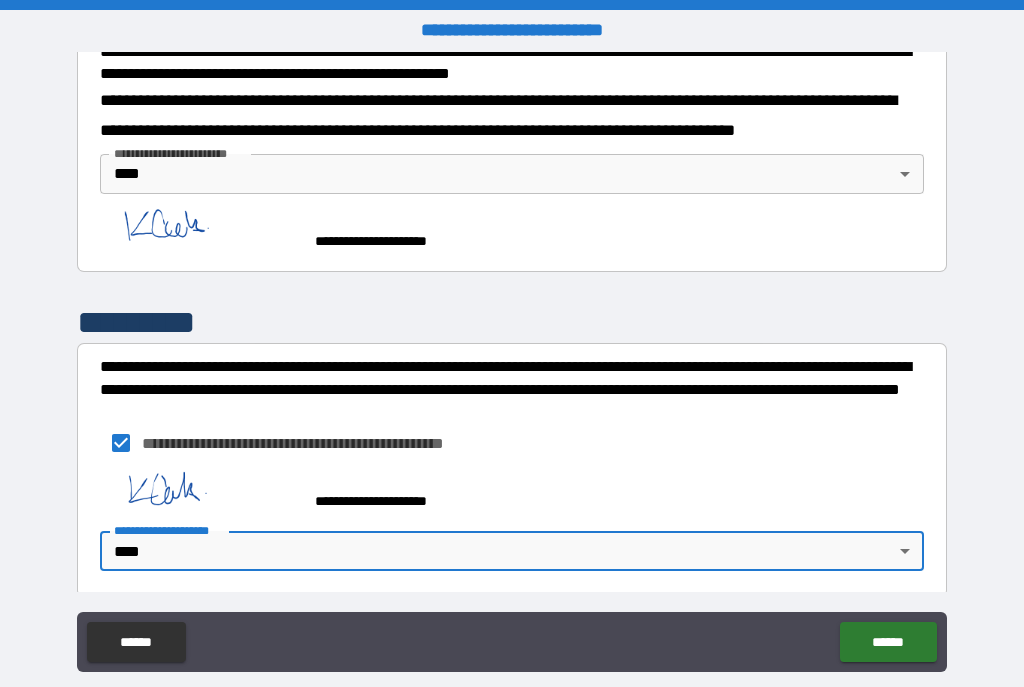 scroll, scrollTop: 0, scrollLeft: 0, axis: both 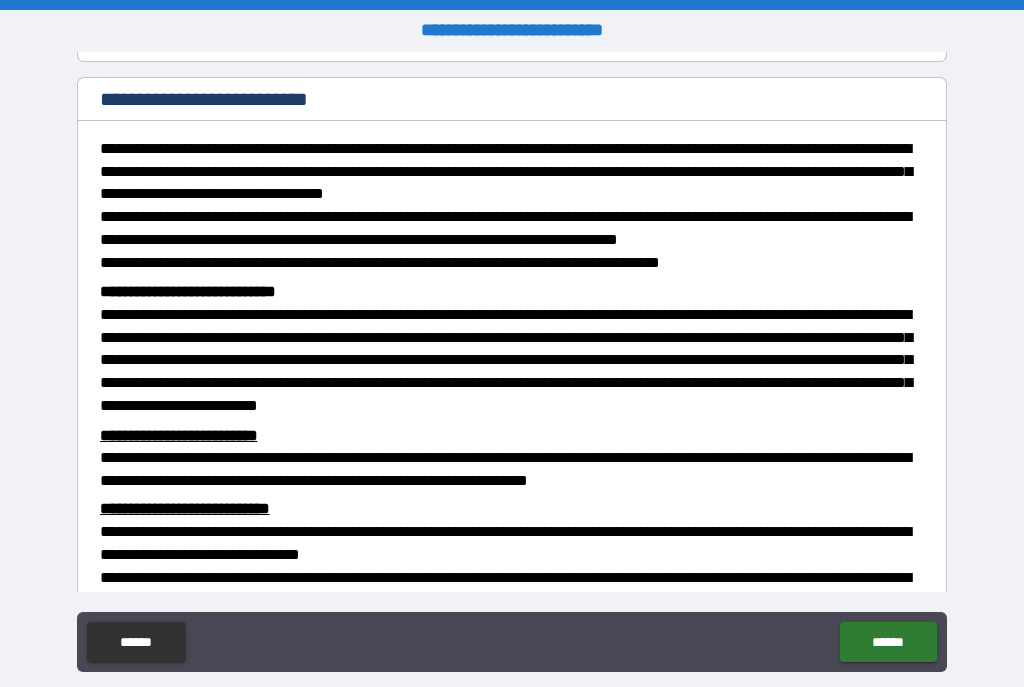 click on "******" at bounding box center [888, 642] 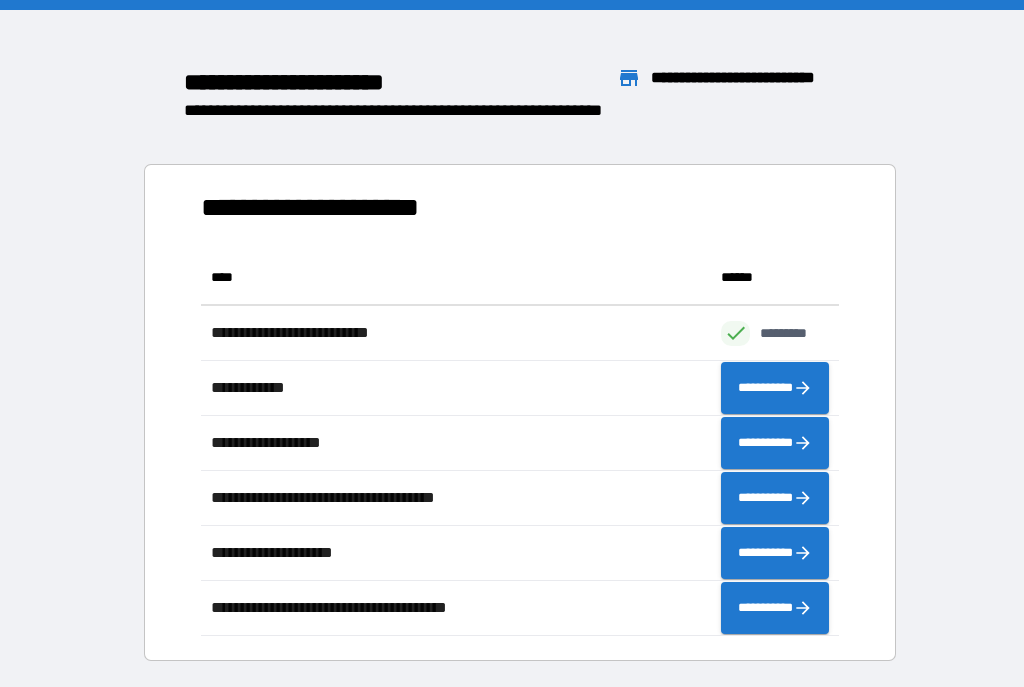scroll, scrollTop: 386, scrollLeft: 638, axis: both 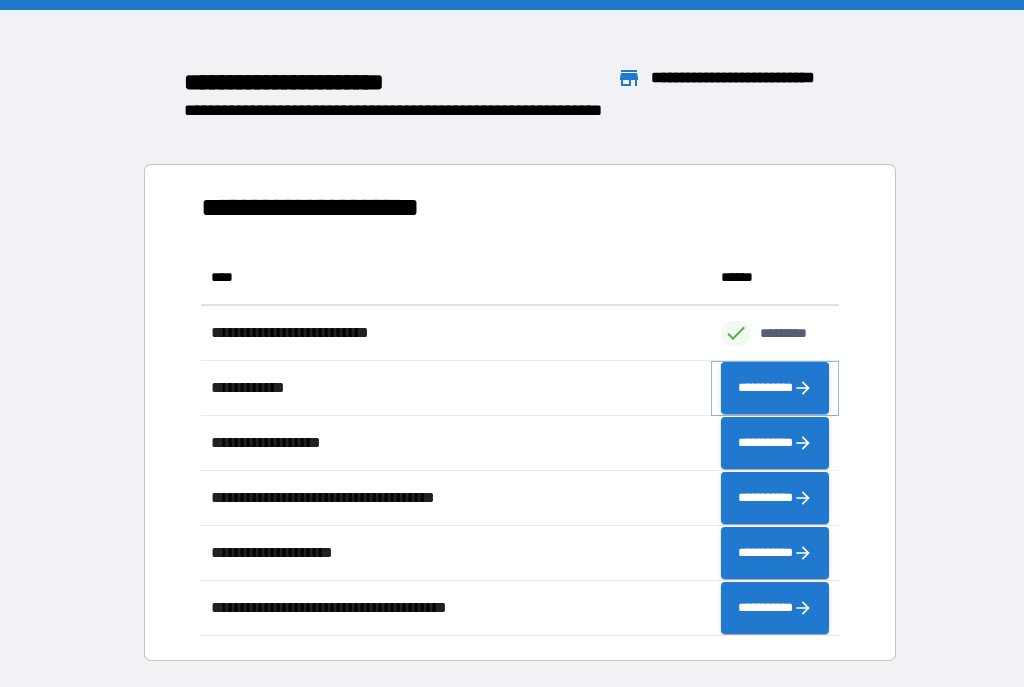 click on "**********" at bounding box center (775, 388) 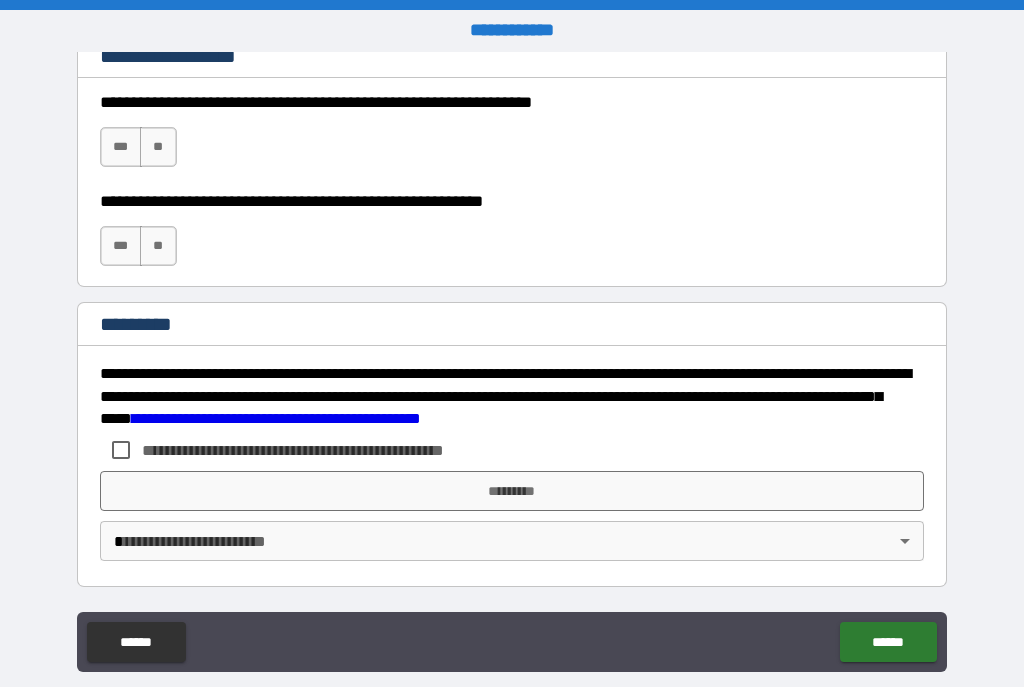 scroll, scrollTop: 3044, scrollLeft: 0, axis: vertical 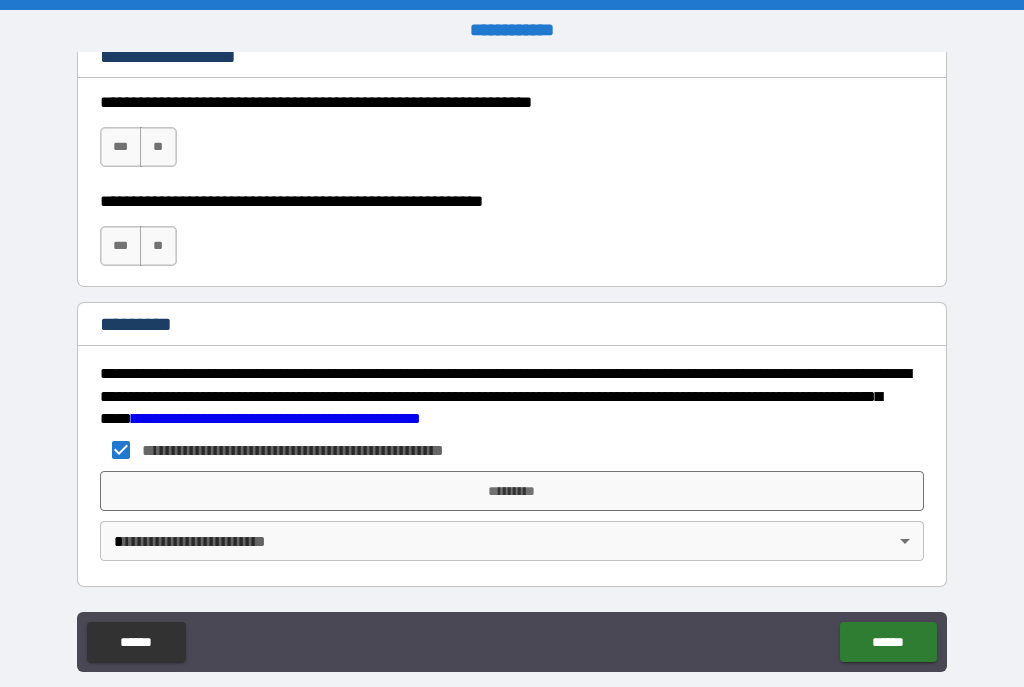click on "*********" at bounding box center (512, 491) 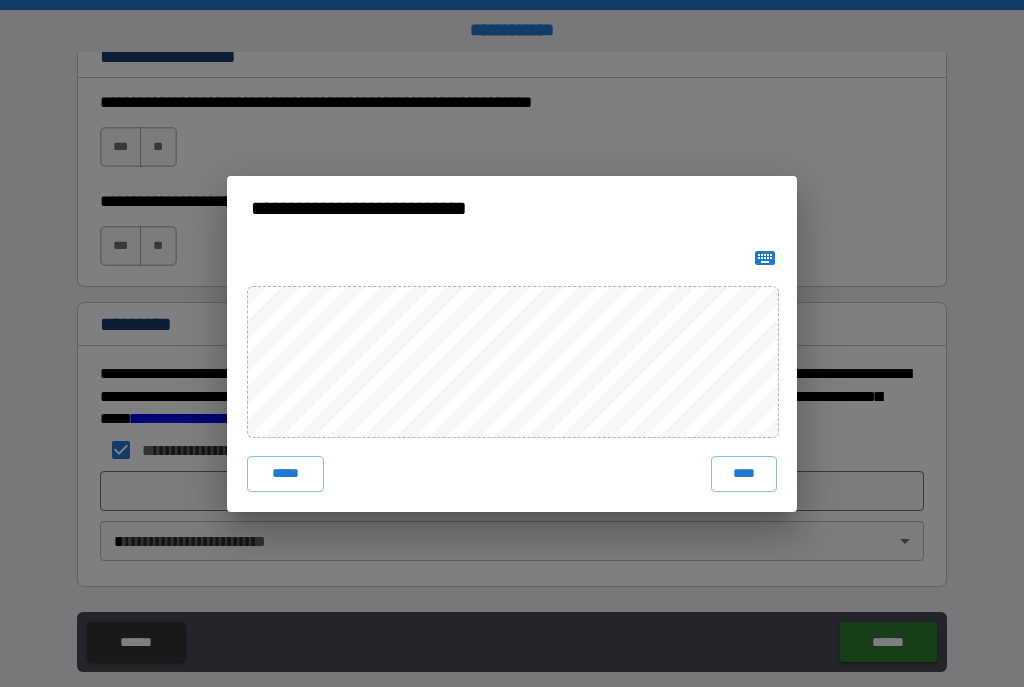 click on "****" at bounding box center (744, 474) 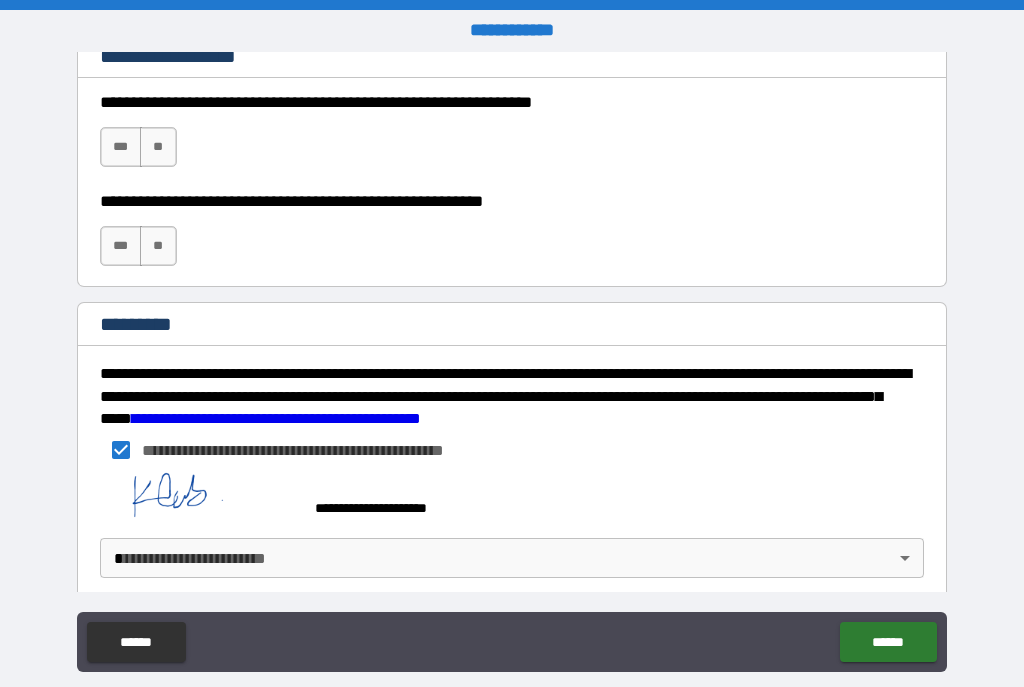 click on "**********" at bounding box center (512, 361) 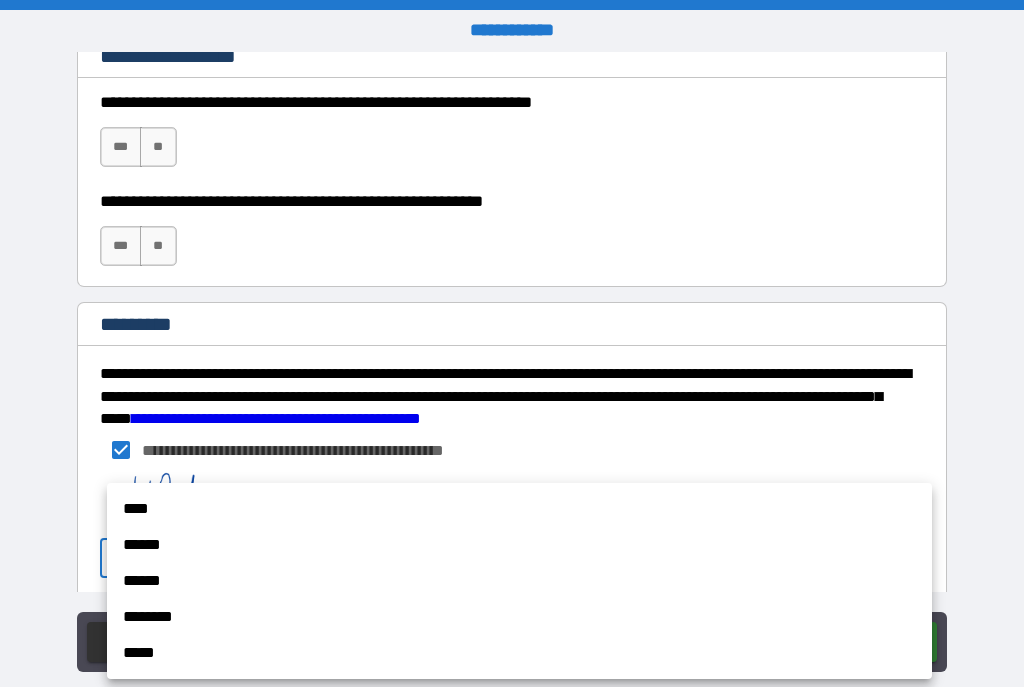 click on "****" at bounding box center [519, 509] 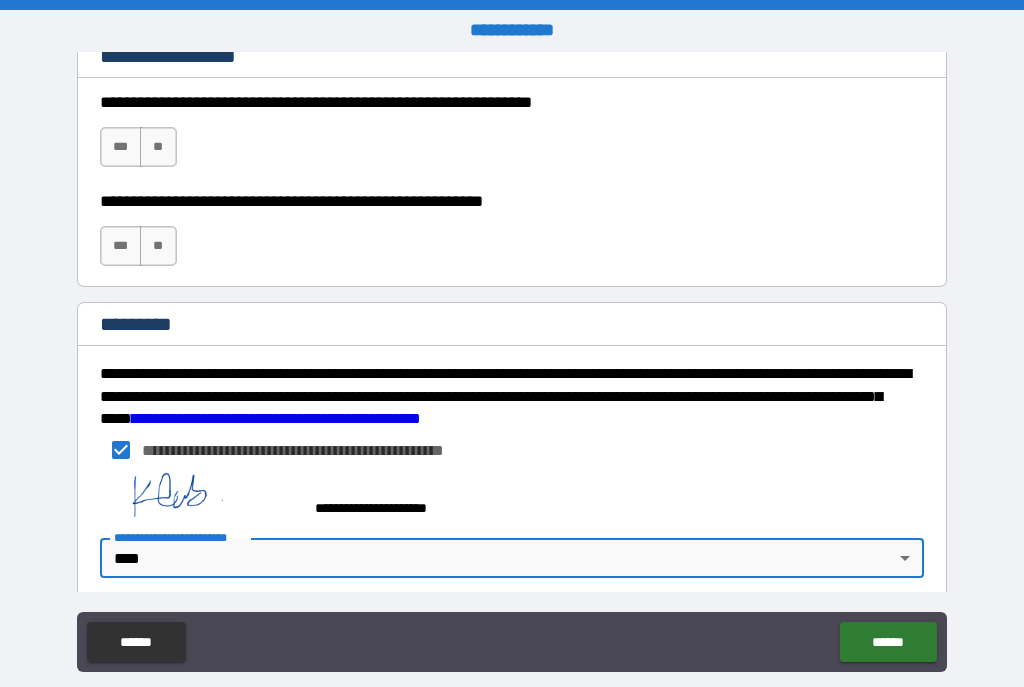 click on "******" at bounding box center (888, 642) 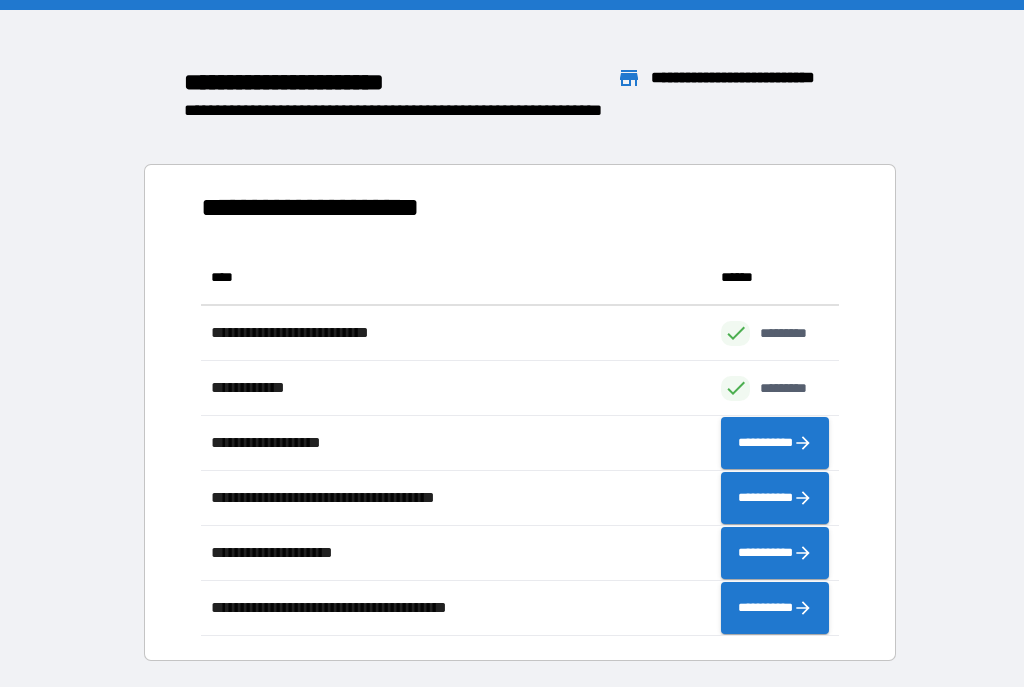 scroll, scrollTop: 1, scrollLeft: 1, axis: both 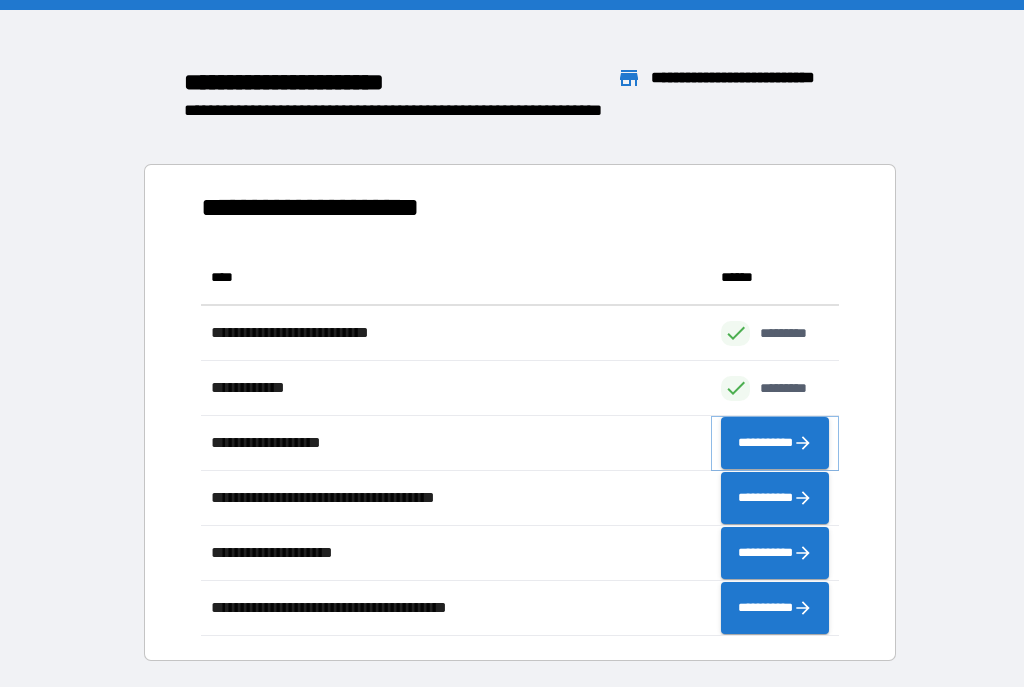 click on "**********" at bounding box center (775, 443) 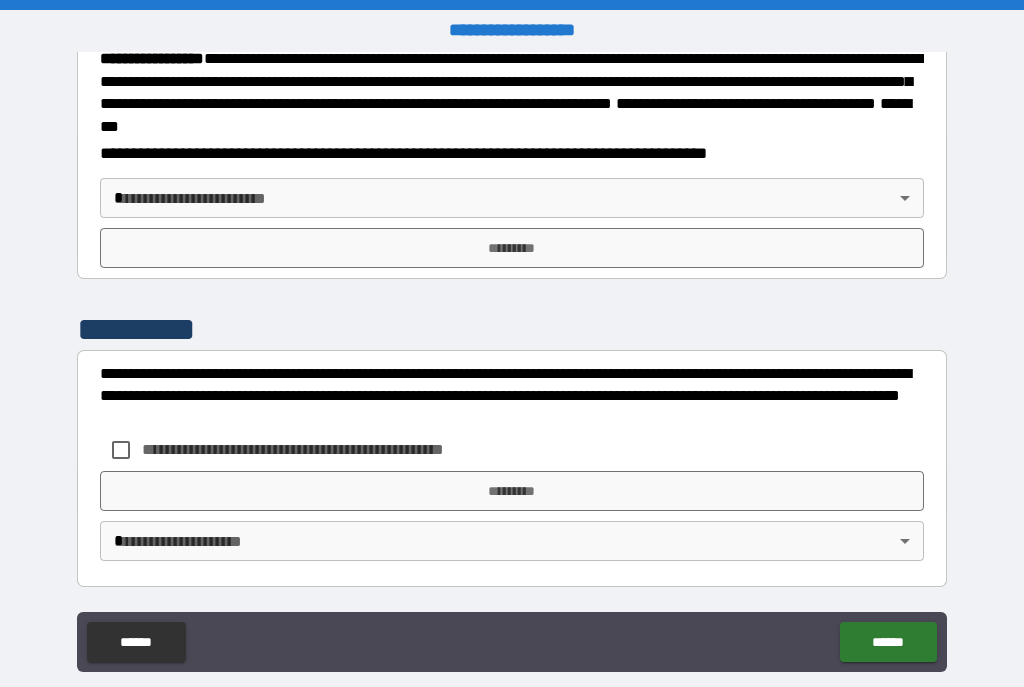 scroll, scrollTop: 2212, scrollLeft: 0, axis: vertical 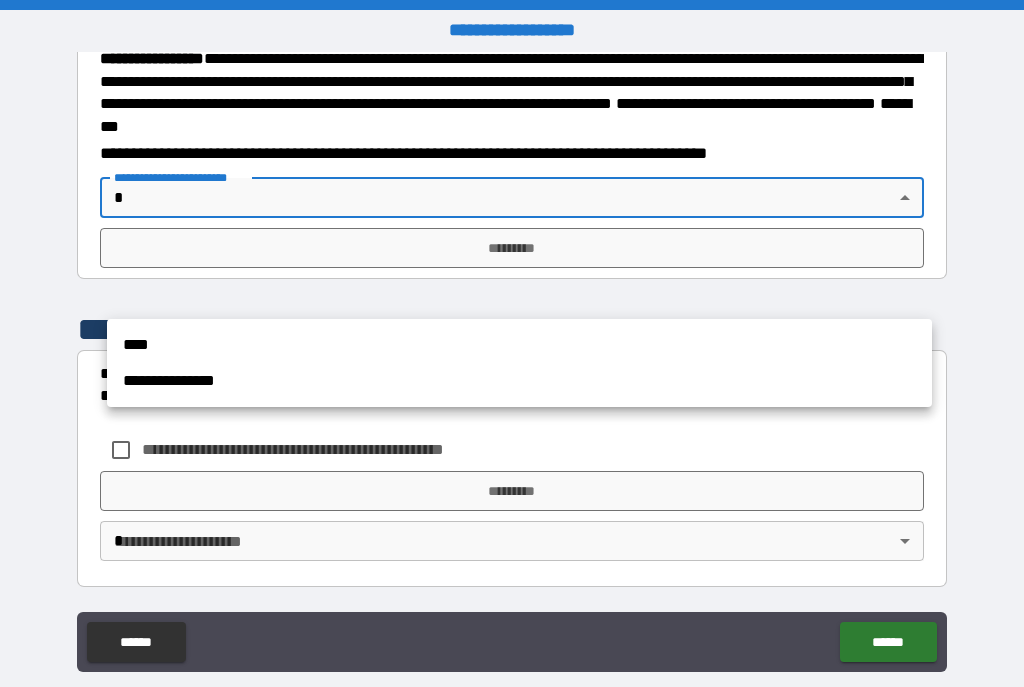 click on "****" at bounding box center [519, 345] 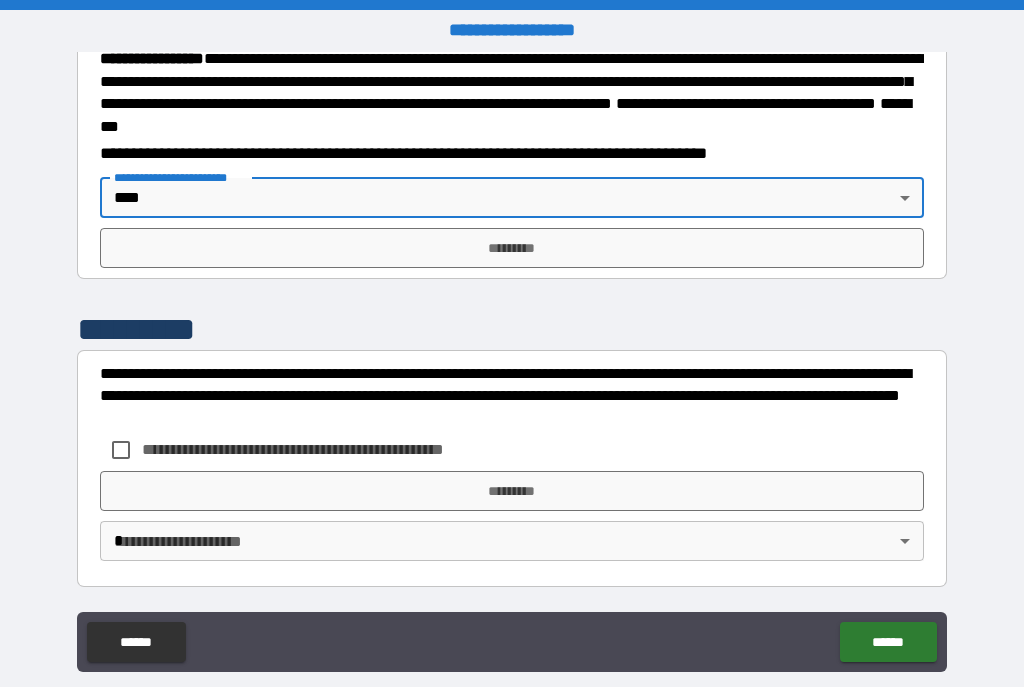 click on "*********" at bounding box center [512, 248] 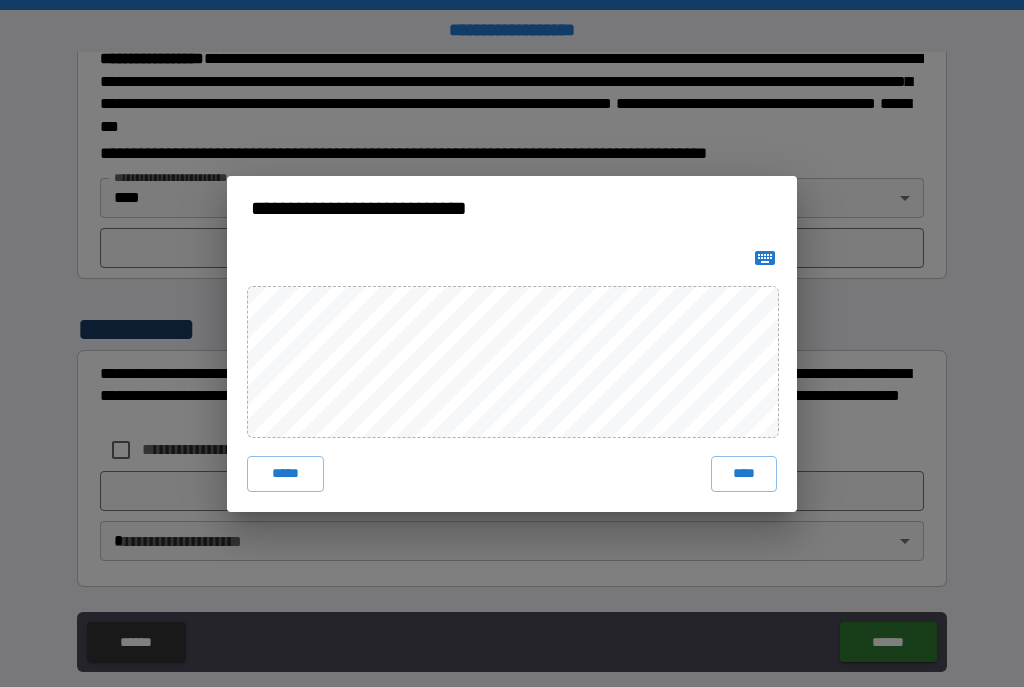 click on "*****" at bounding box center (285, 474) 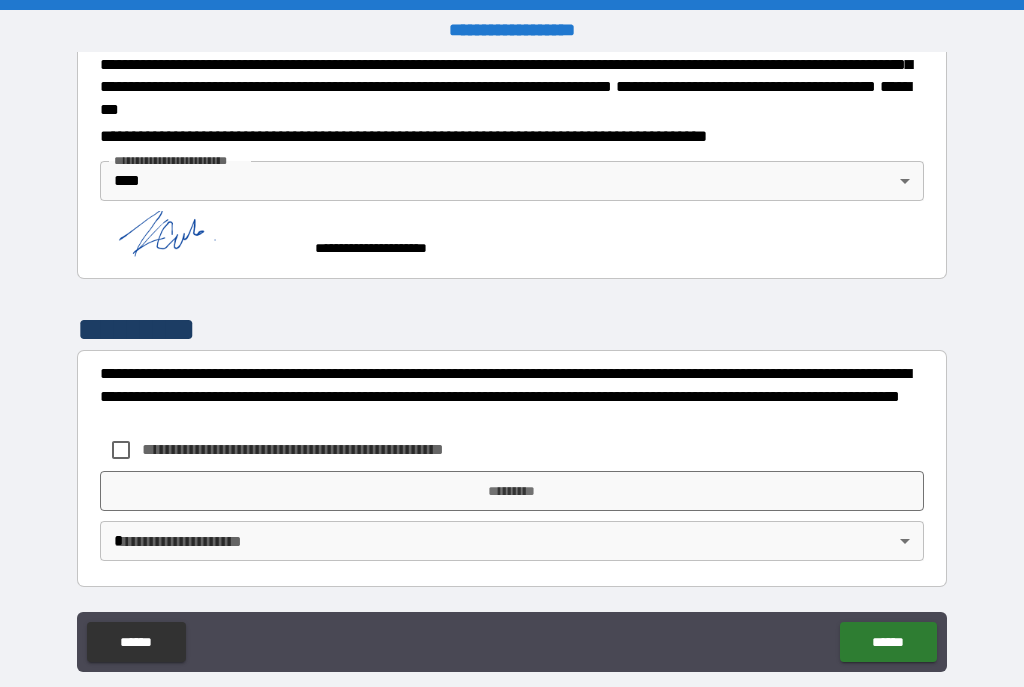 scroll, scrollTop: 2322, scrollLeft: 0, axis: vertical 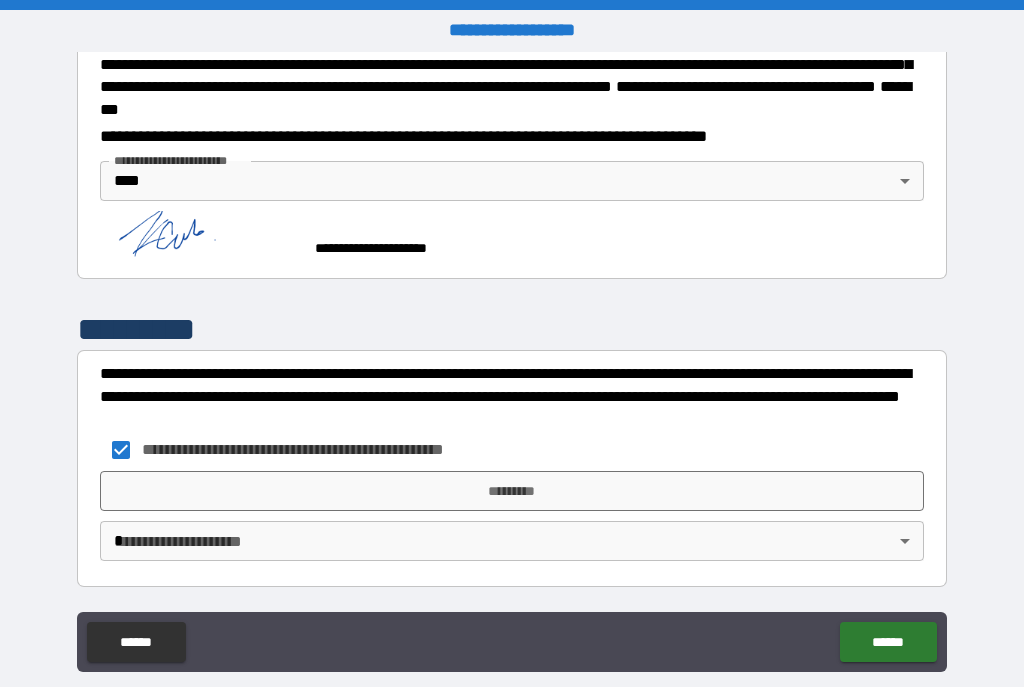 click on "*********" at bounding box center [512, 491] 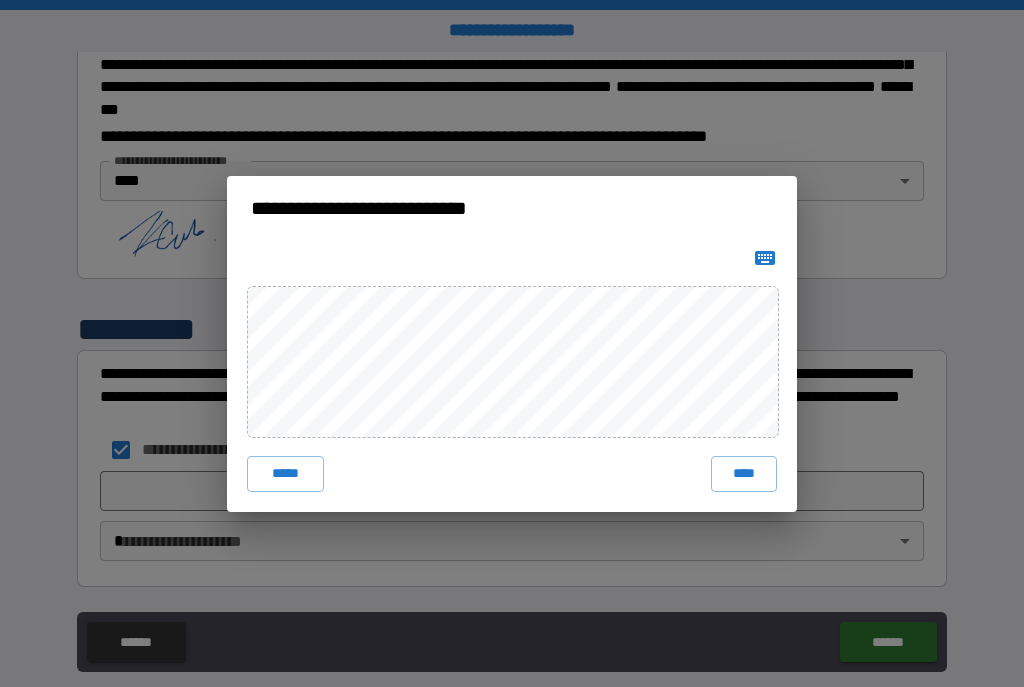 click on "****" at bounding box center [744, 474] 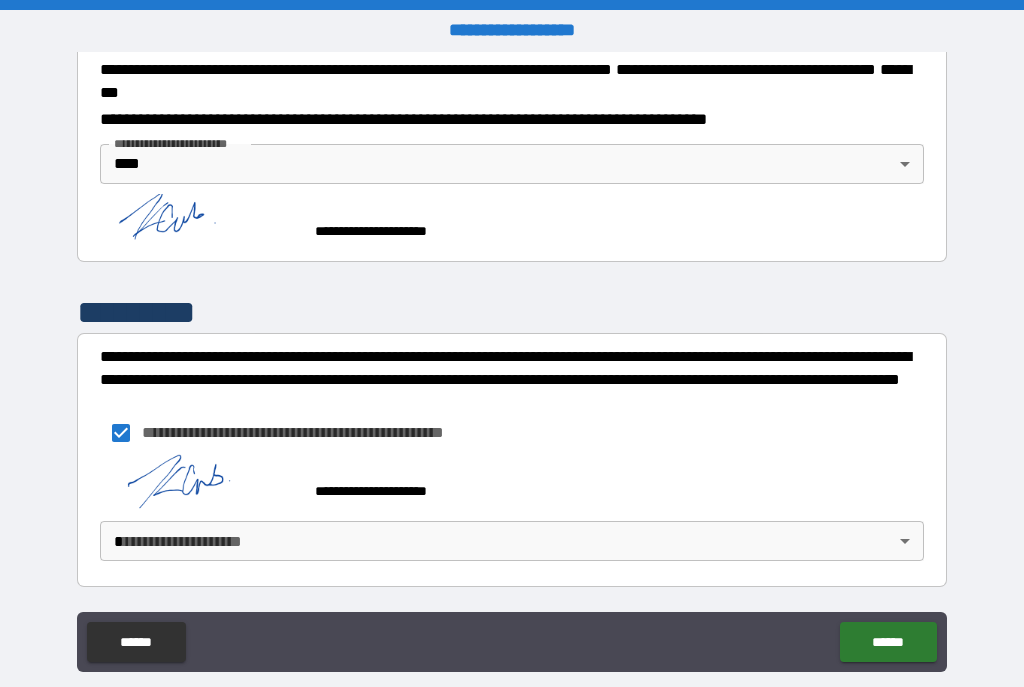scroll, scrollTop: 2339, scrollLeft: 0, axis: vertical 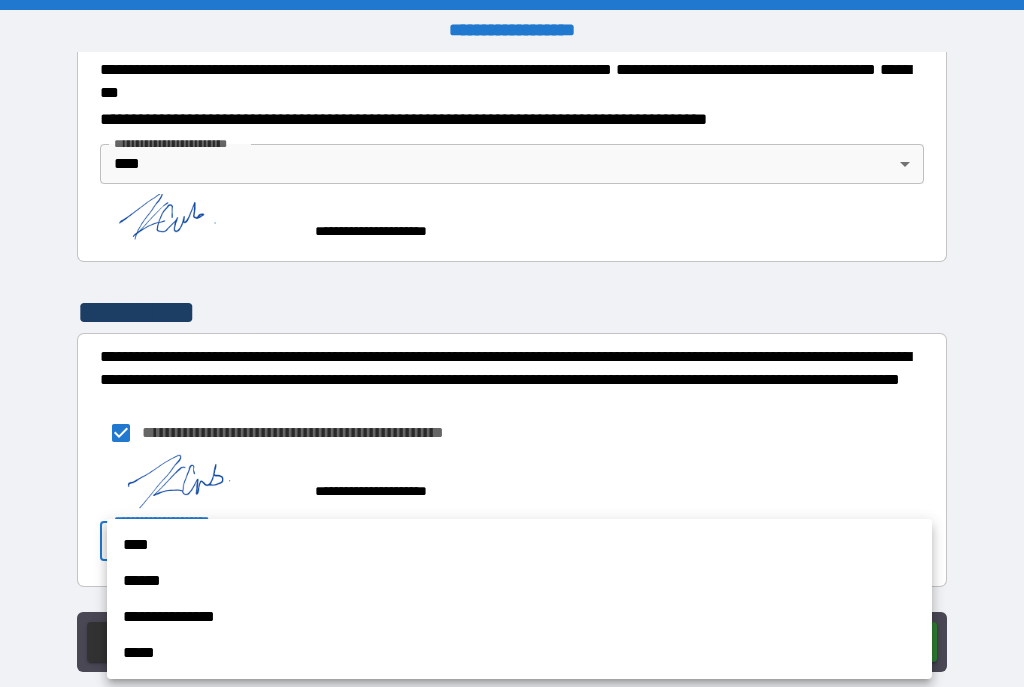 click on "****" at bounding box center (519, 545) 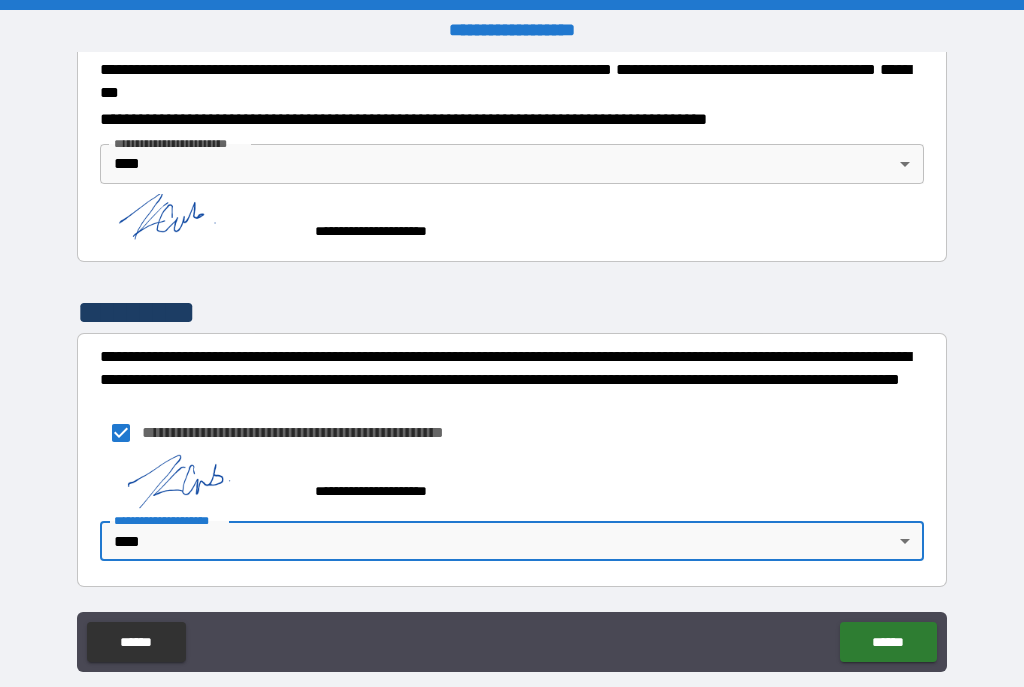 click on "******" at bounding box center (888, 642) 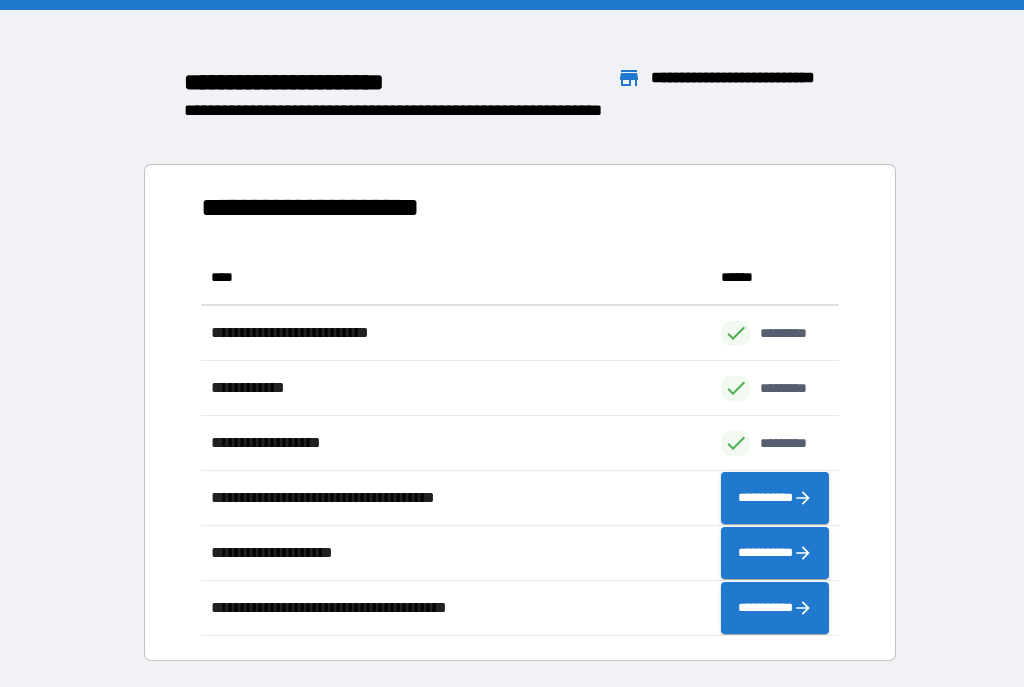 scroll, scrollTop: 1, scrollLeft: 1, axis: both 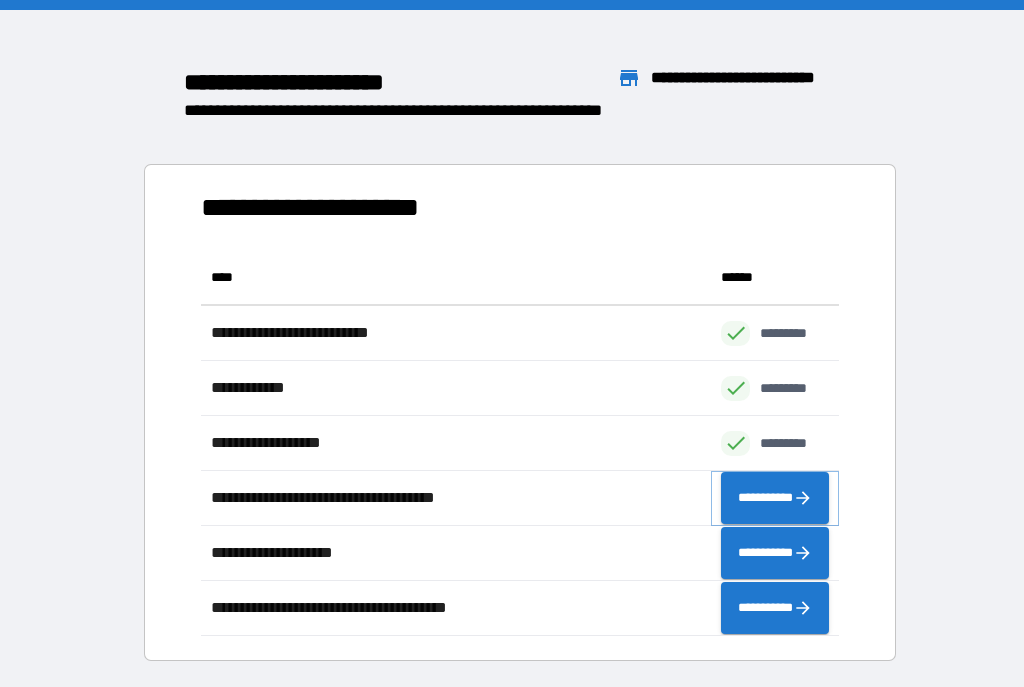 click on "**********" at bounding box center [775, 498] 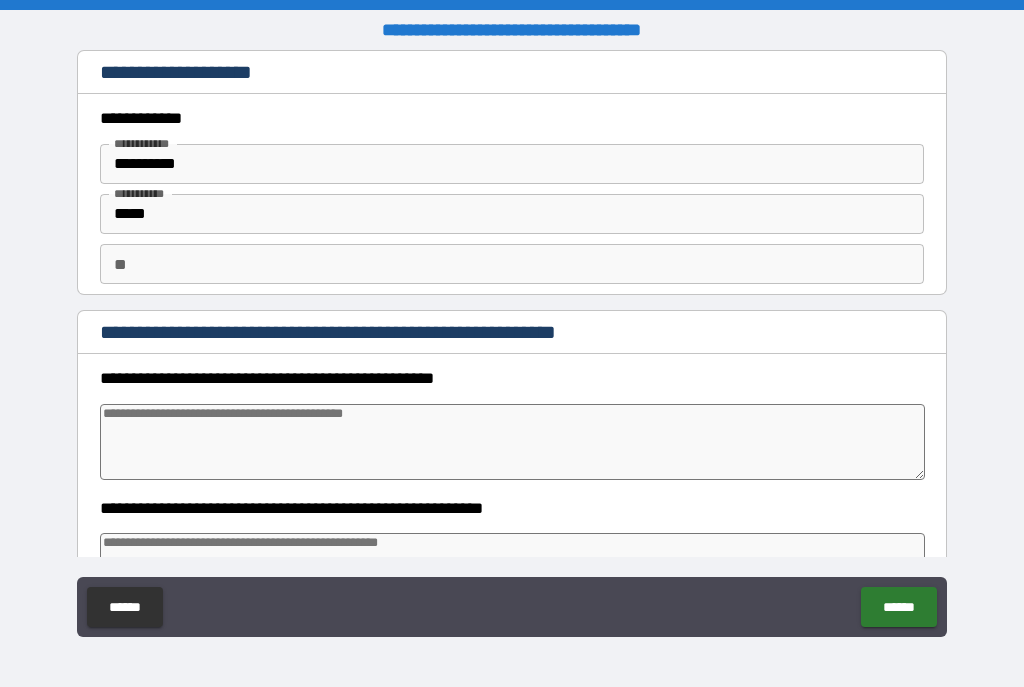 type on "*" 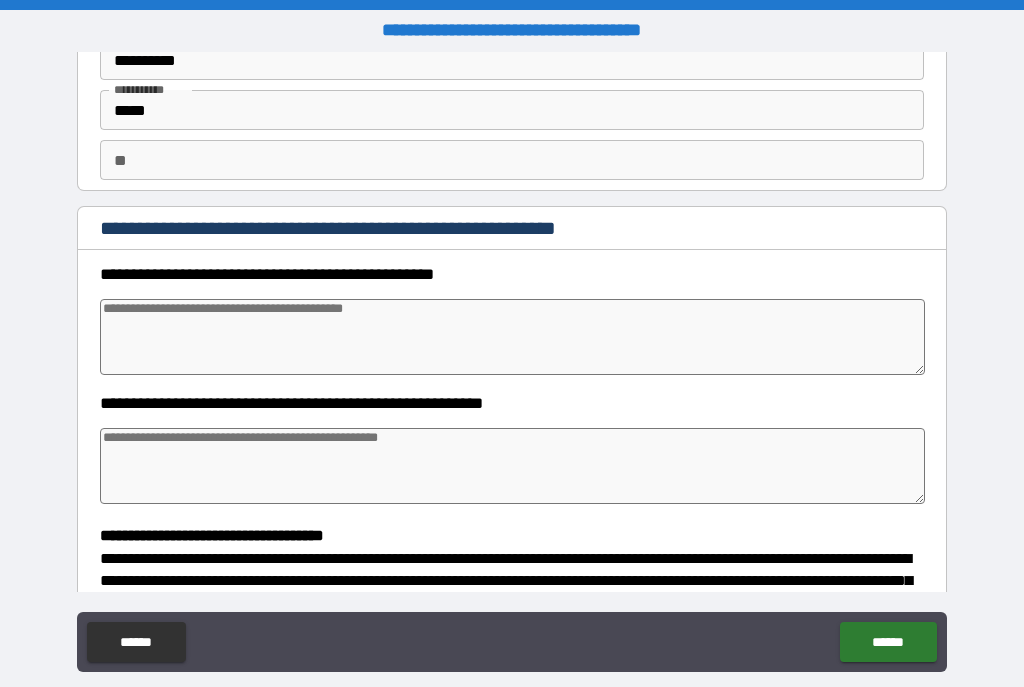 scroll, scrollTop: 124, scrollLeft: 0, axis: vertical 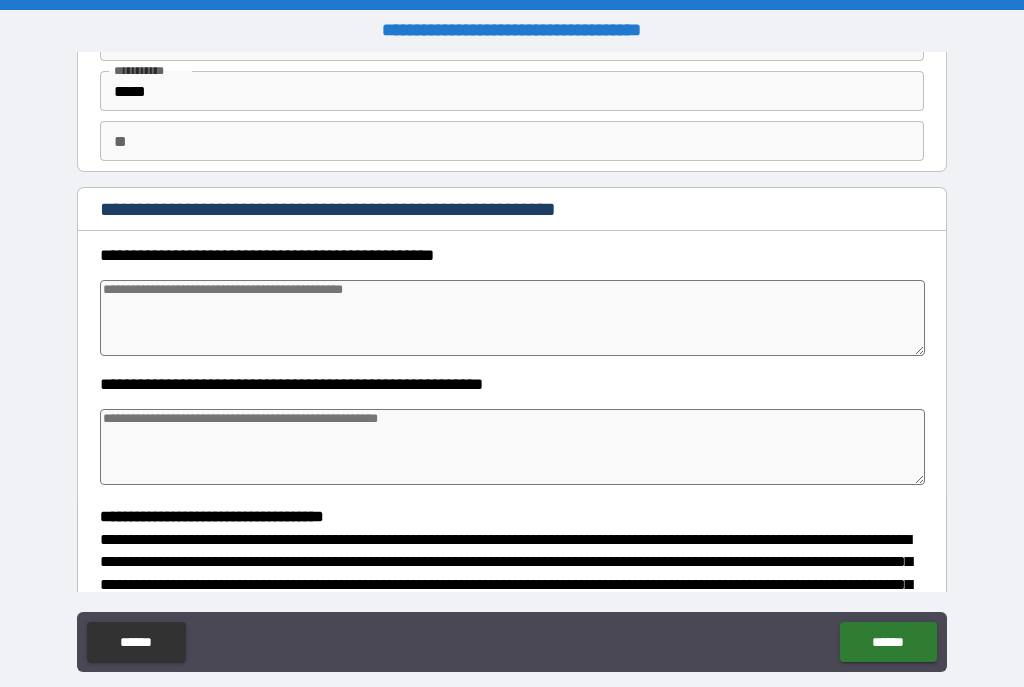 click at bounding box center [513, 318] 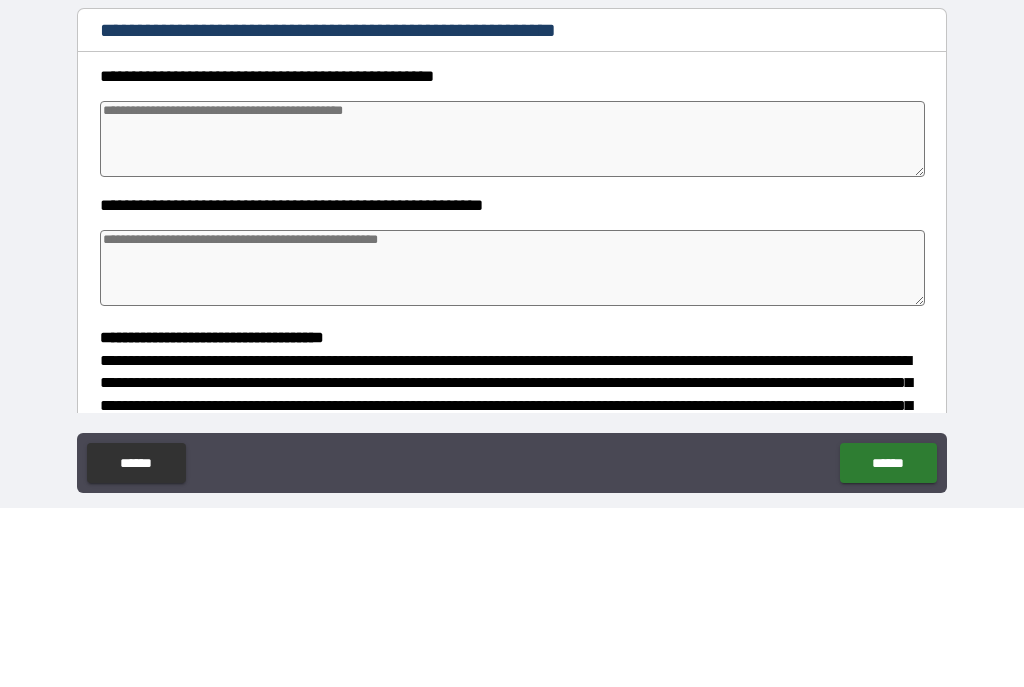 type on "*" 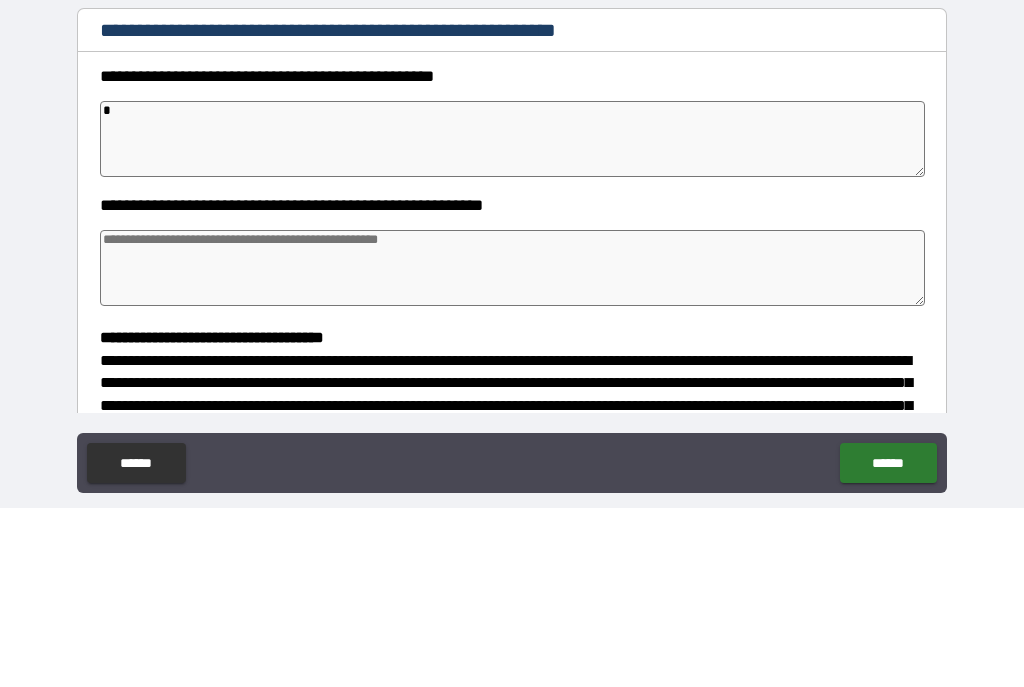 type on "*" 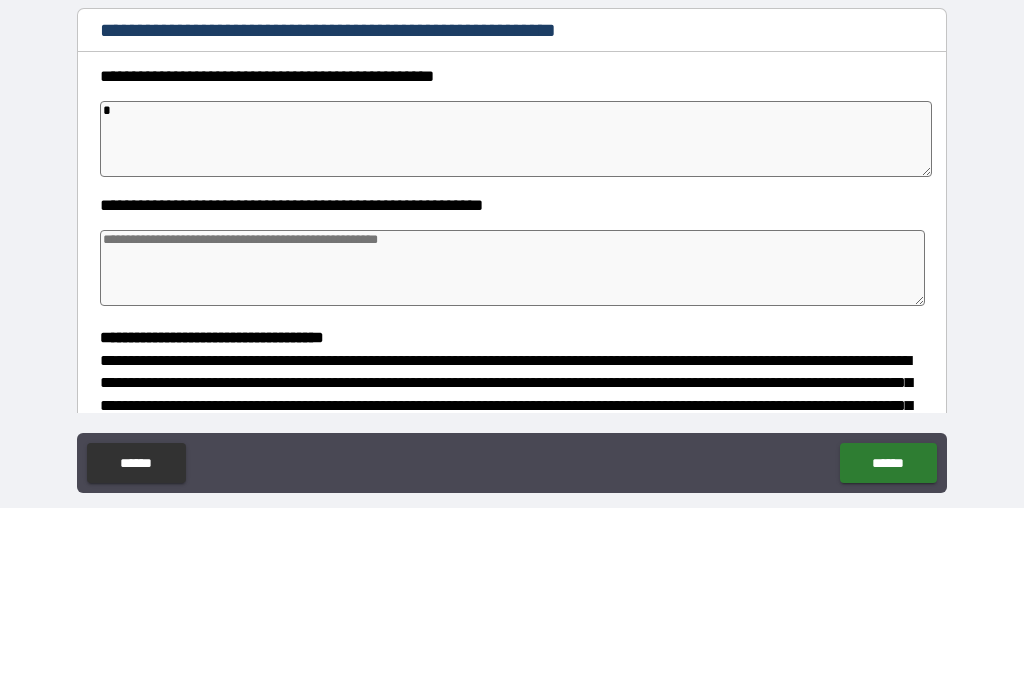 type on "**" 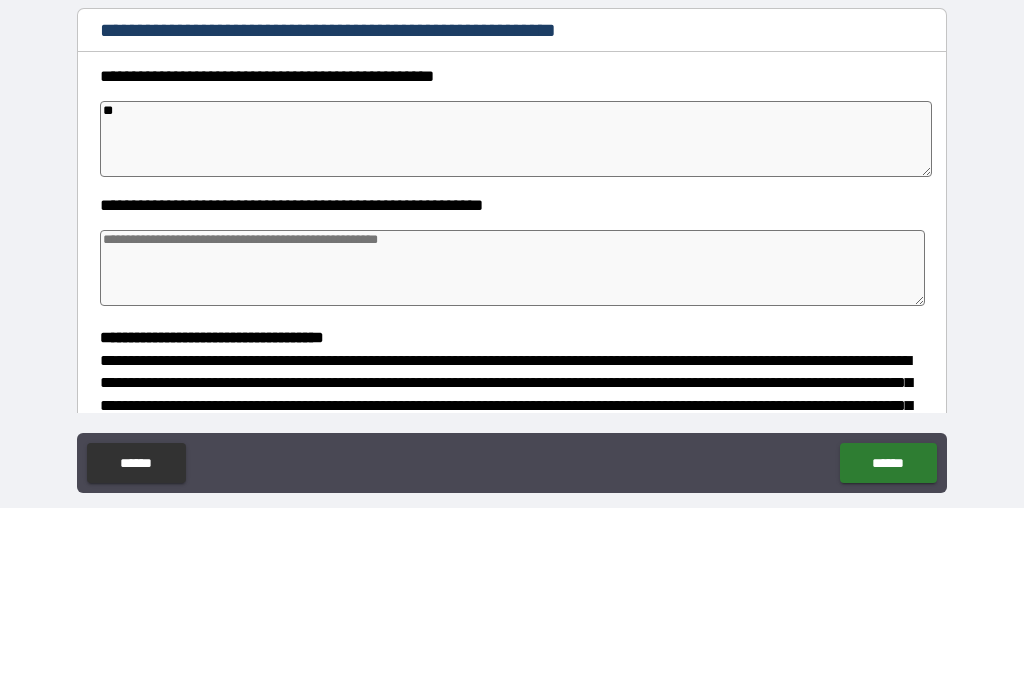 type on "*" 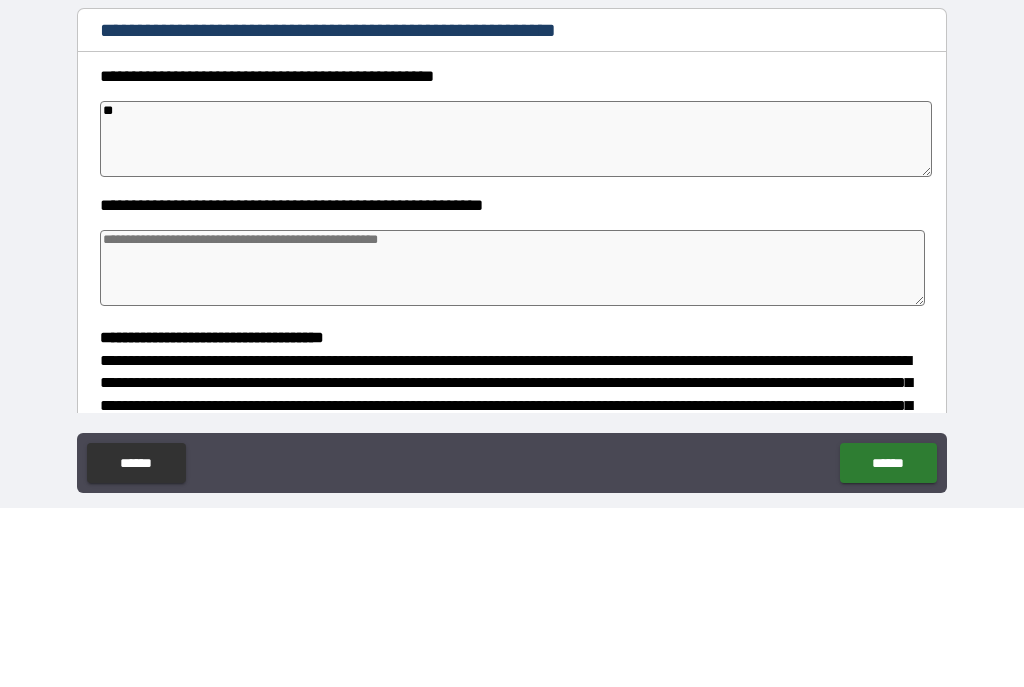 type on "*" 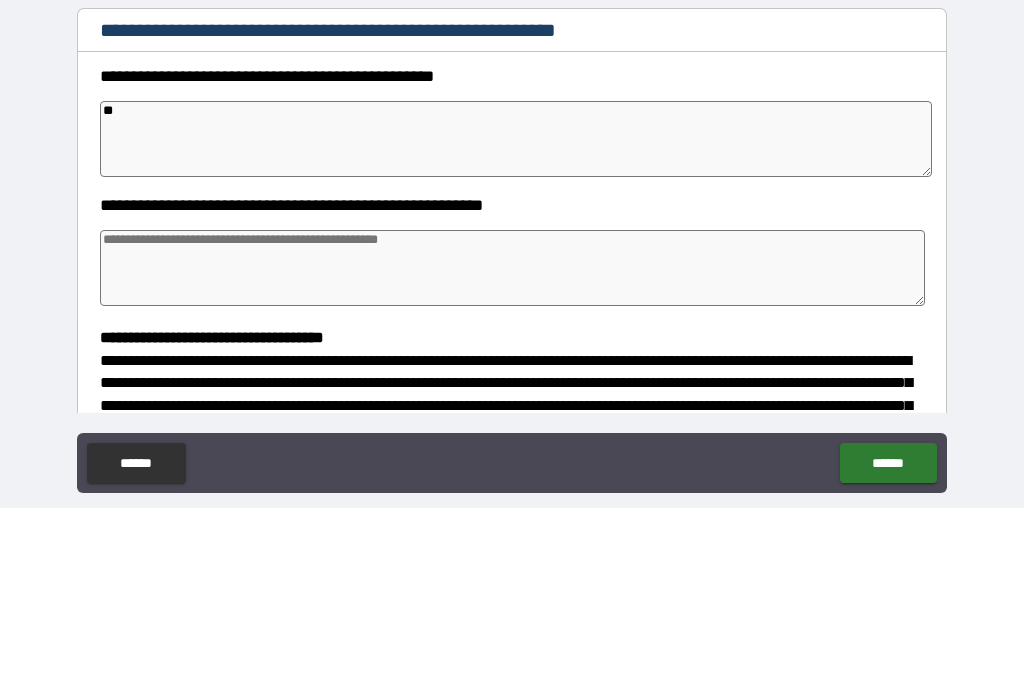 type on "*" 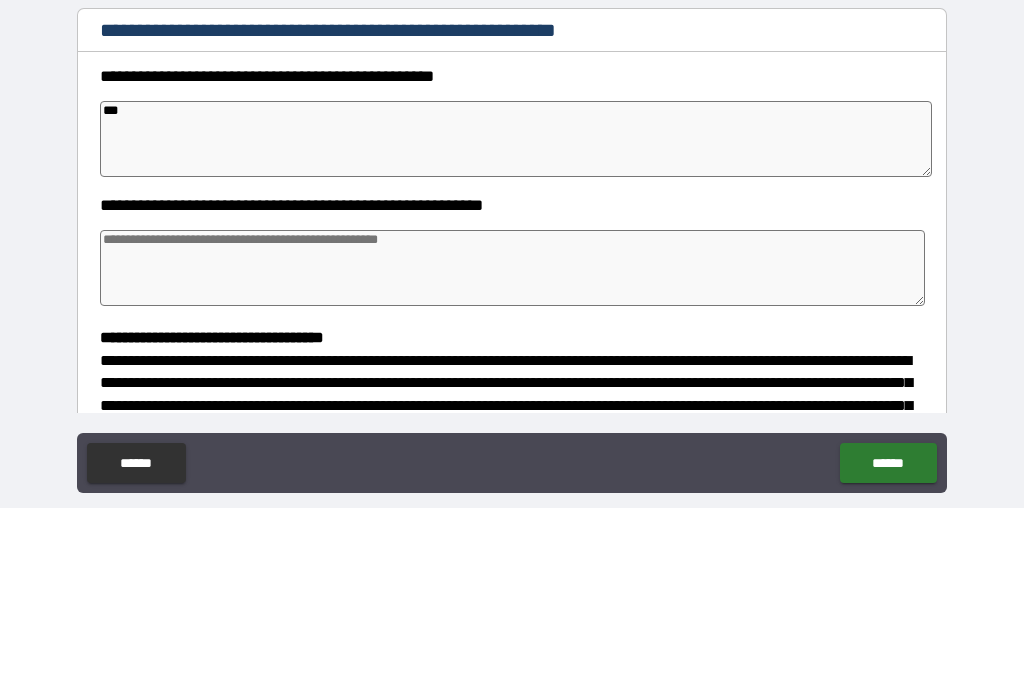 type on "*" 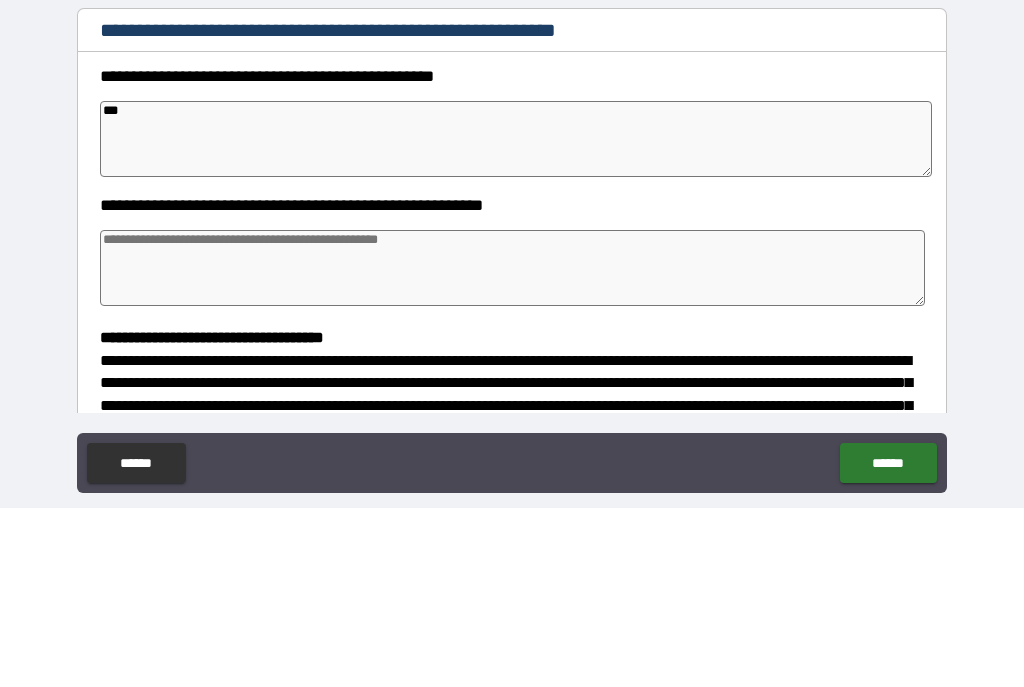 type on "*" 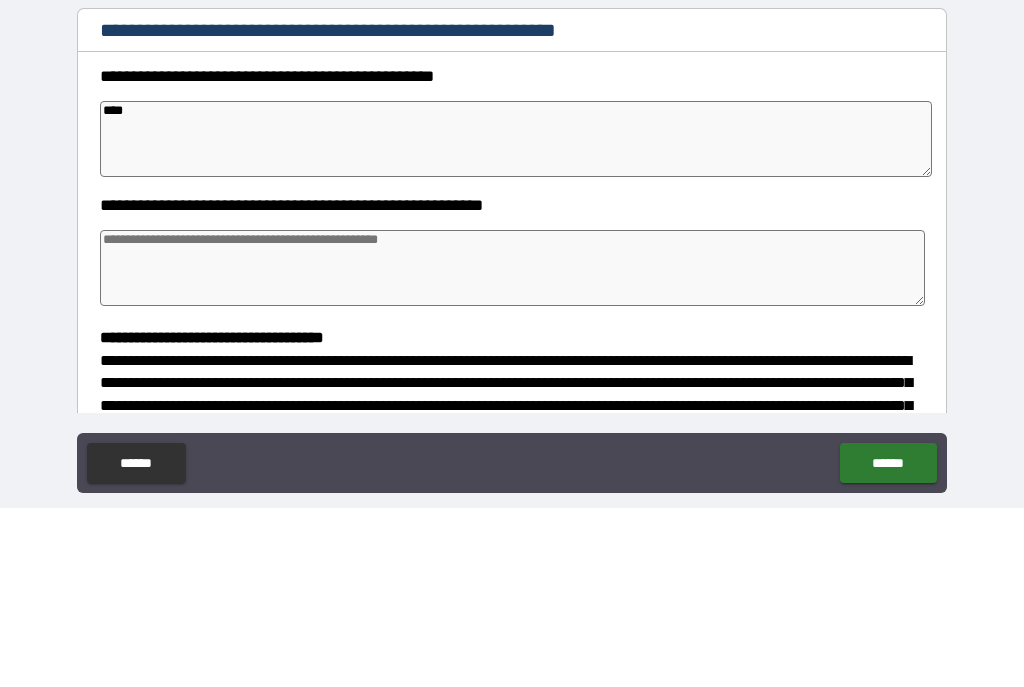 type on "*" 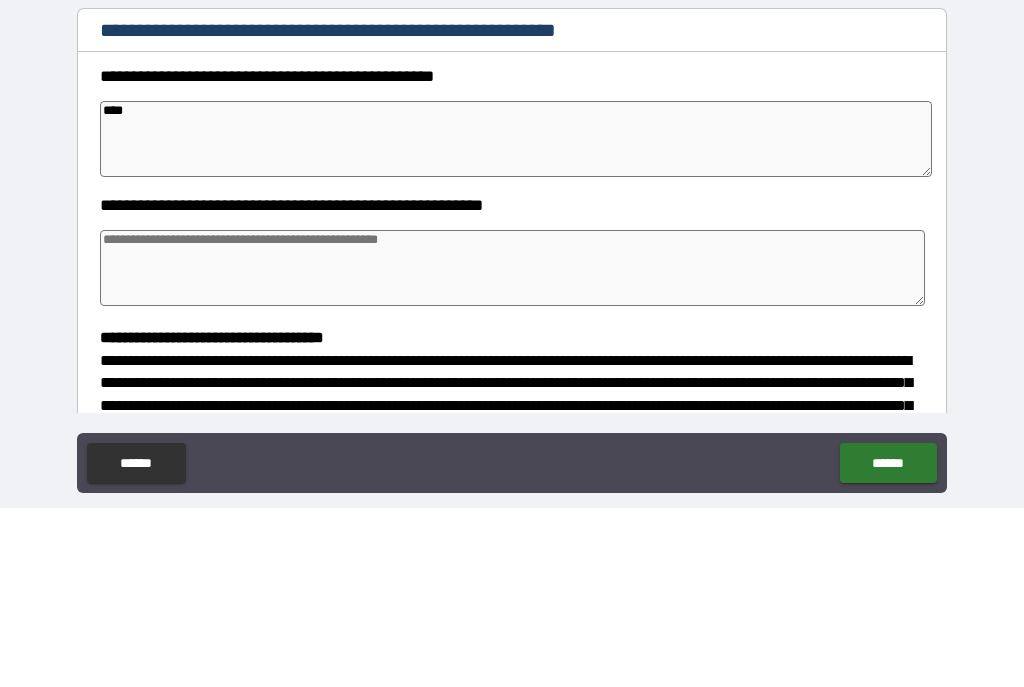 type on "*" 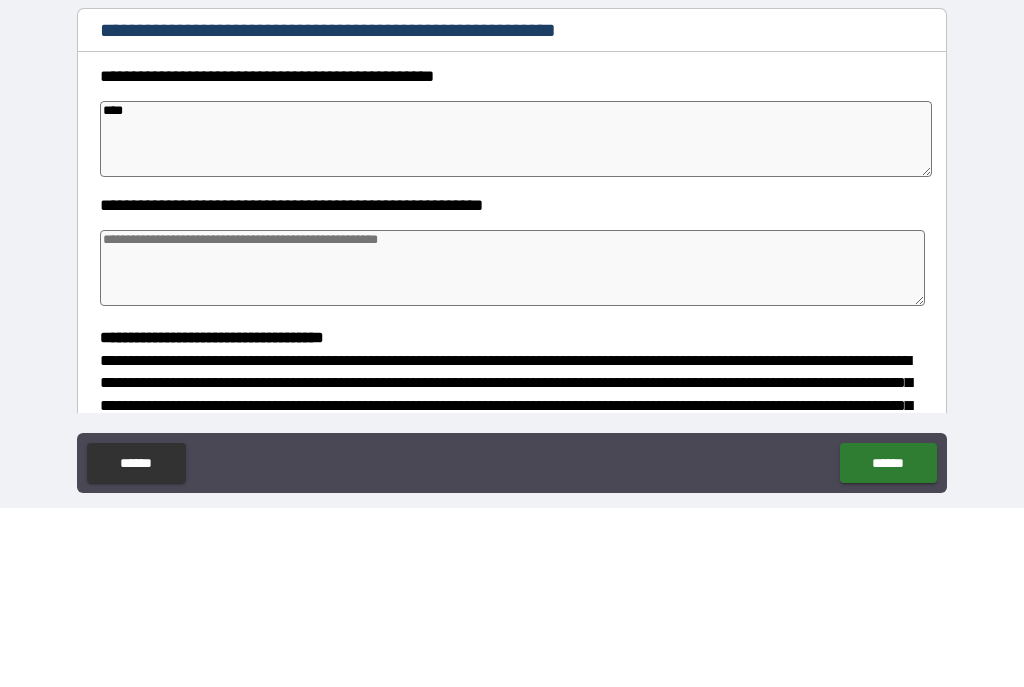 type on "*" 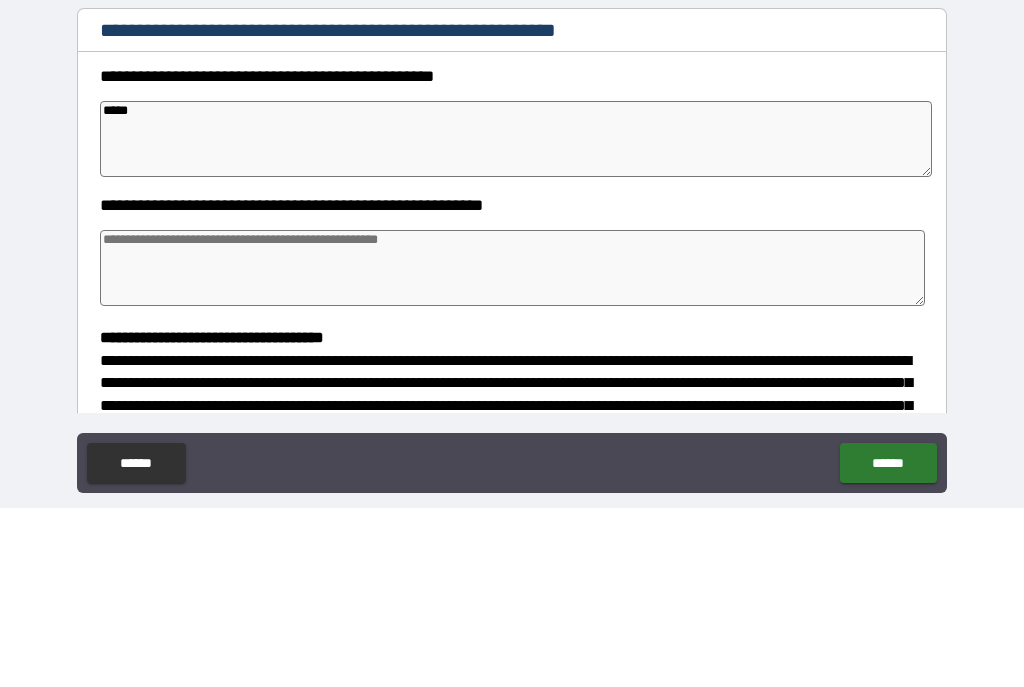 type on "*" 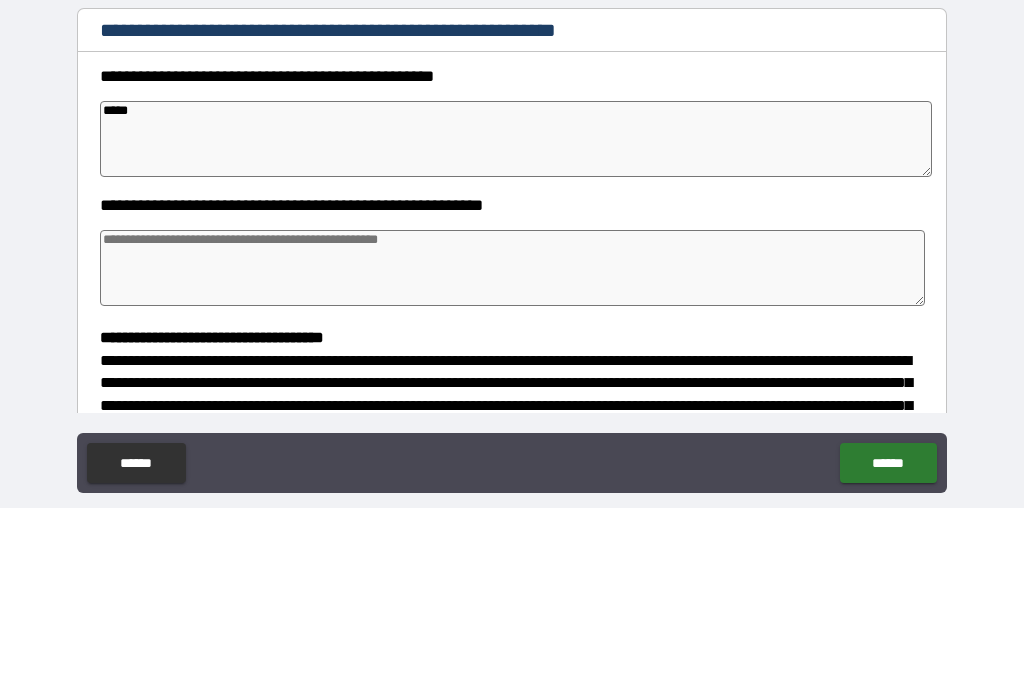 type on "*" 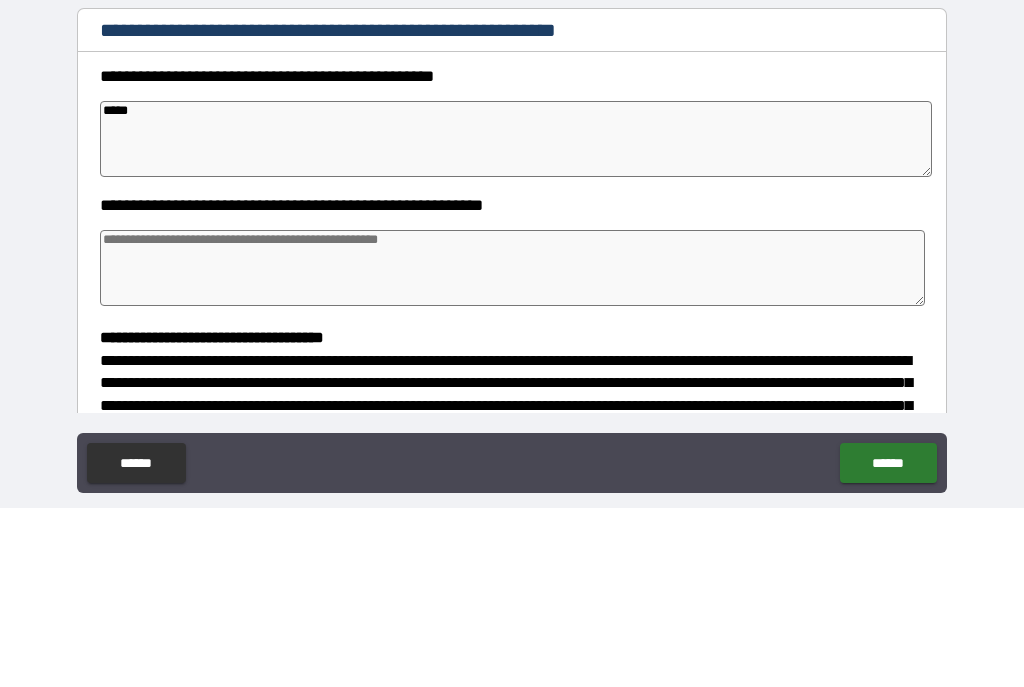 type on "*" 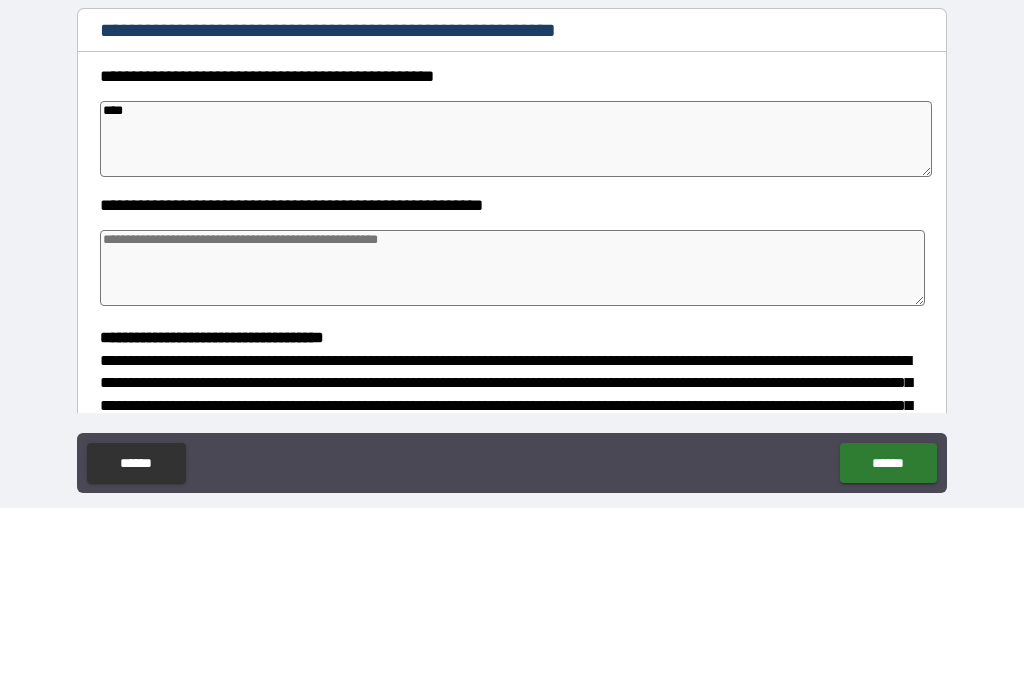 type on "*" 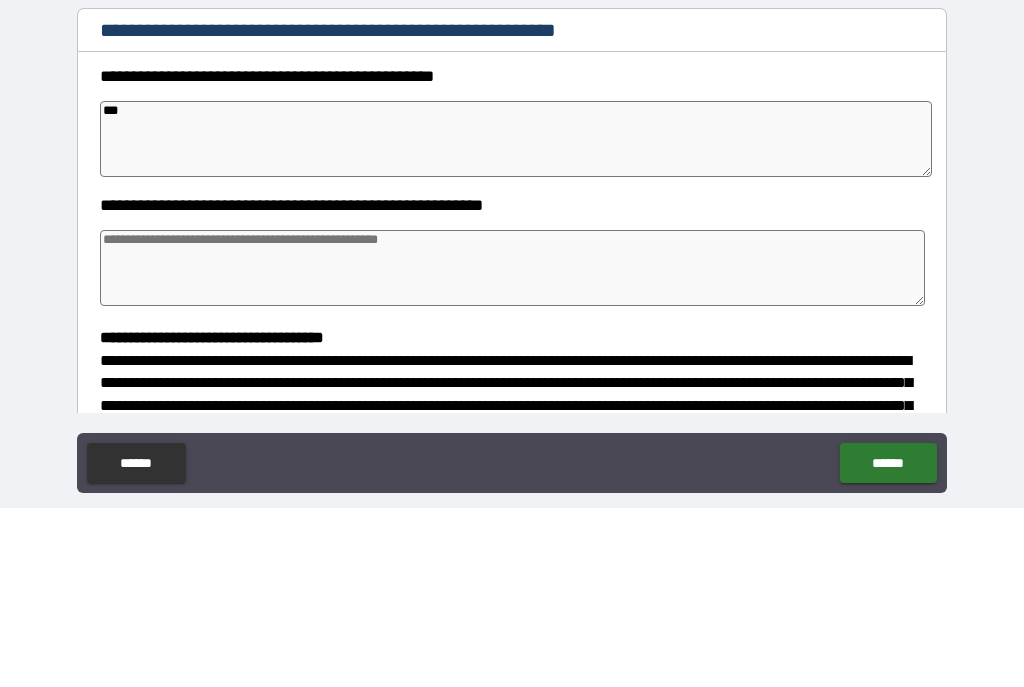 type on "*" 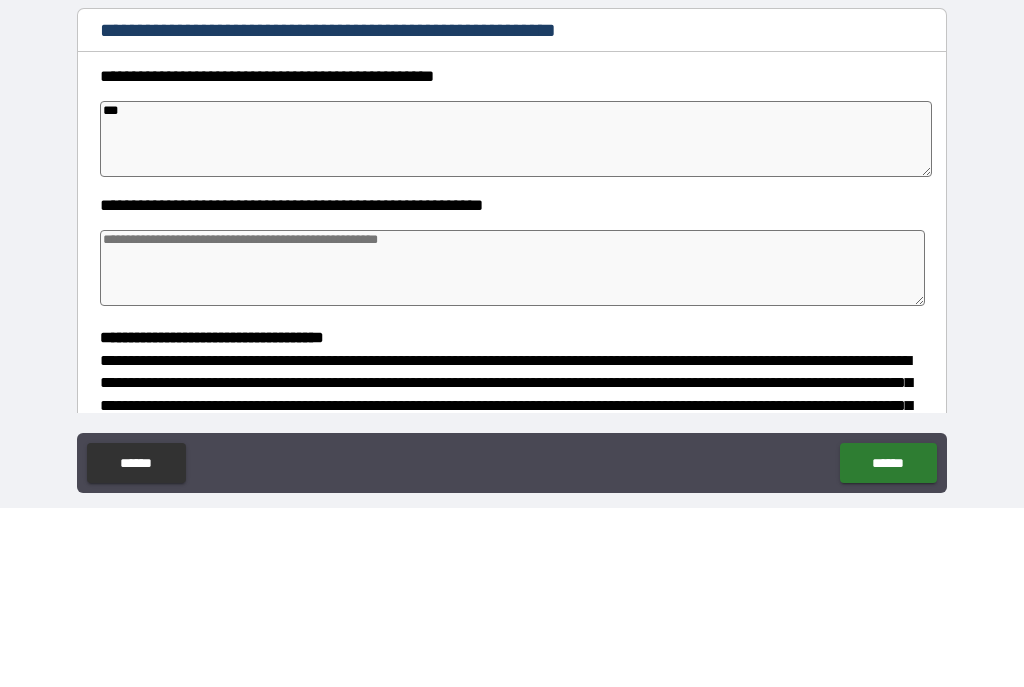 type on "*" 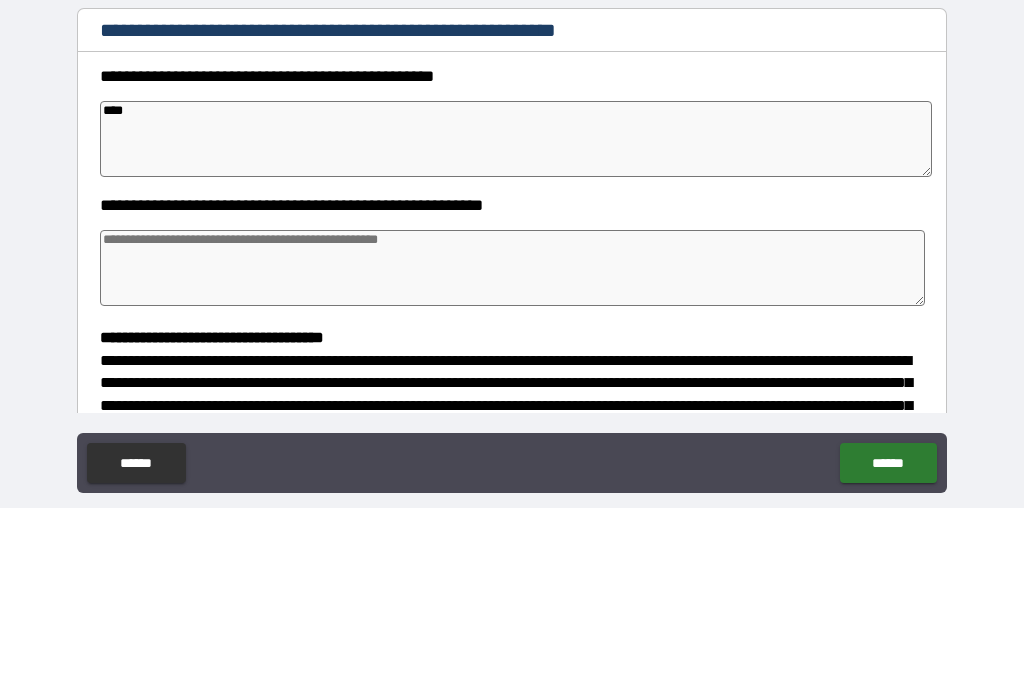 type on "*" 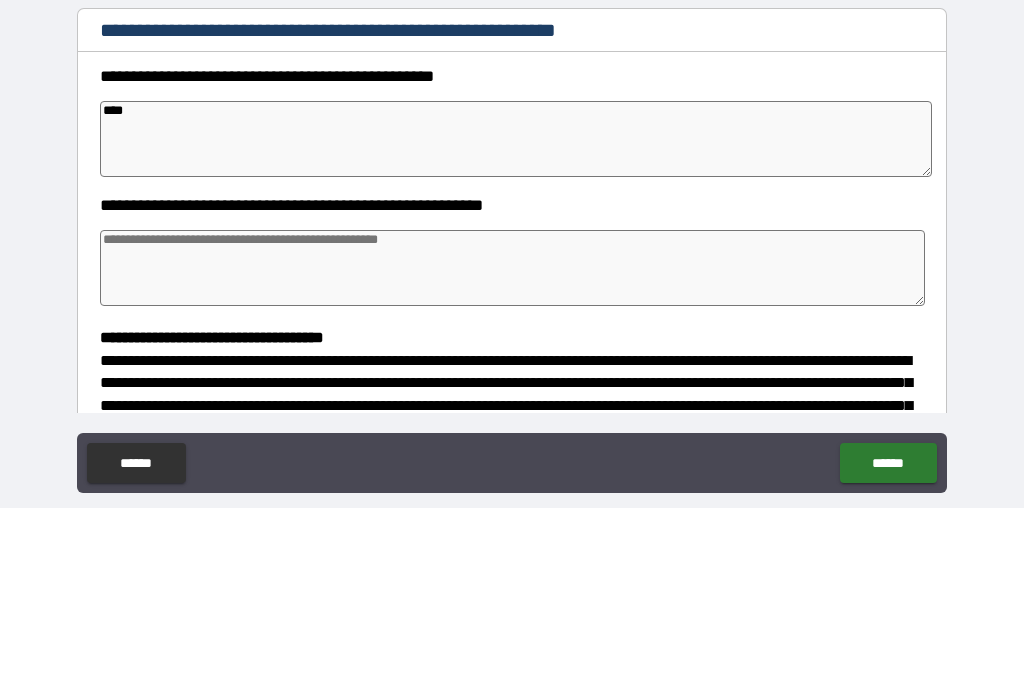 type on "*" 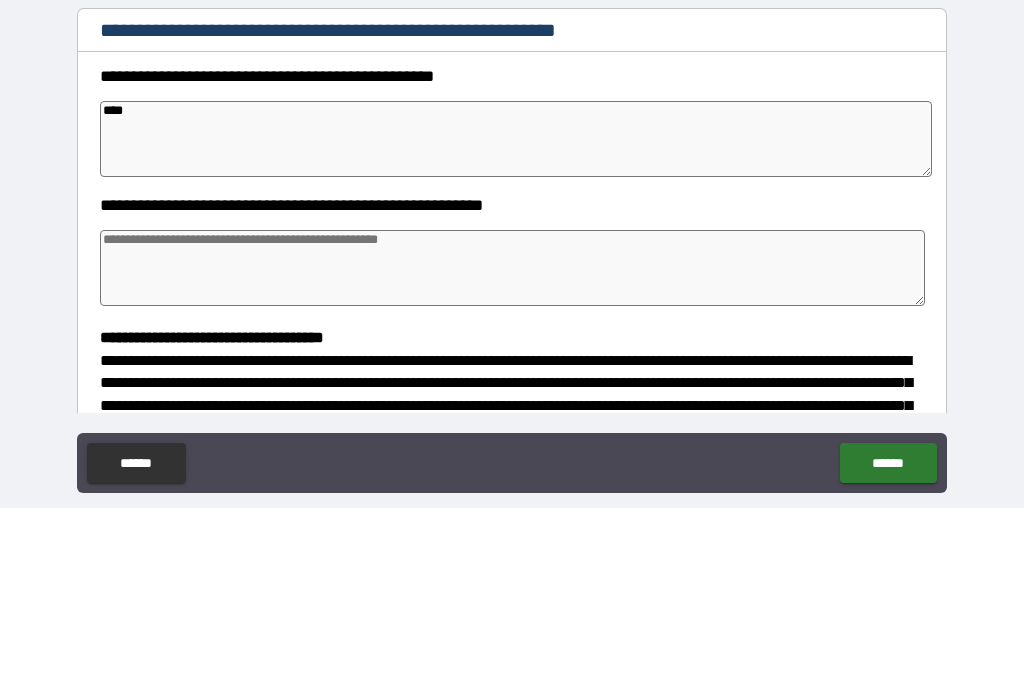 type on "*" 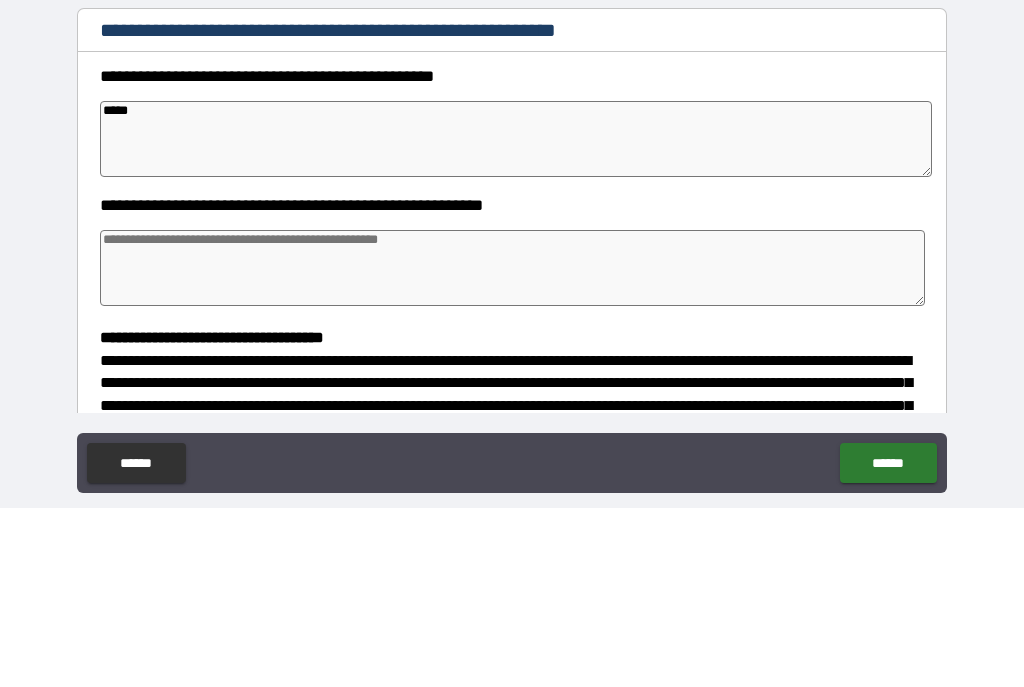 type on "*" 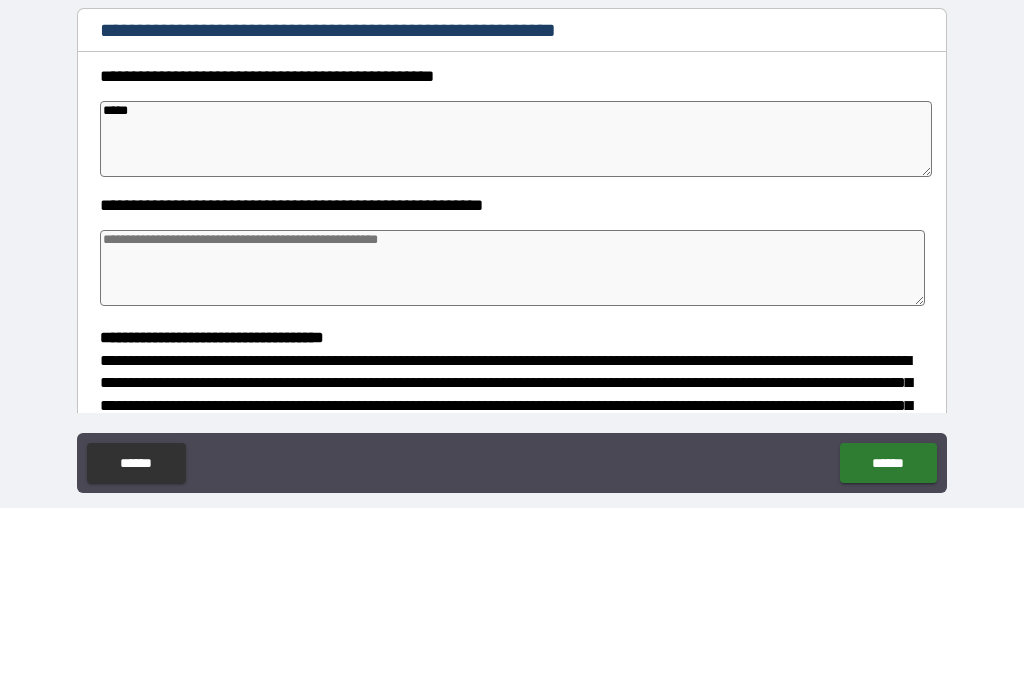 type on "*" 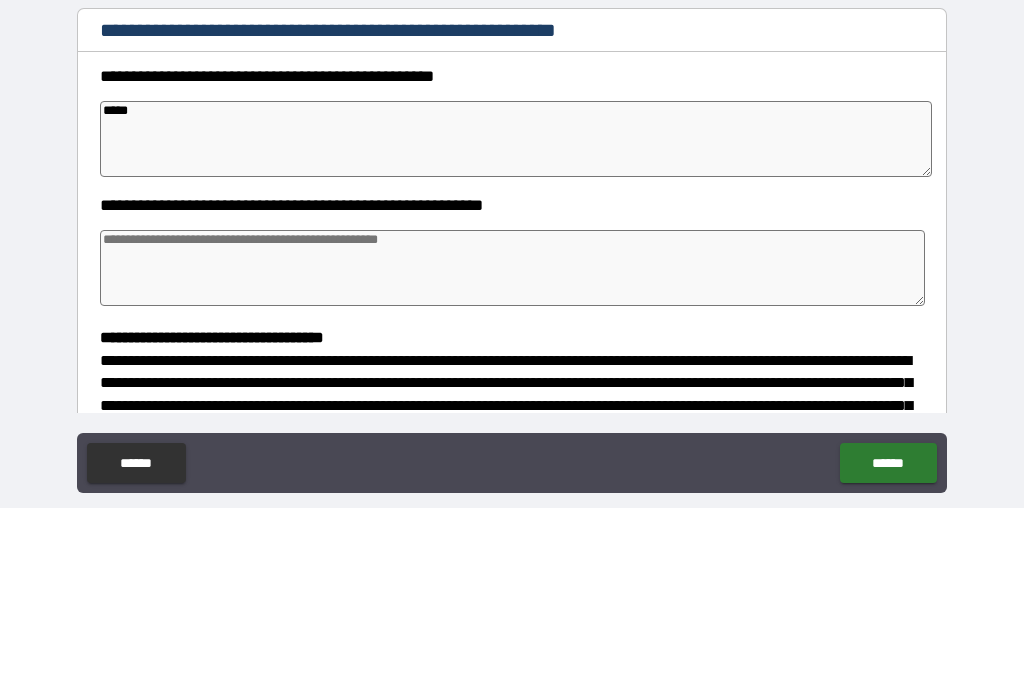 type on "*" 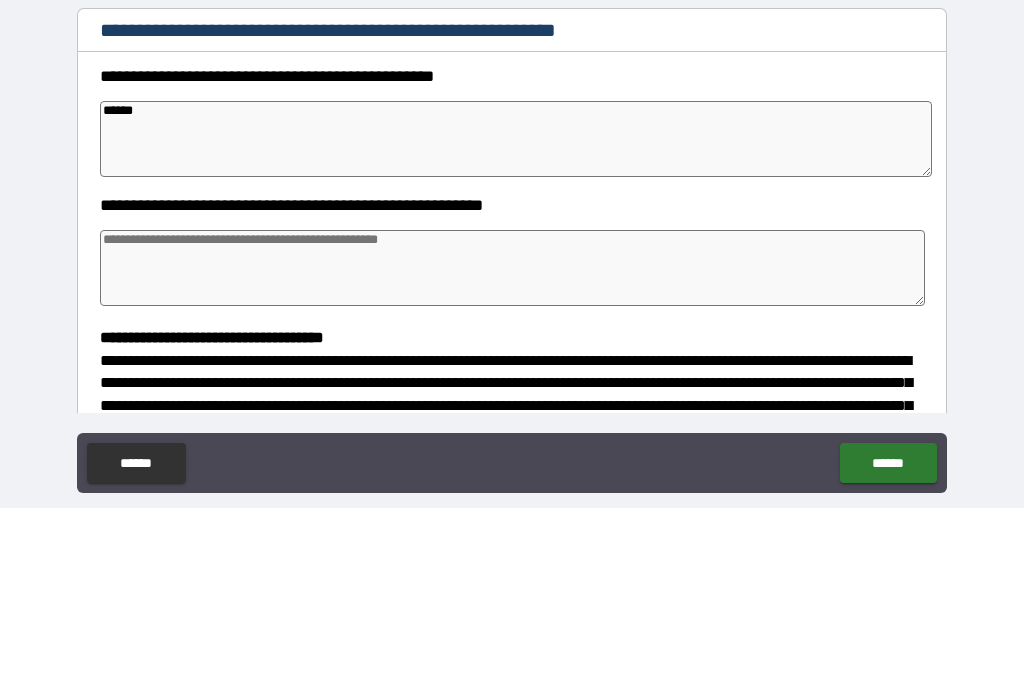 type on "*" 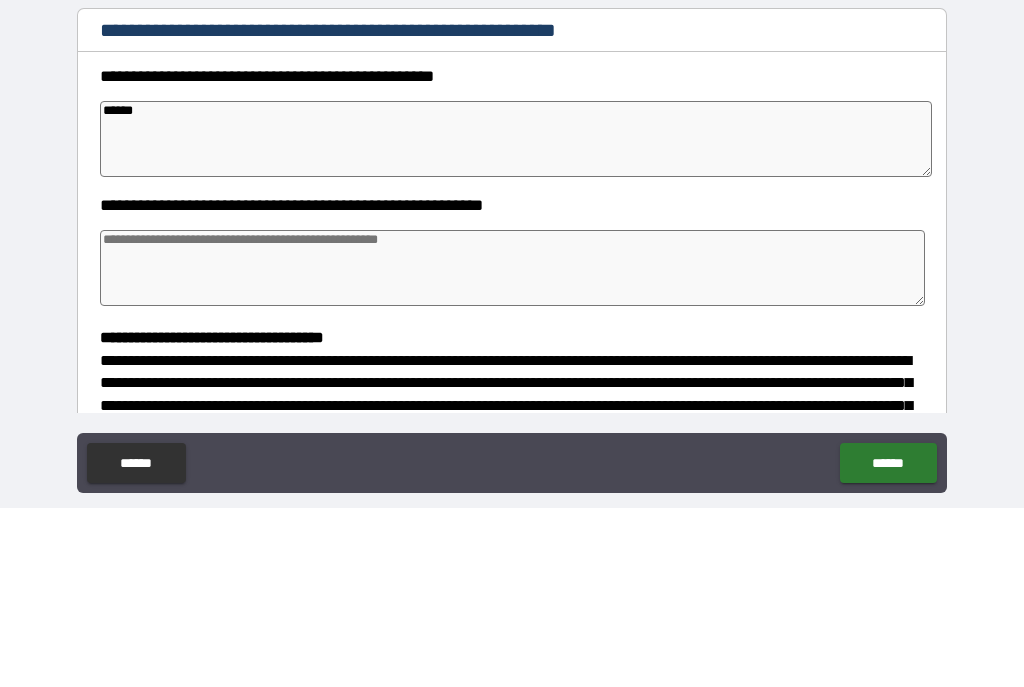 type on "*" 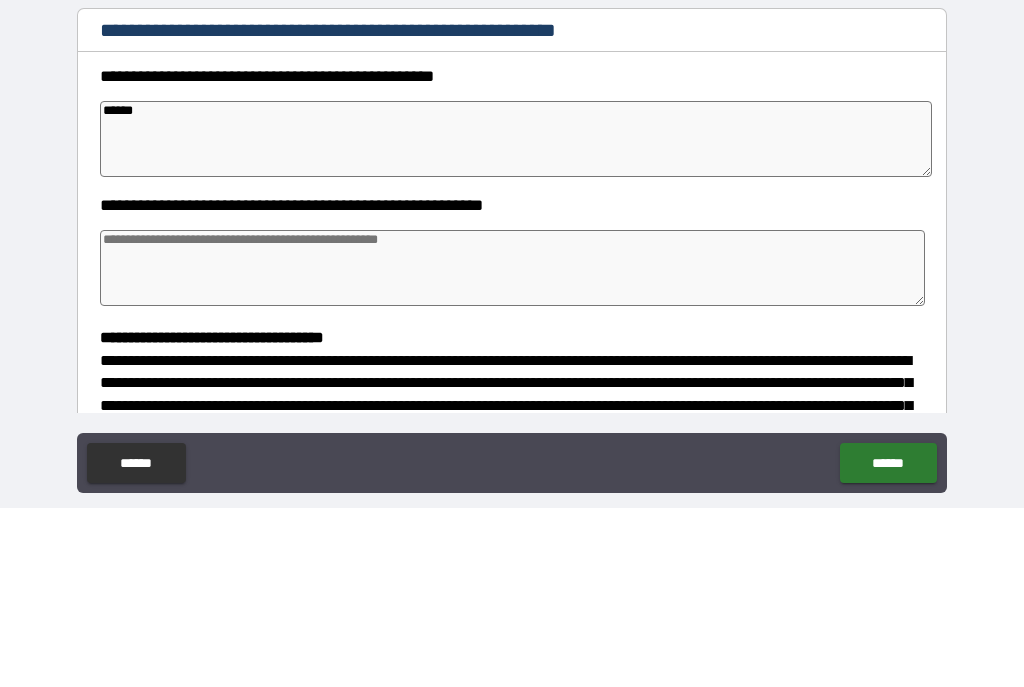 type on "*" 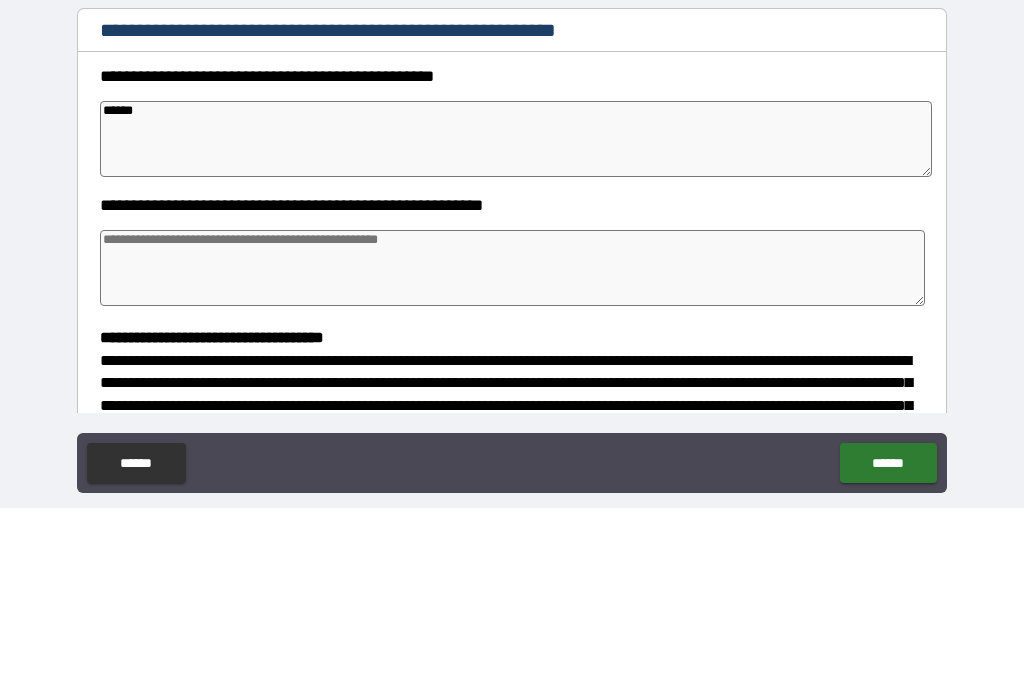 type on "*******" 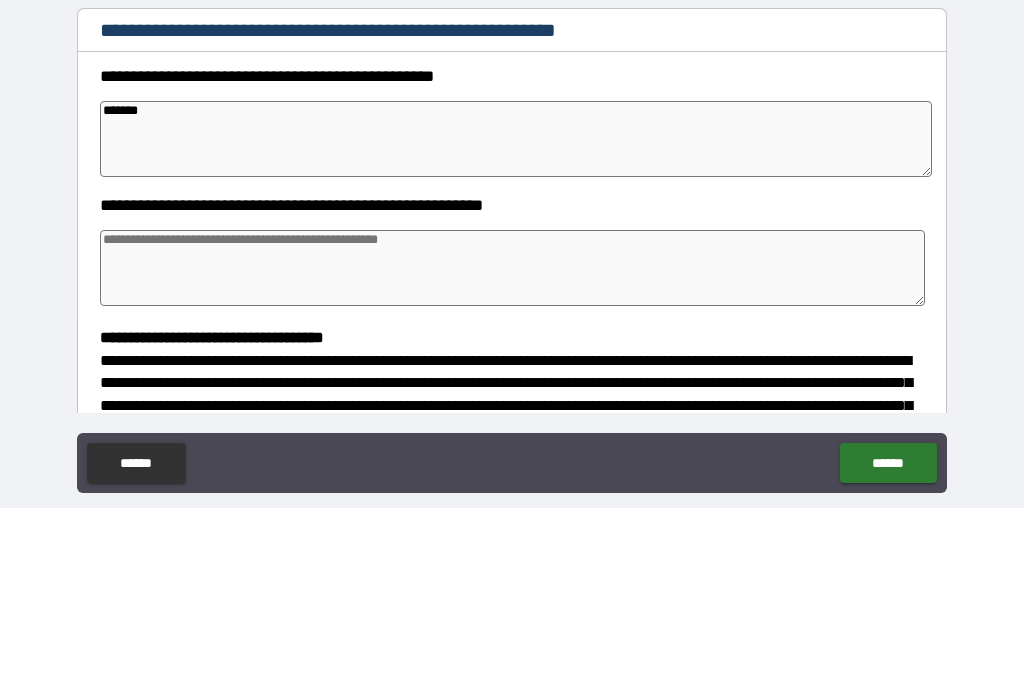 type on "*" 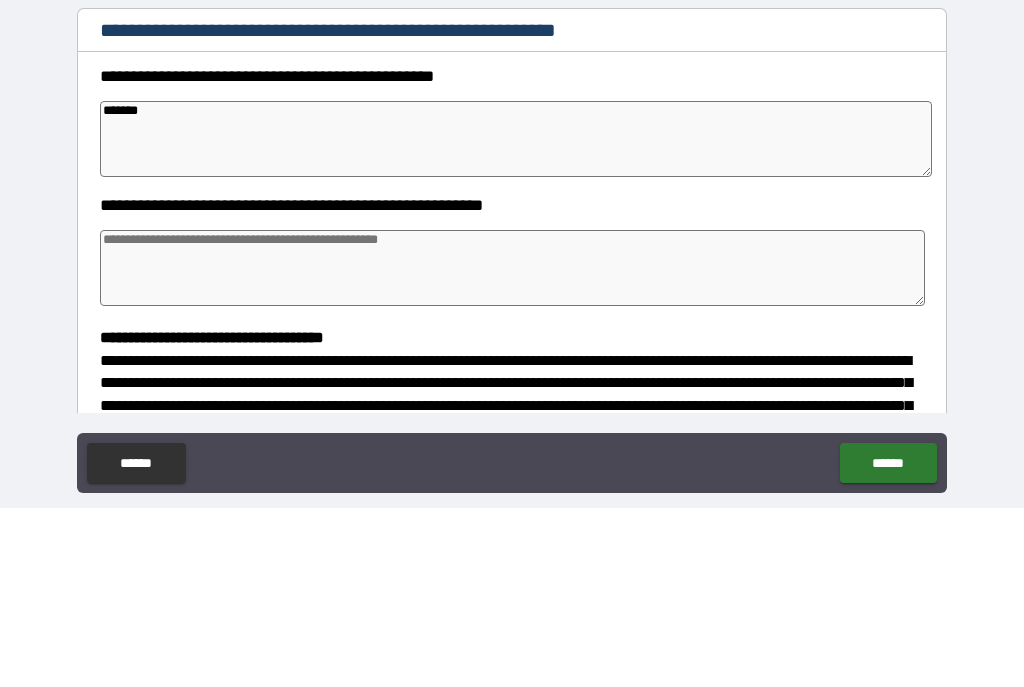 type on "*" 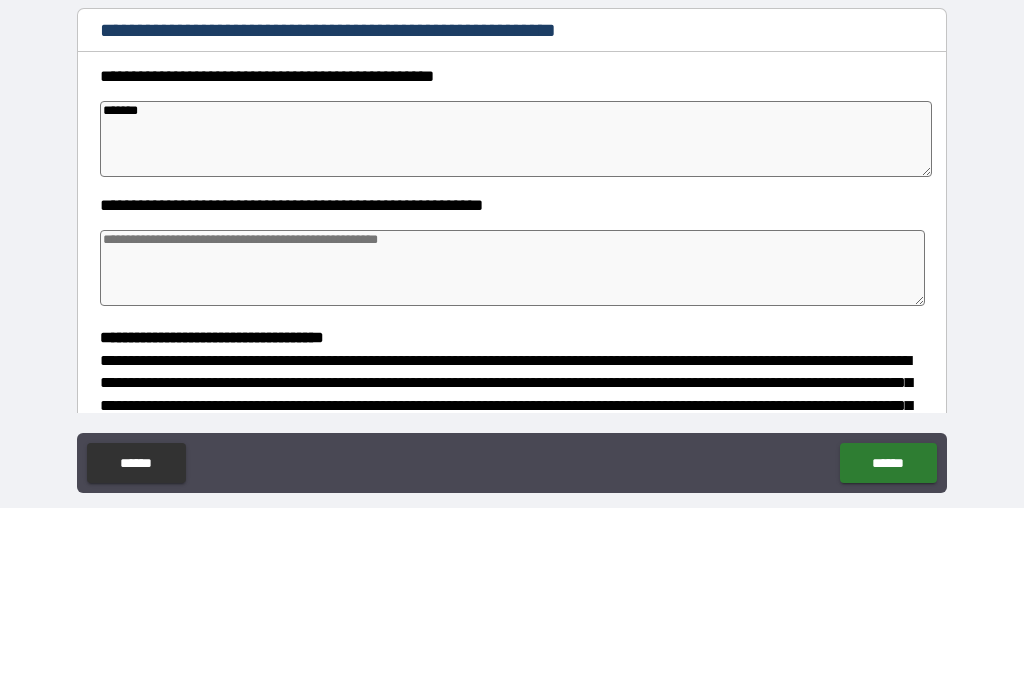 type on "*" 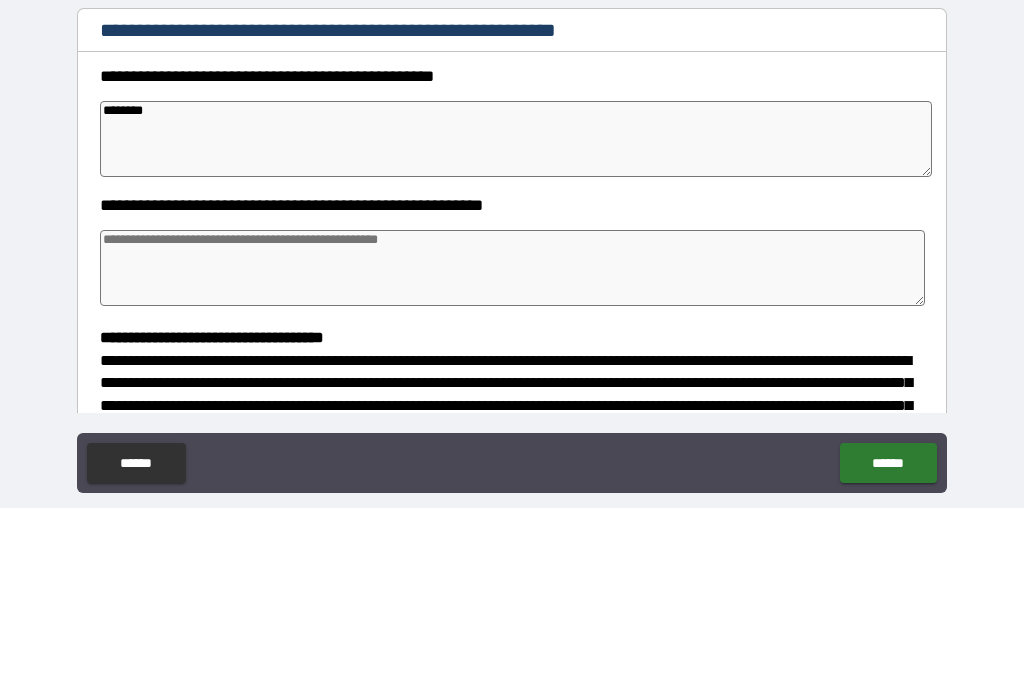 type on "*" 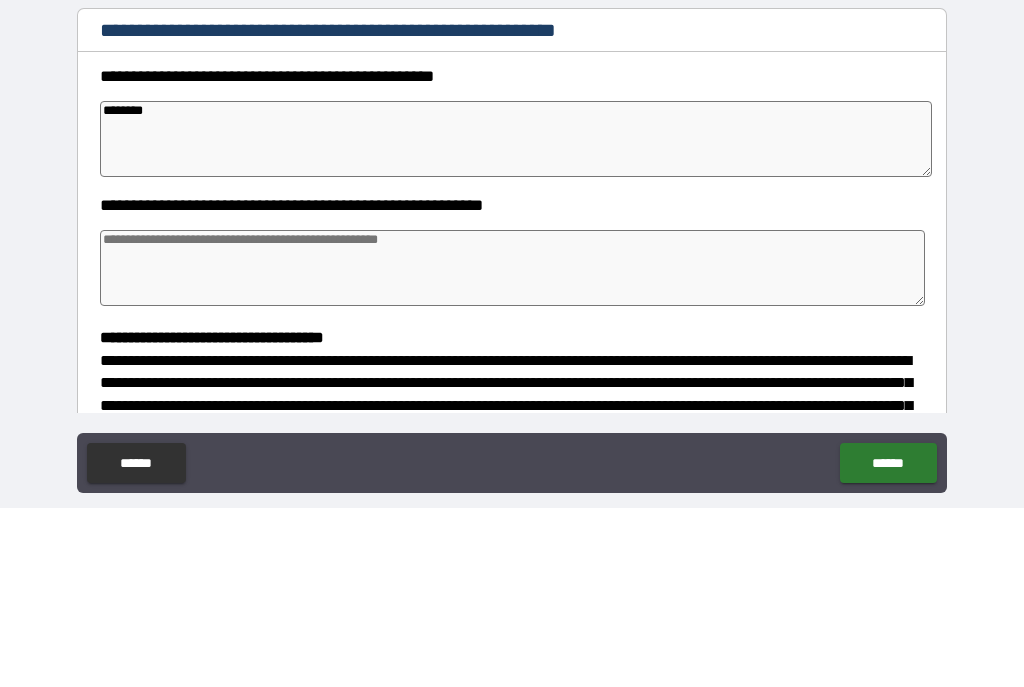 type on "*" 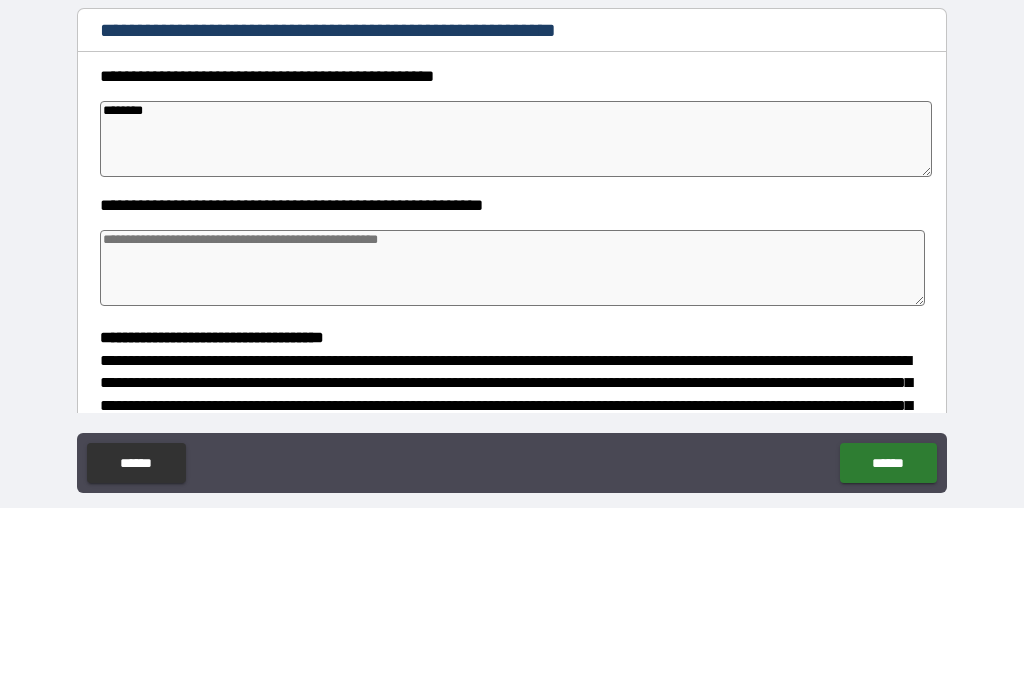 type on "*" 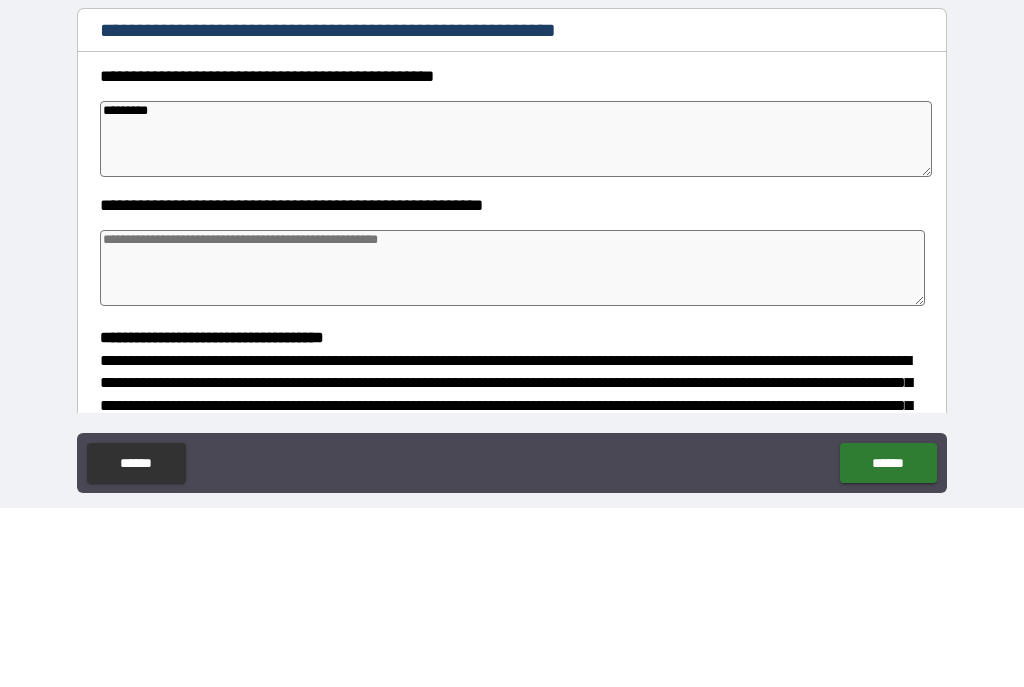 type on "*" 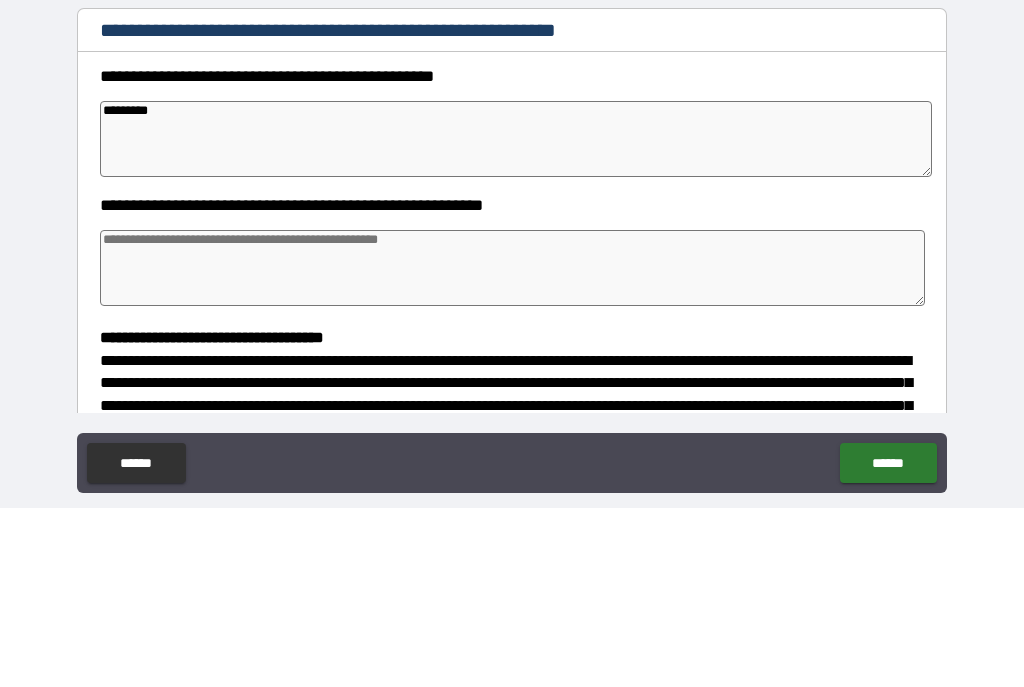 type on "*" 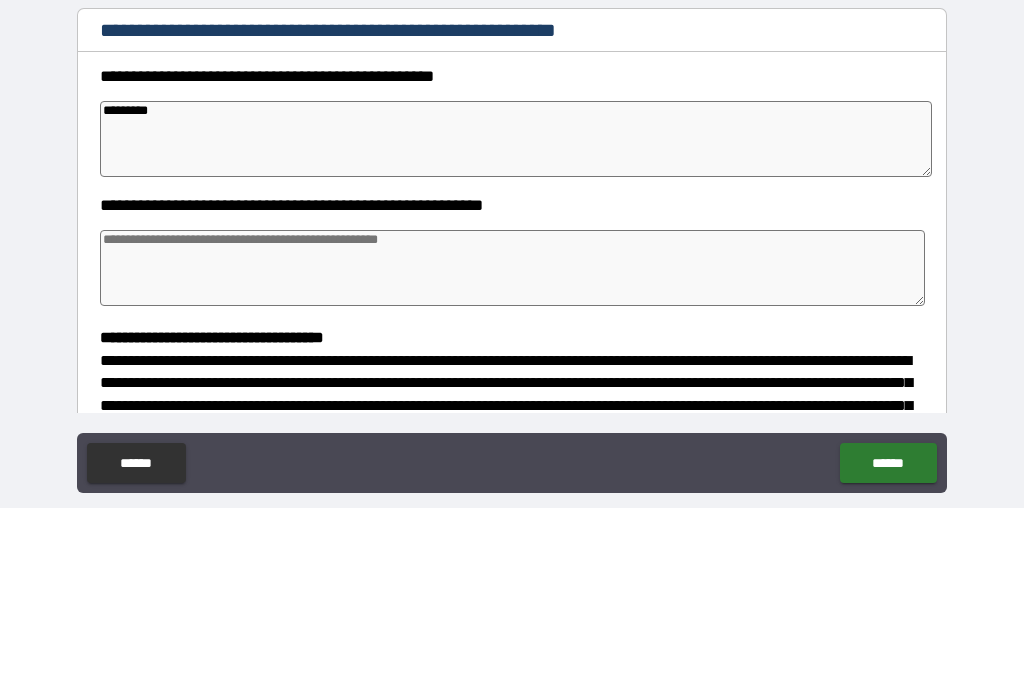 type on "*" 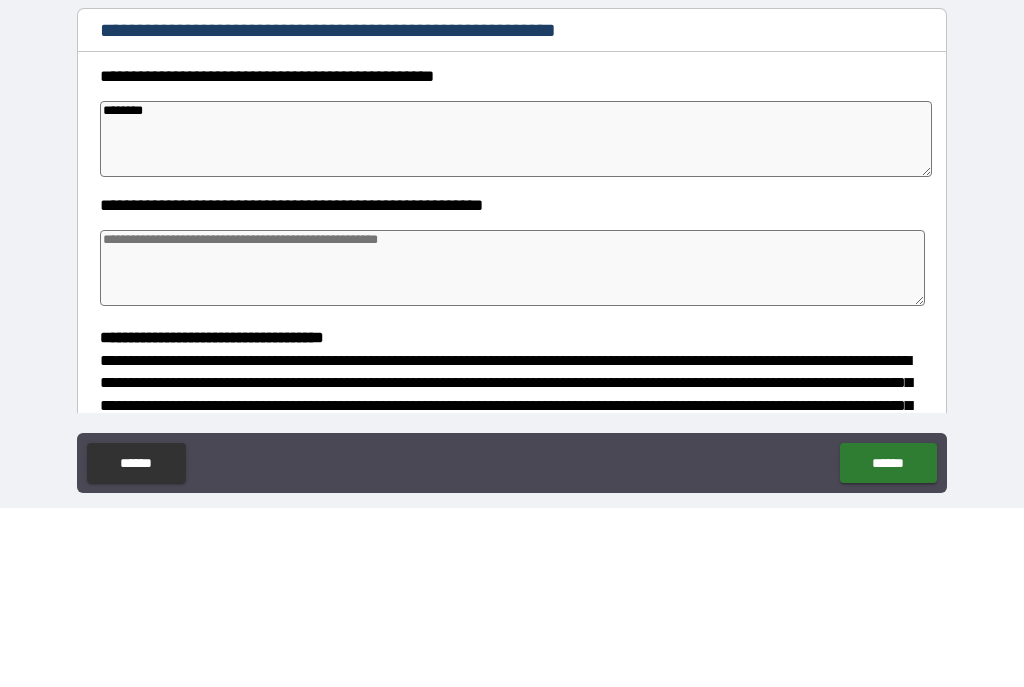 type on "*" 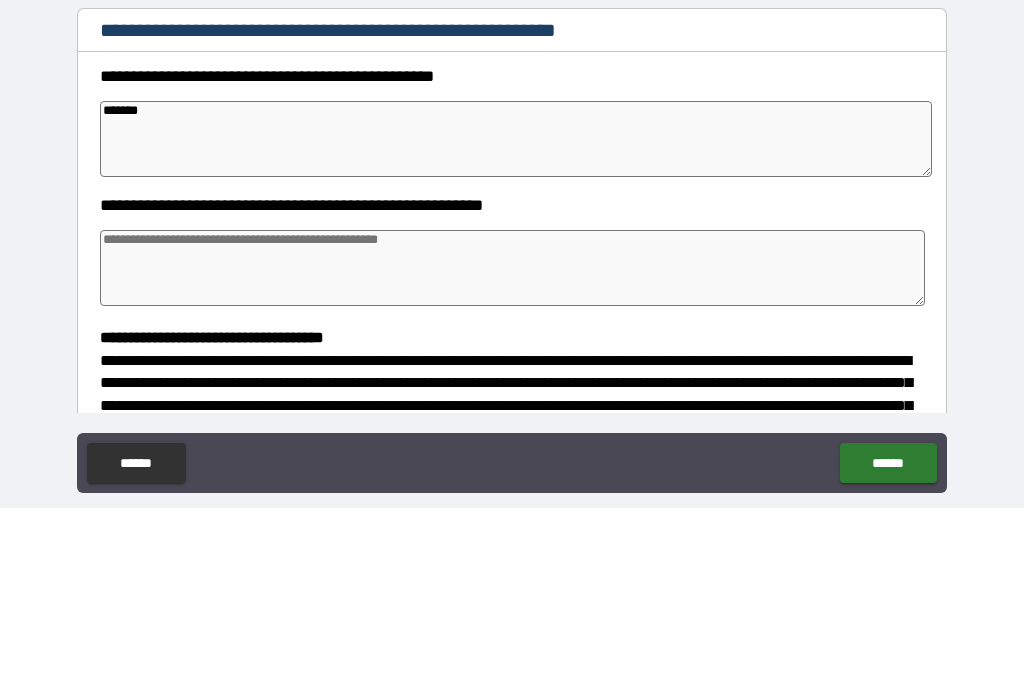 type on "*" 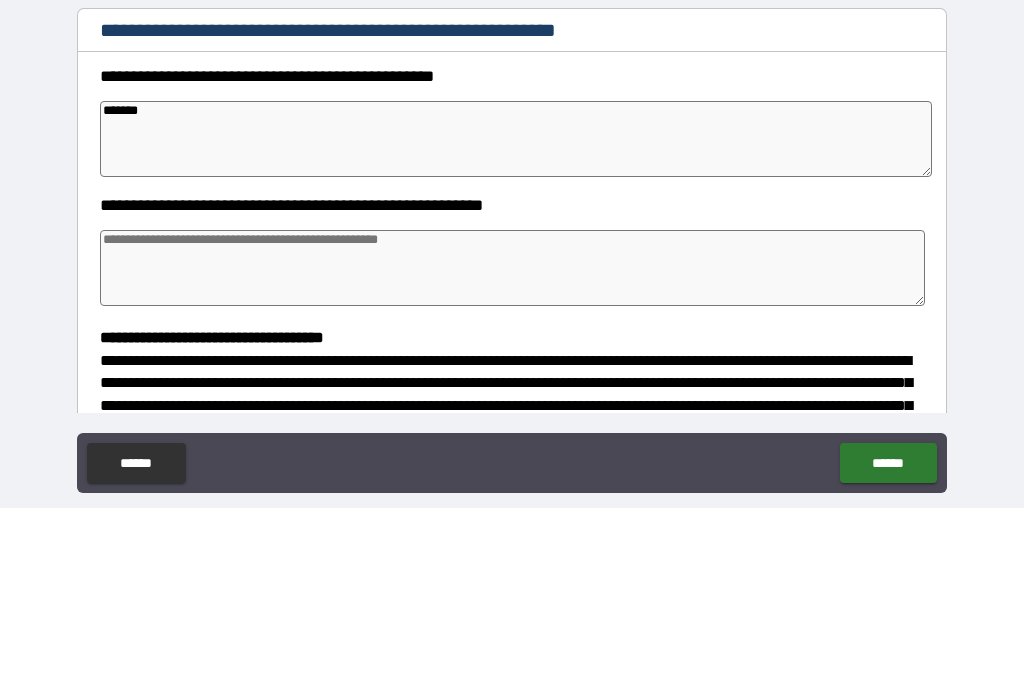 type on "******" 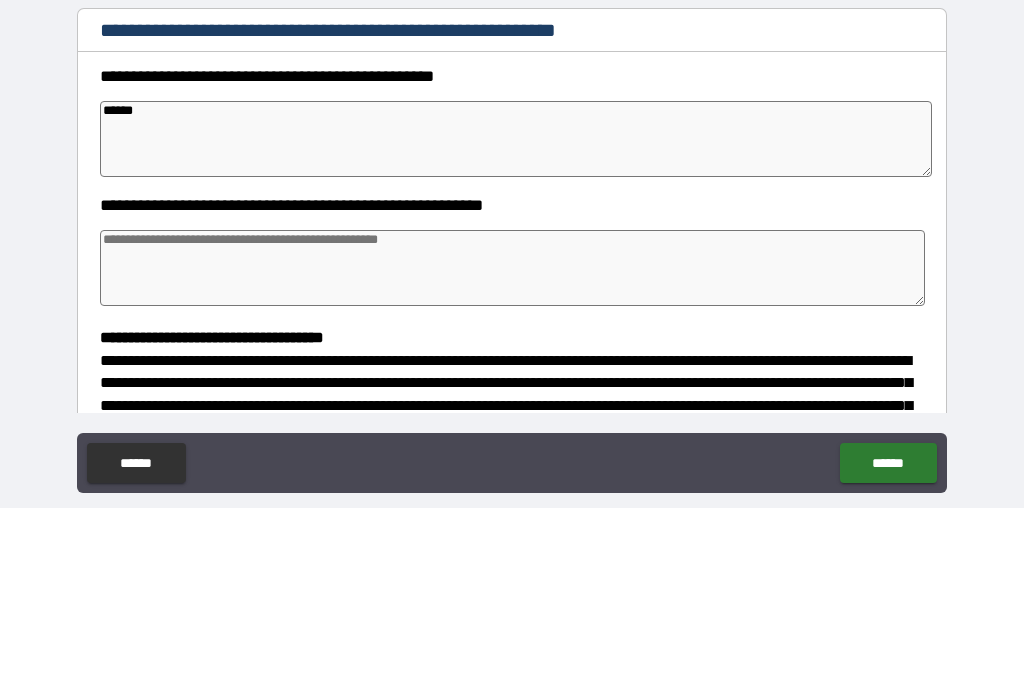 type on "*" 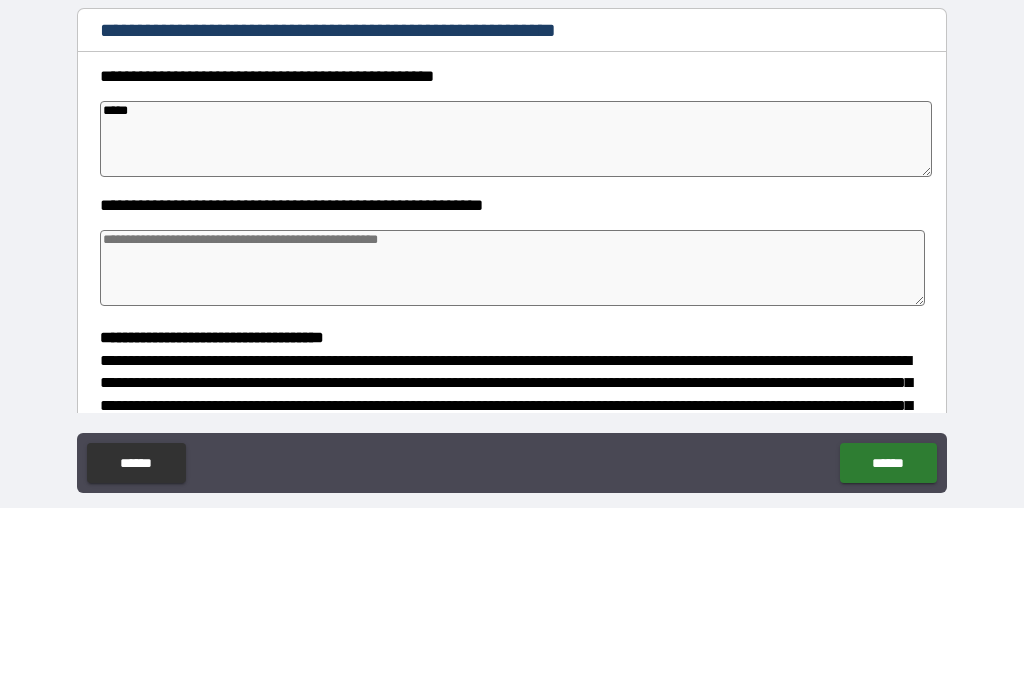 type on "*" 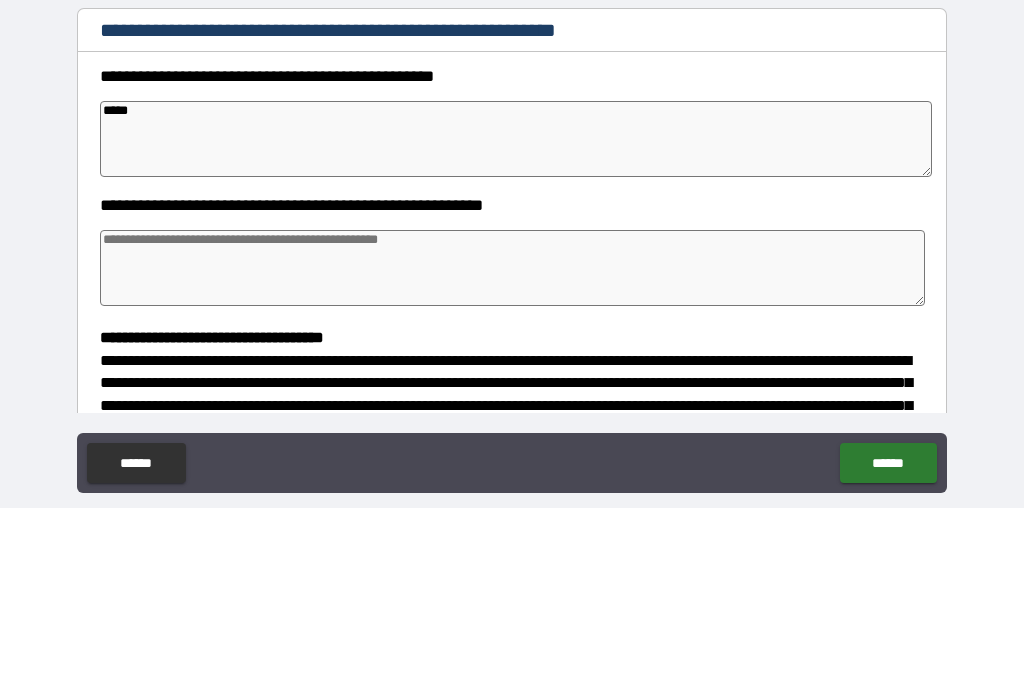 type on "*" 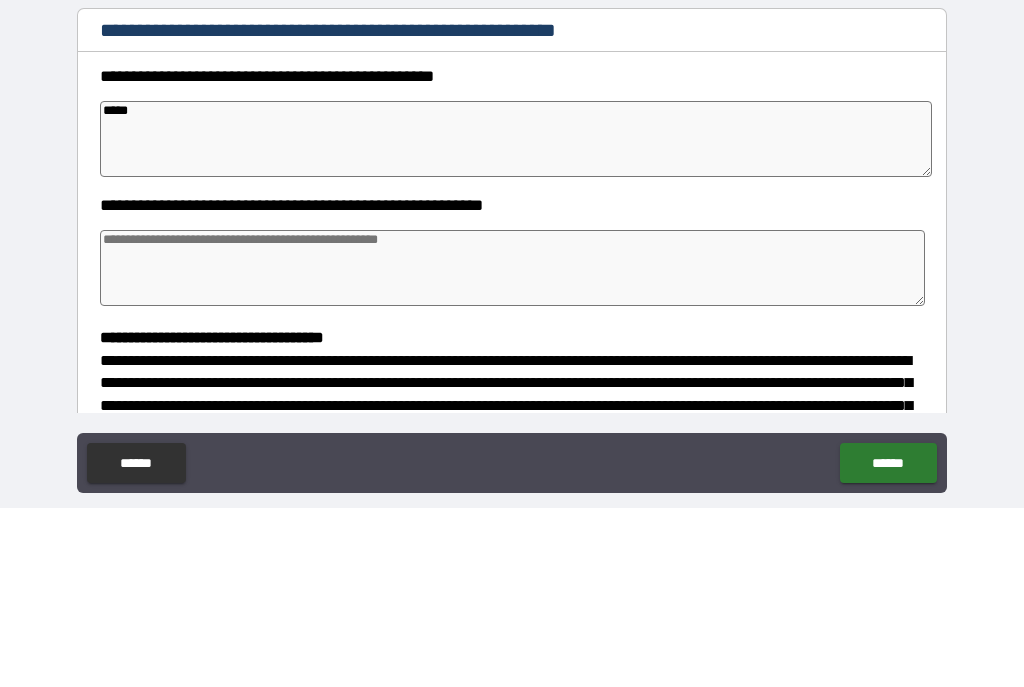 type on "*" 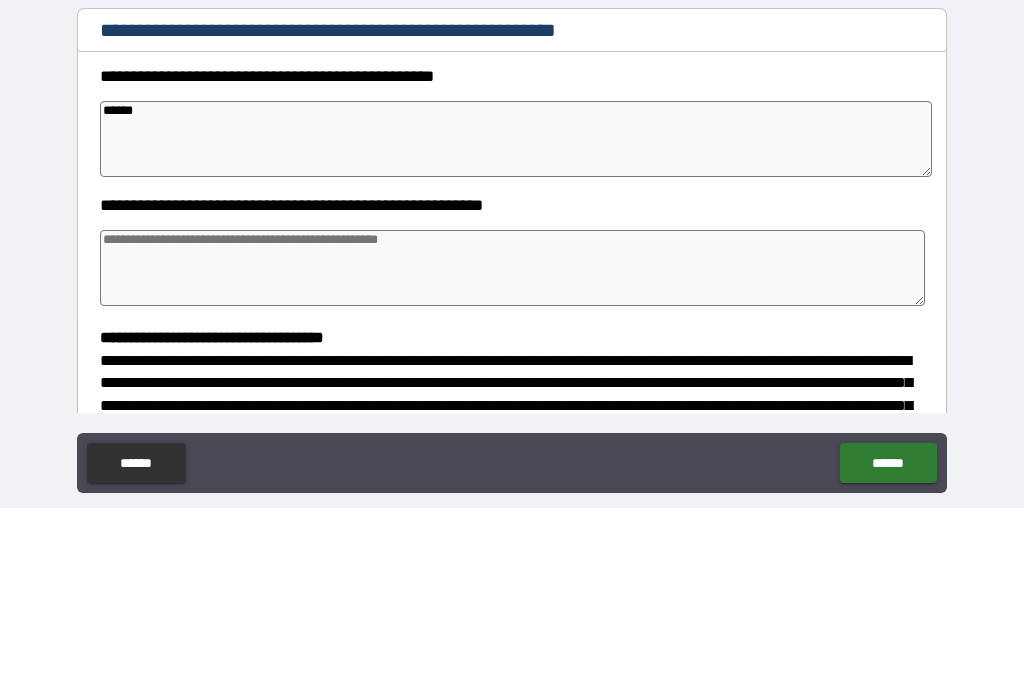 type on "*" 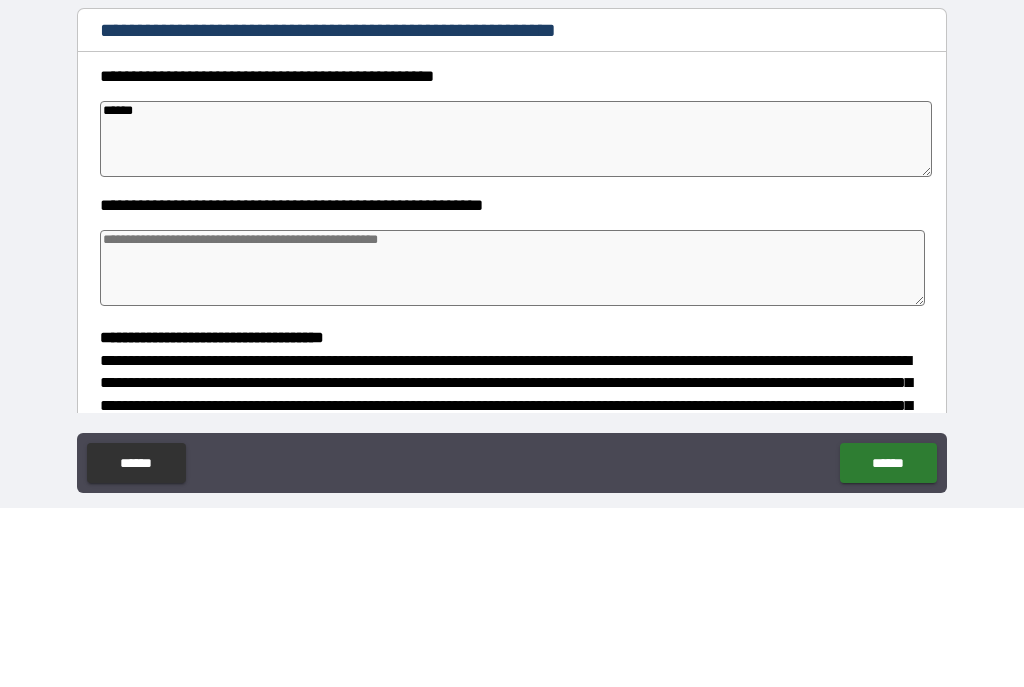 type on "*" 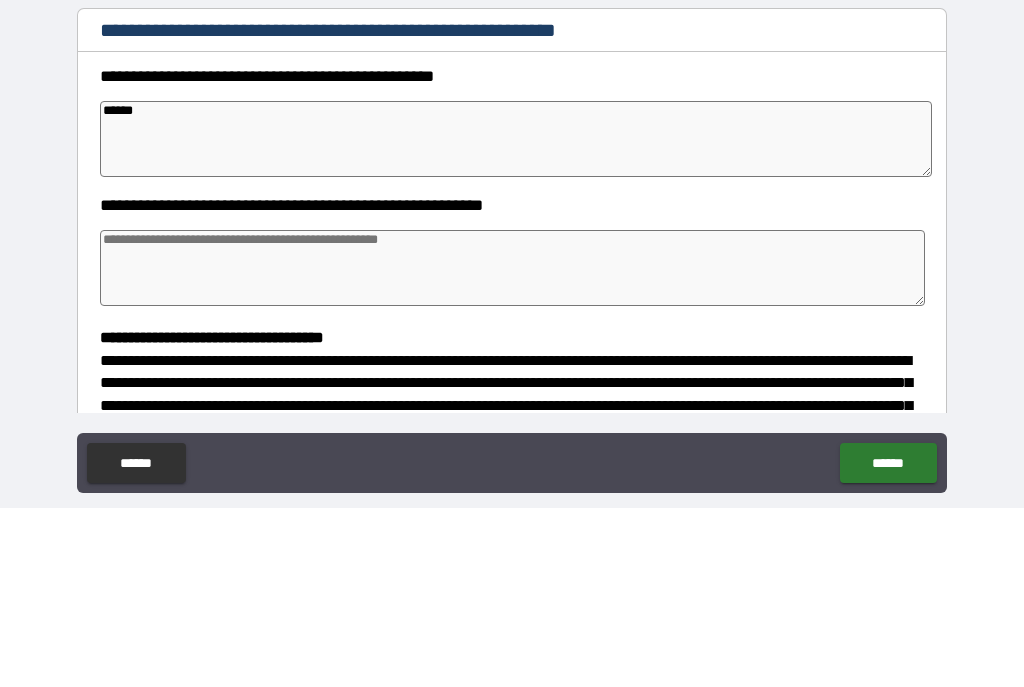 type on "*" 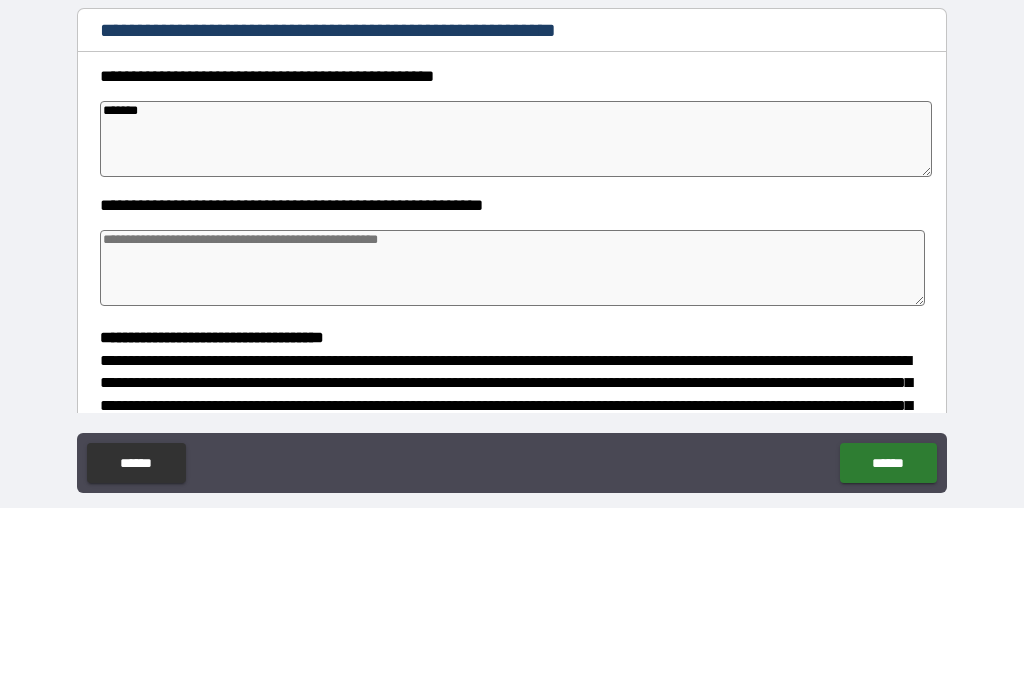 type on "*" 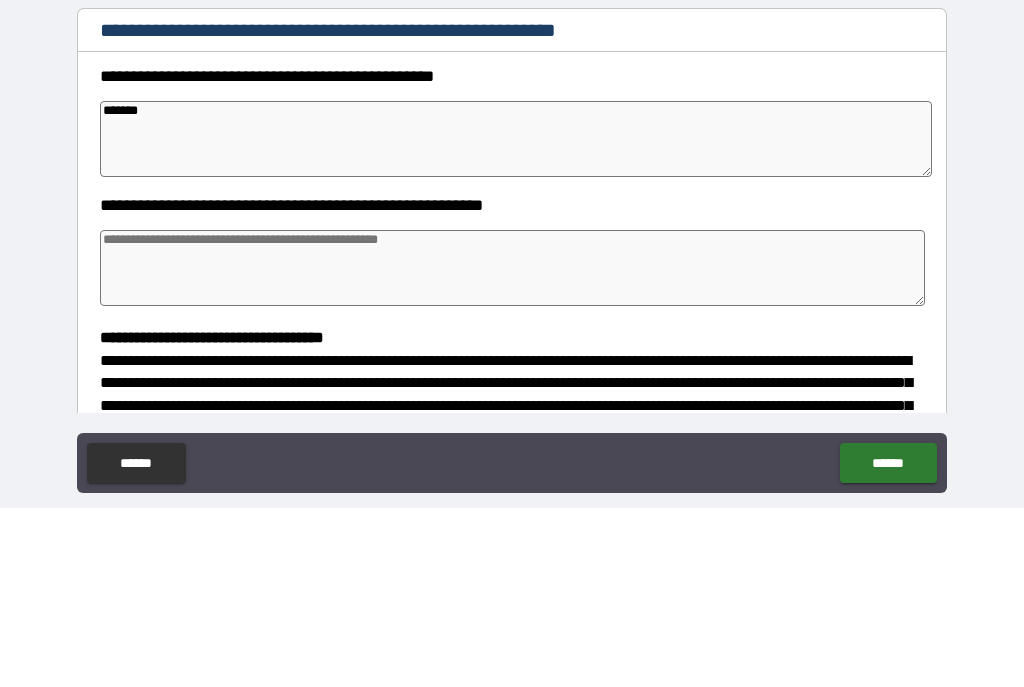 type on "********" 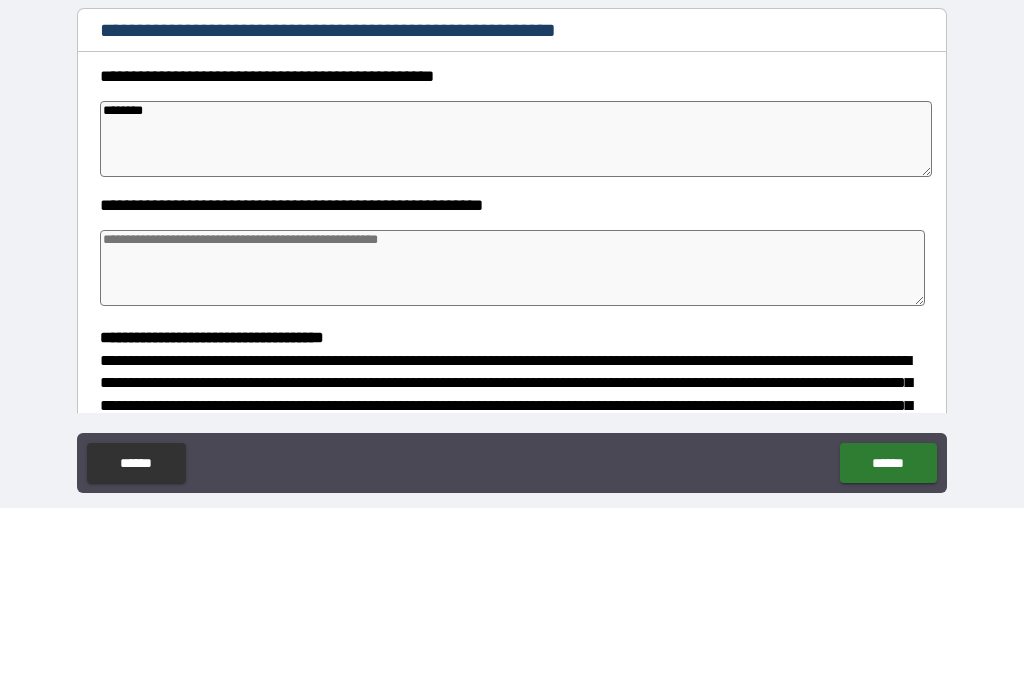 type on "*" 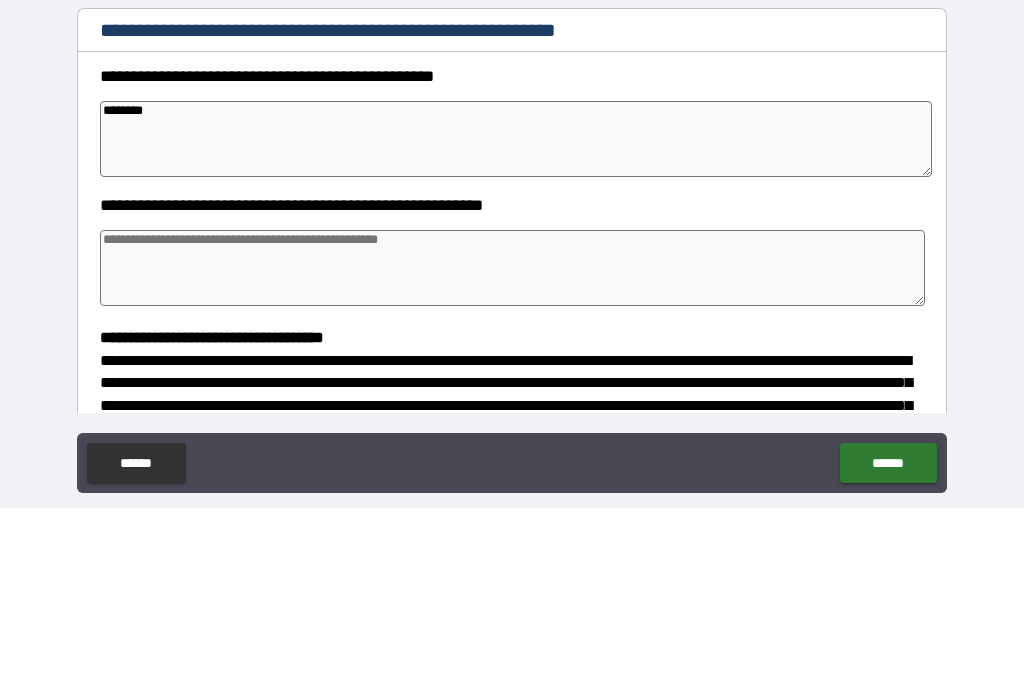 type on "*" 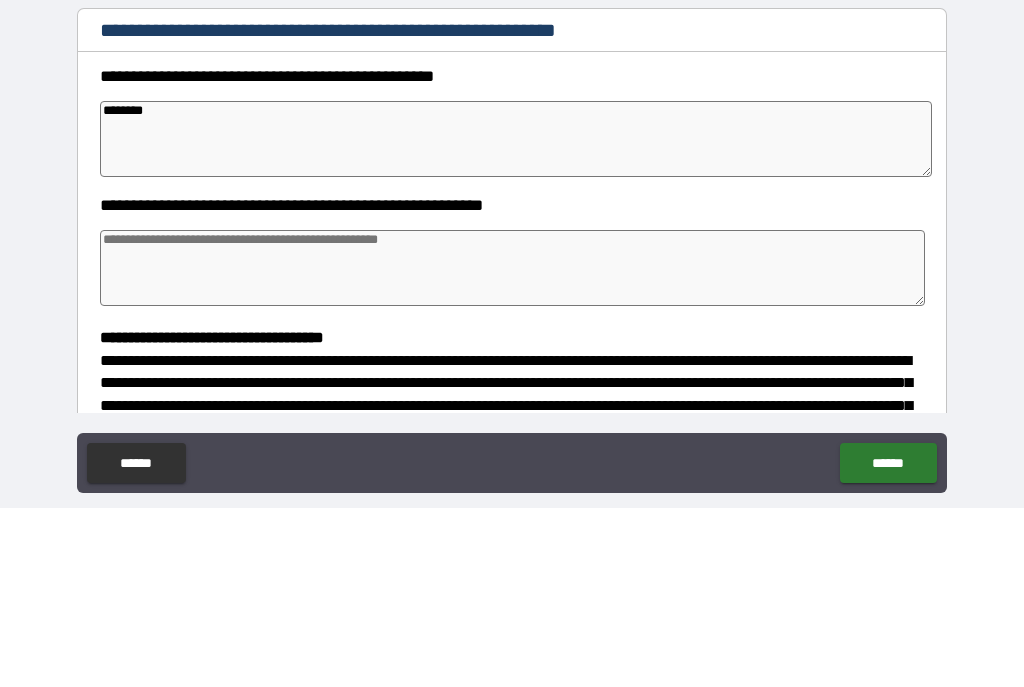 type on "*" 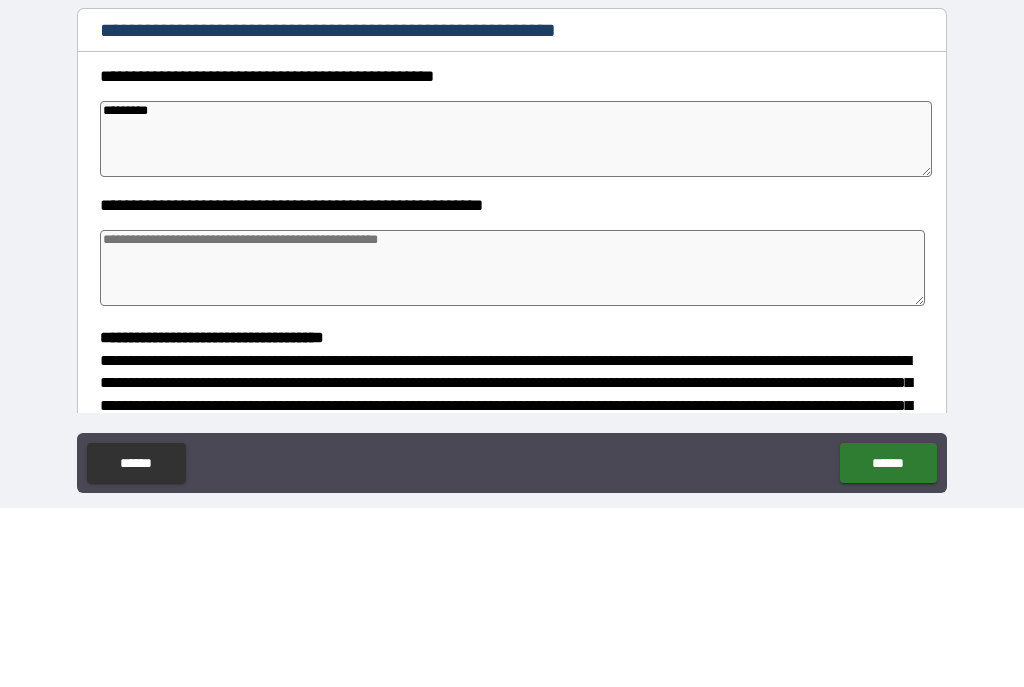 type on "*" 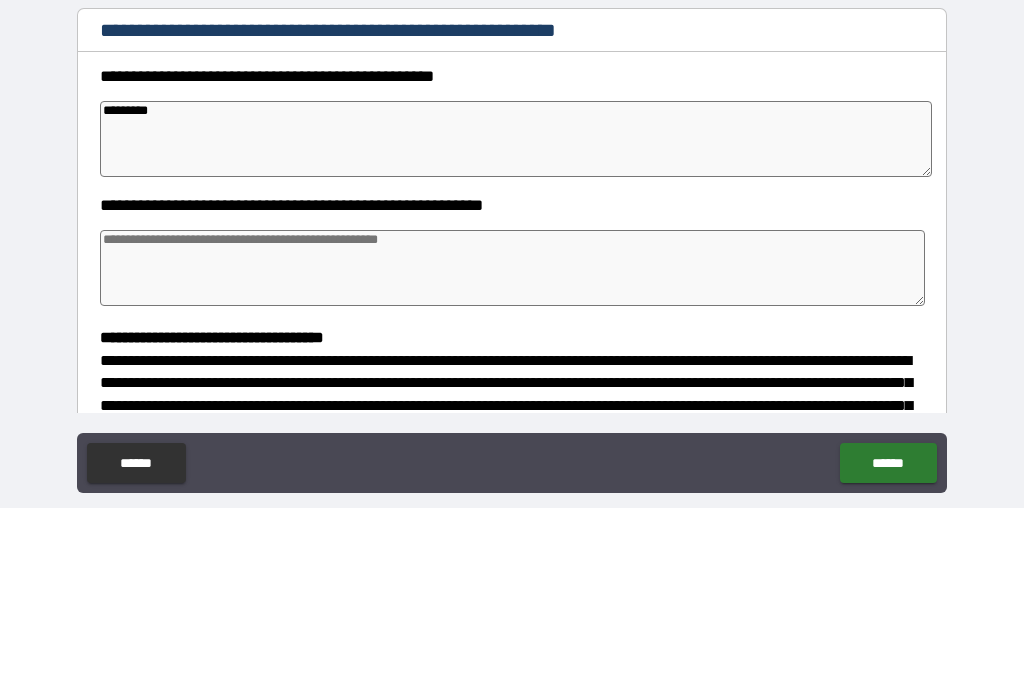 type on "*" 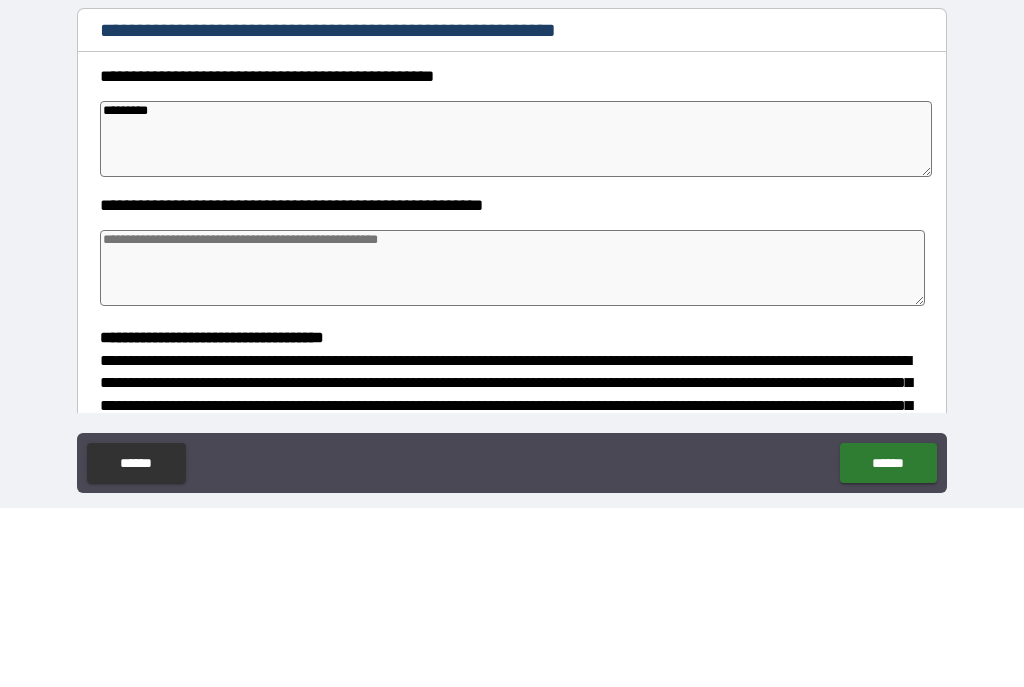 type on "*" 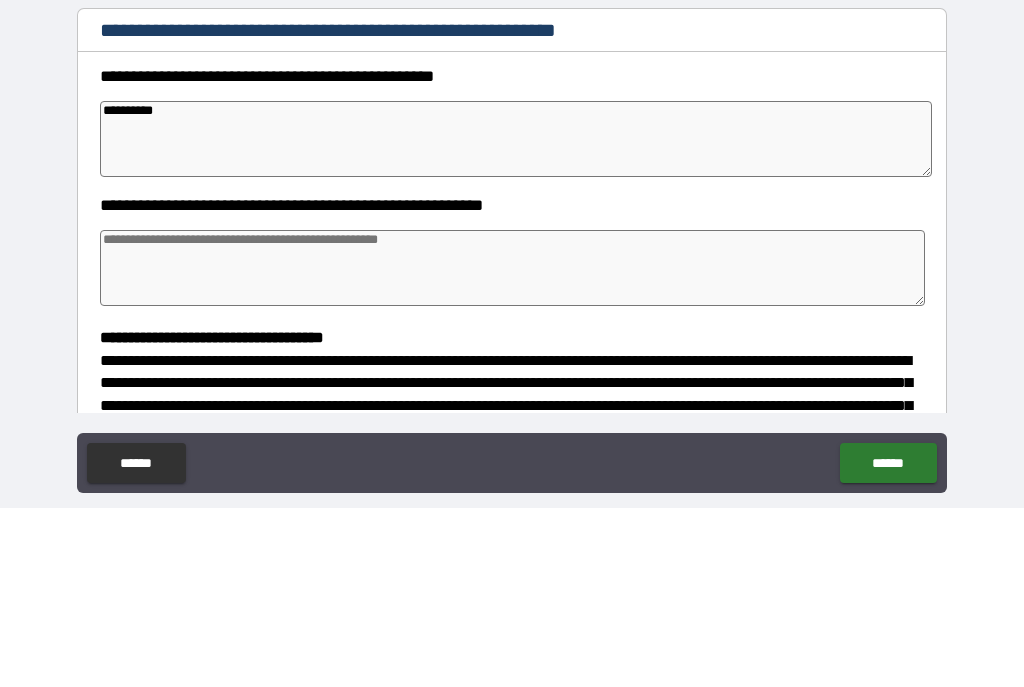 type on "*" 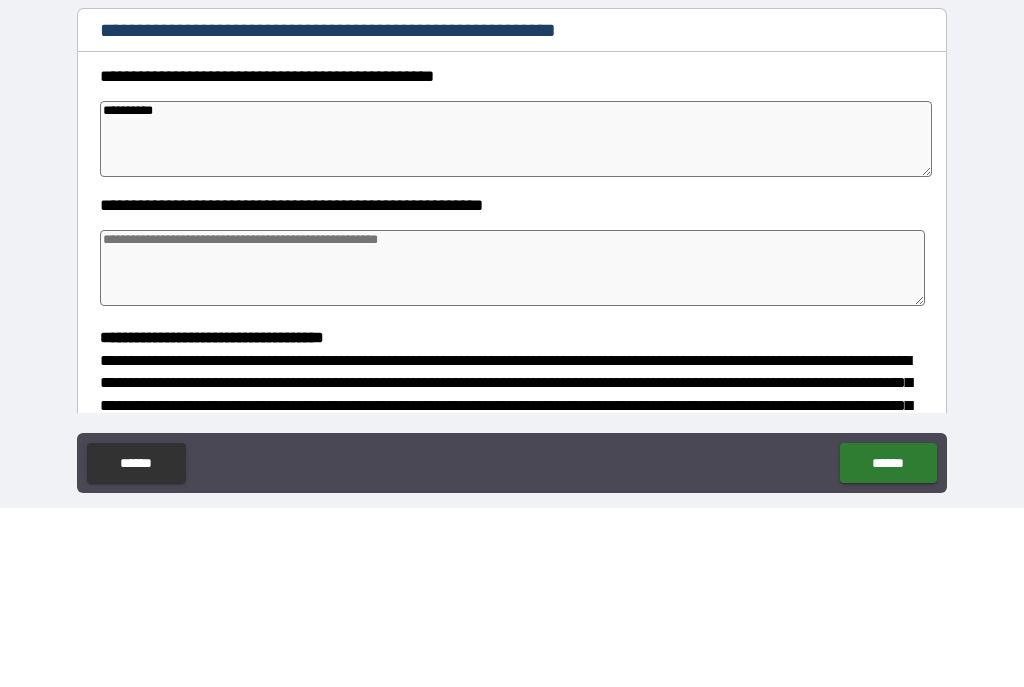 type on "**********" 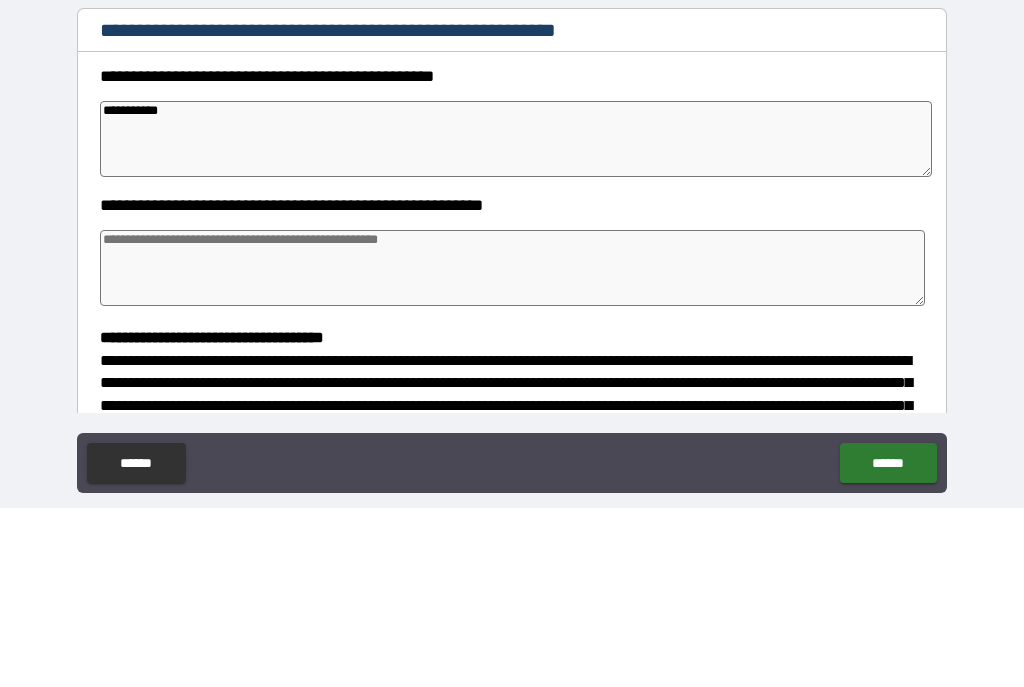 type on "*" 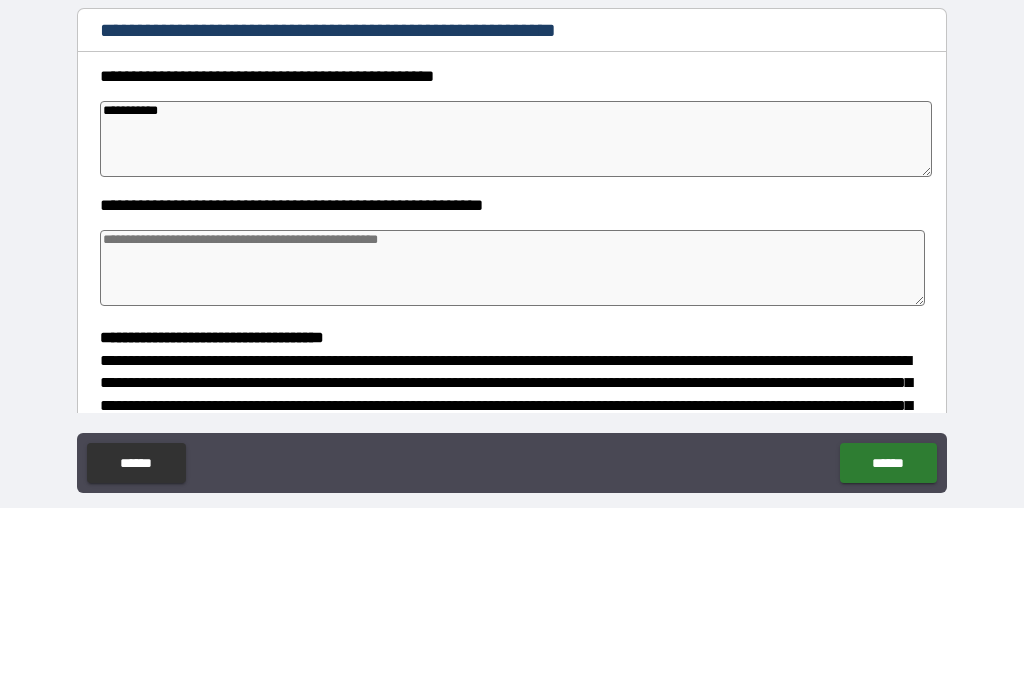 type on "*" 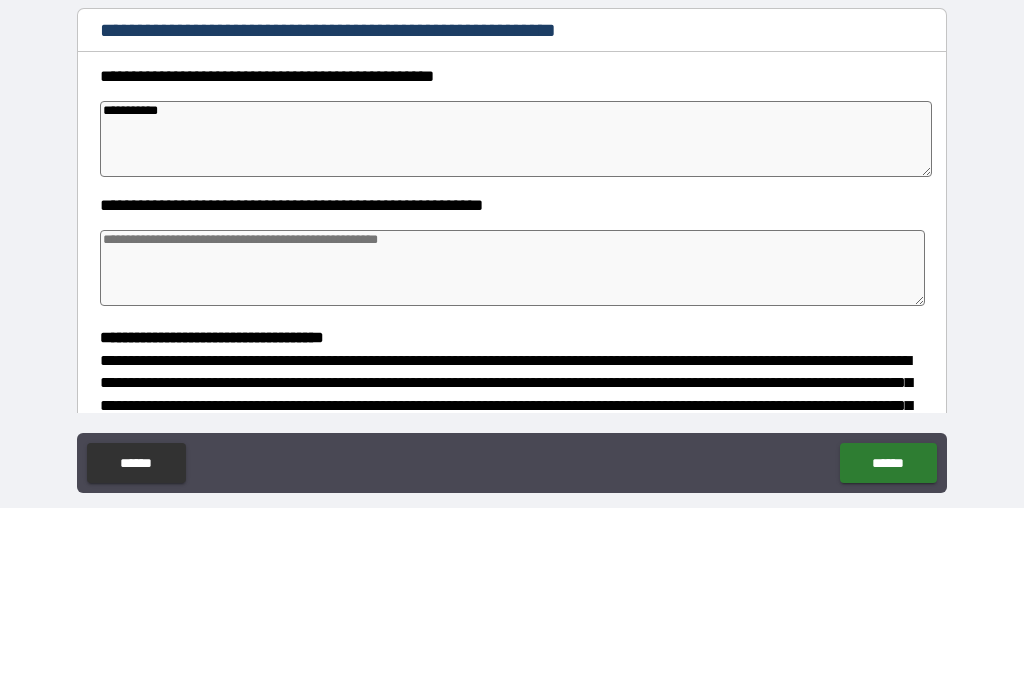 type on "*" 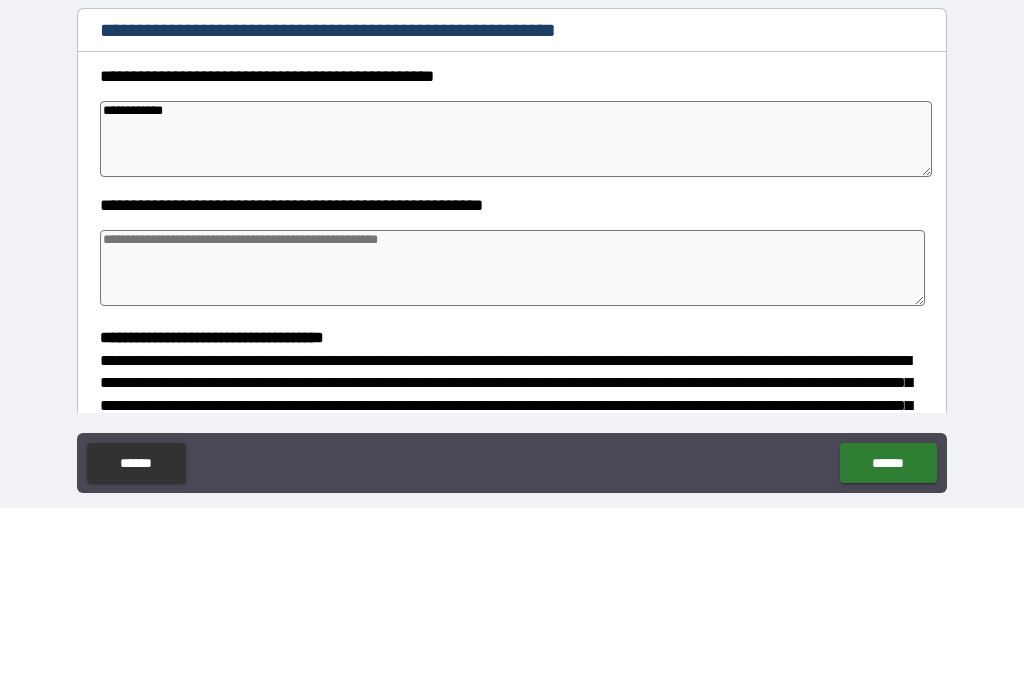 type on "**********" 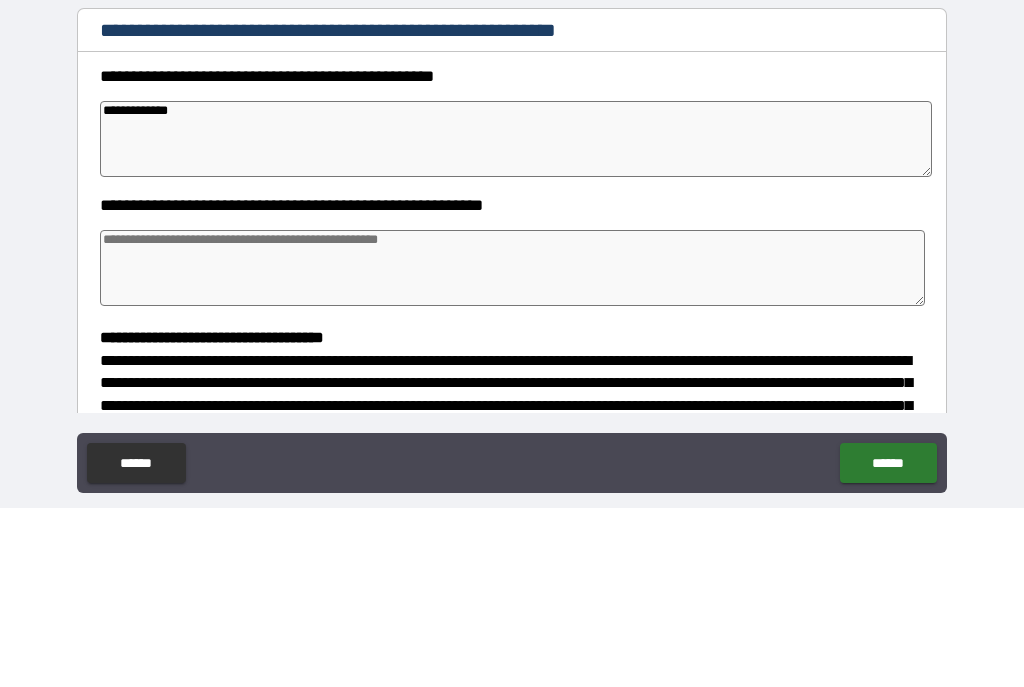 type on "*" 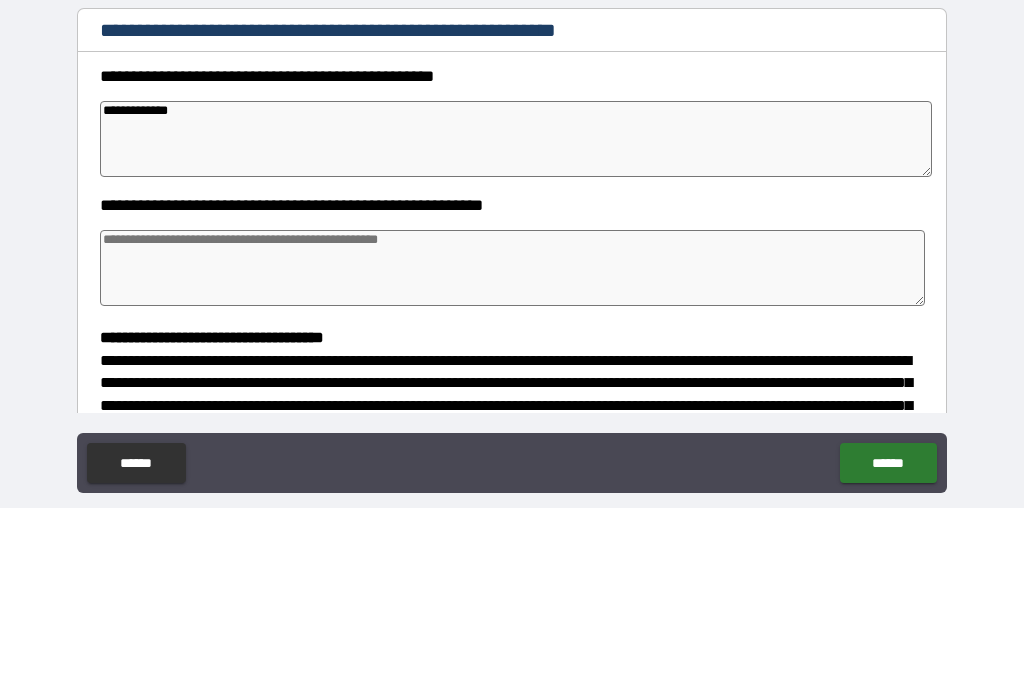 type on "**********" 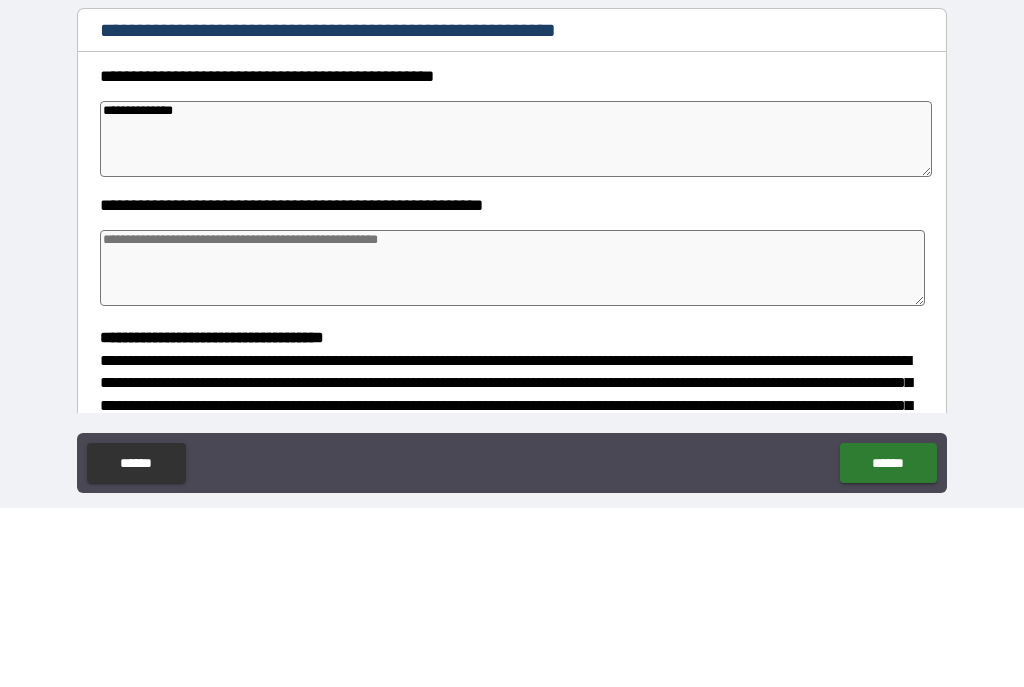 type on "*" 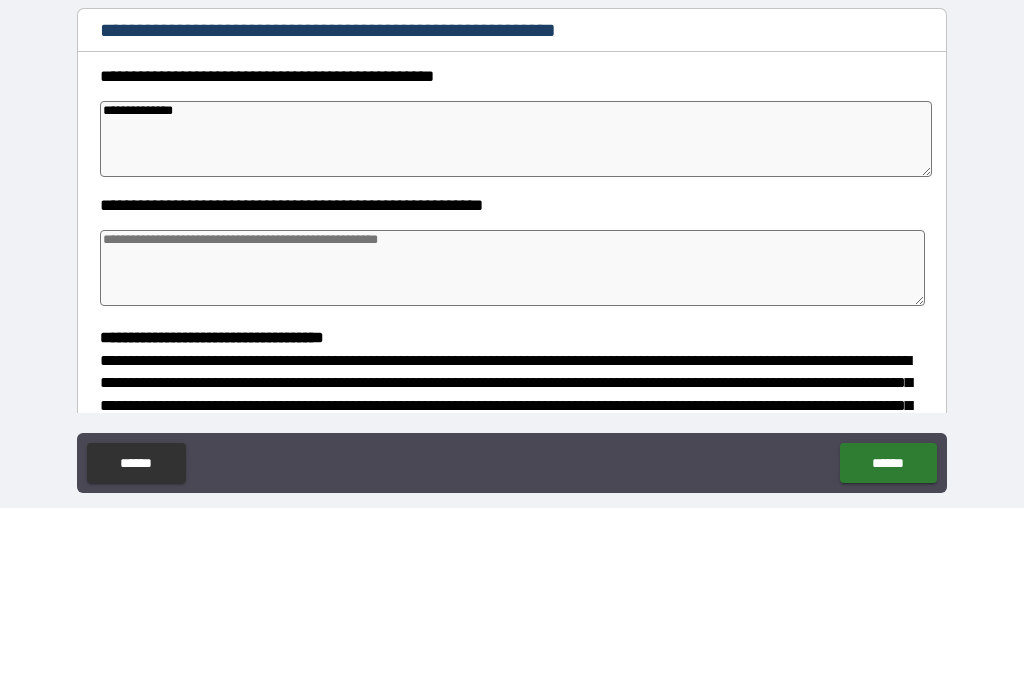 type on "*" 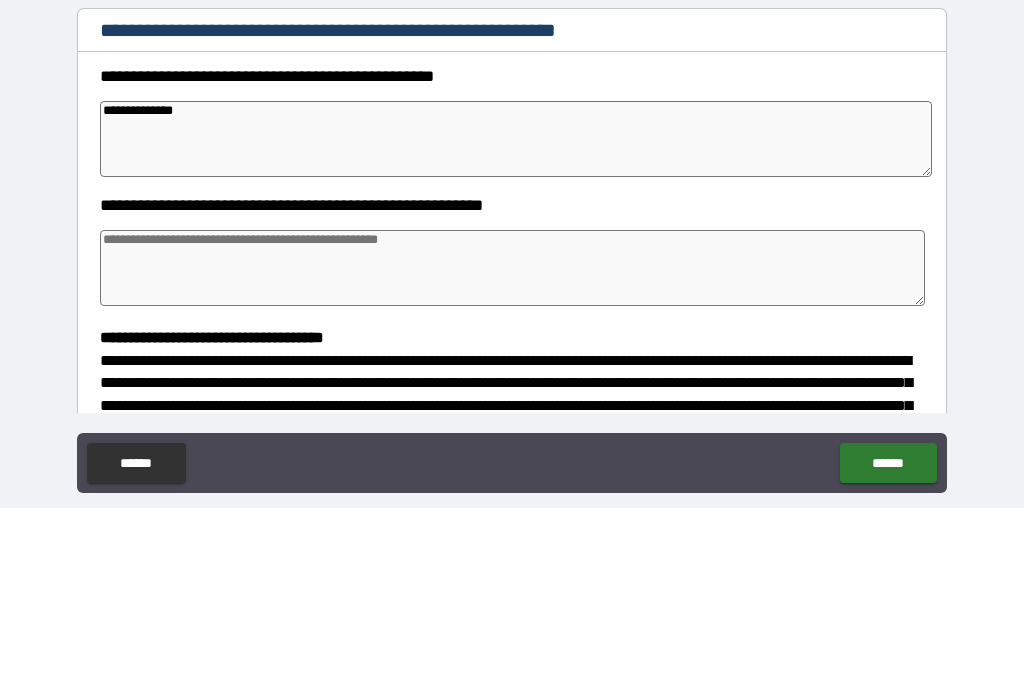 type on "*" 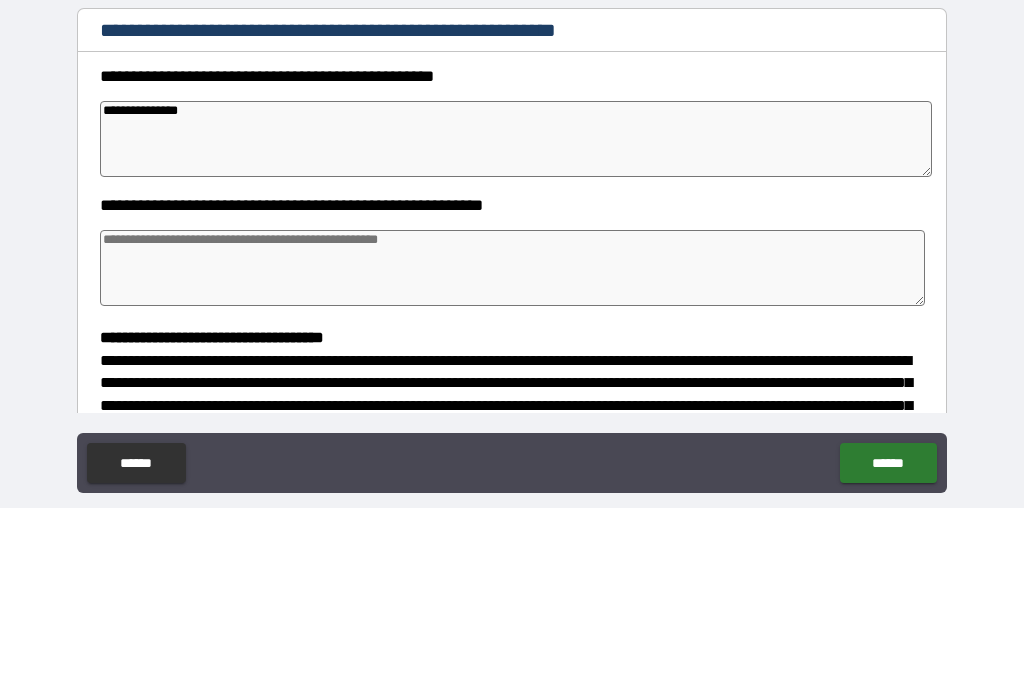 type on "*" 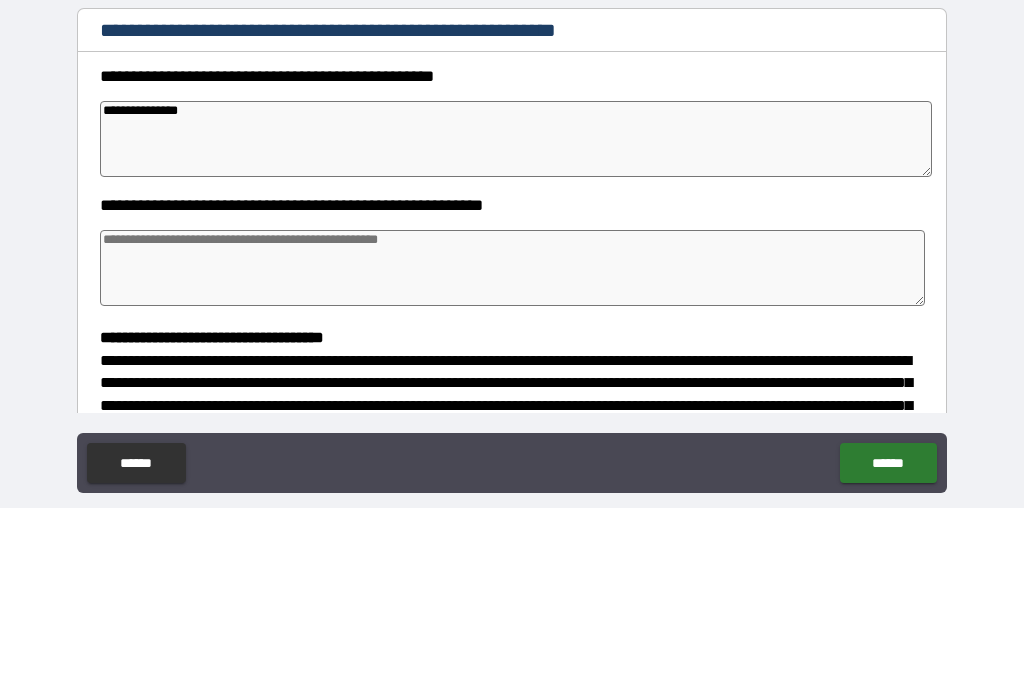 type on "*" 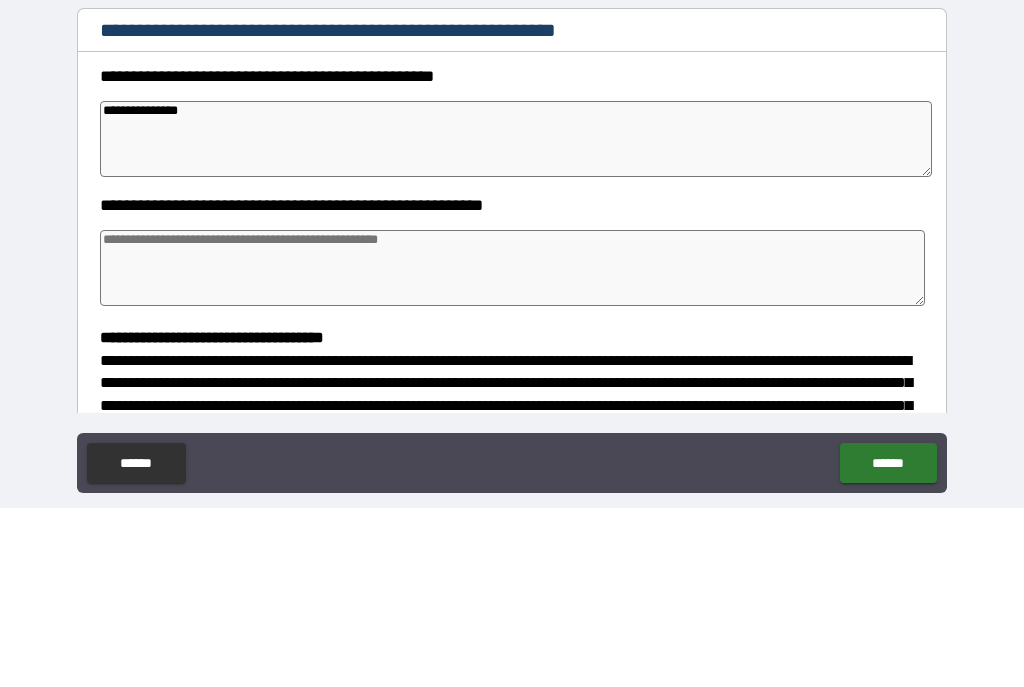 type on "*" 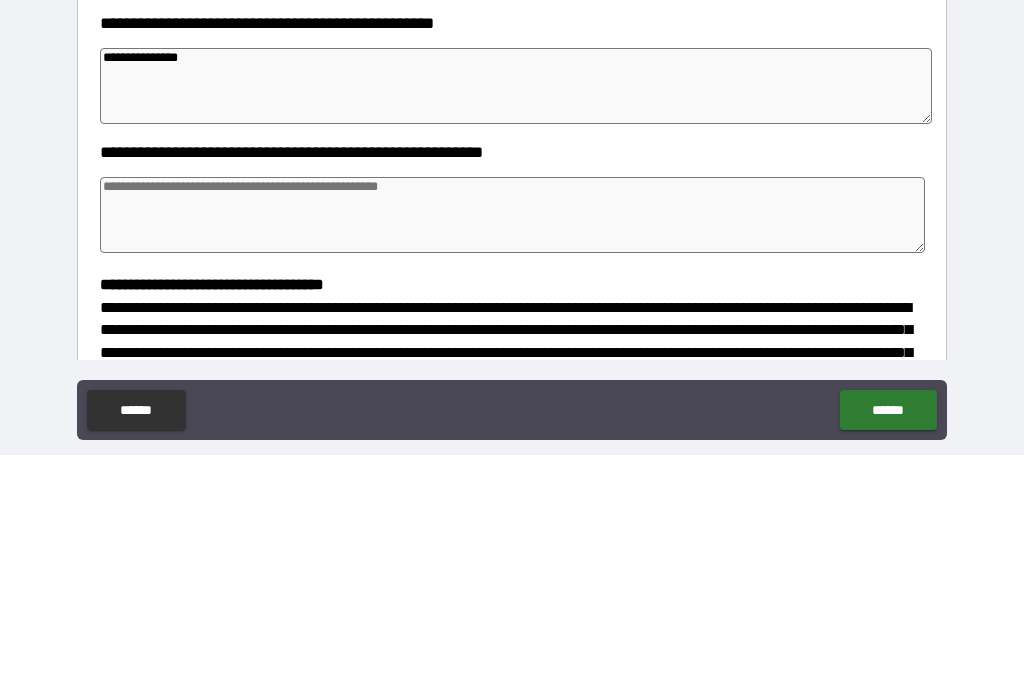 type on "**********" 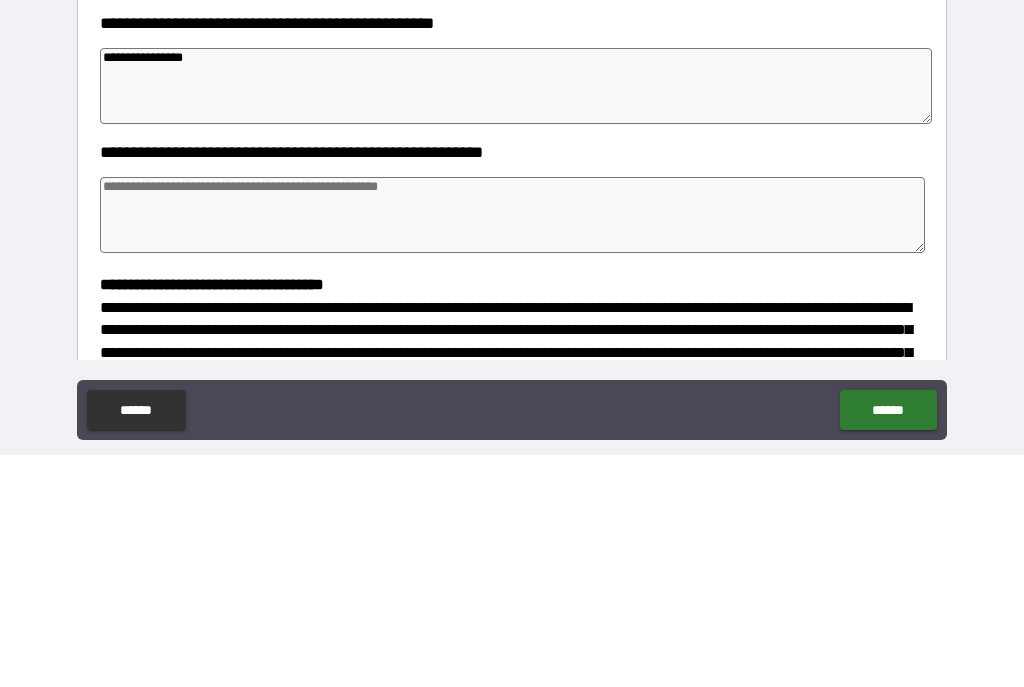 type on "*" 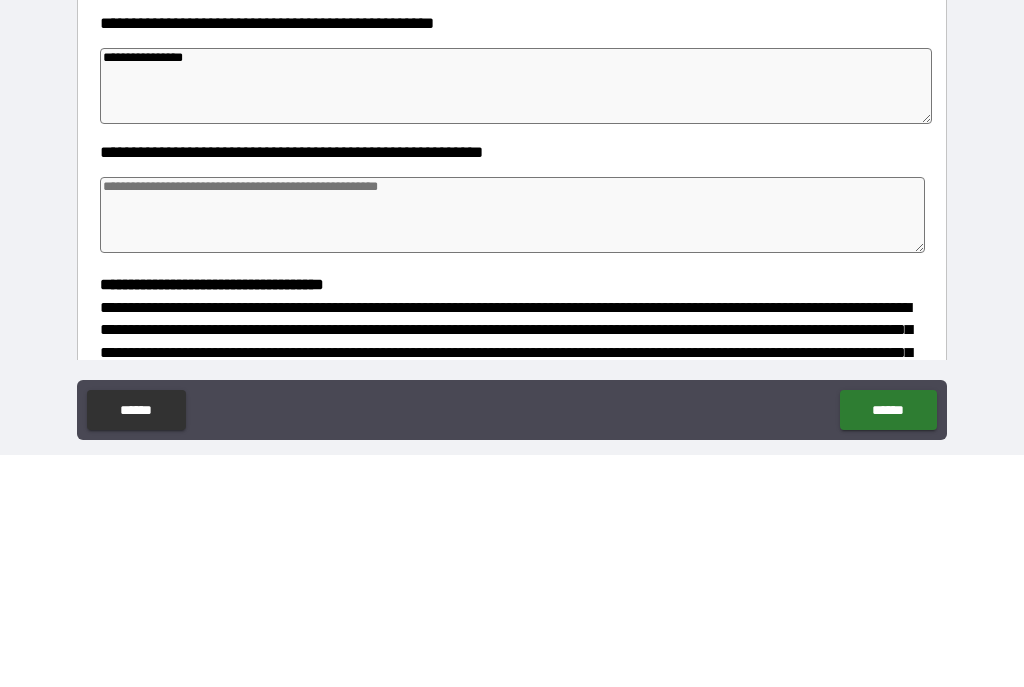 type on "**********" 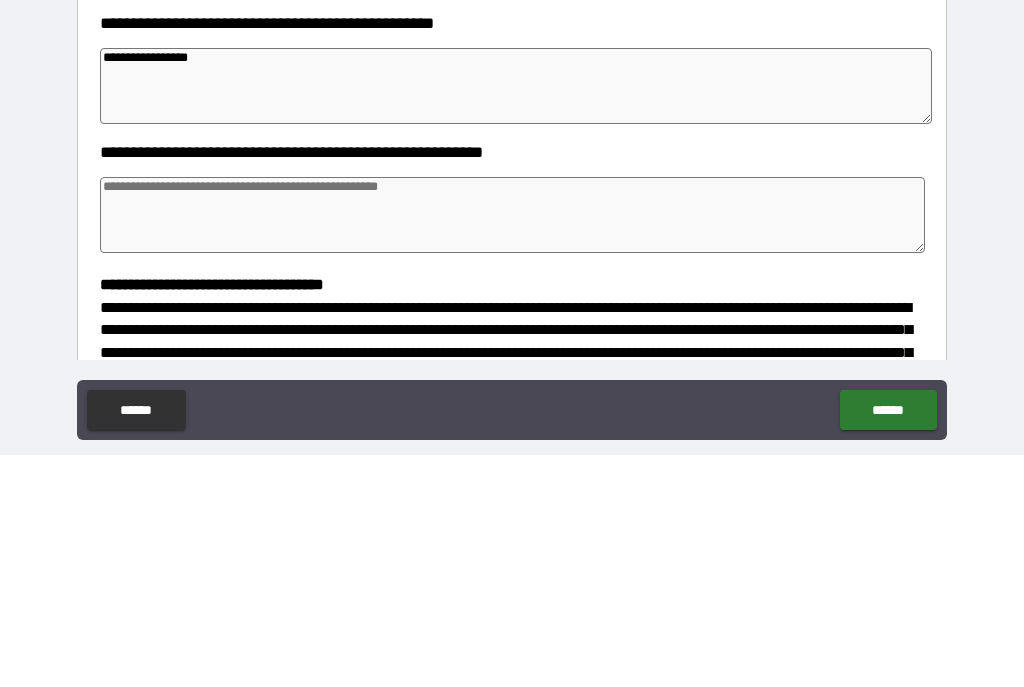 type on "*" 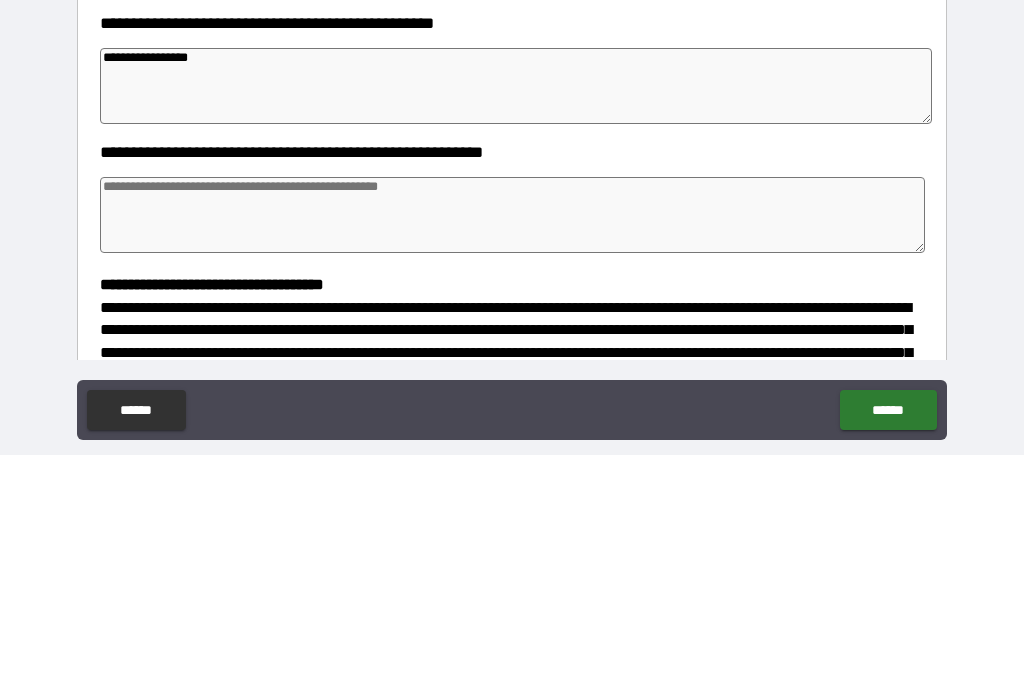 type on "*" 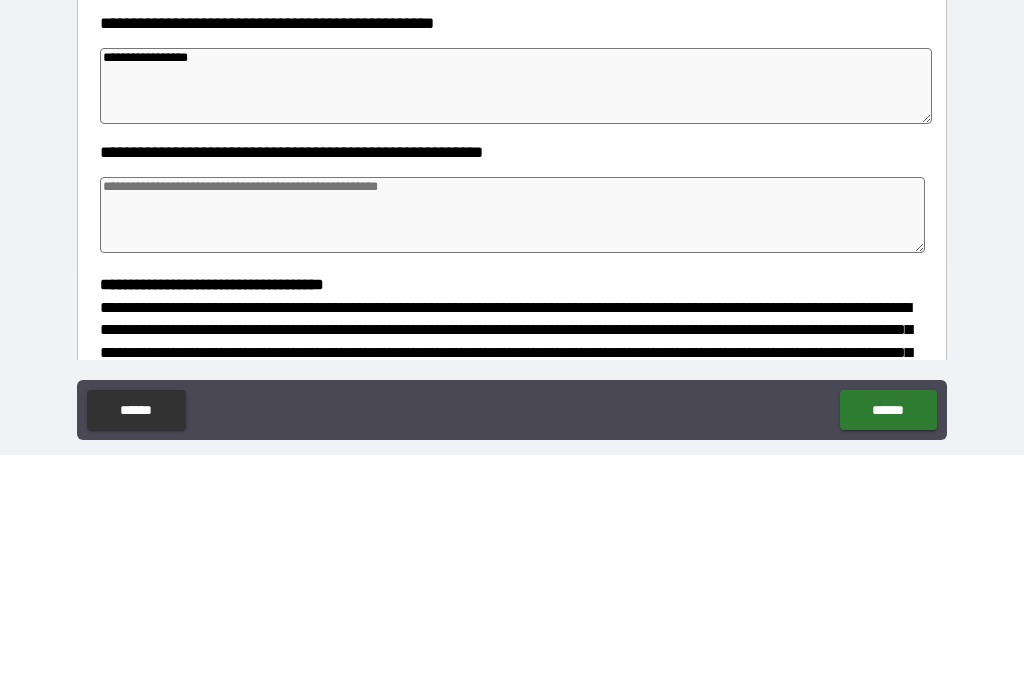 type on "*" 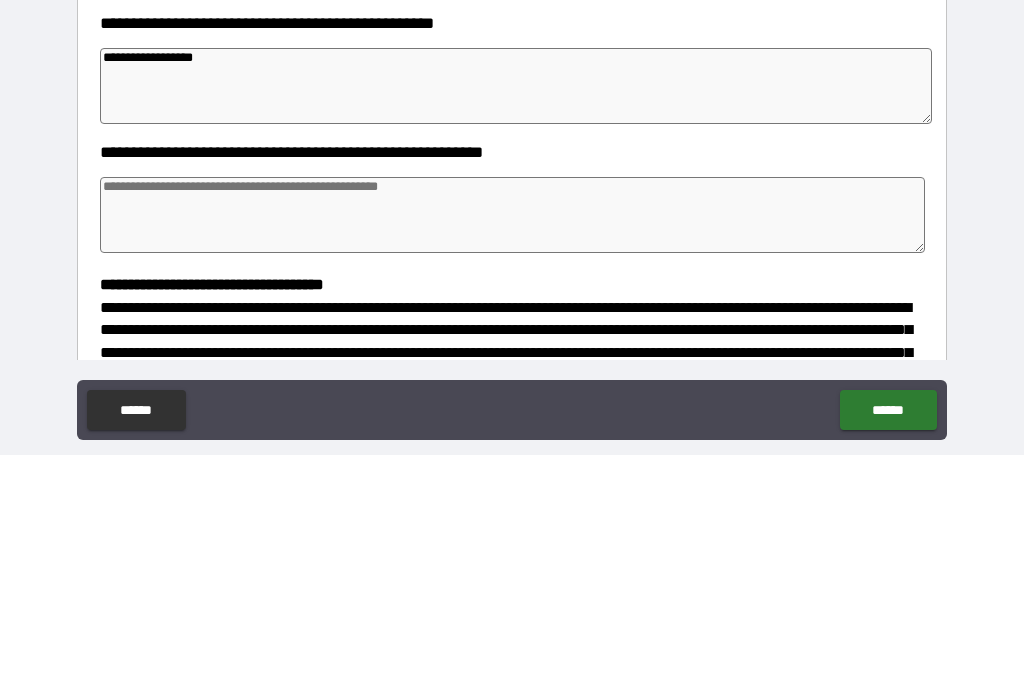 type on "*" 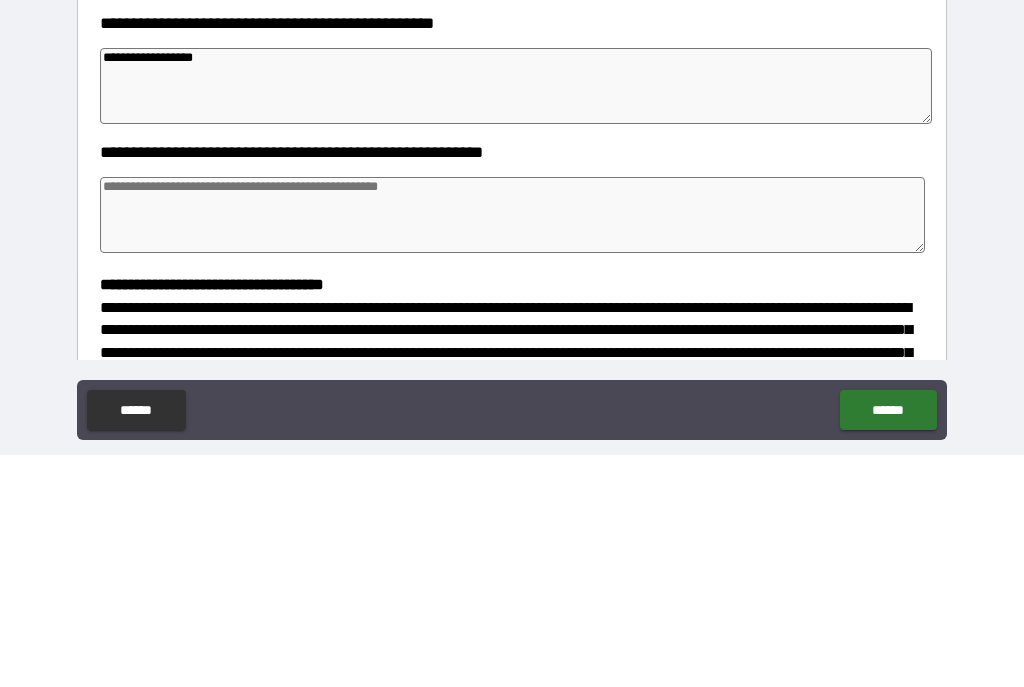 type on "*" 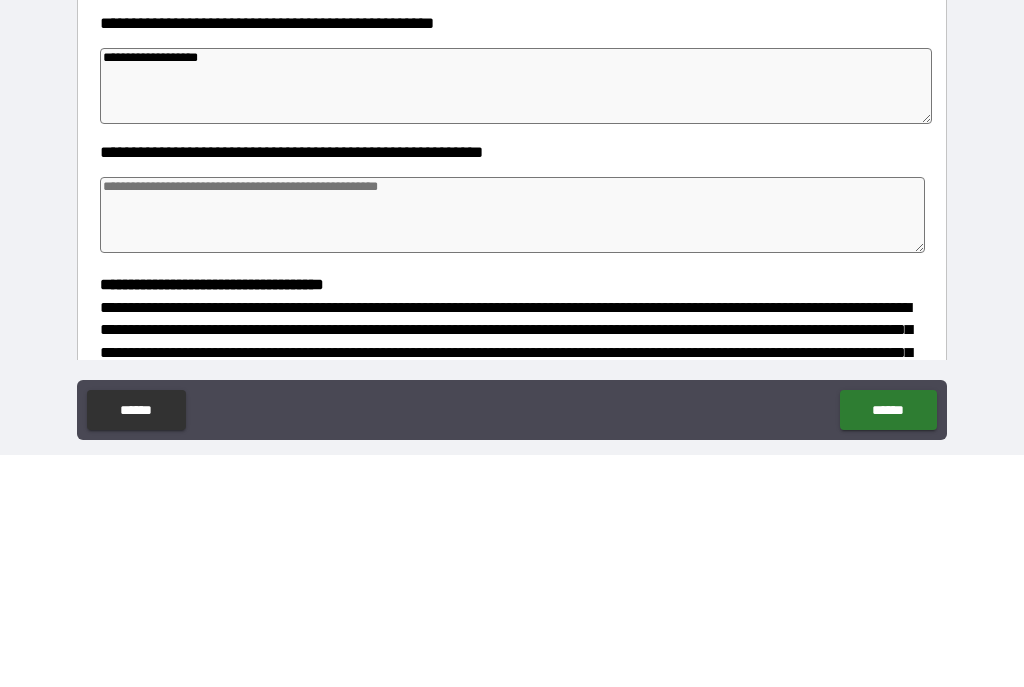 type on "*" 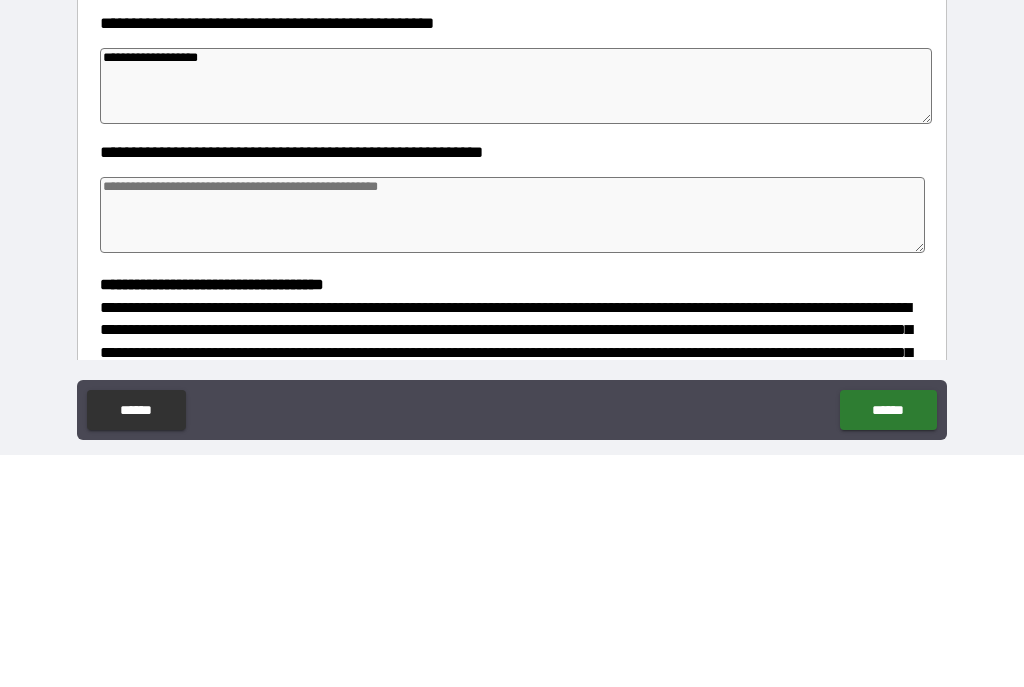 type on "**********" 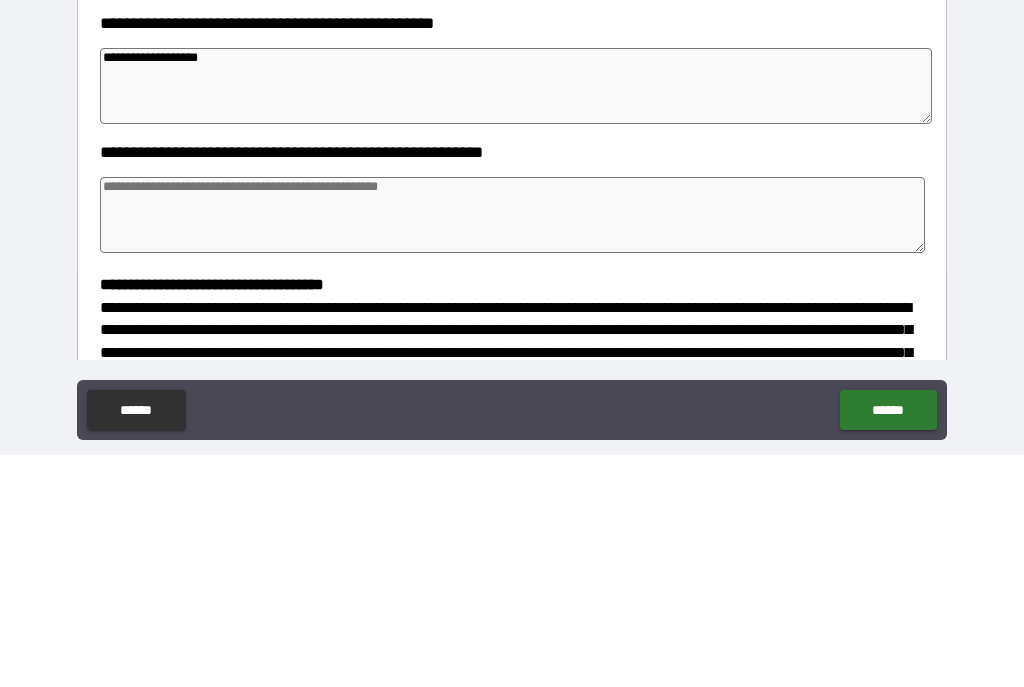 type on "*" 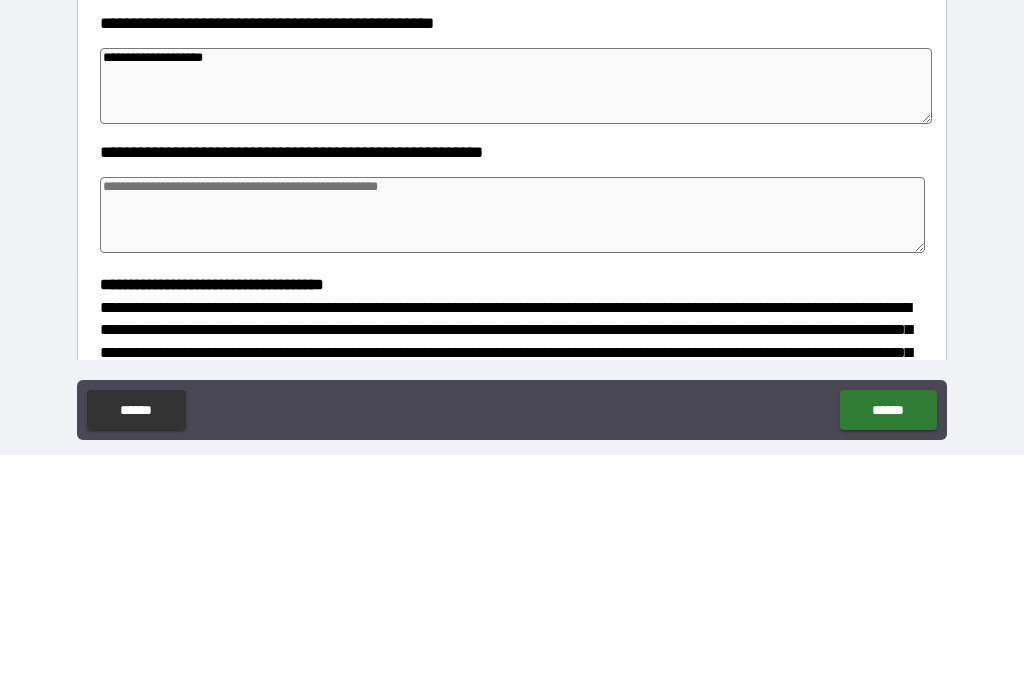 type on "*" 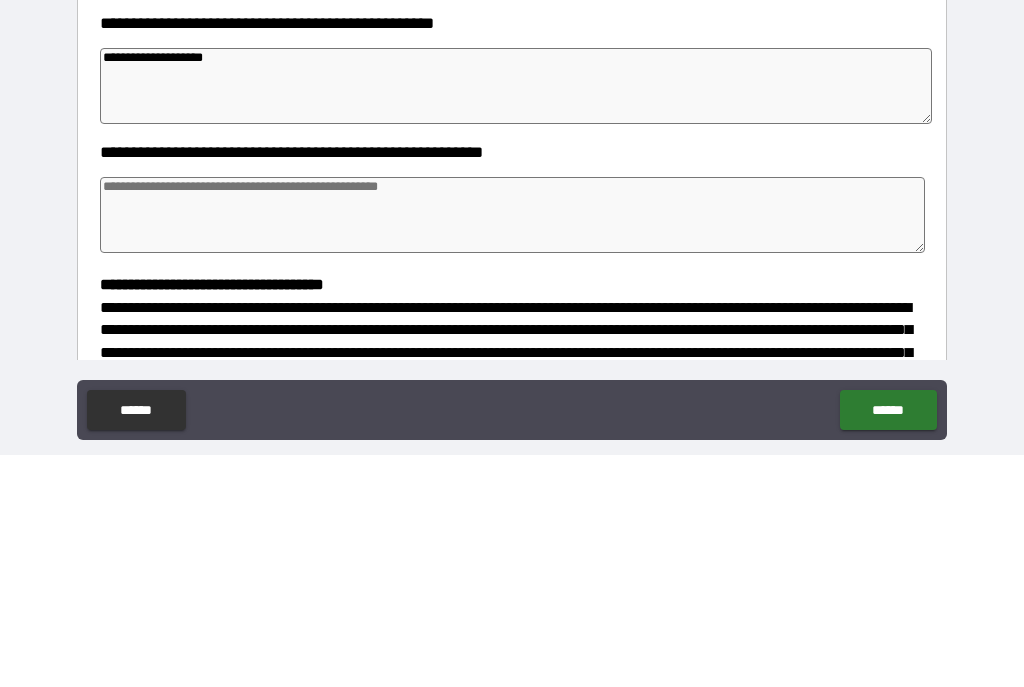 type on "*" 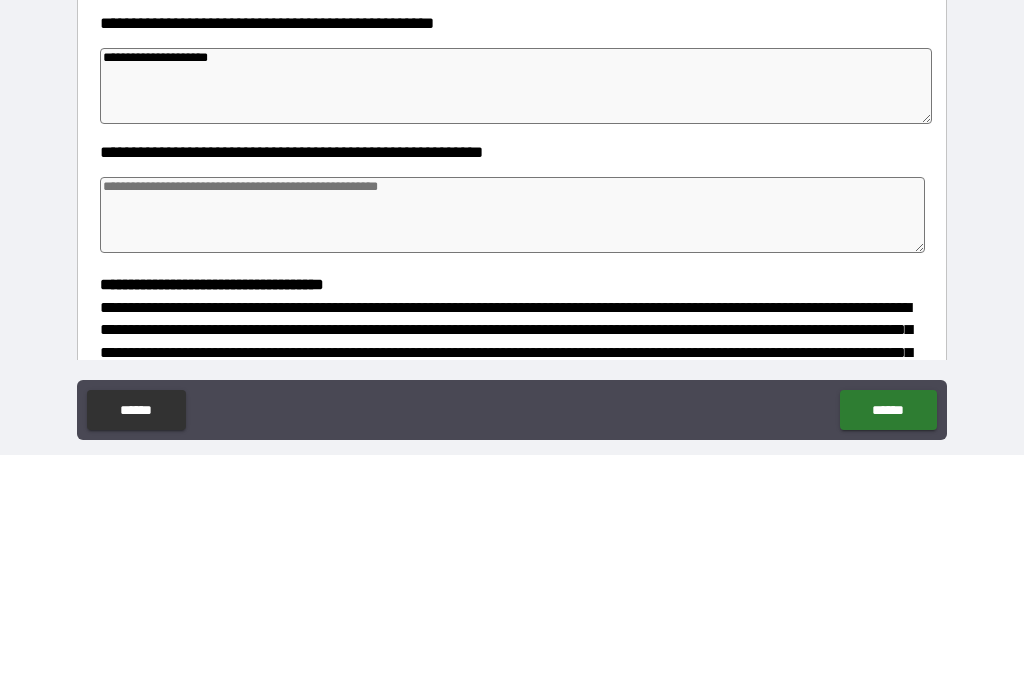 type on "*" 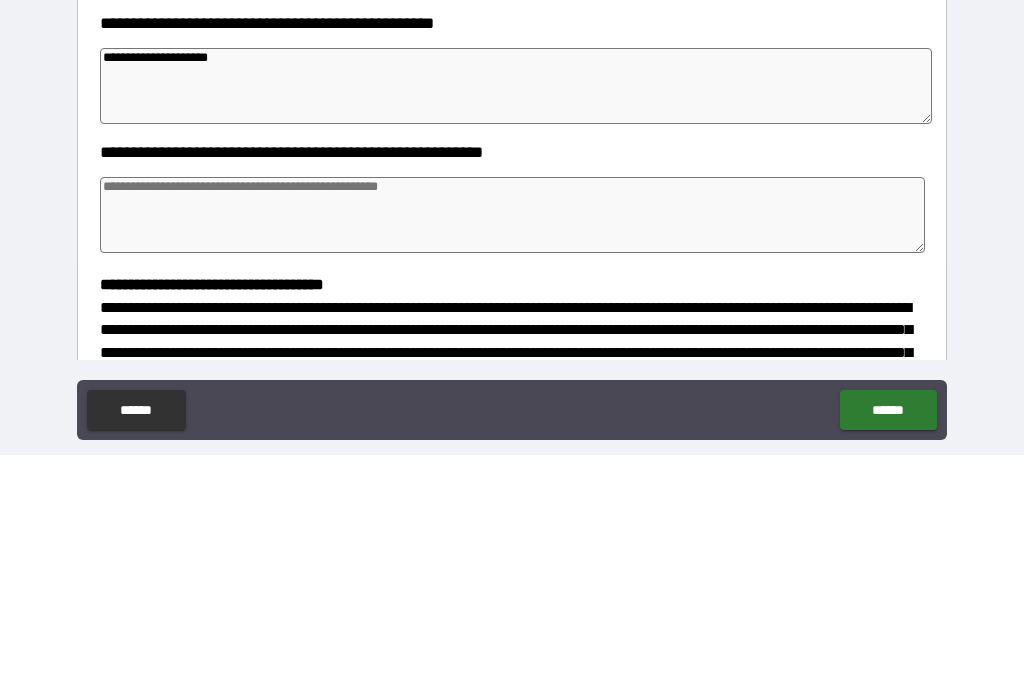 type on "*" 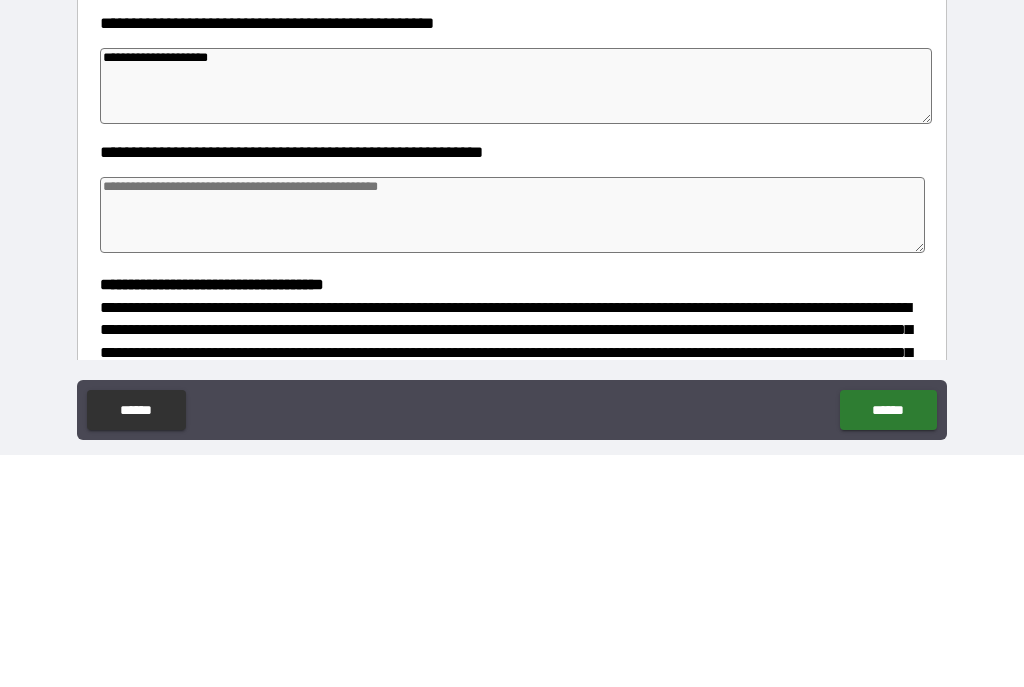 type on "*" 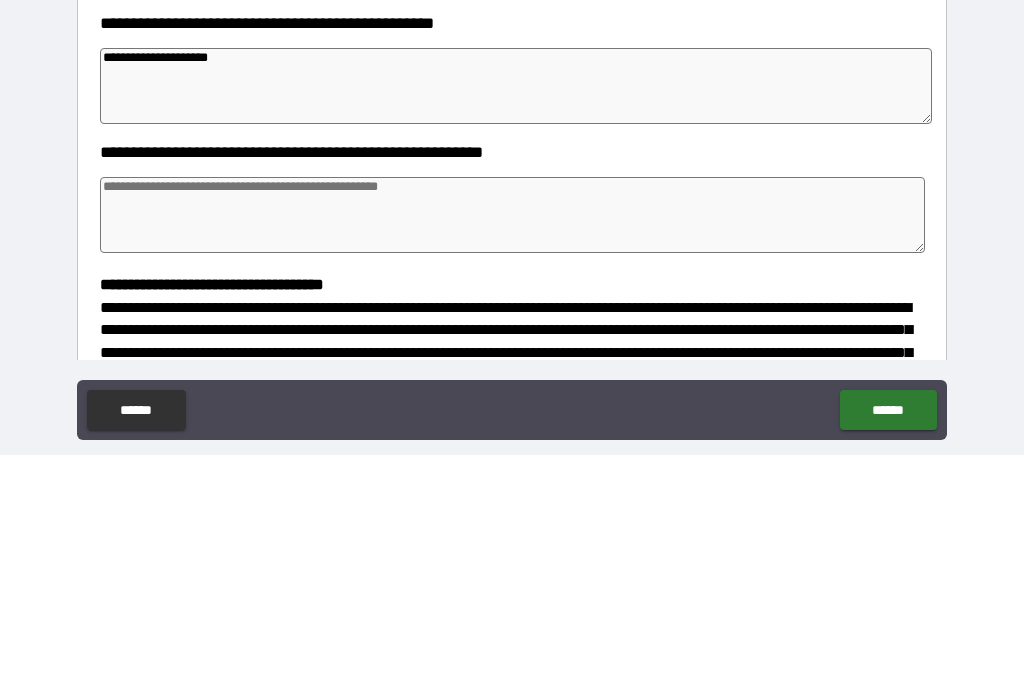 type on "**********" 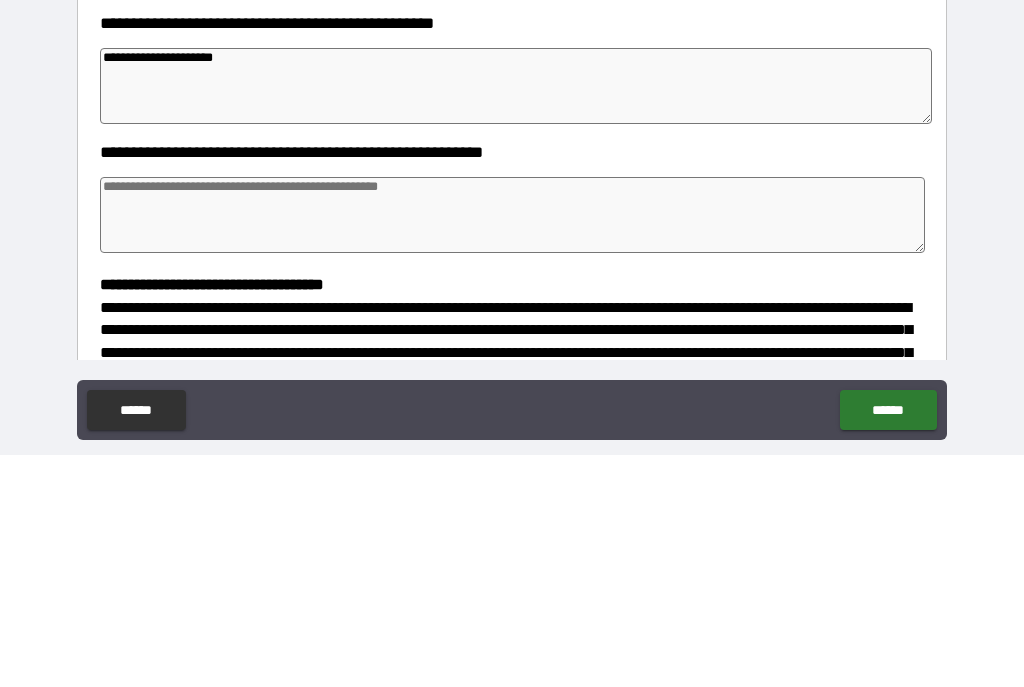 type on "*" 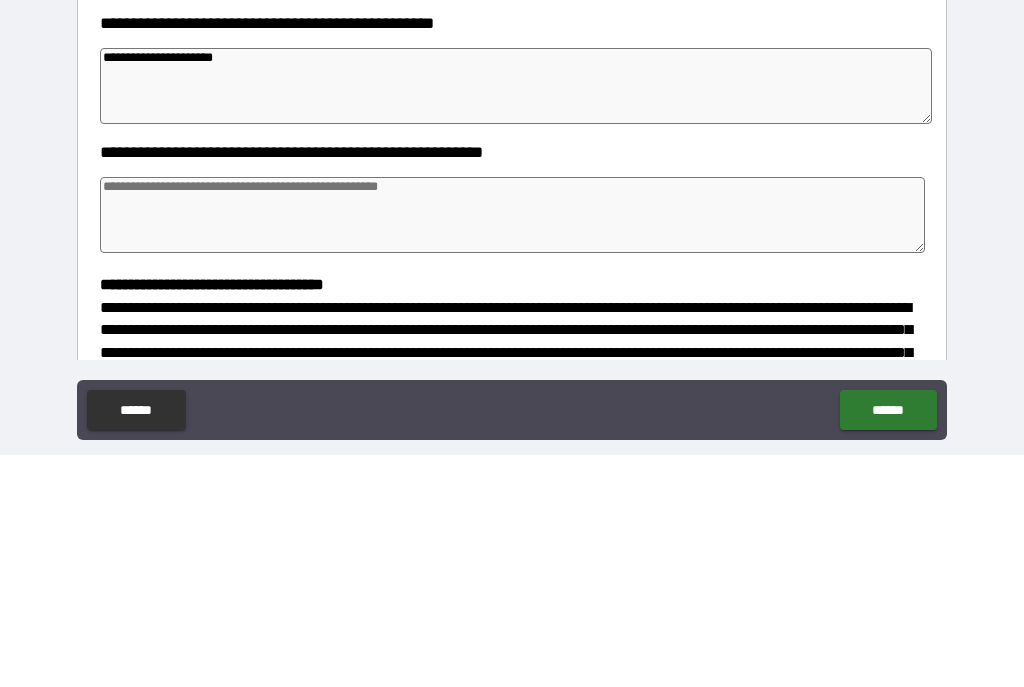 type on "*" 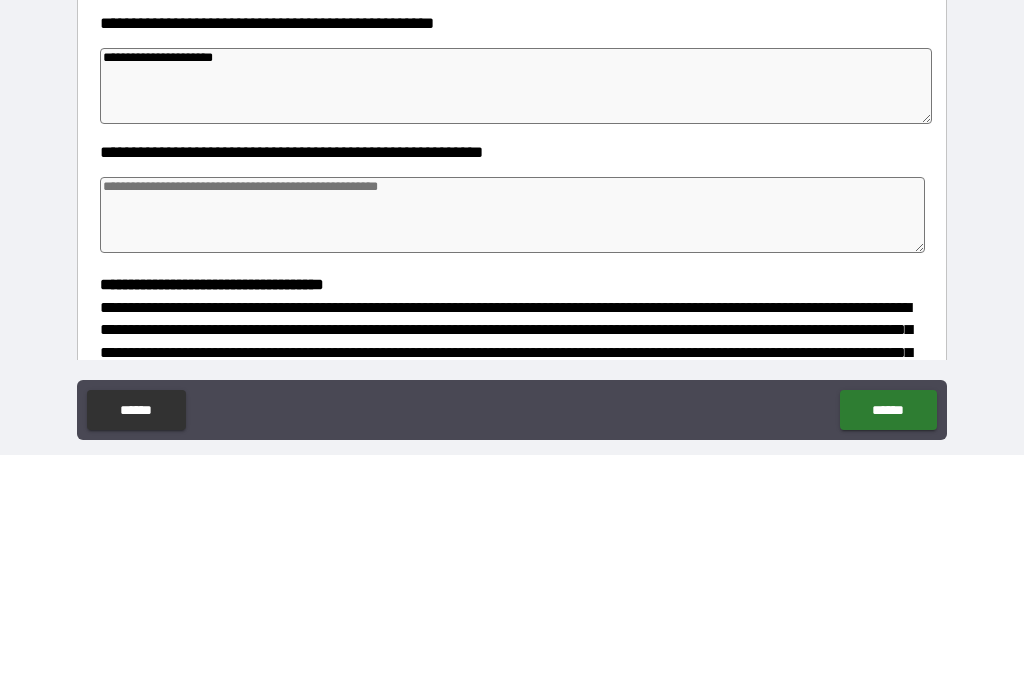 type on "*" 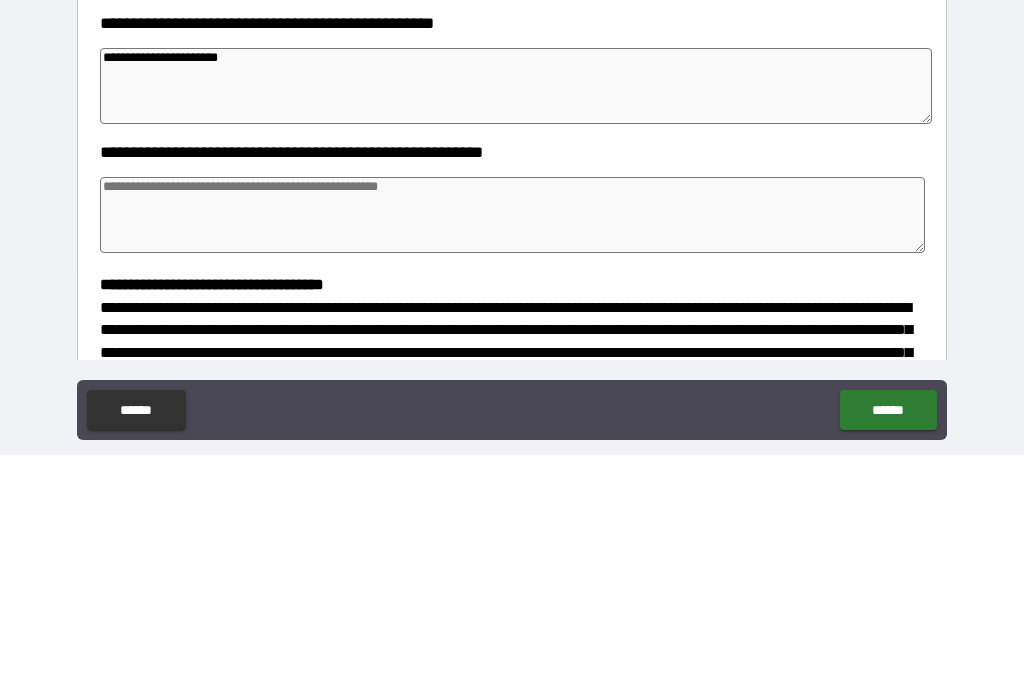 type on "*" 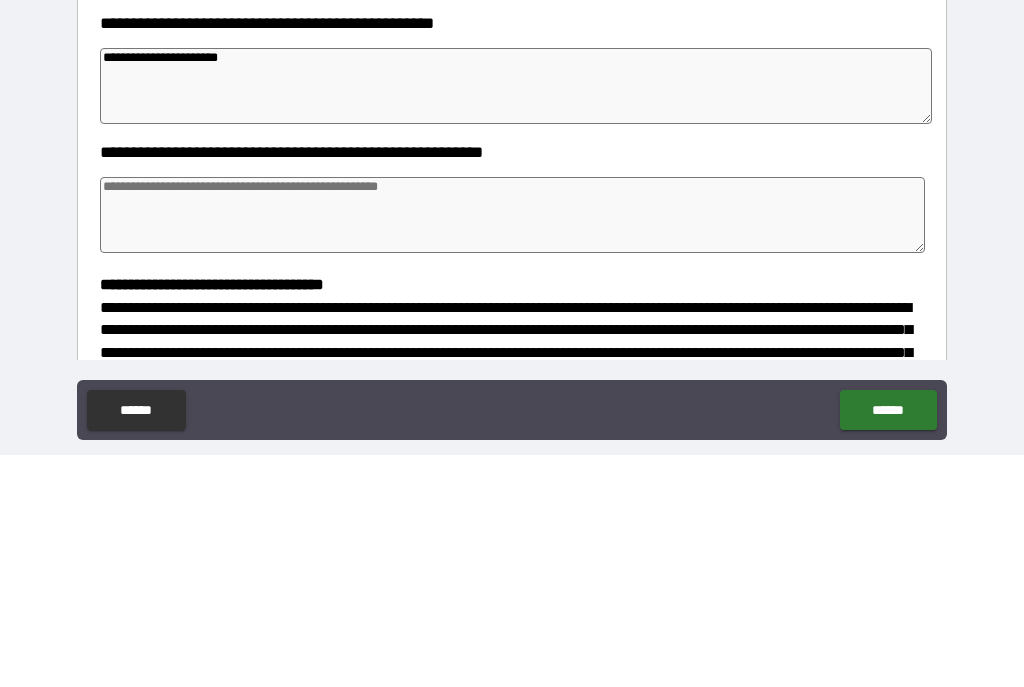 type on "*" 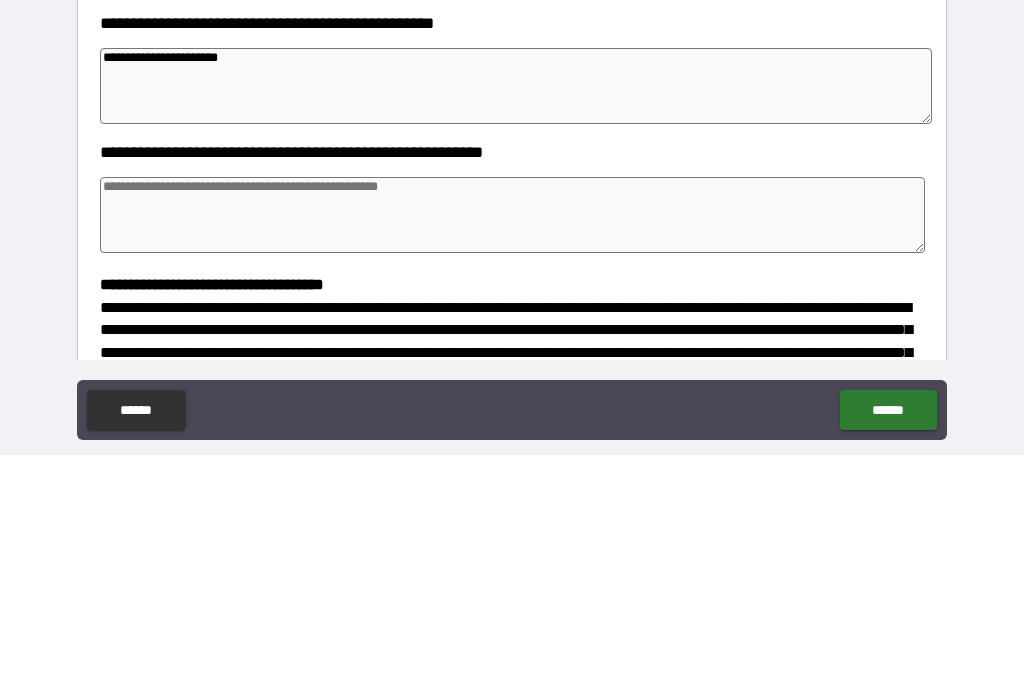 type on "*" 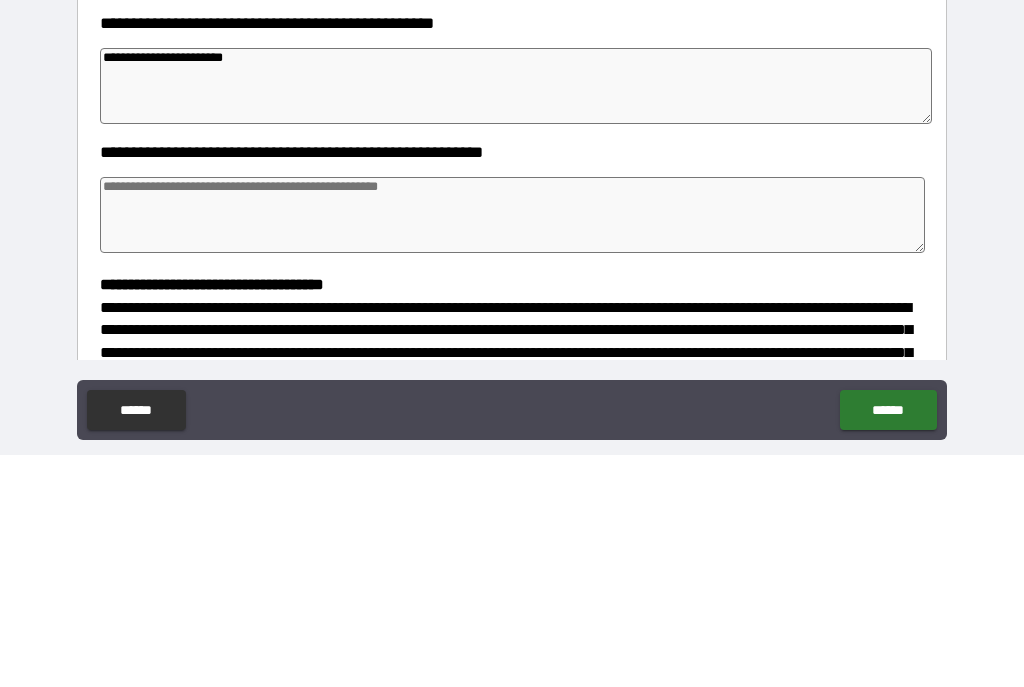 type on "*" 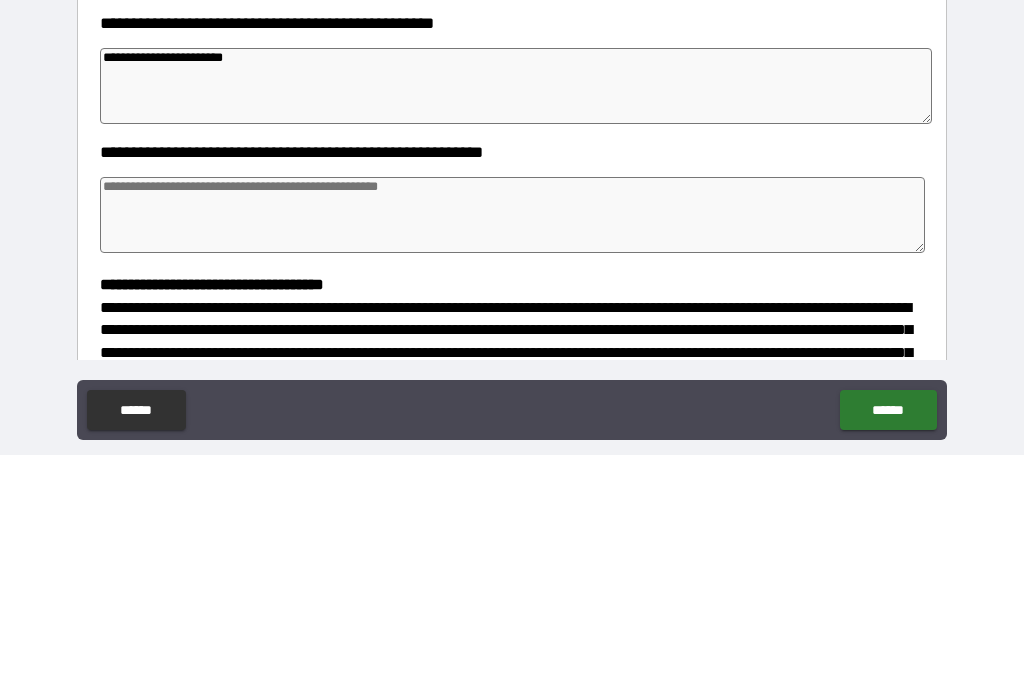 type on "*" 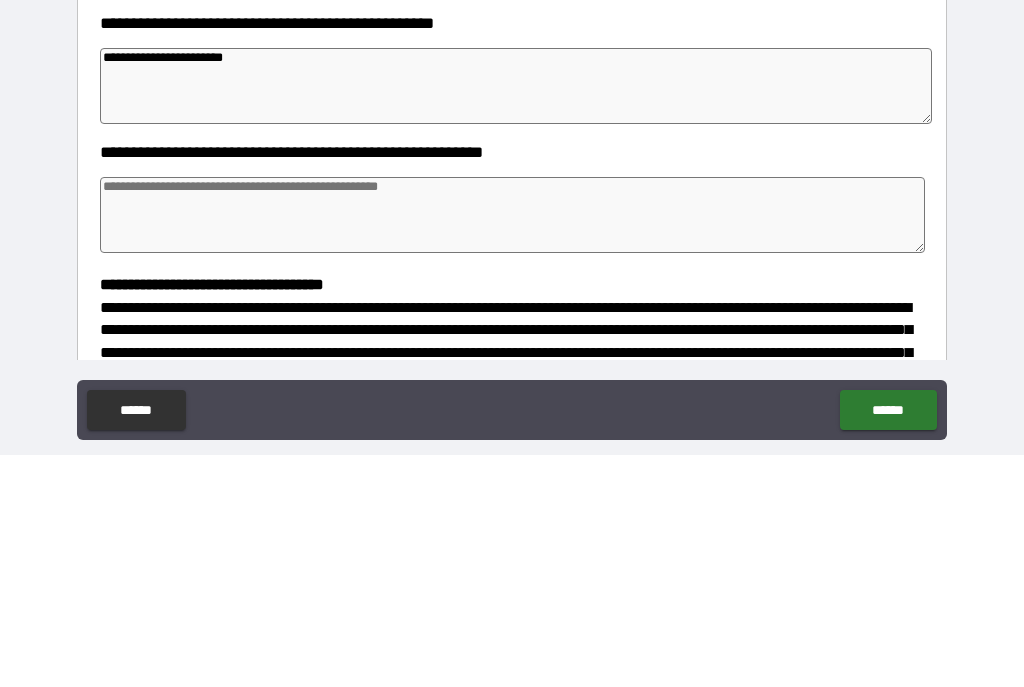 type on "*" 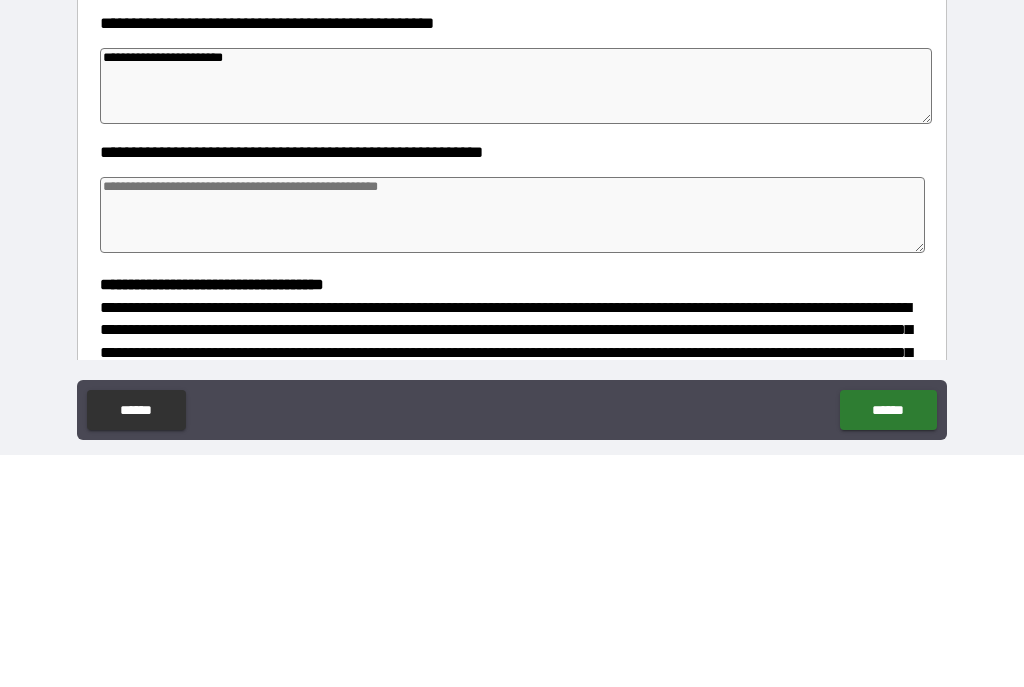 type on "**********" 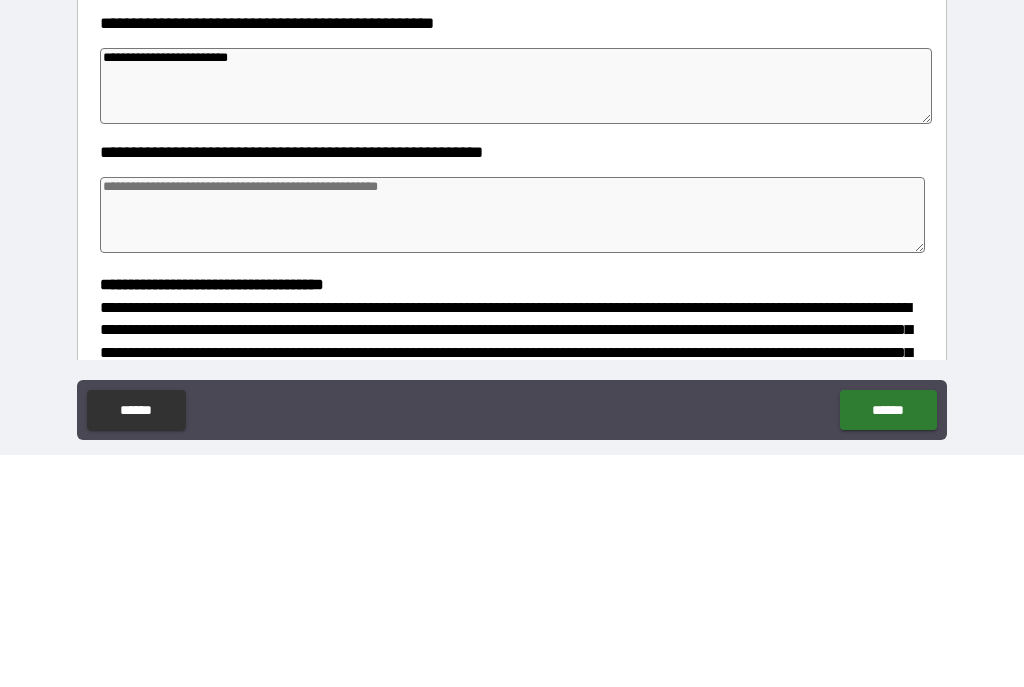 type on "*" 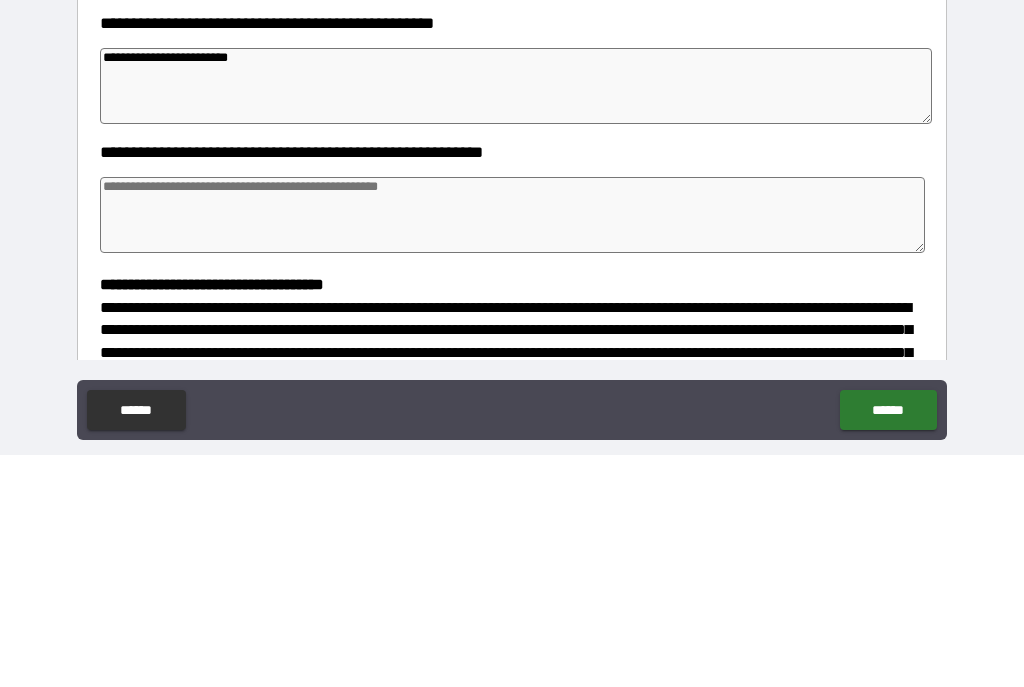 type on "*" 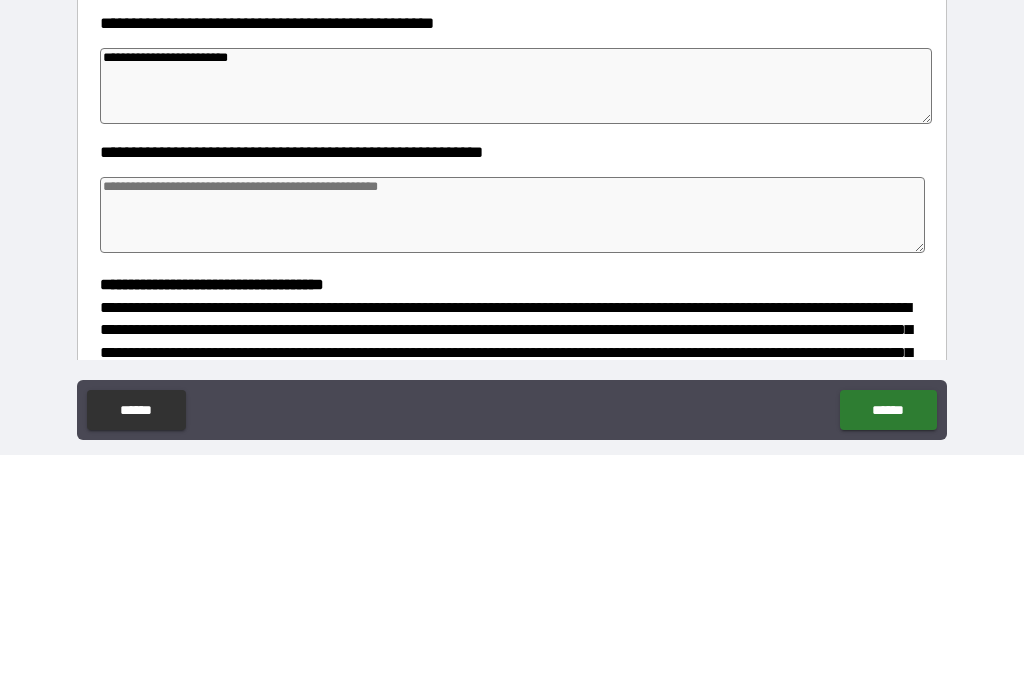 type on "*" 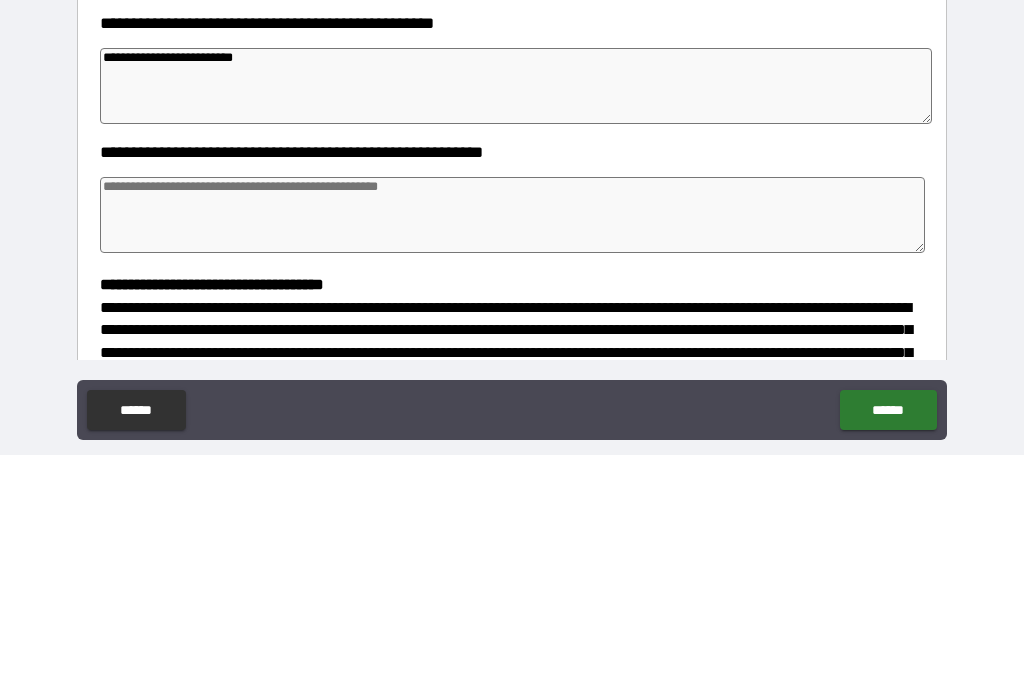 type on "*" 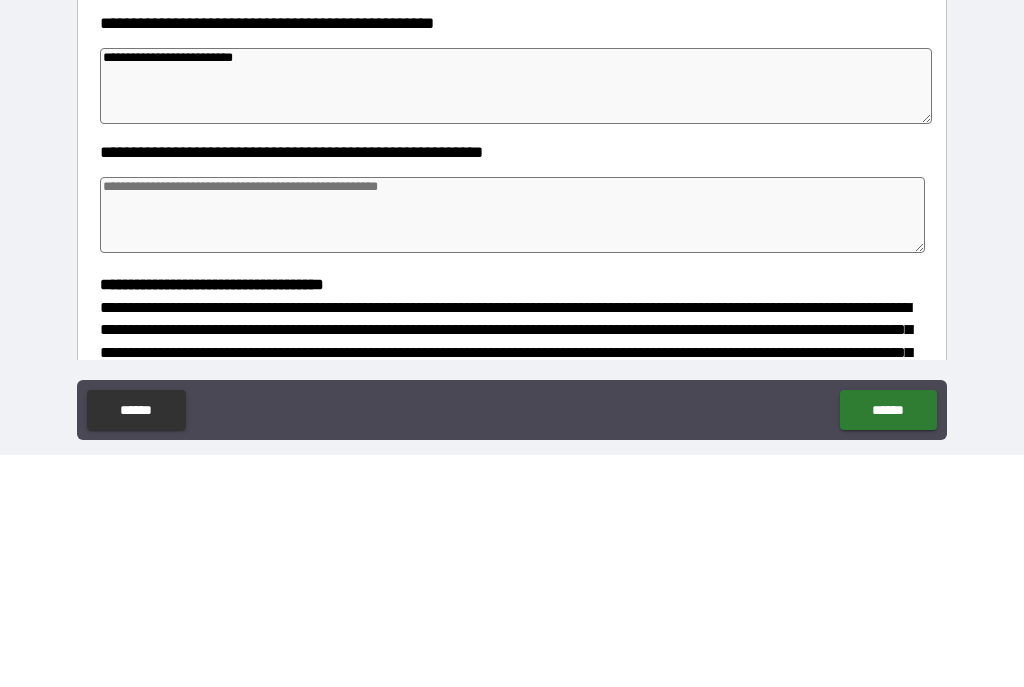type on "**********" 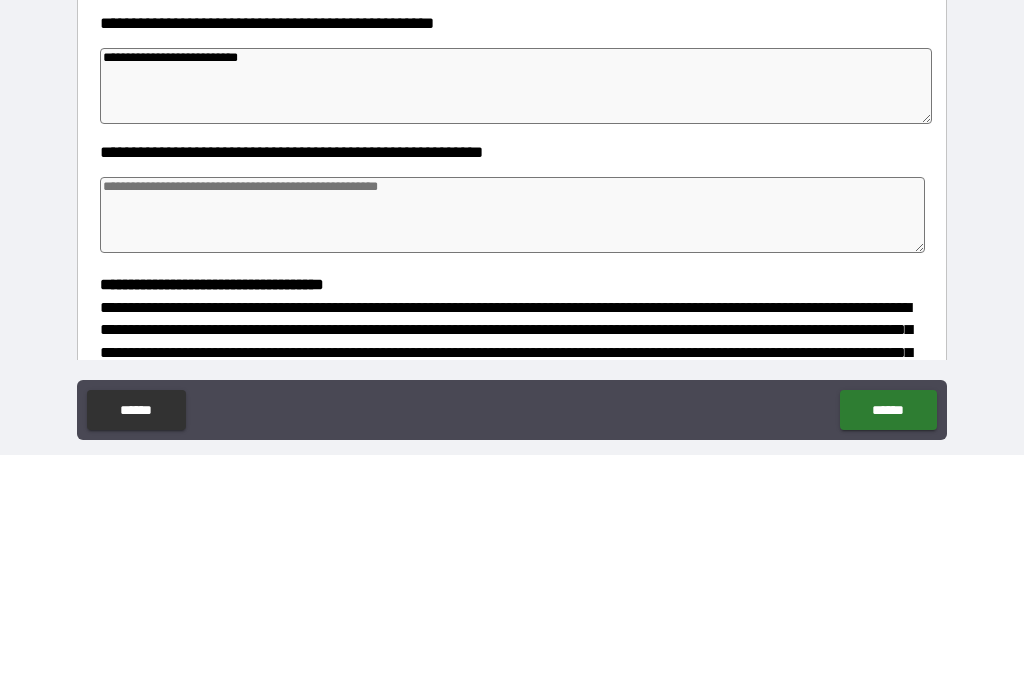 type on "*" 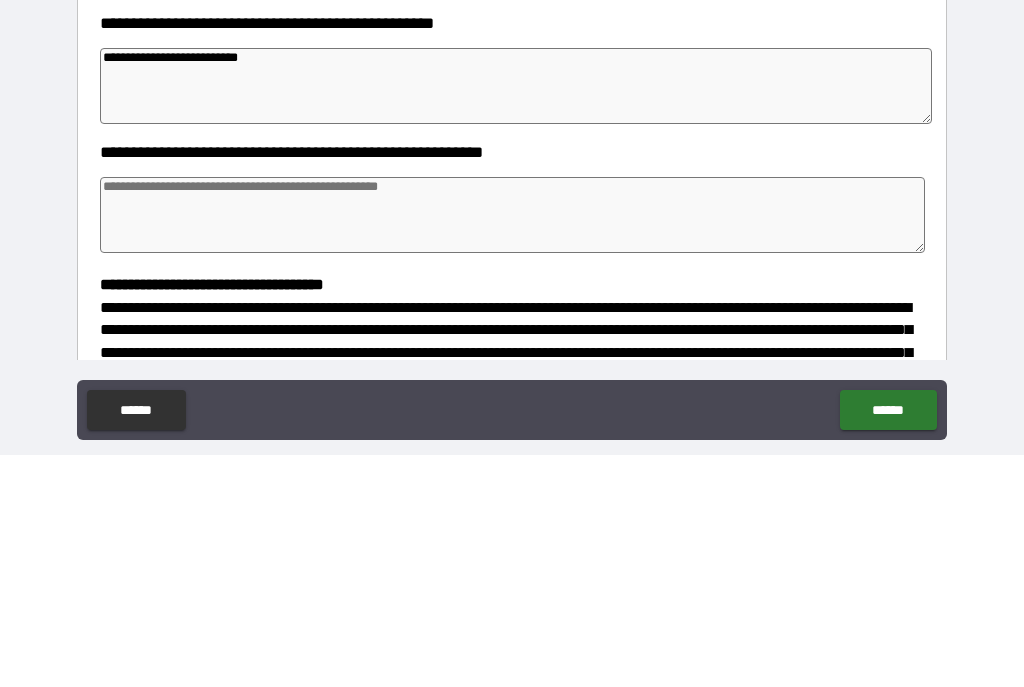 type on "*" 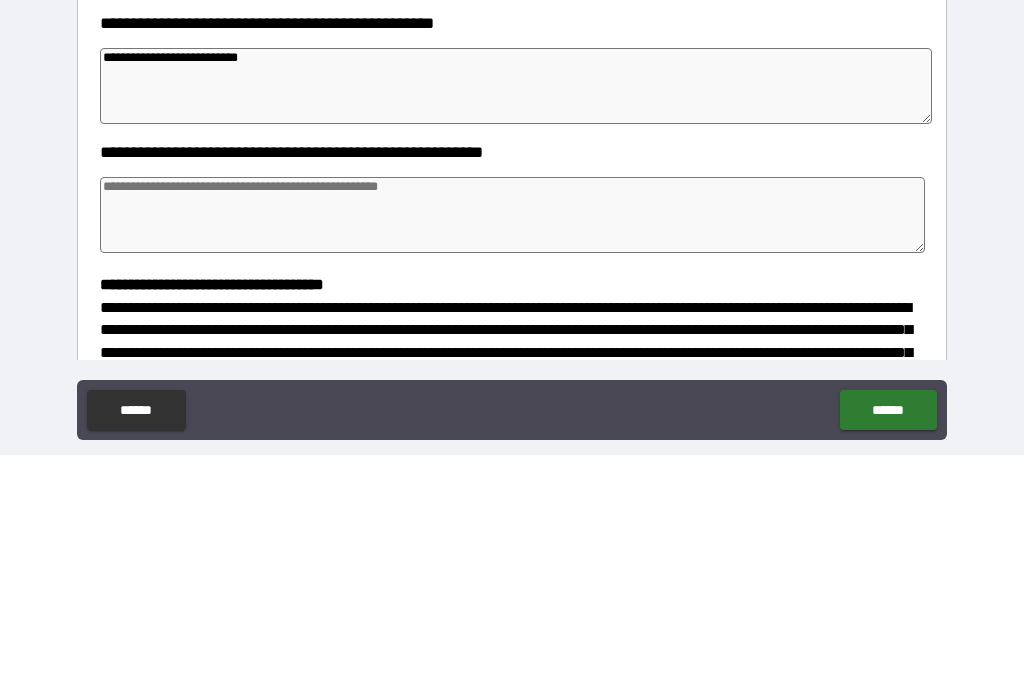 type on "*" 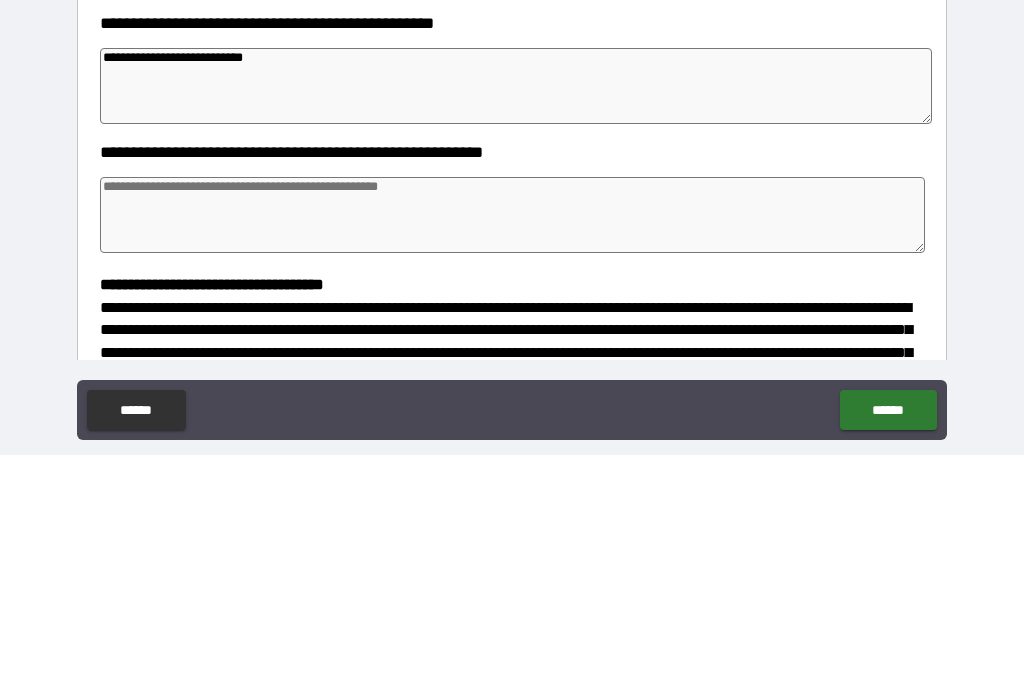 type on "*" 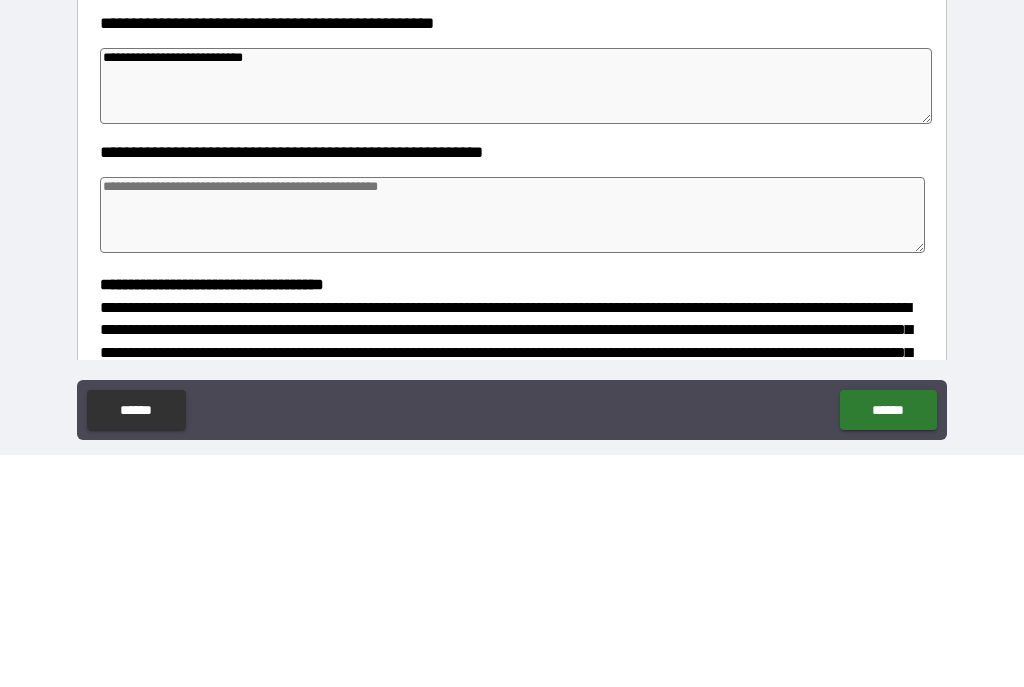 type on "*" 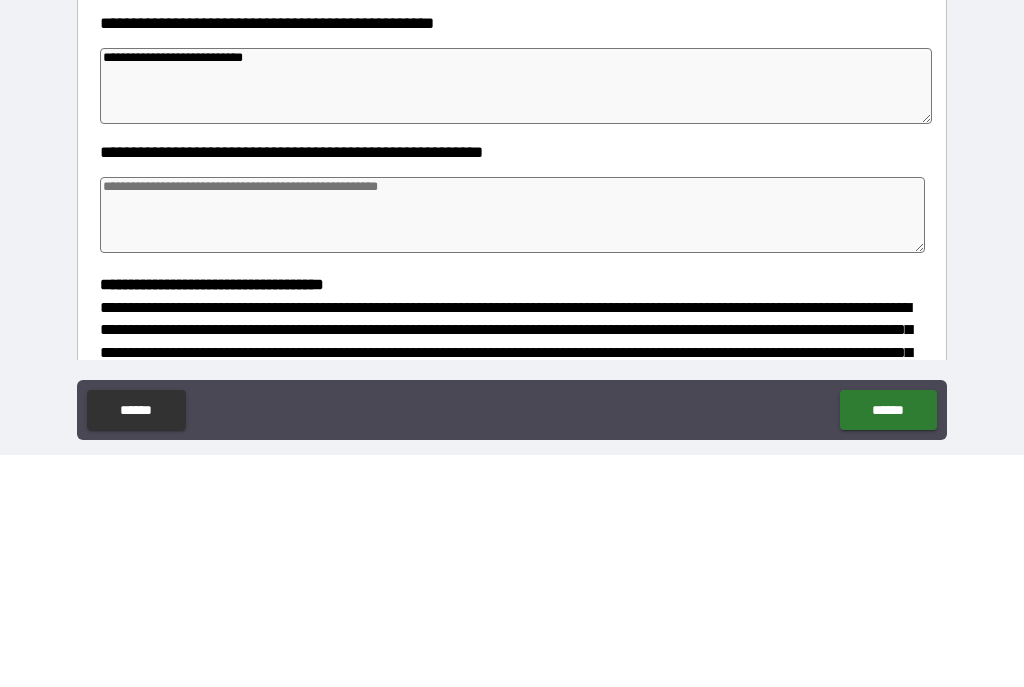 type on "*" 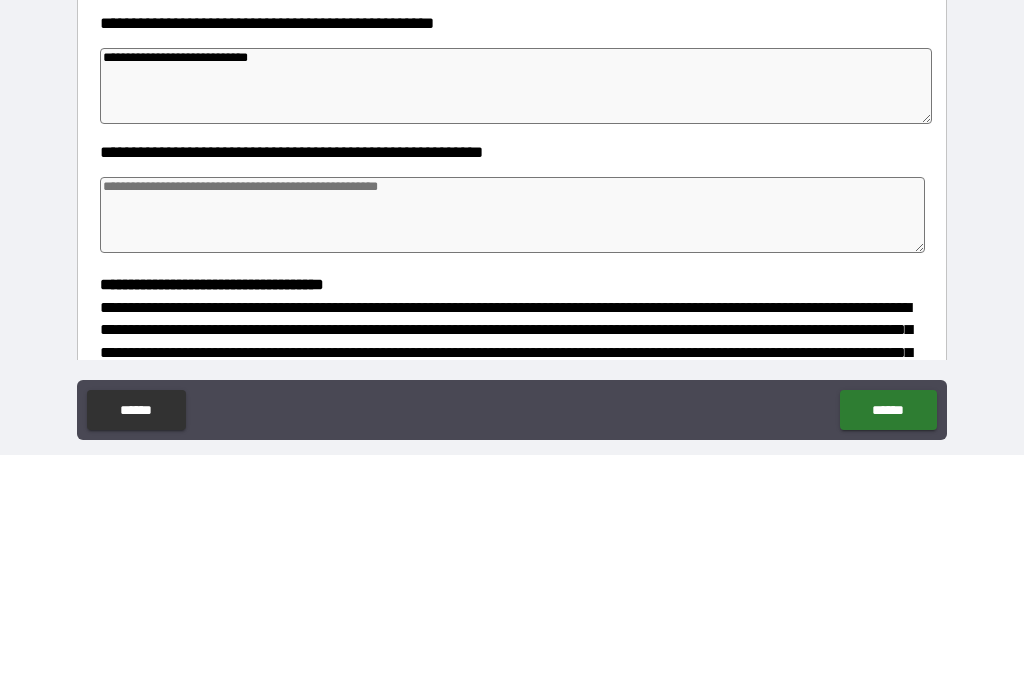 type on "*" 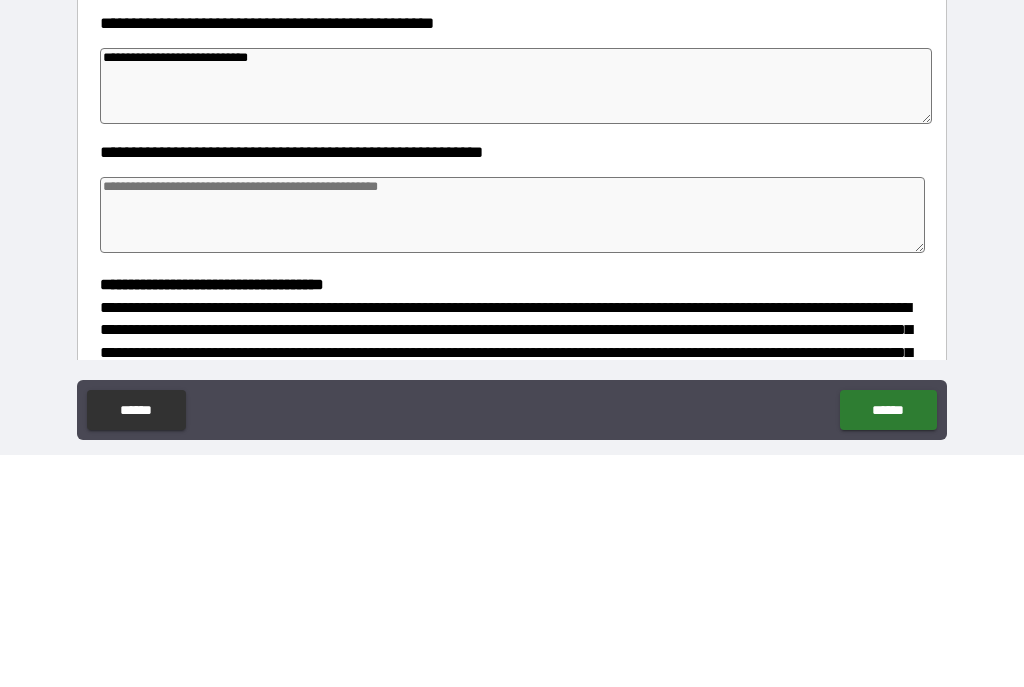 type on "**********" 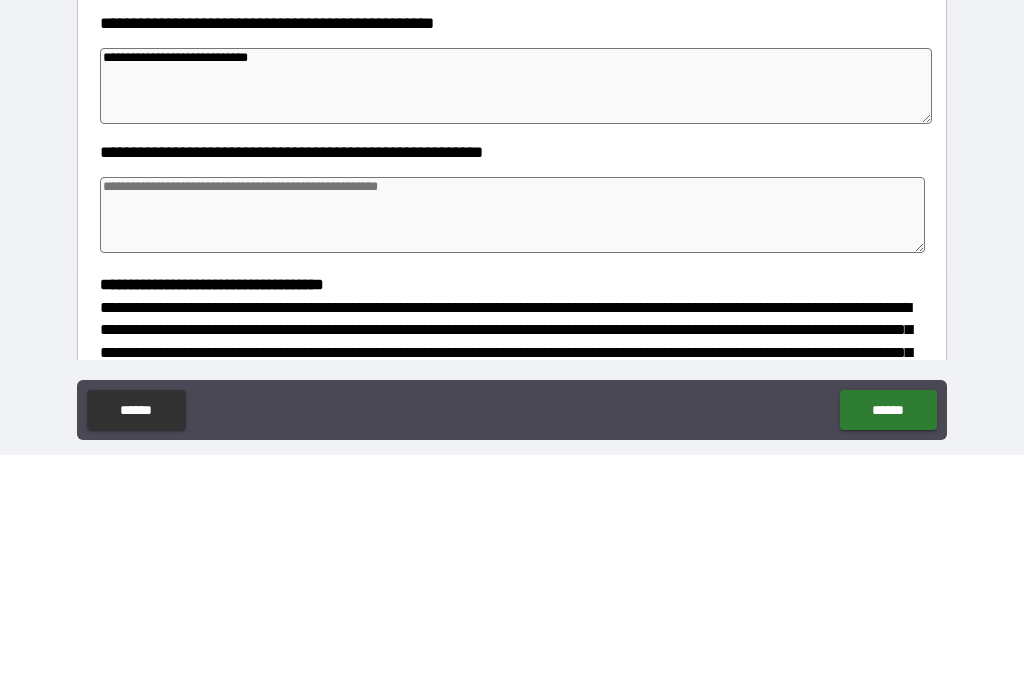 type on "*" 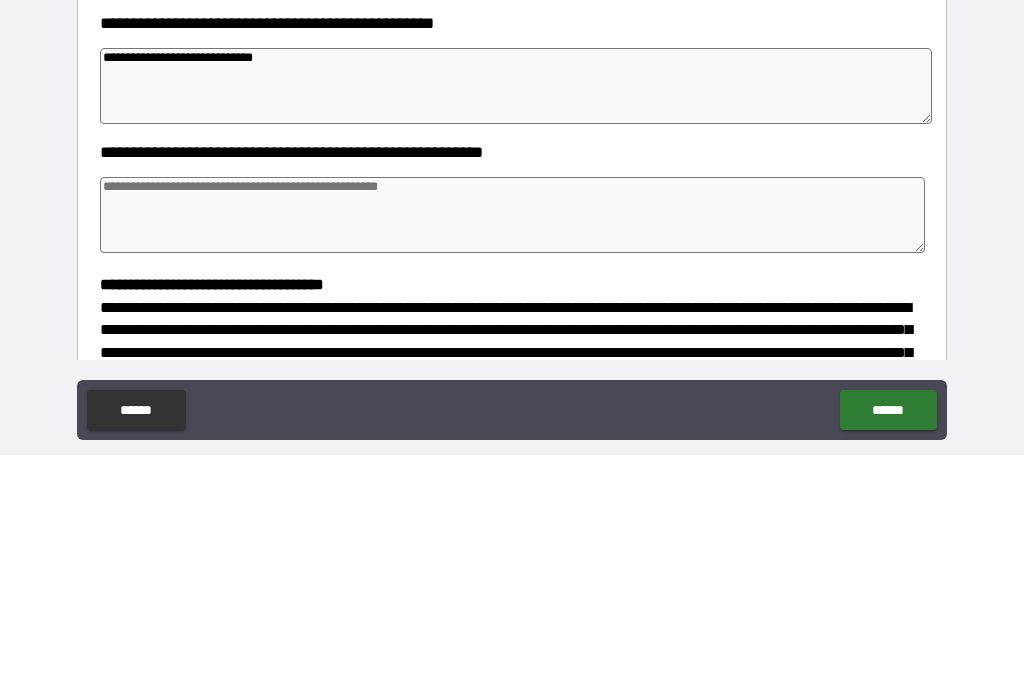 type on "*" 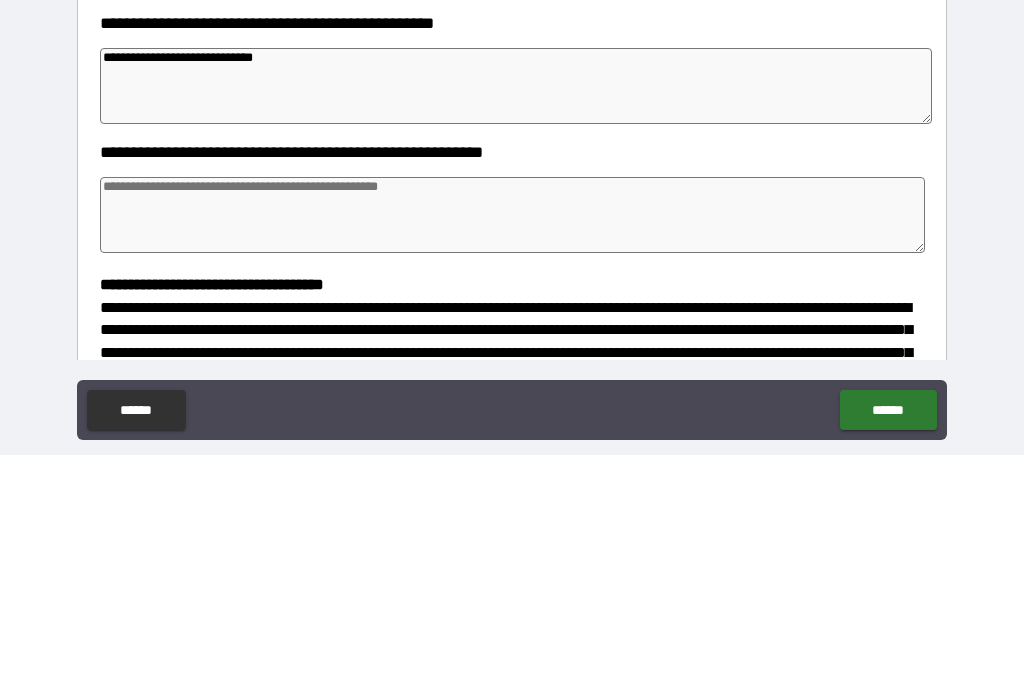type on "*" 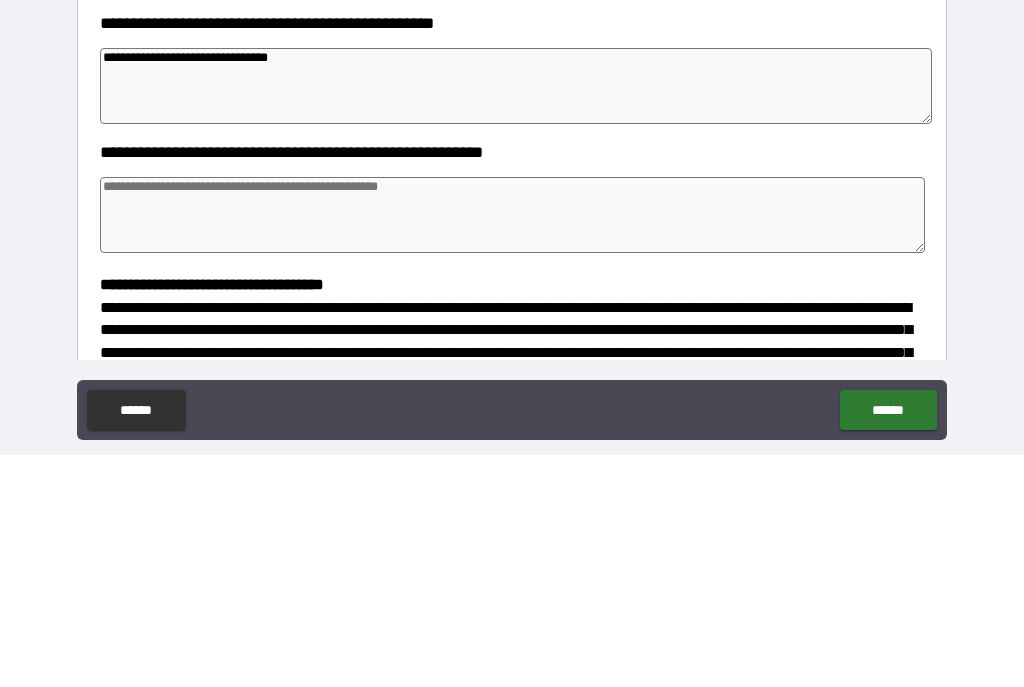 click at bounding box center (513, 447) 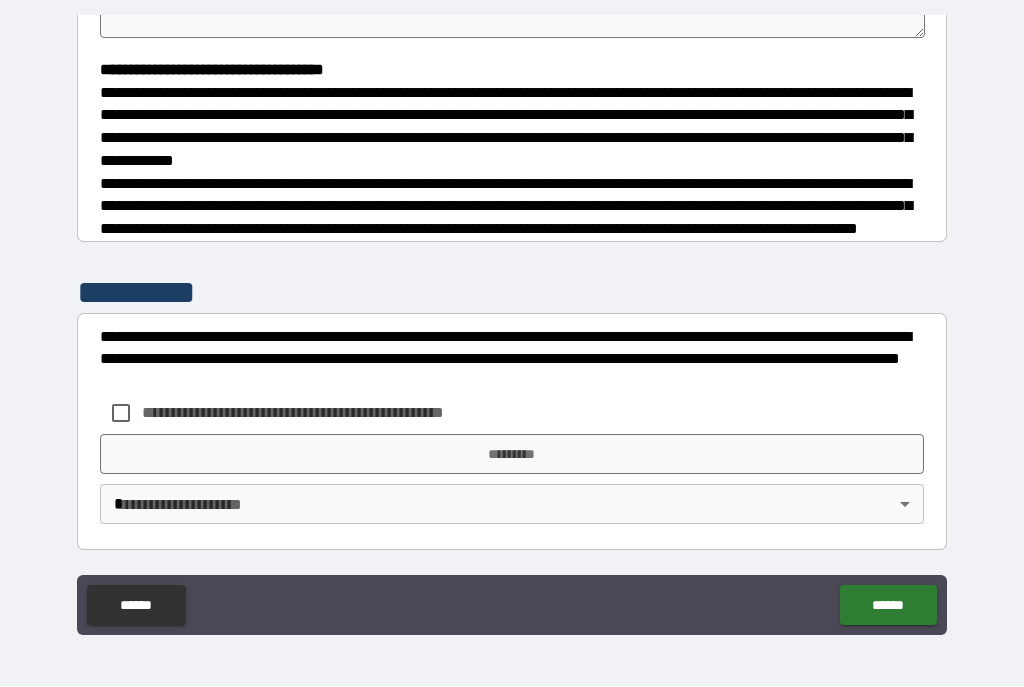 scroll, scrollTop: 550, scrollLeft: 0, axis: vertical 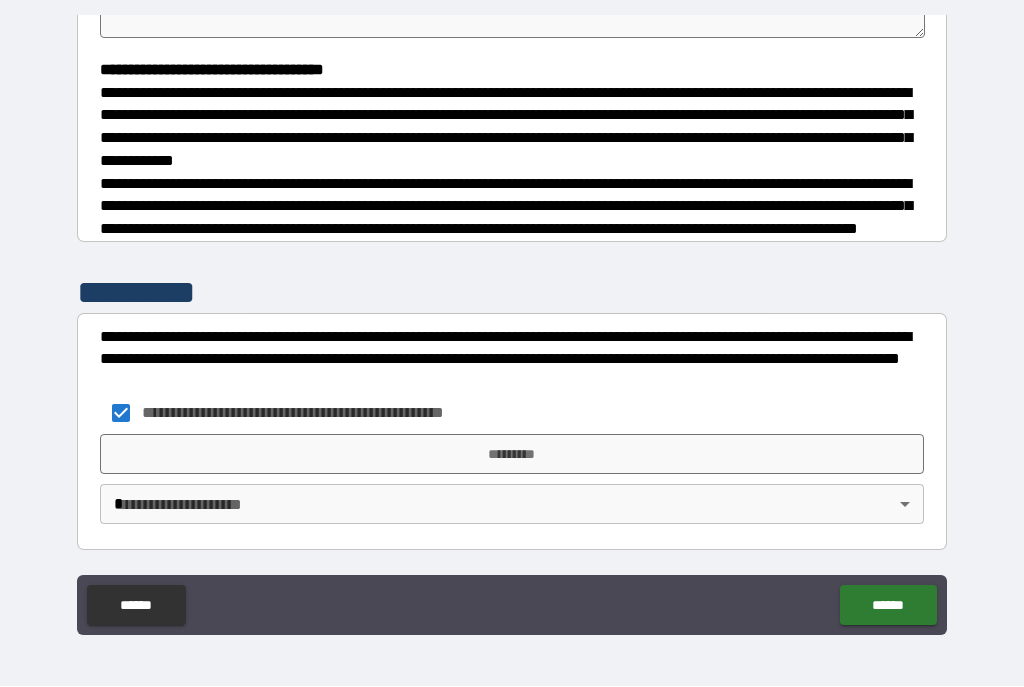 click on "*********" at bounding box center [512, 455] 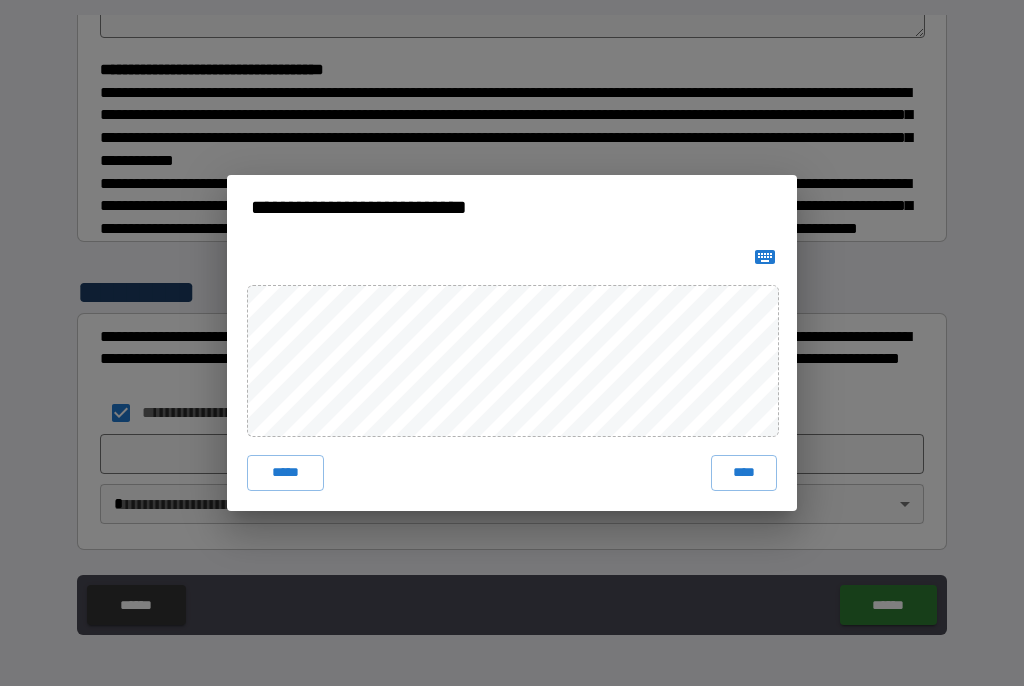 click on "****" at bounding box center (744, 474) 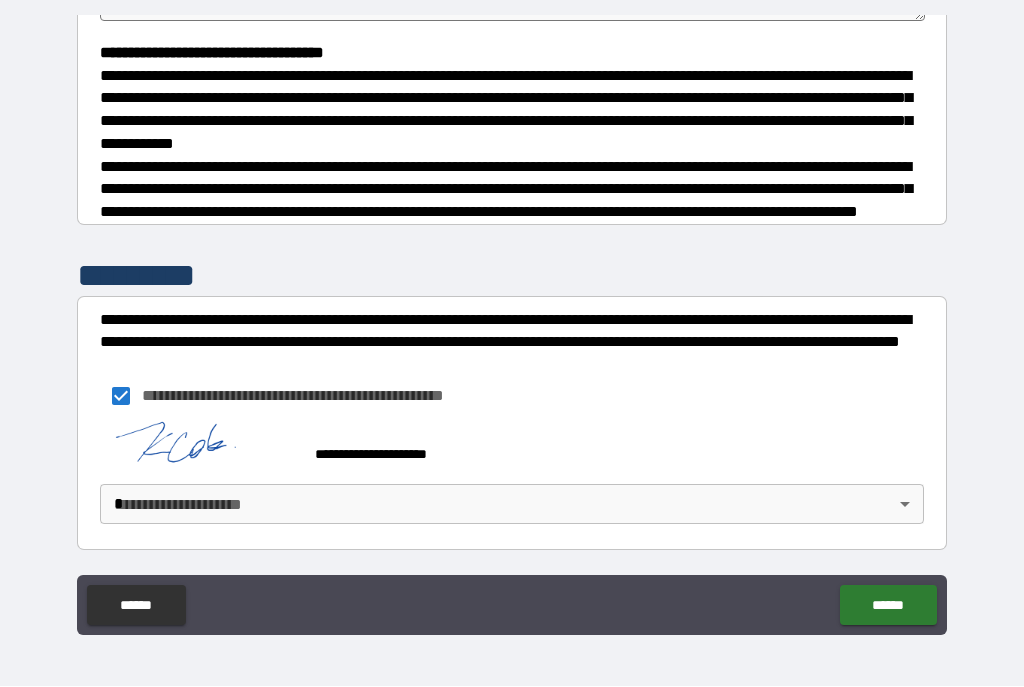 scroll, scrollTop: 567, scrollLeft: 0, axis: vertical 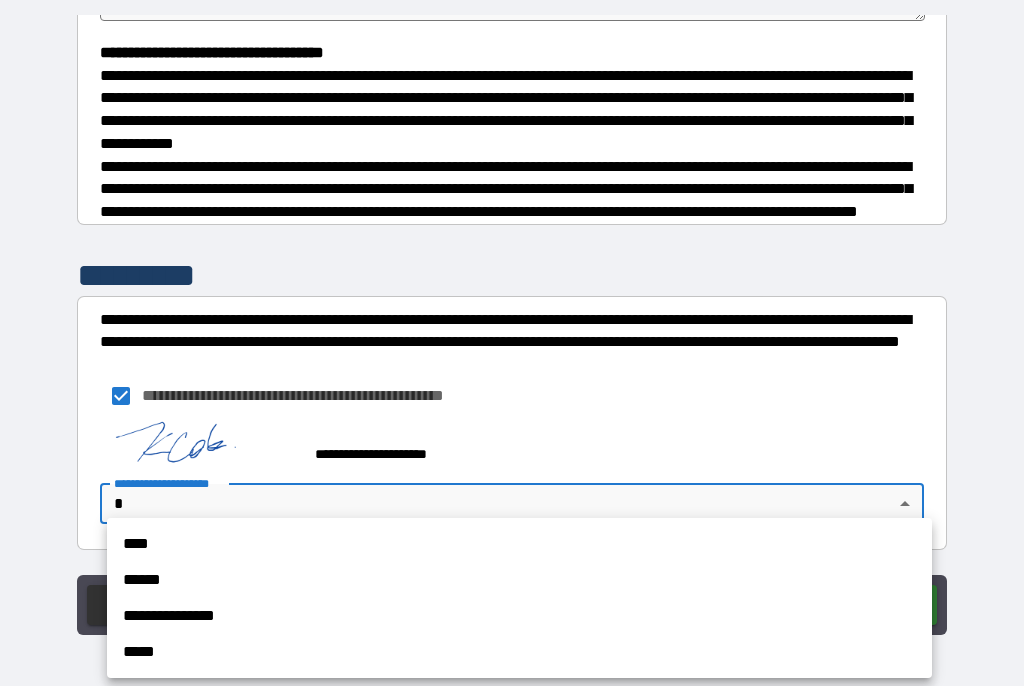 click on "****" at bounding box center [519, 545] 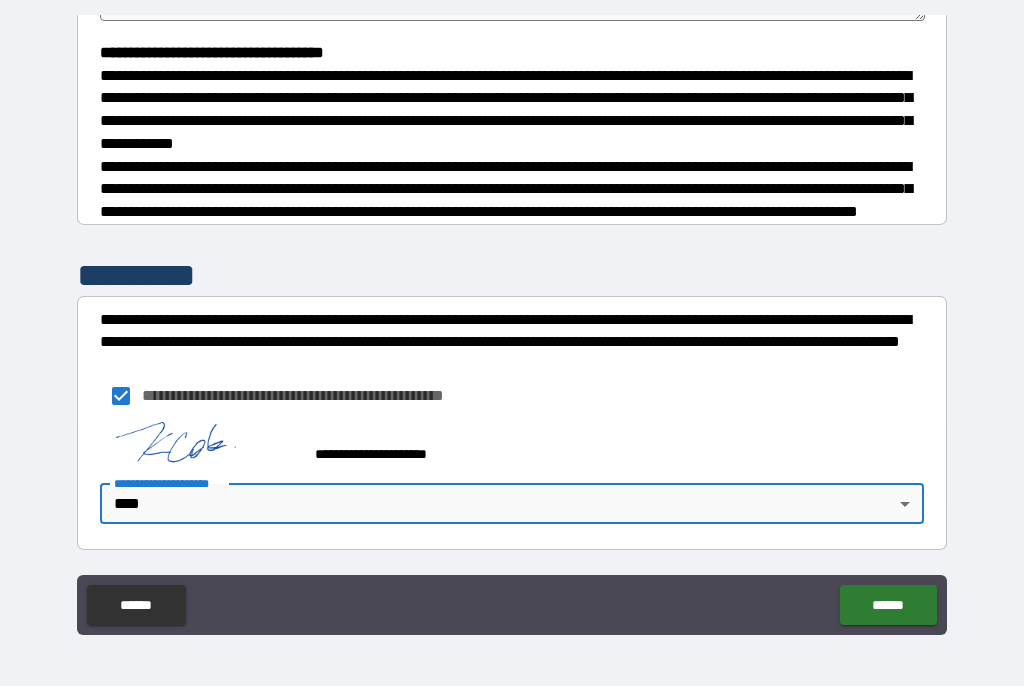 click on "******" at bounding box center [888, 606] 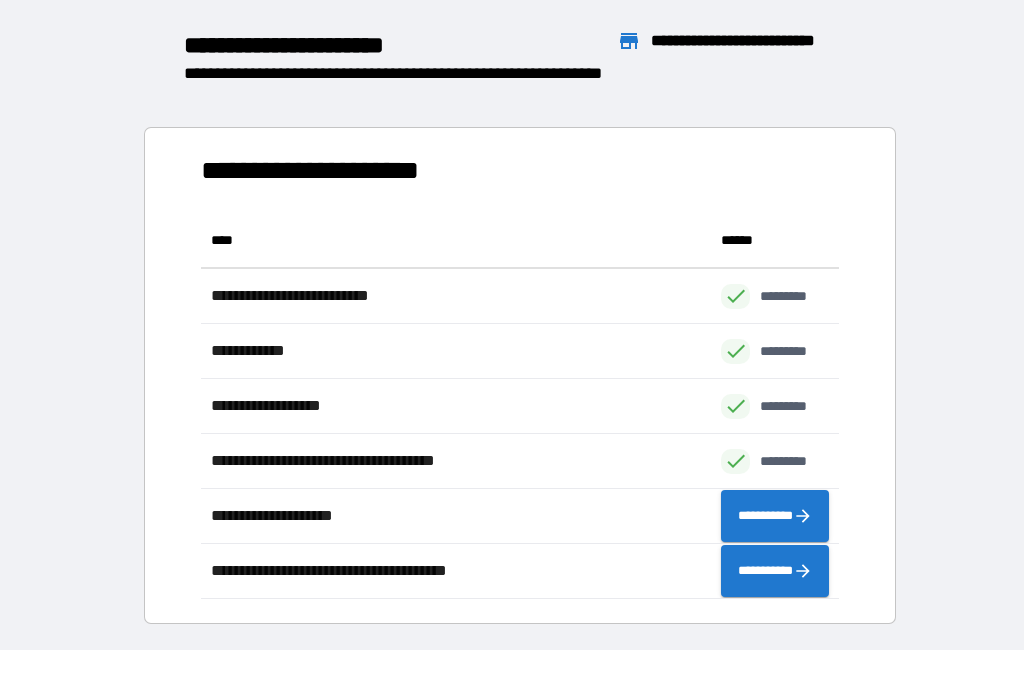 scroll, scrollTop: 386, scrollLeft: 638, axis: both 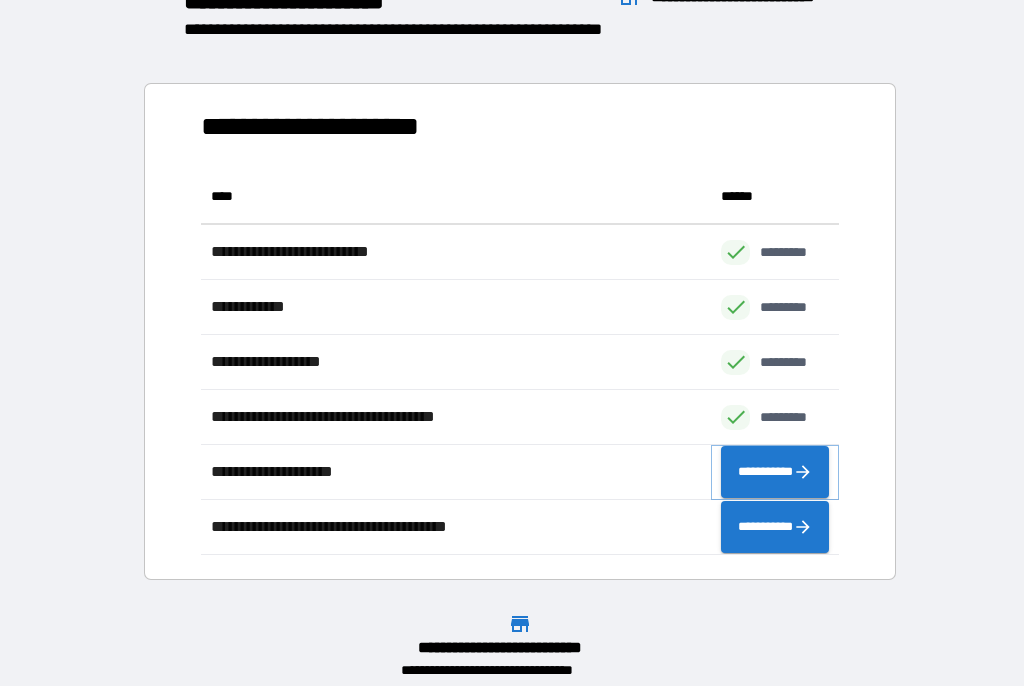 click 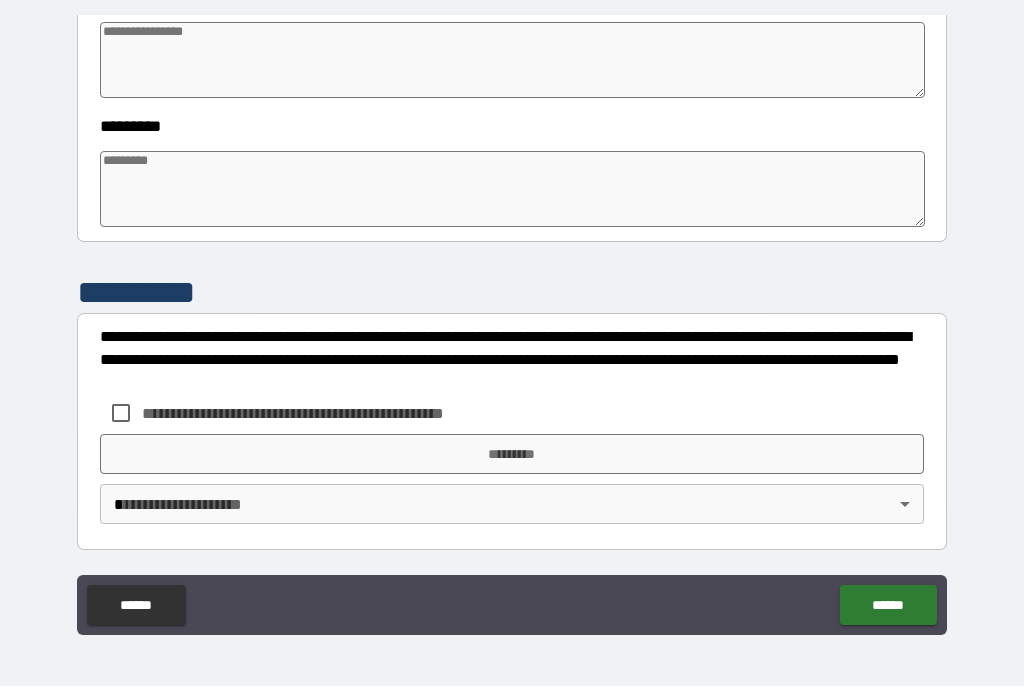 scroll, scrollTop: 616, scrollLeft: 0, axis: vertical 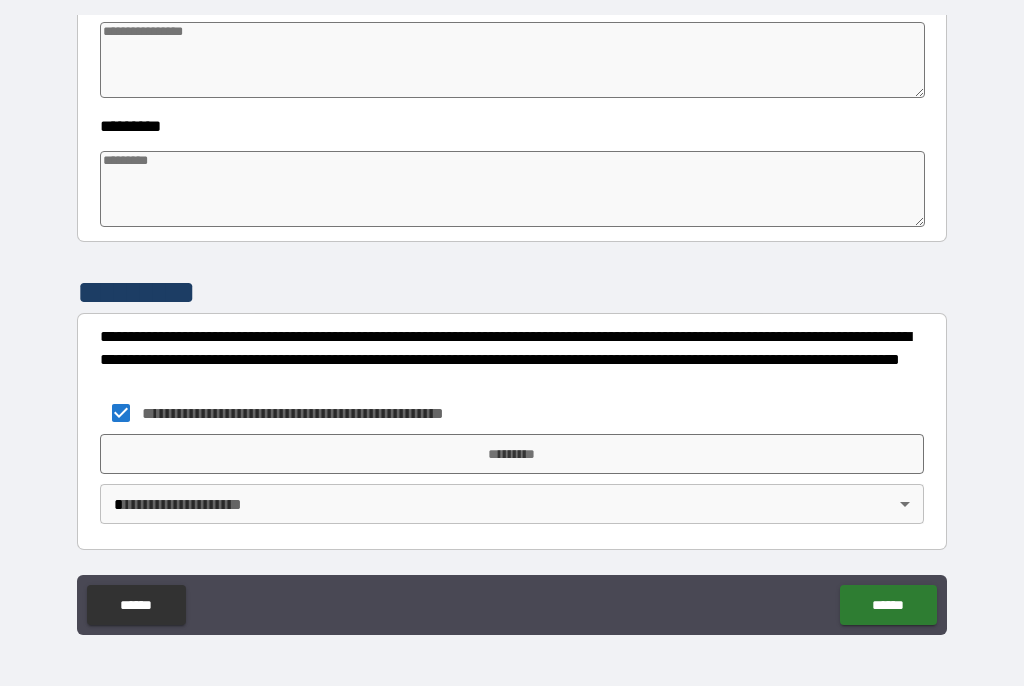 click on "*********" at bounding box center (512, 455) 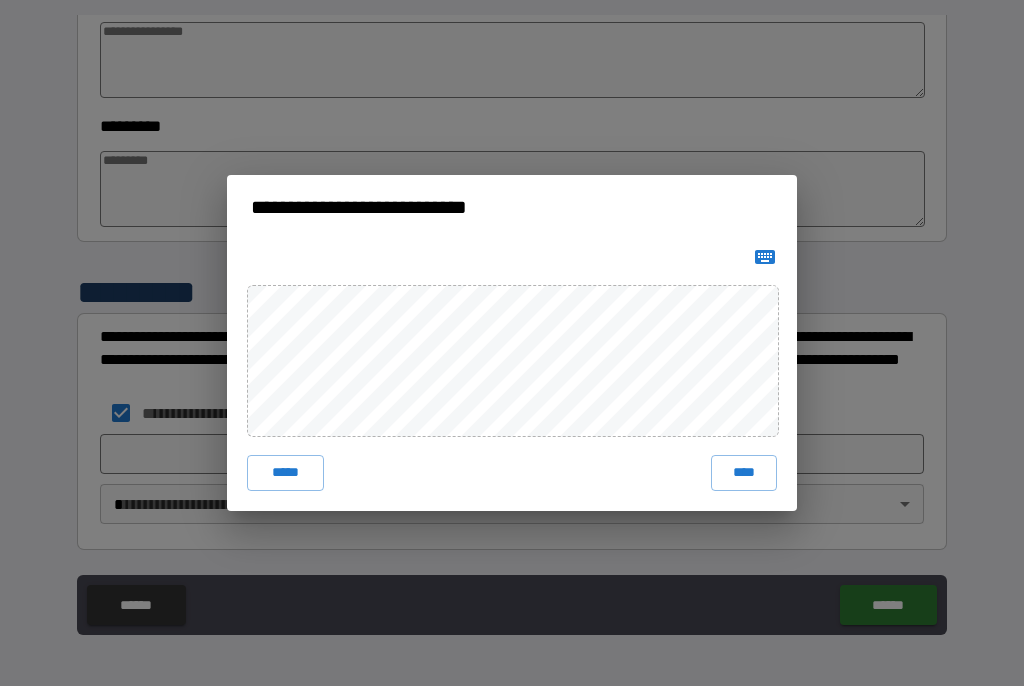 click on "****" at bounding box center (744, 474) 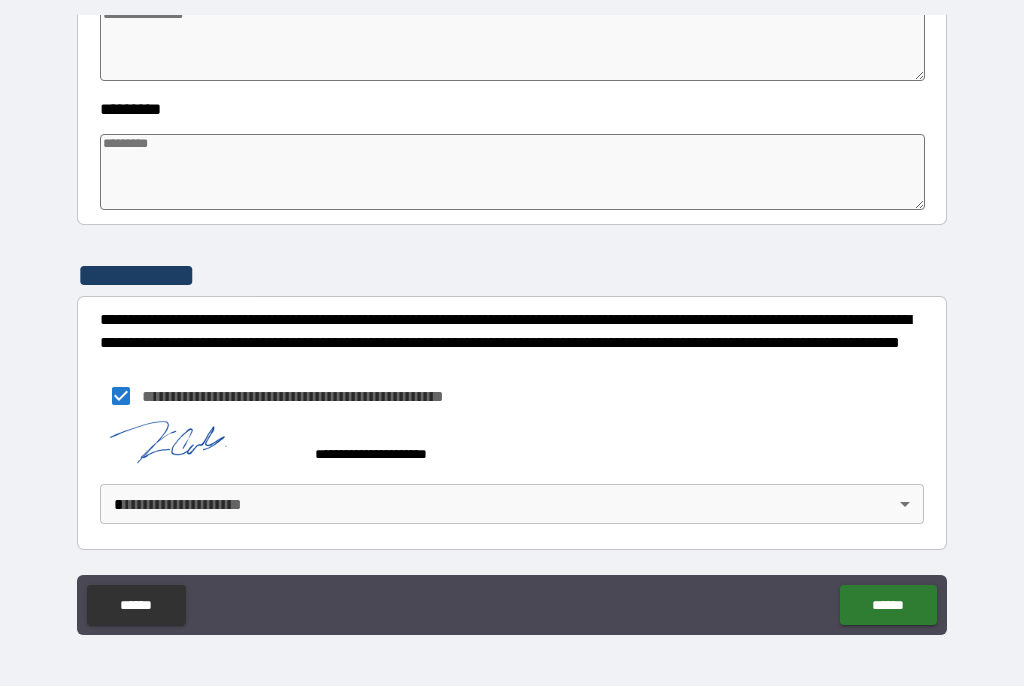 scroll, scrollTop: 633, scrollLeft: 0, axis: vertical 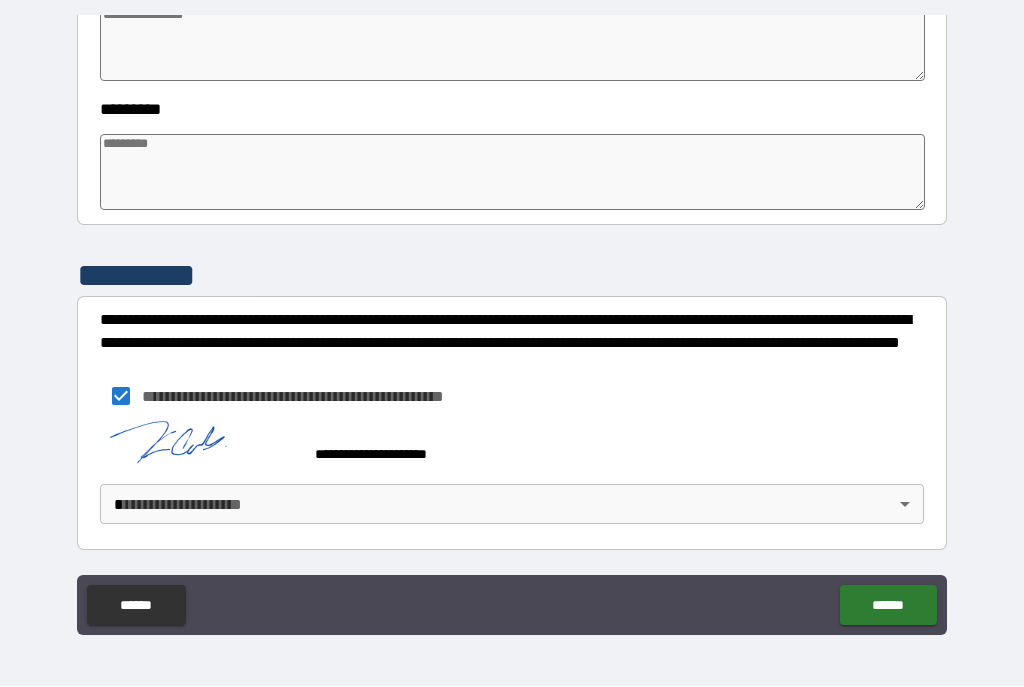 click on "**********" at bounding box center (512, 325) 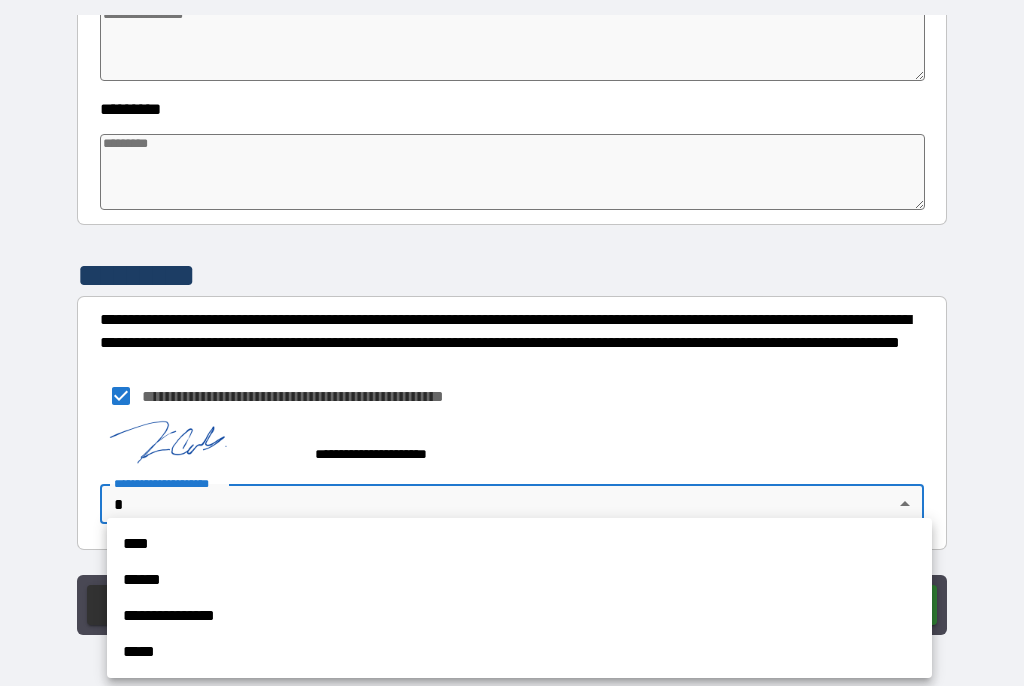 click on "****" at bounding box center (519, 545) 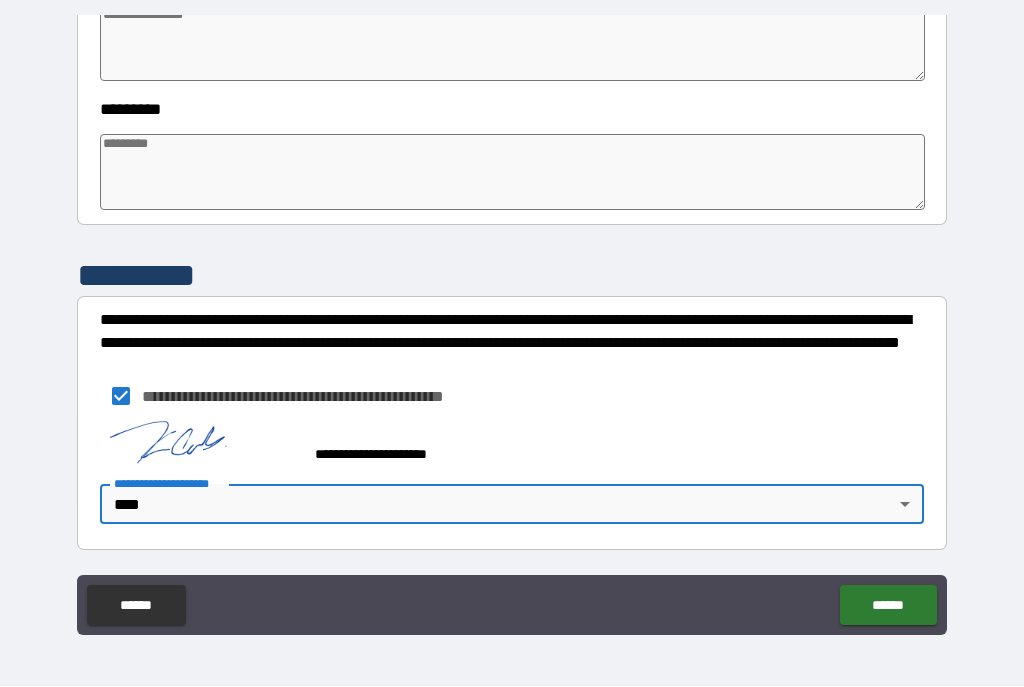 click on "******" at bounding box center [888, 606] 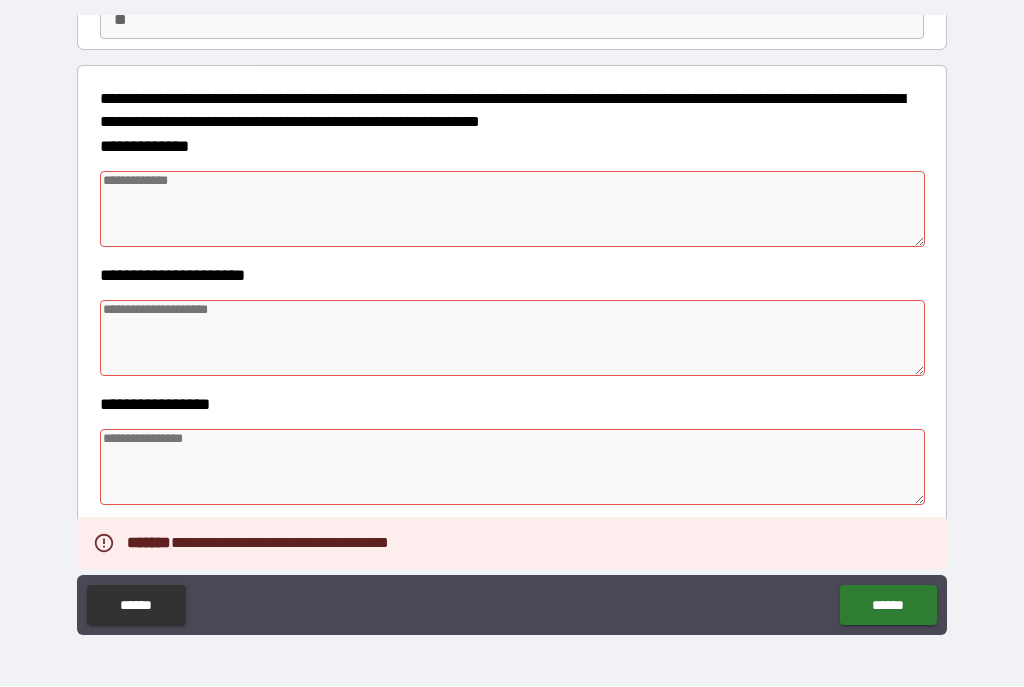 scroll, scrollTop: 205, scrollLeft: 0, axis: vertical 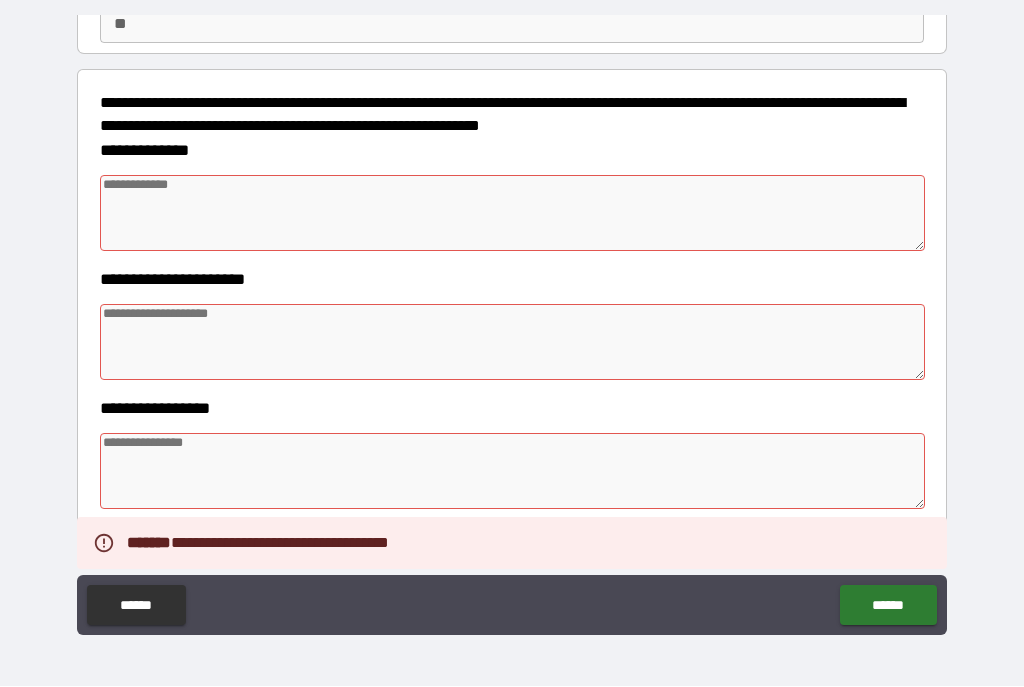 click at bounding box center [513, 214] 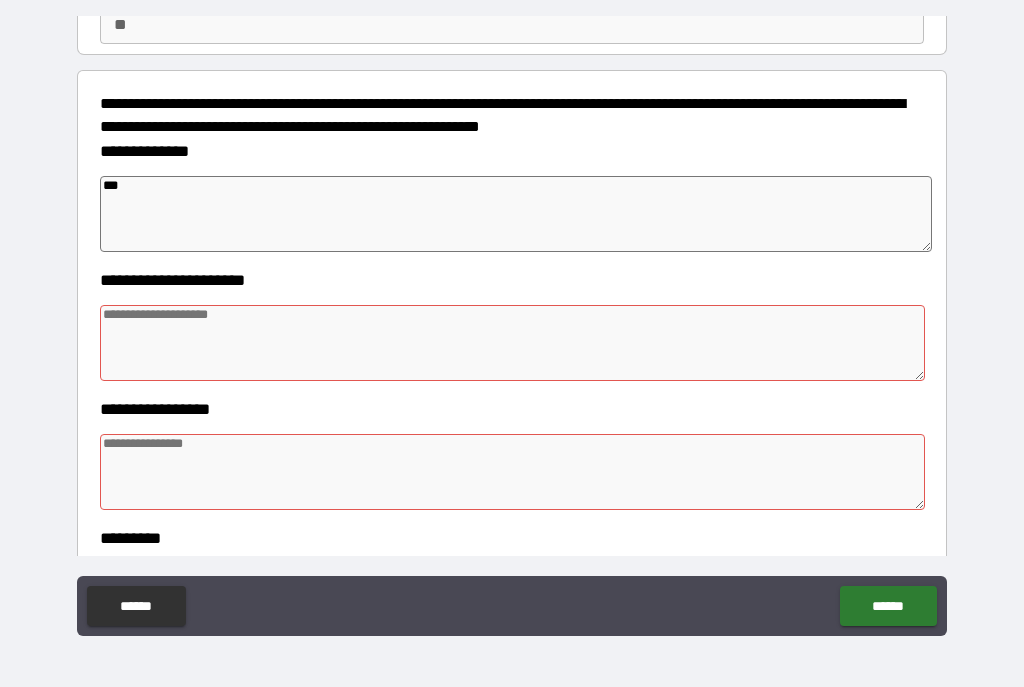 click on "**********" at bounding box center (512, 328) 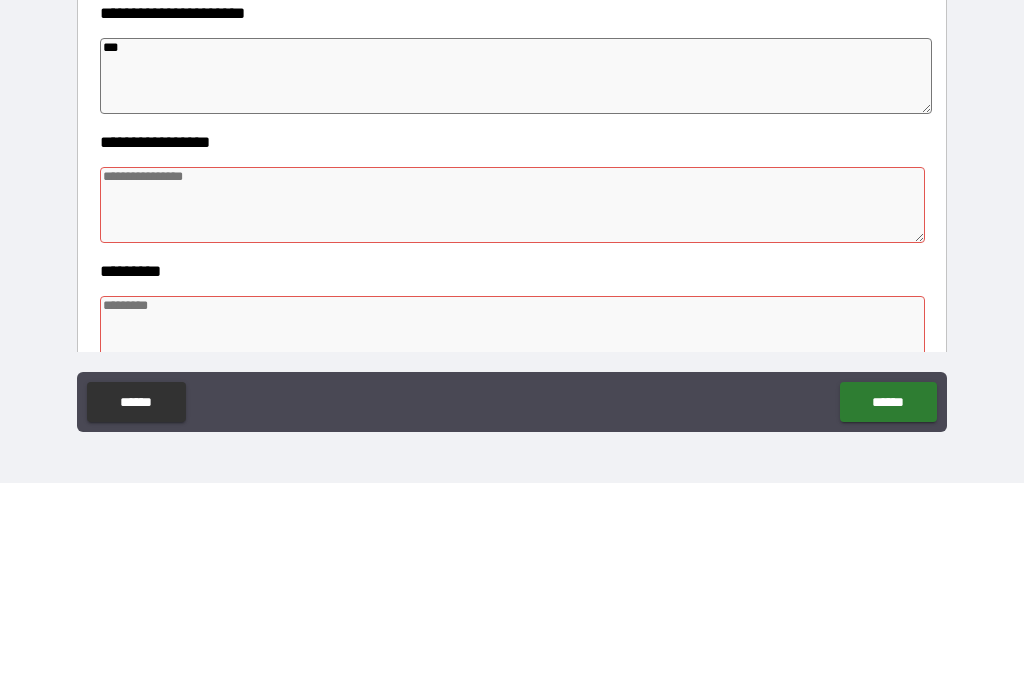scroll, scrollTop: 271, scrollLeft: 0, axis: vertical 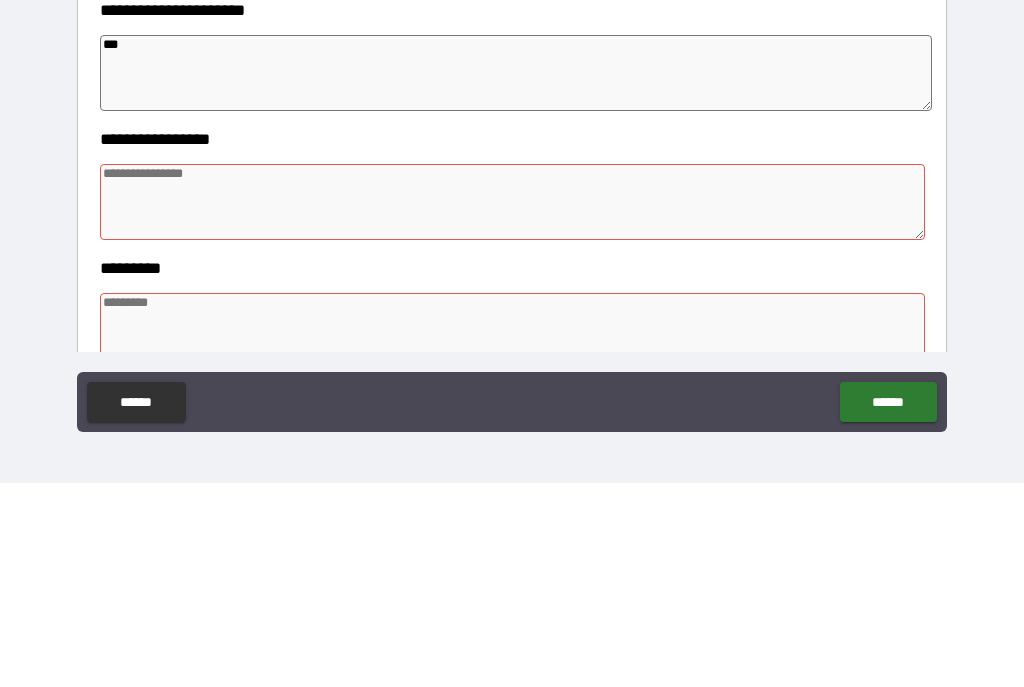 click at bounding box center (513, 406) 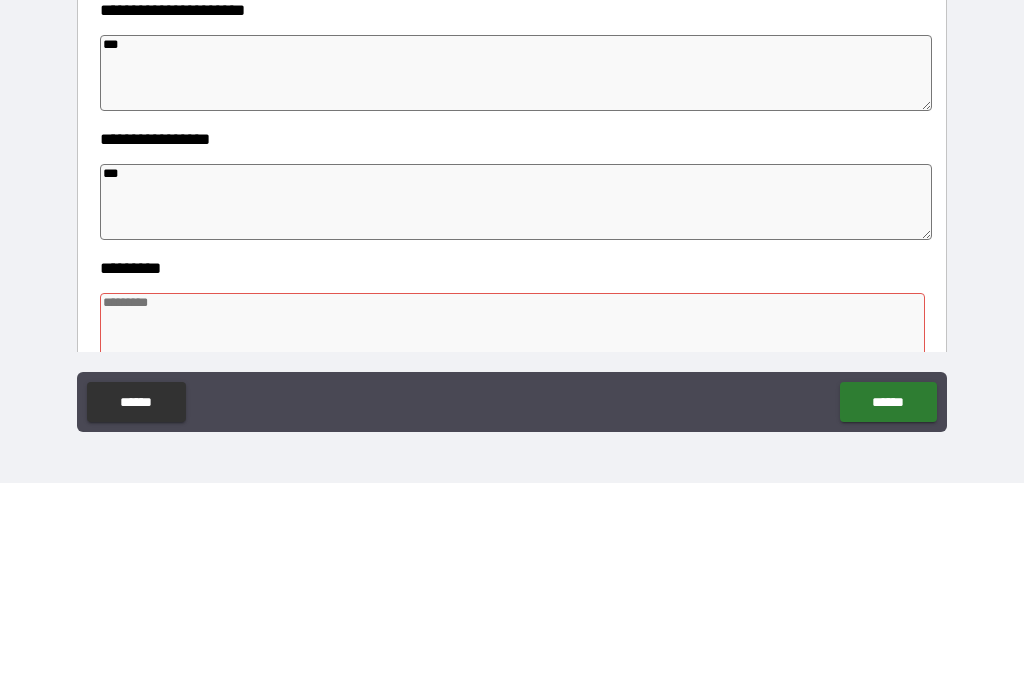 click on "**********" at bounding box center [512, 328] 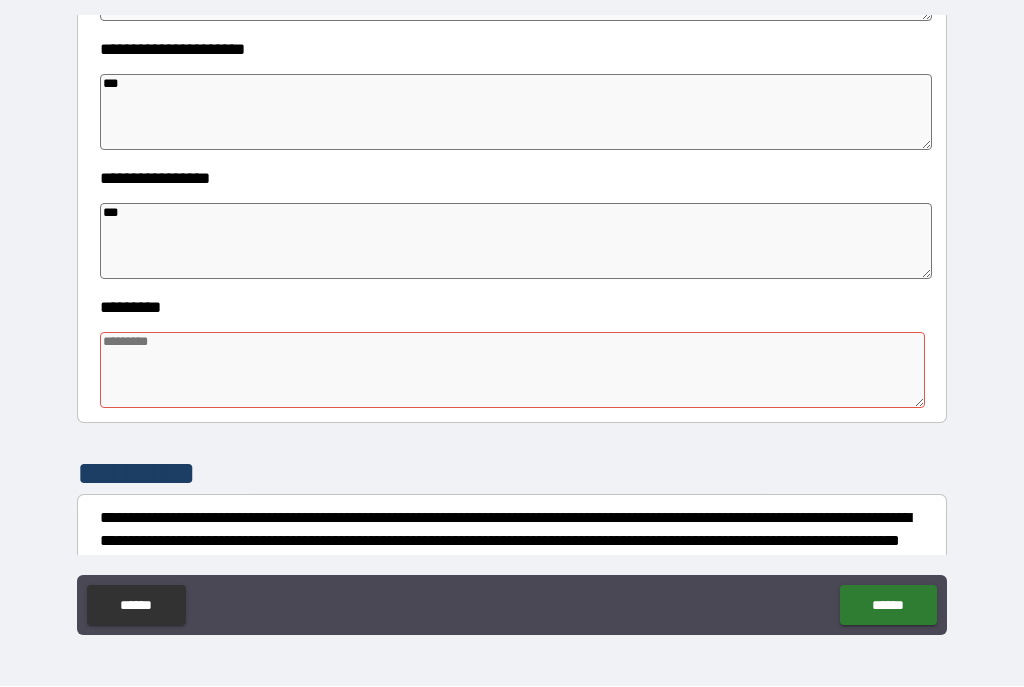 scroll, scrollTop: 441, scrollLeft: 0, axis: vertical 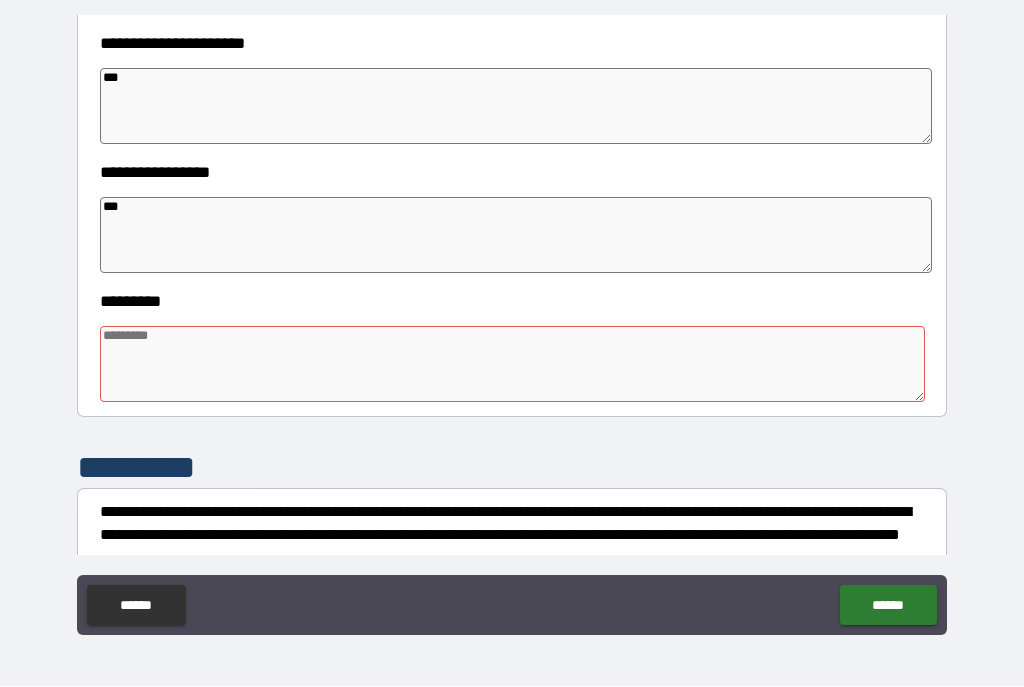 click at bounding box center [513, 365] 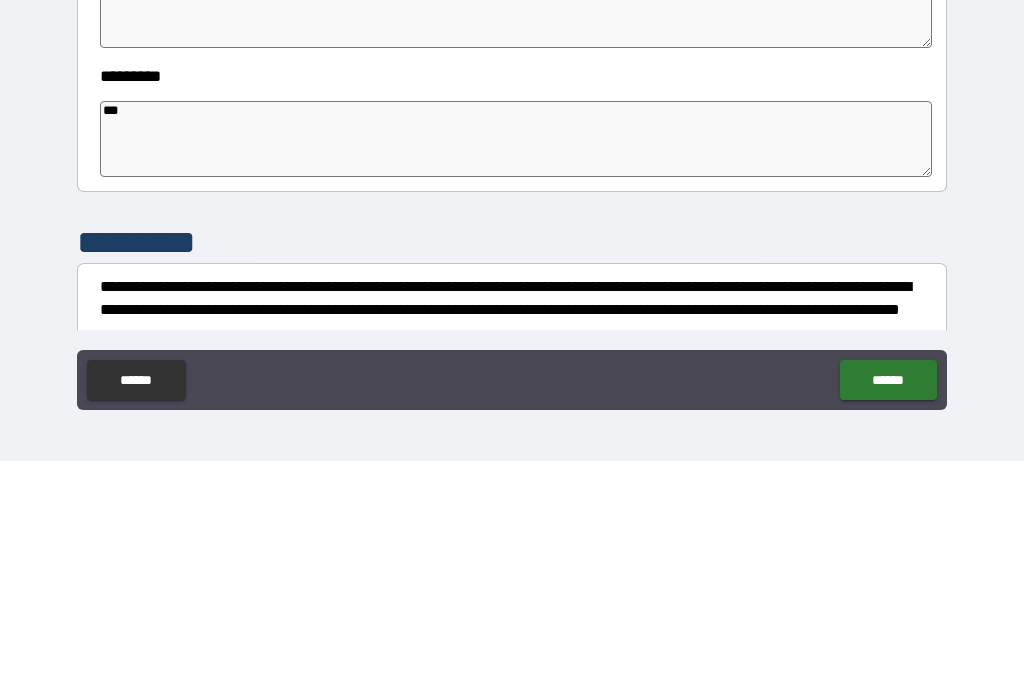 click on "**********" at bounding box center [512, 328] 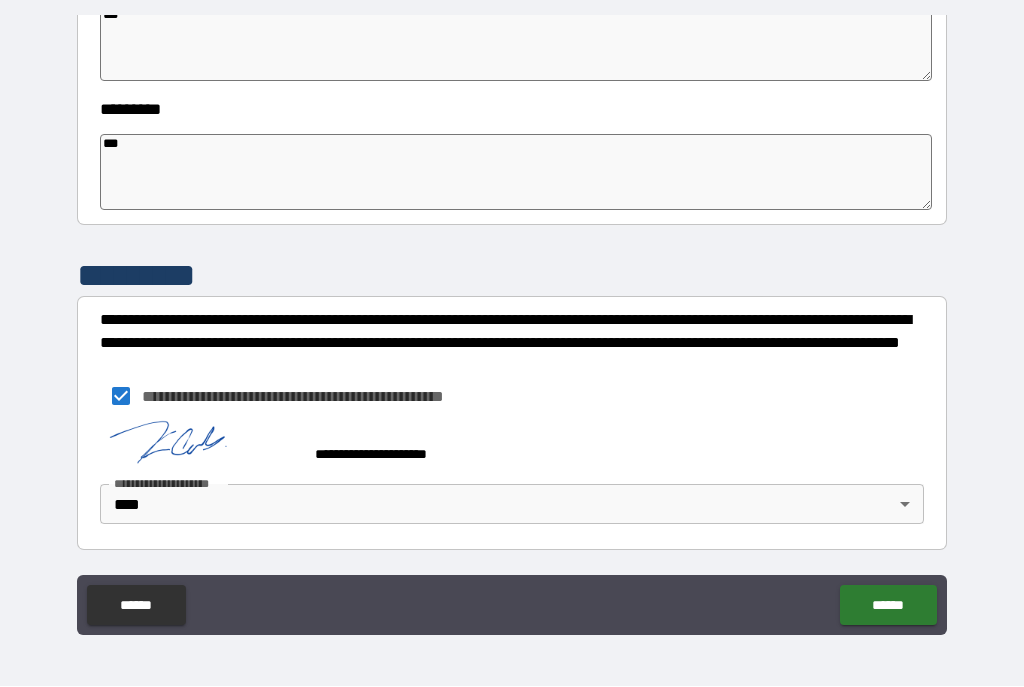 scroll, scrollTop: 635, scrollLeft: 0, axis: vertical 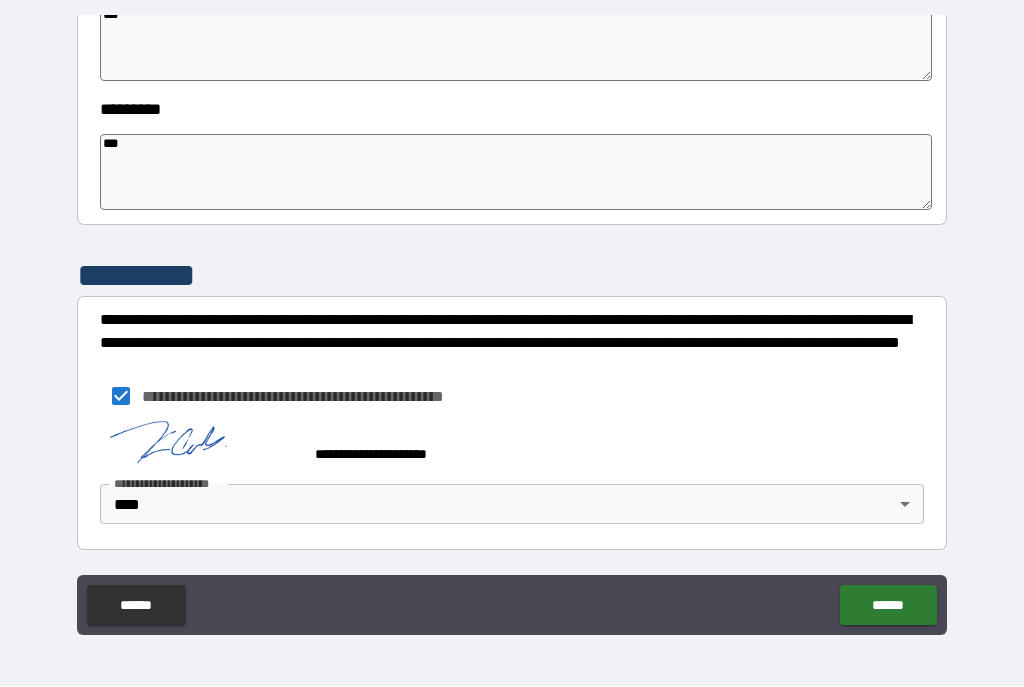 click on "******" at bounding box center (888, 606) 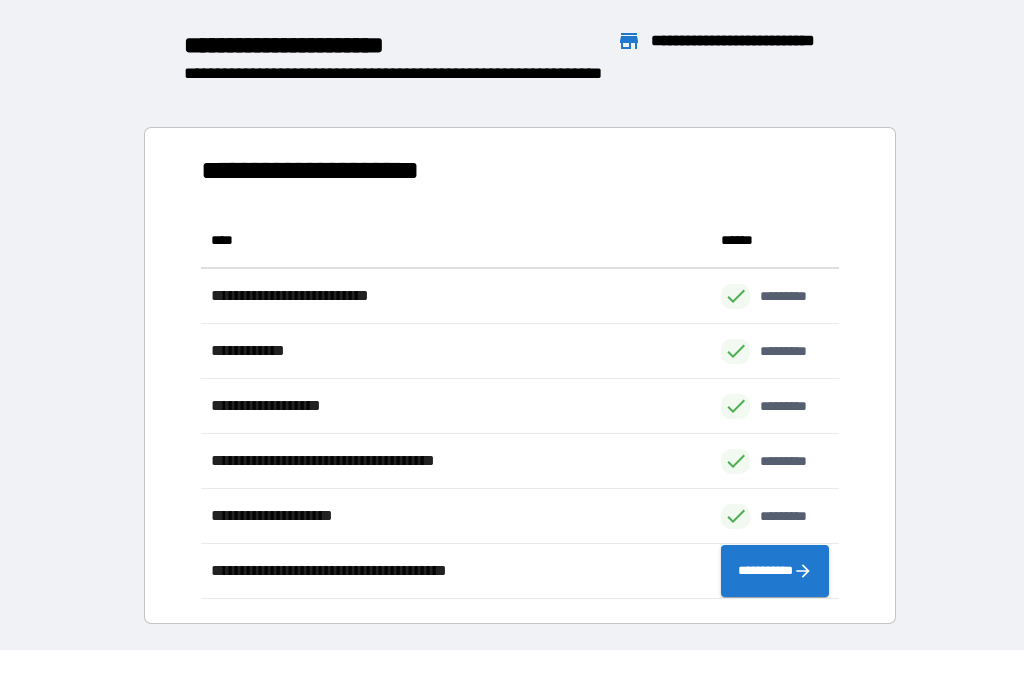 scroll, scrollTop: 1, scrollLeft: 1, axis: both 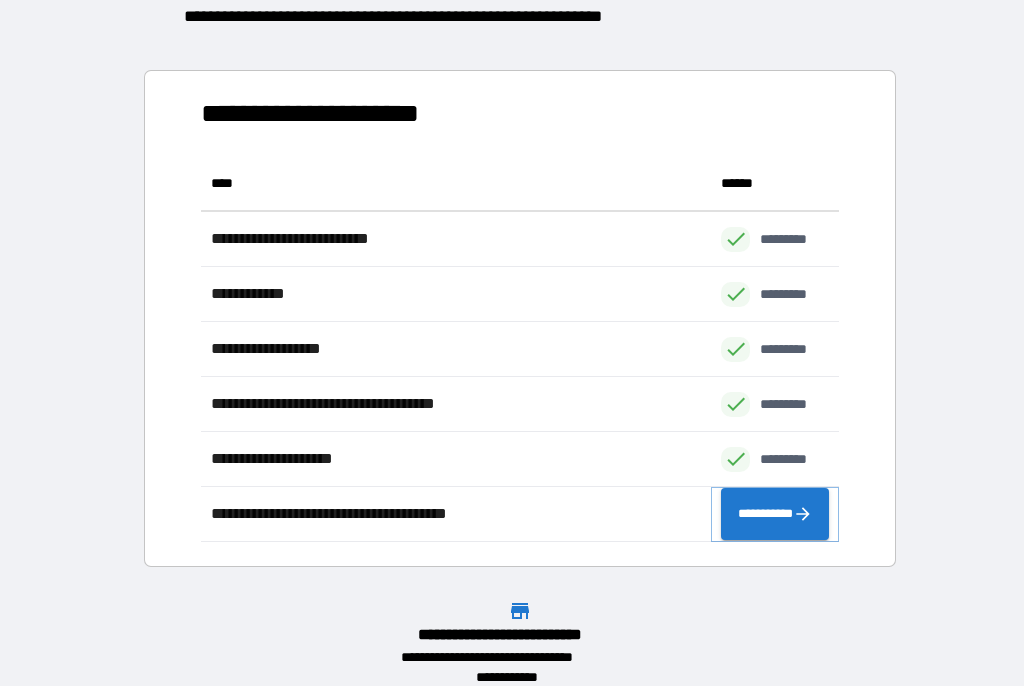click 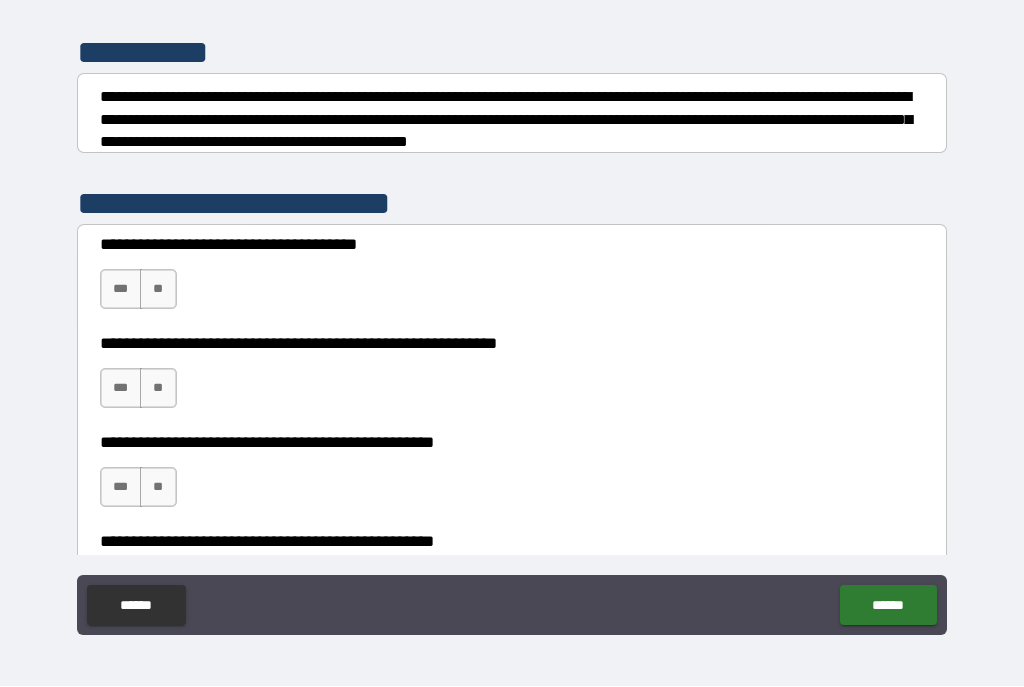 scroll, scrollTop: 257, scrollLeft: 0, axis: vertical 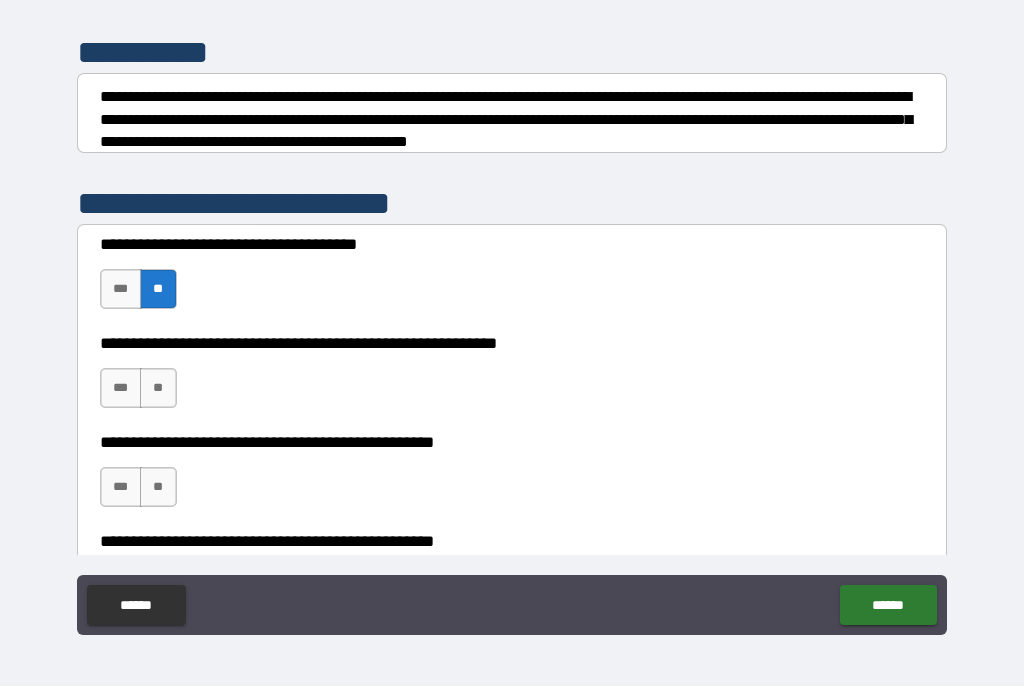 click on "**" at bounding box center (158, 389) 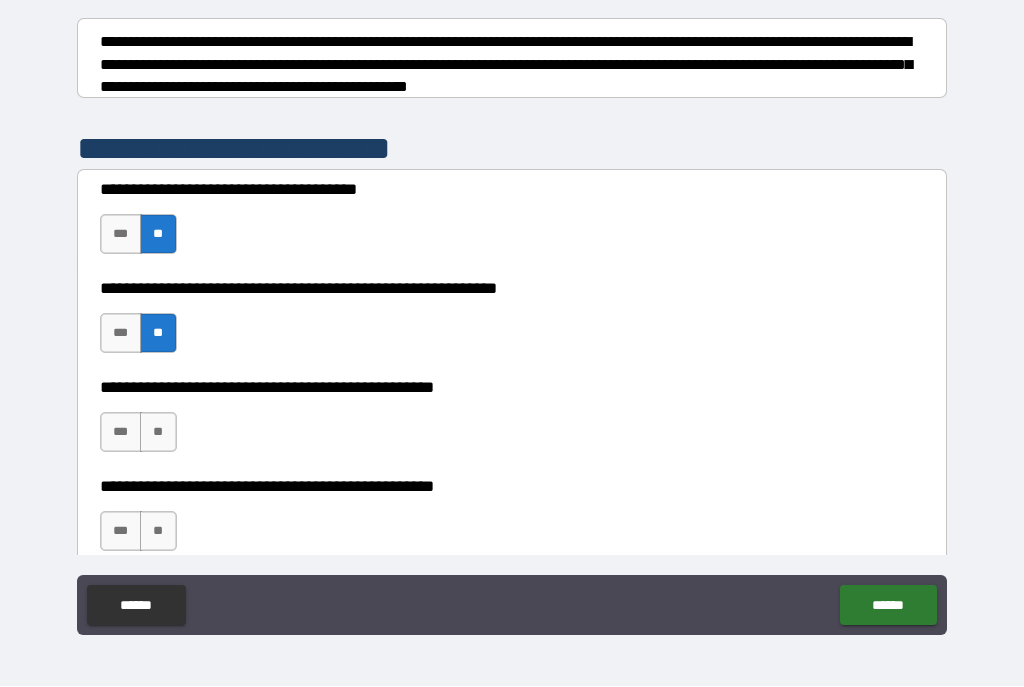 scroll, scrollTop: 313, scrollLeft: 0, axis: vertical 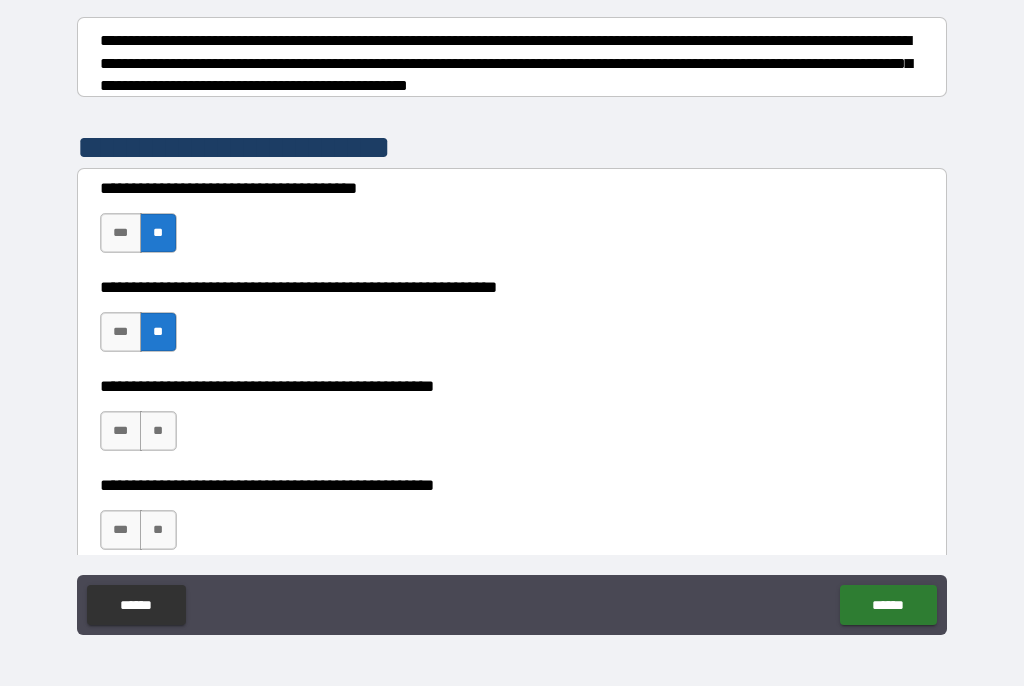 click on "**" at bounding box center (158, 432) 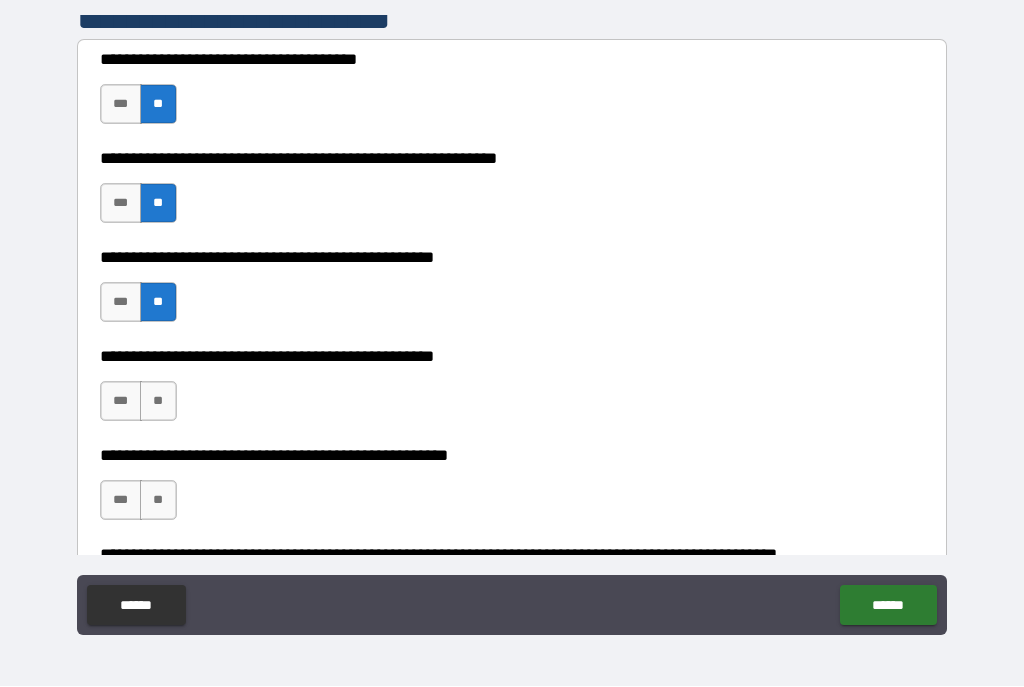 scroll, scrollTop: 468, scrollLeft: 0, axis: vertical 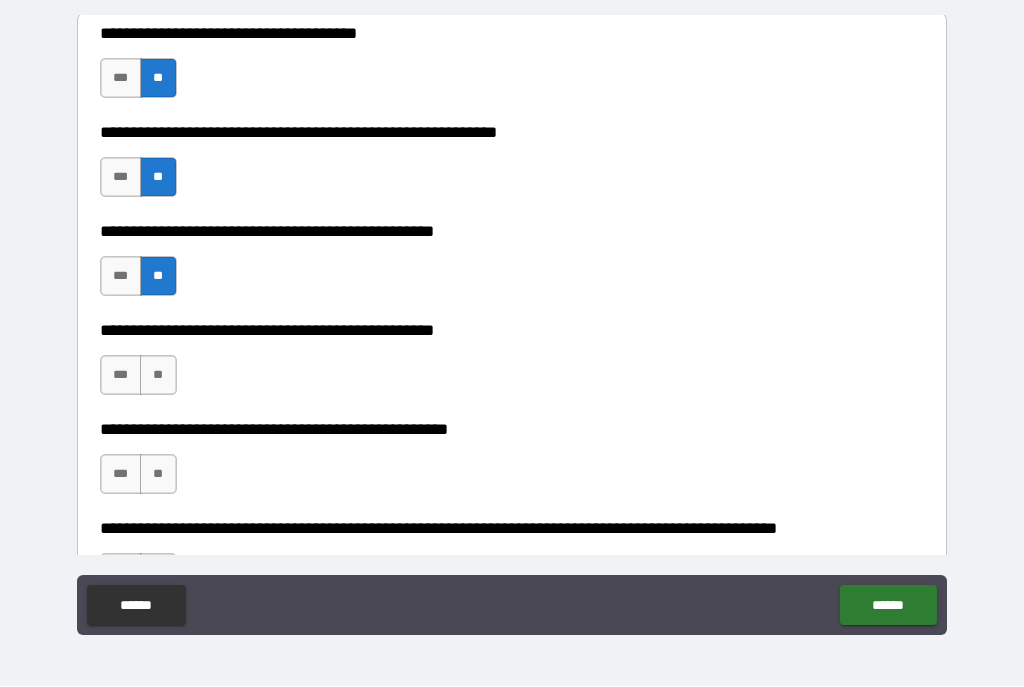 click on "**" at bounding box center (158, 376) 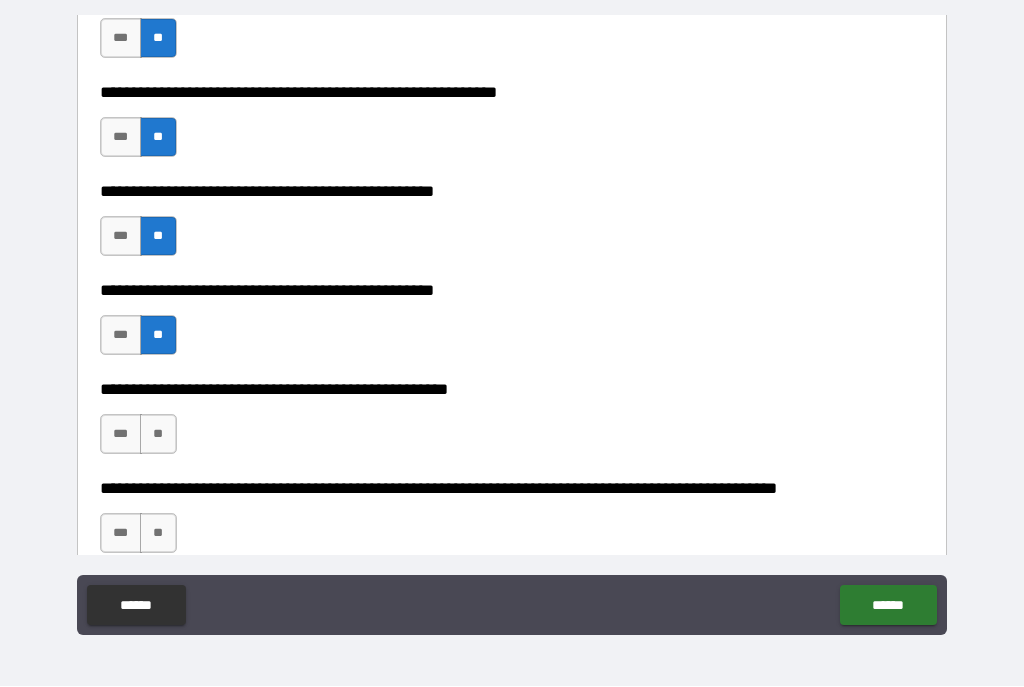 scroll, scrollTop: 526, scrollLeft: 0, axis: vertical 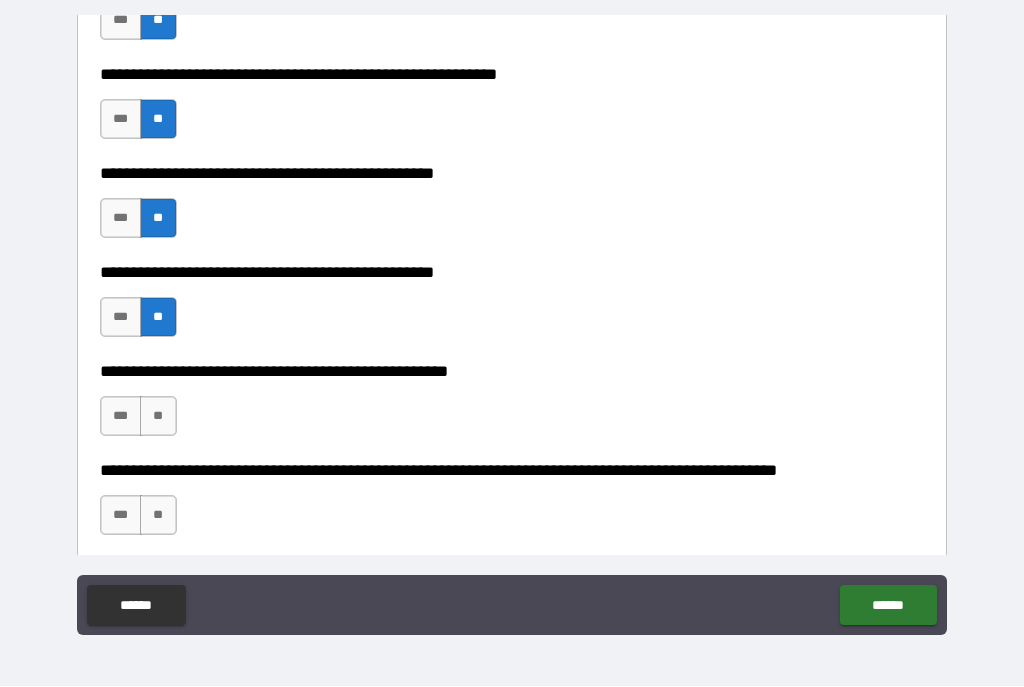 click on "**" at bounding box center [158, 417] 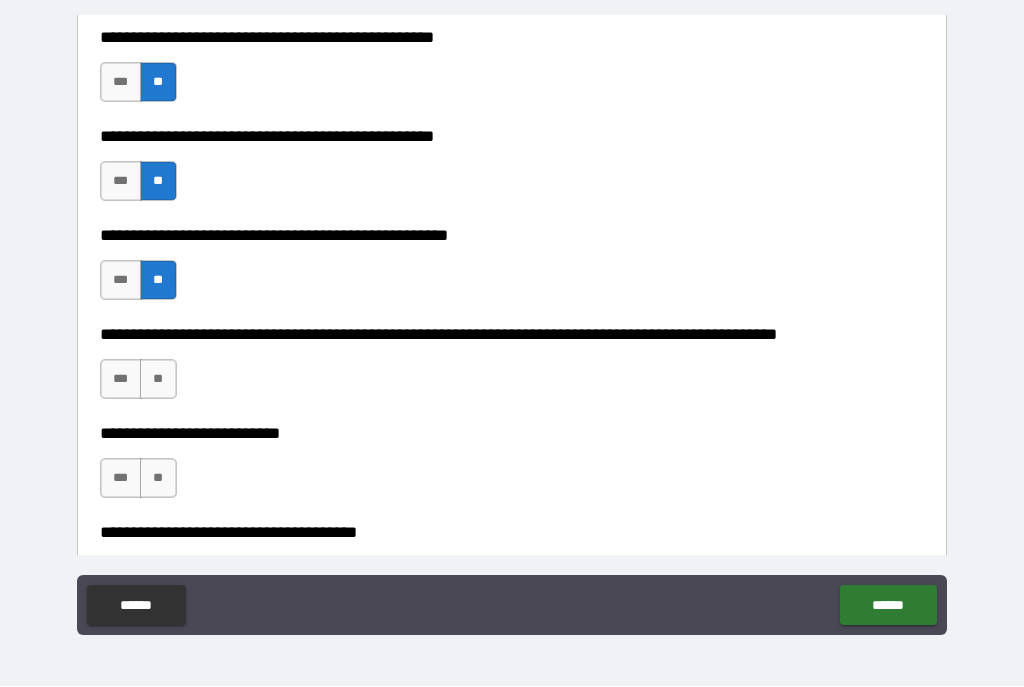 scroll, scrollTop: 727, scrollLeft: 0, axis: vertical 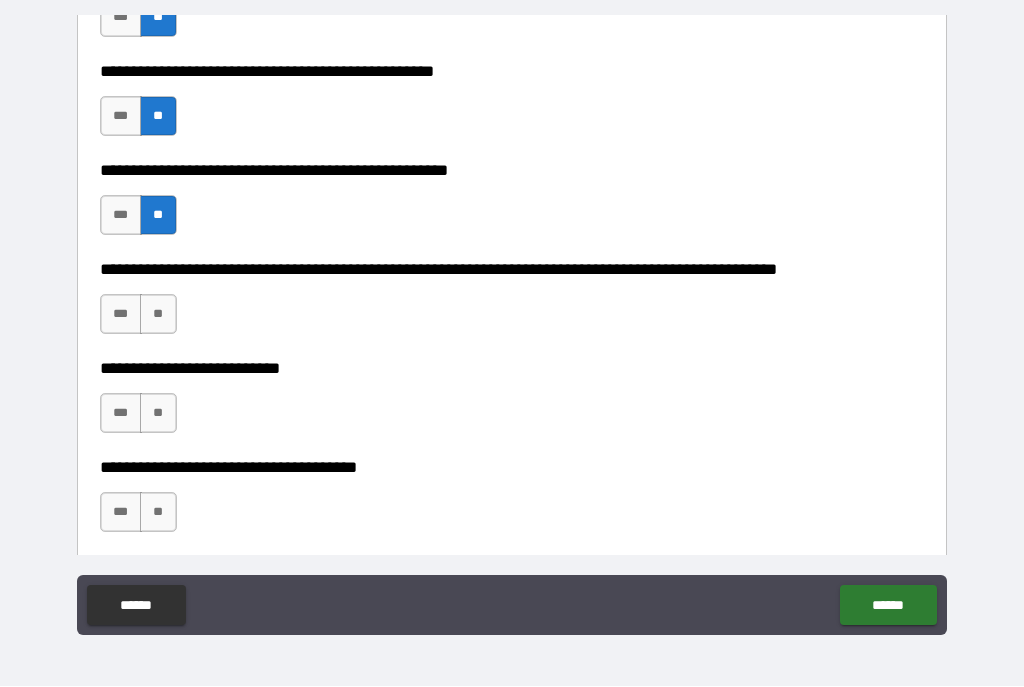 click on "**" at bounding box center [158, 315] 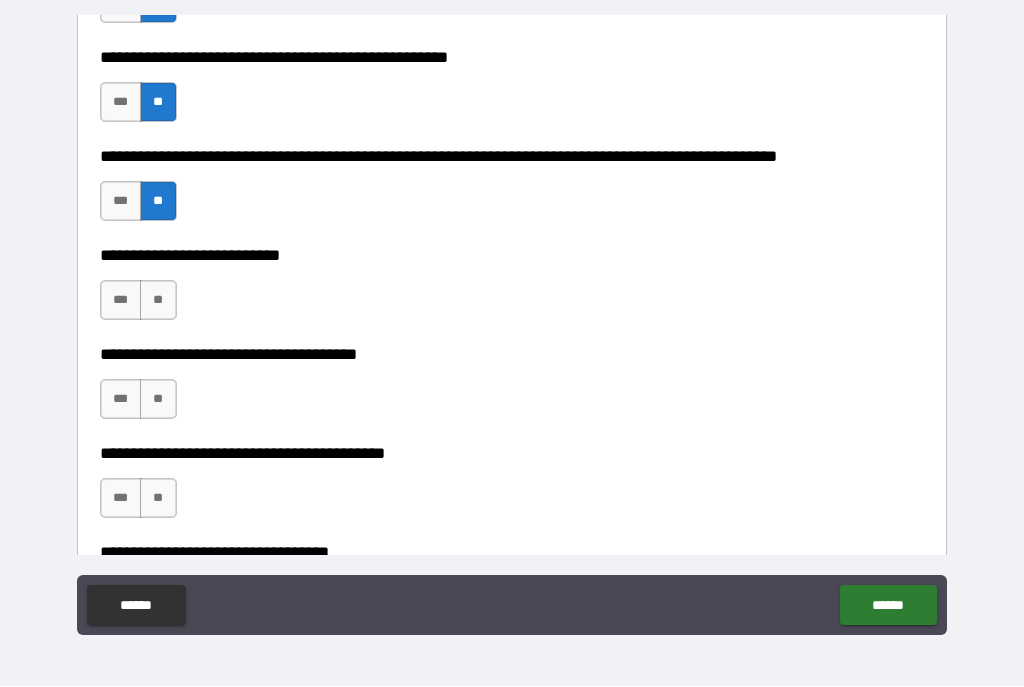 scroll, scrollTop: 850, scrollLeft: 0, axis: vertical 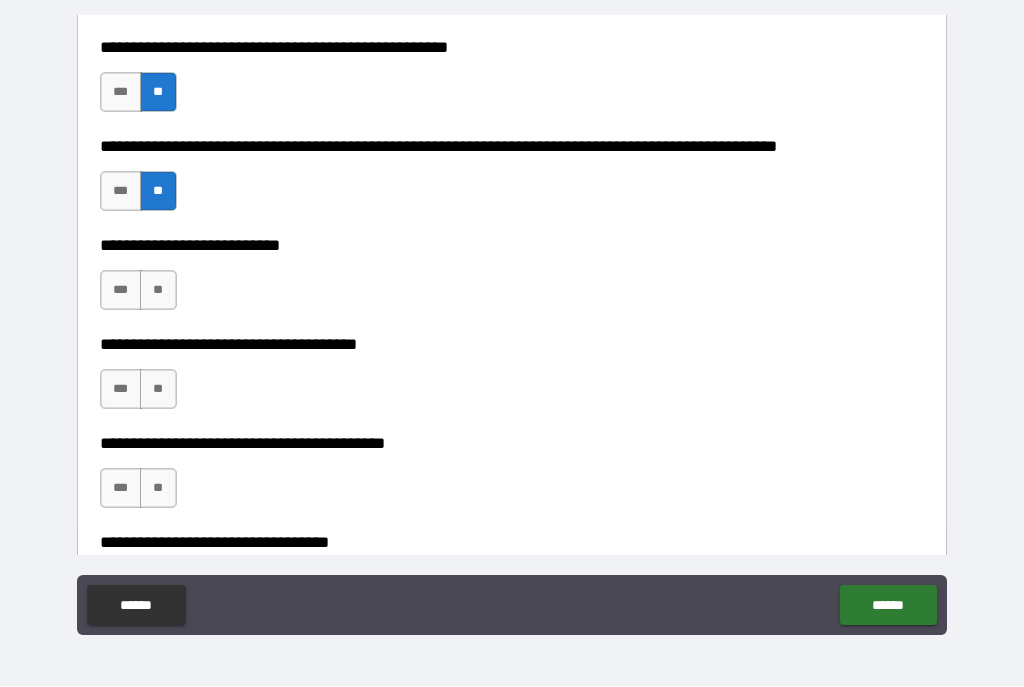 click on "**" at bounding box center (158, 291) 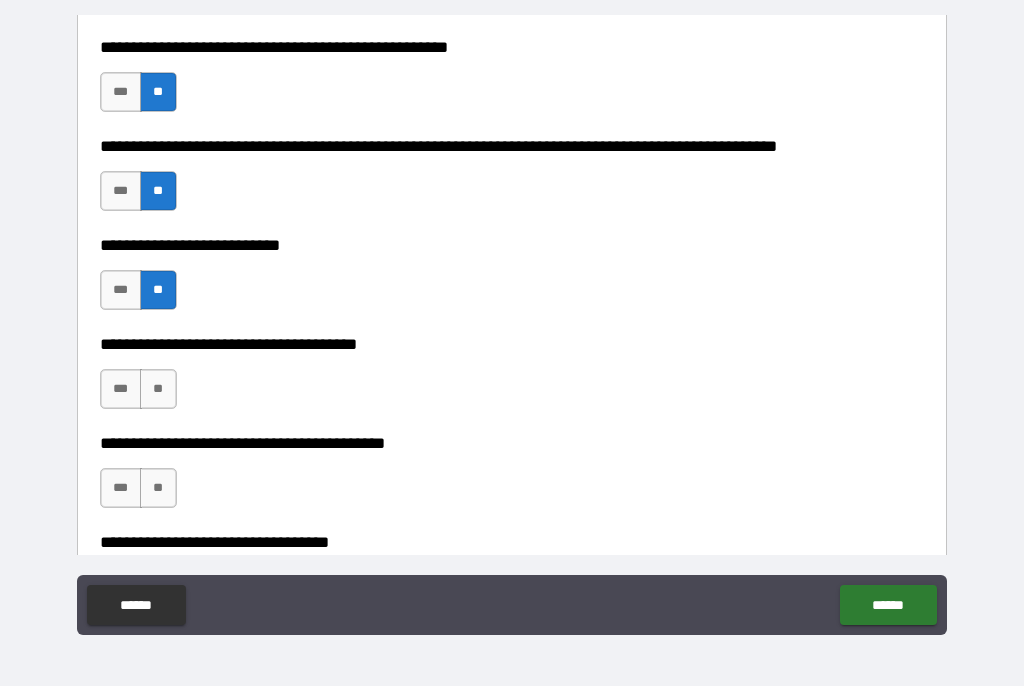 scroll, scrollTop: 910, scrollLeft: 0, axis: vertical 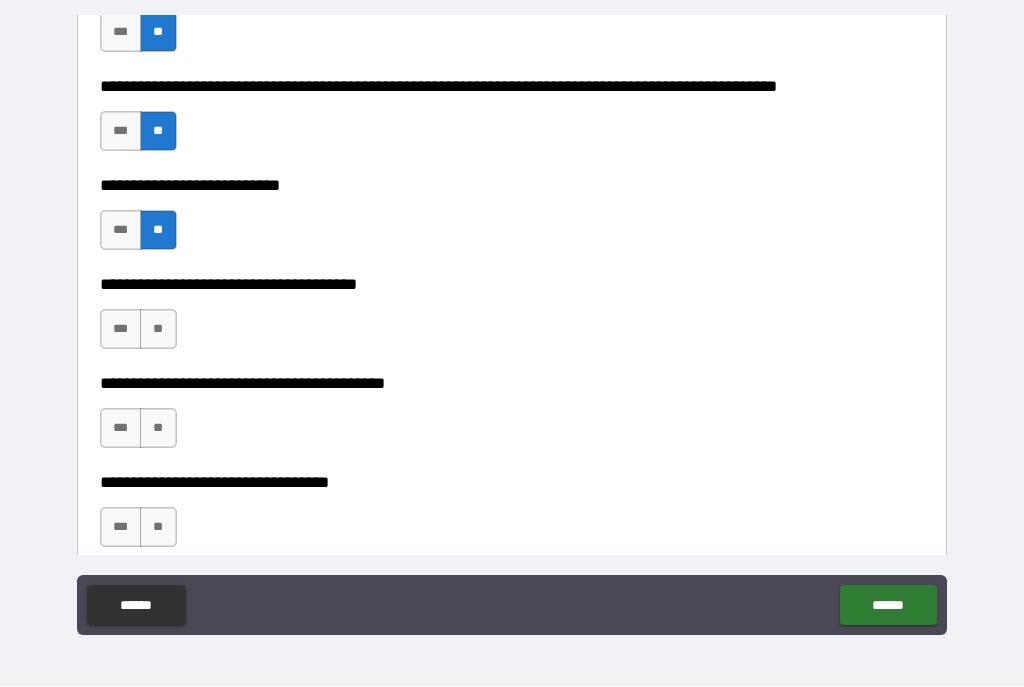 click on "**" at bounding box center (158, 330) 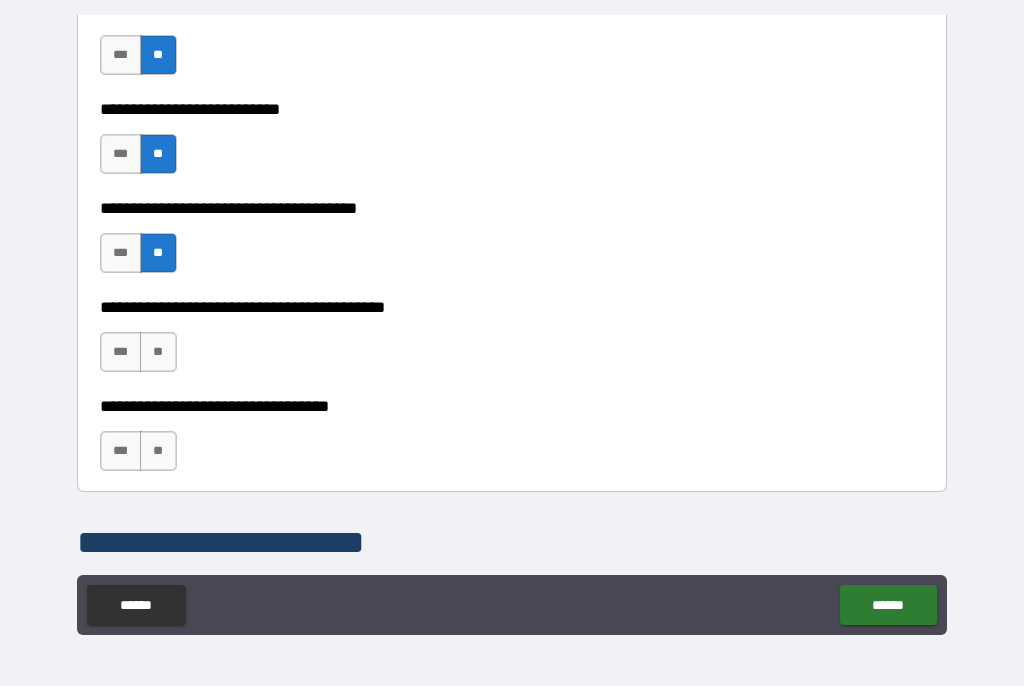 scroll, scrollTop: 1005, scrollLeft: 0, axis: vertical 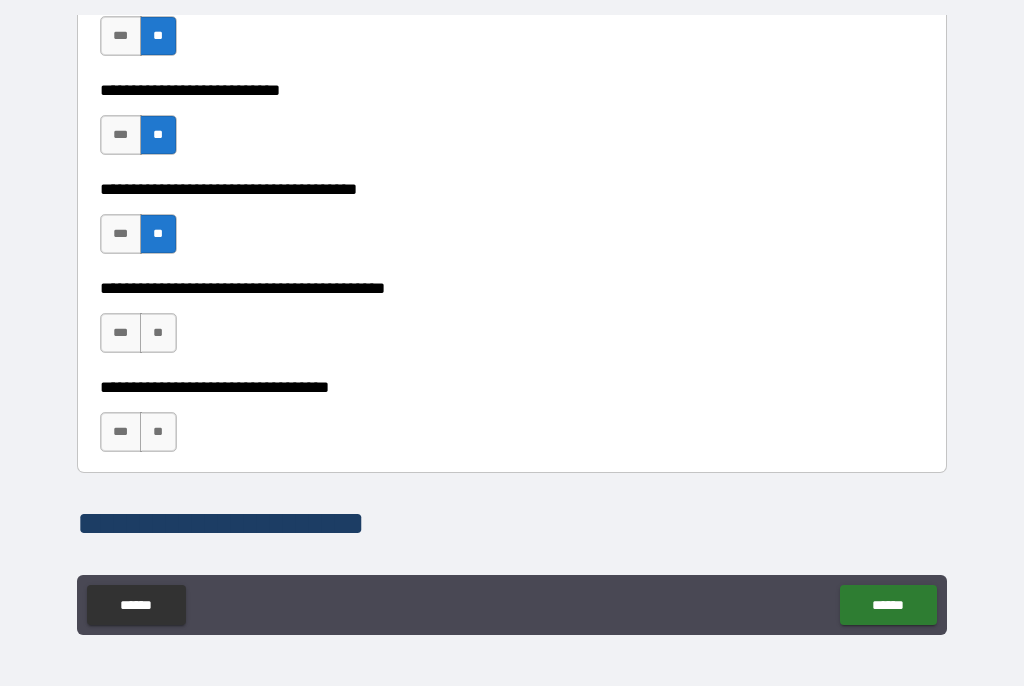 click on "**" at bounding box center (158, 334) 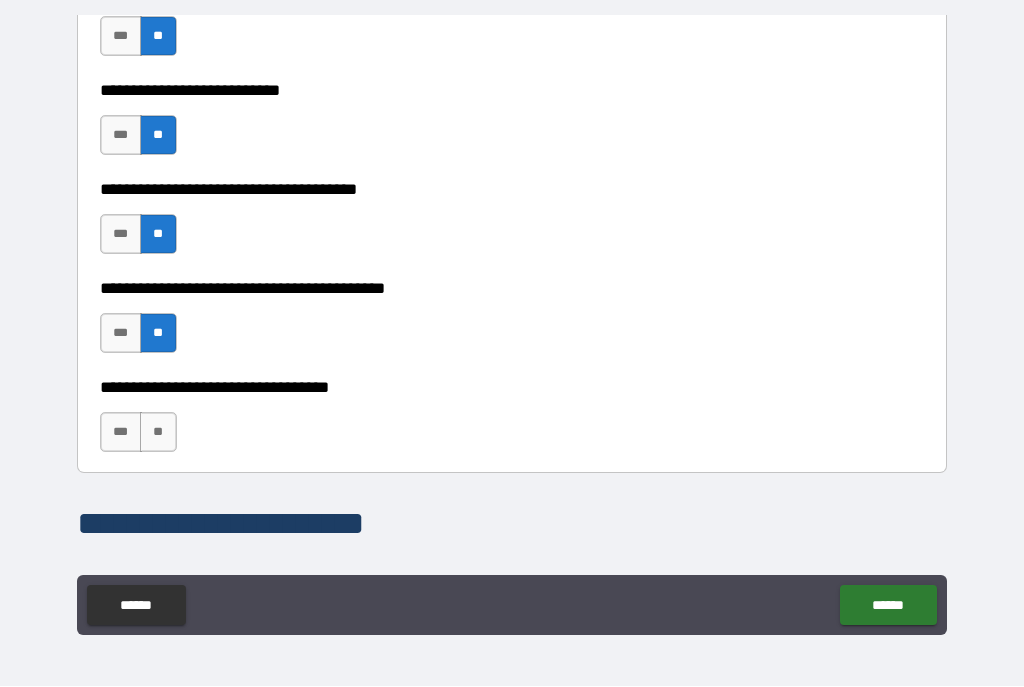 click on "***" at bounding box center (121, 334) 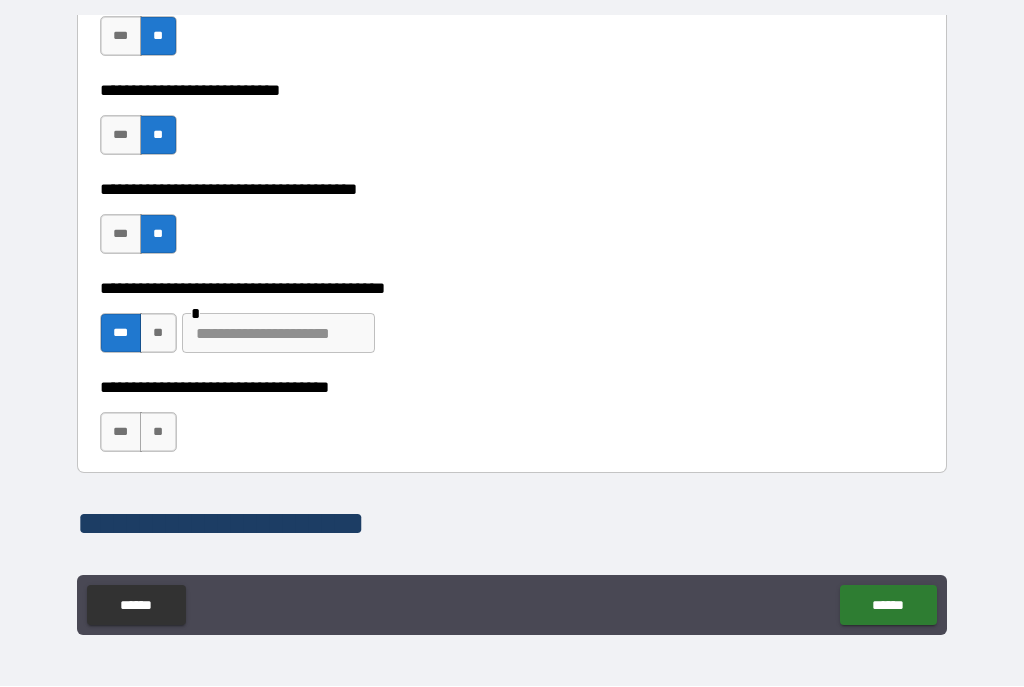 click at bounding box center [278, 334] 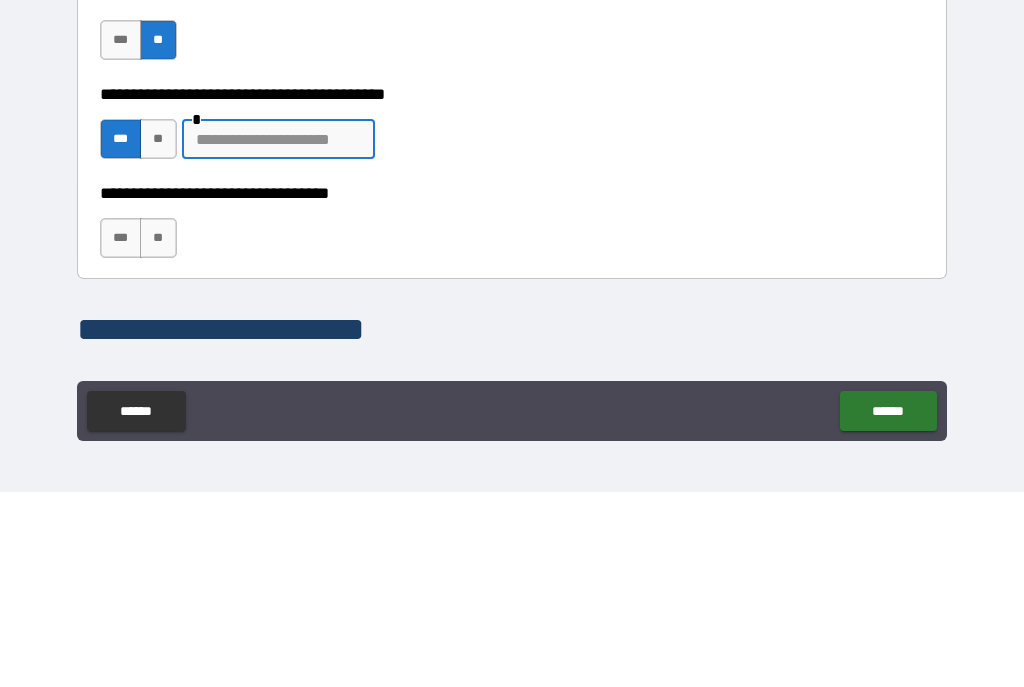 click on "**" at bounding box center [158, 334] 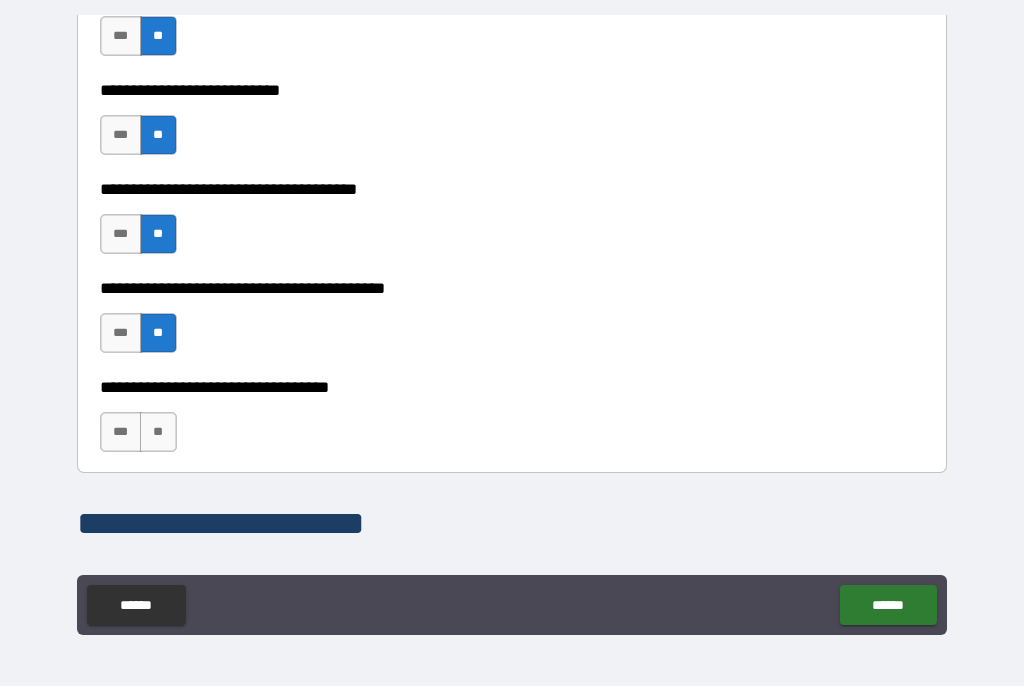 click on "**" at bounding box center [158, 433] 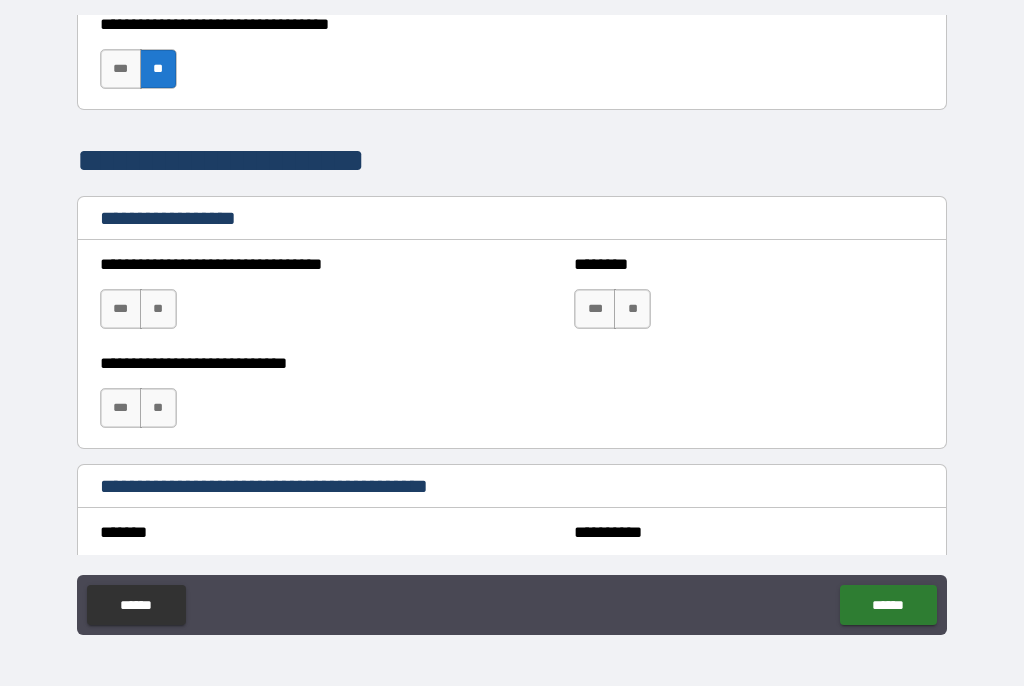scroll, scrollTop: 1382, scrollLeft: 0, axis: vertical 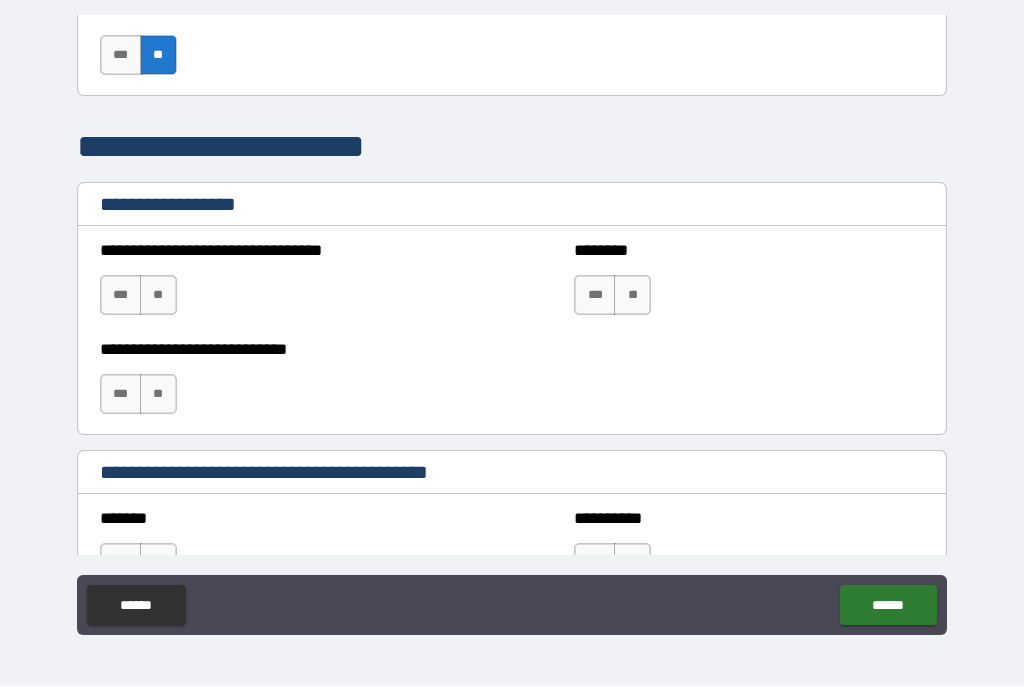 click on "**" at bounding box center [158, 296] 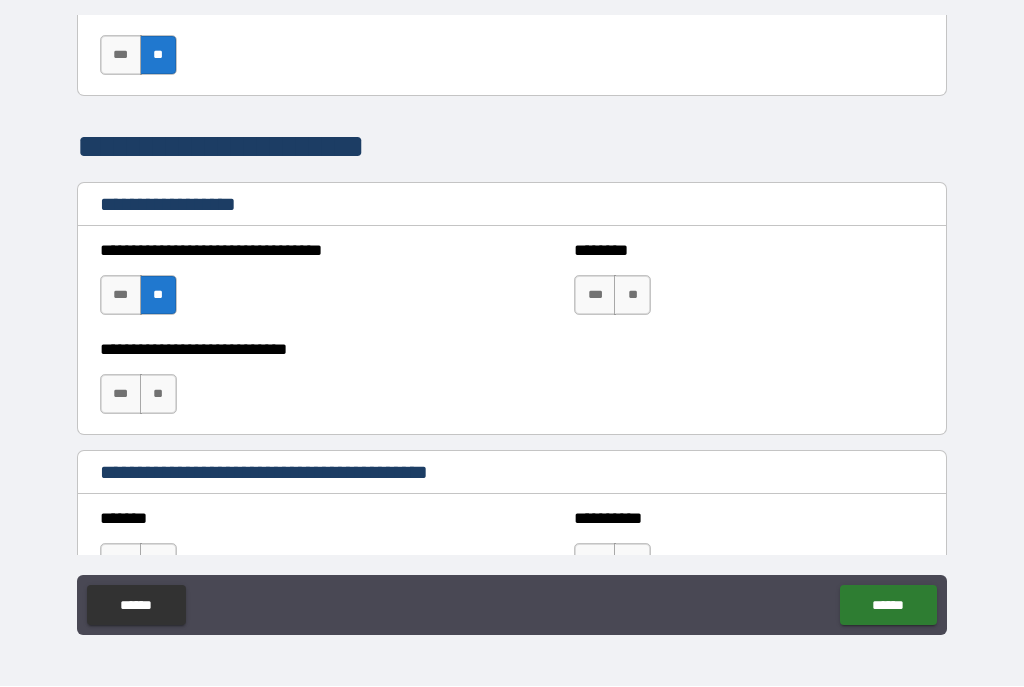click on "**" at bounding box center [158, 395] 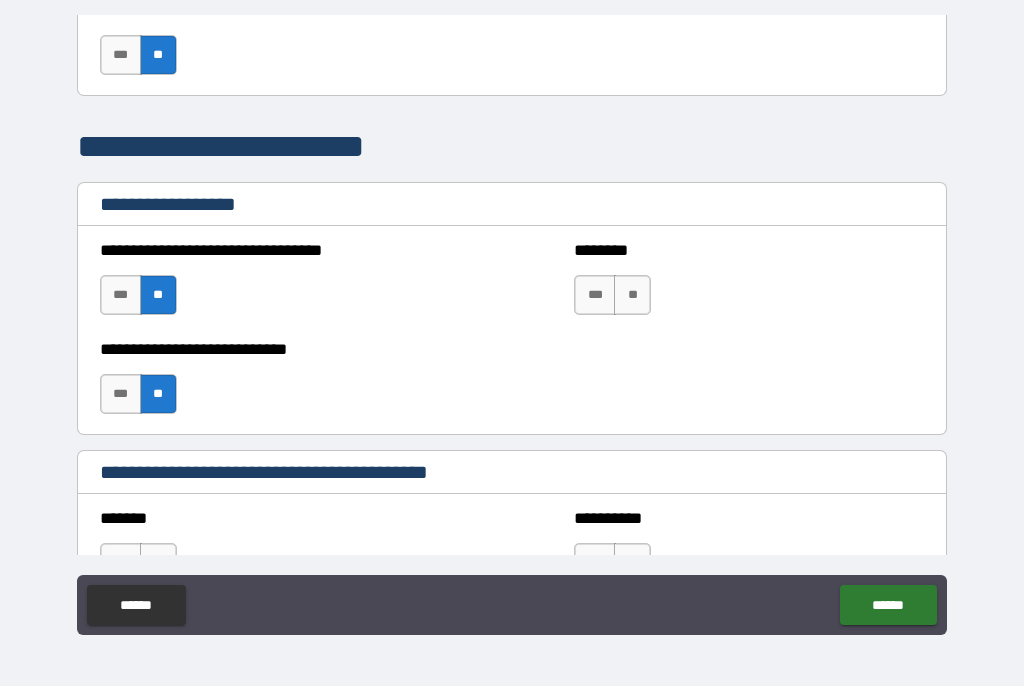 click on "**" at bounding box center (632, 296) 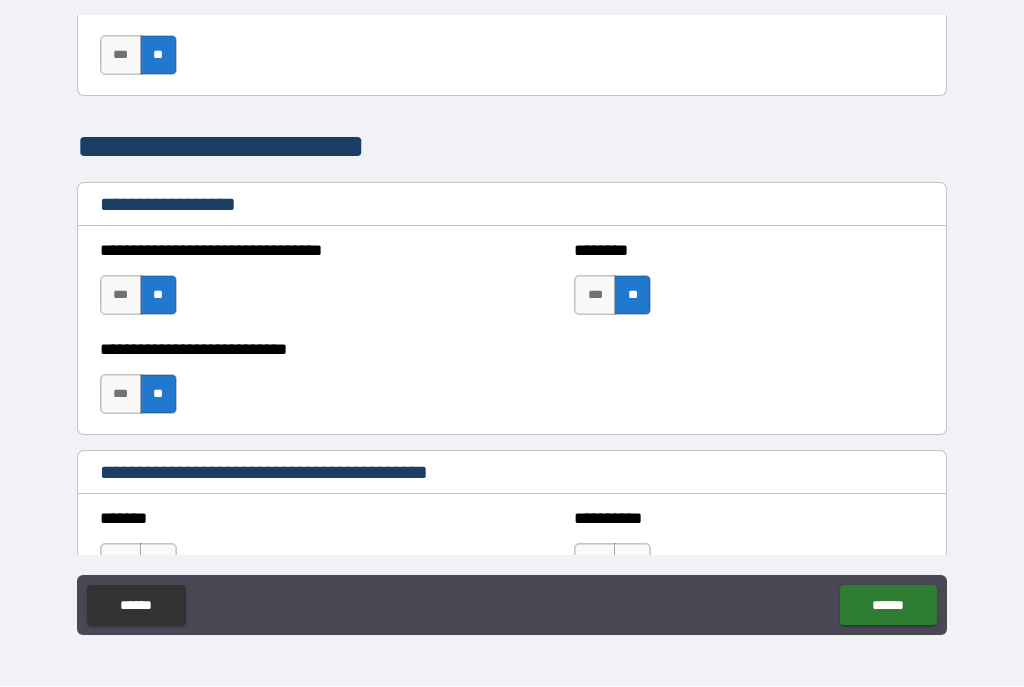 scroll, scrollTop: 1560, scrollLeft: 0, axis: vertical 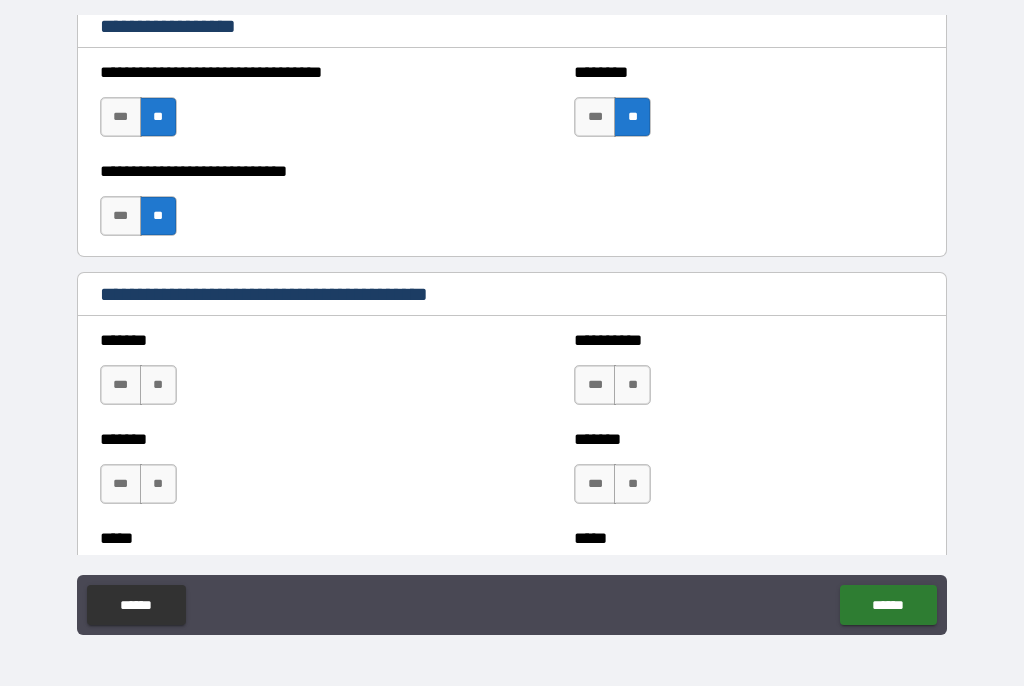 click on "**" at bounding box center [158, 386] 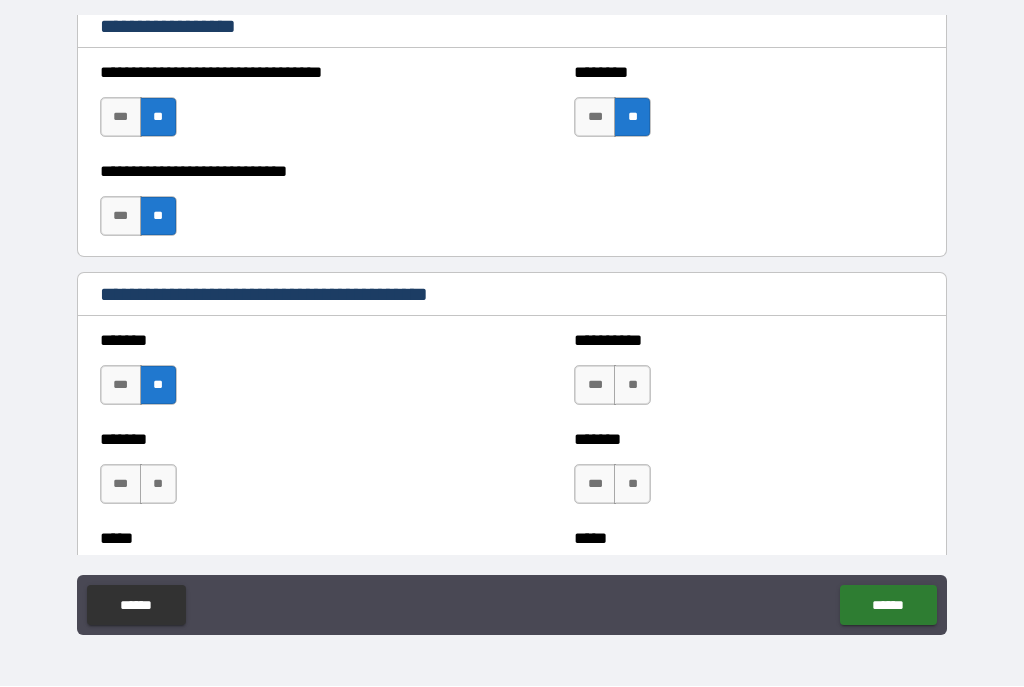 click on "**" at bounding box center [158, 485] 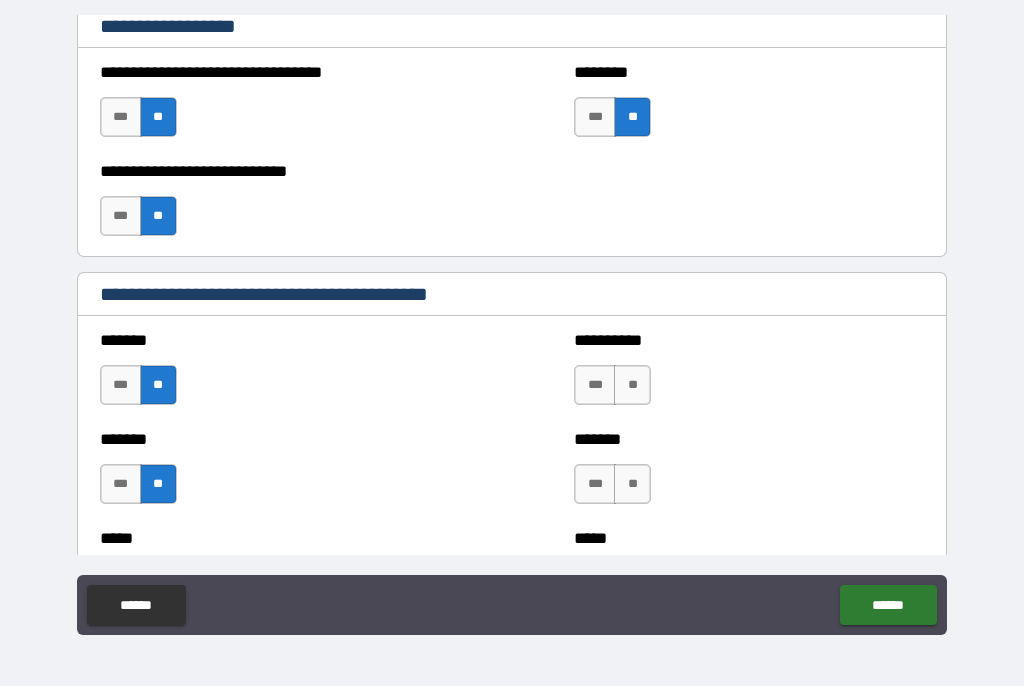 click on "**" at bounding box center (632, 386) 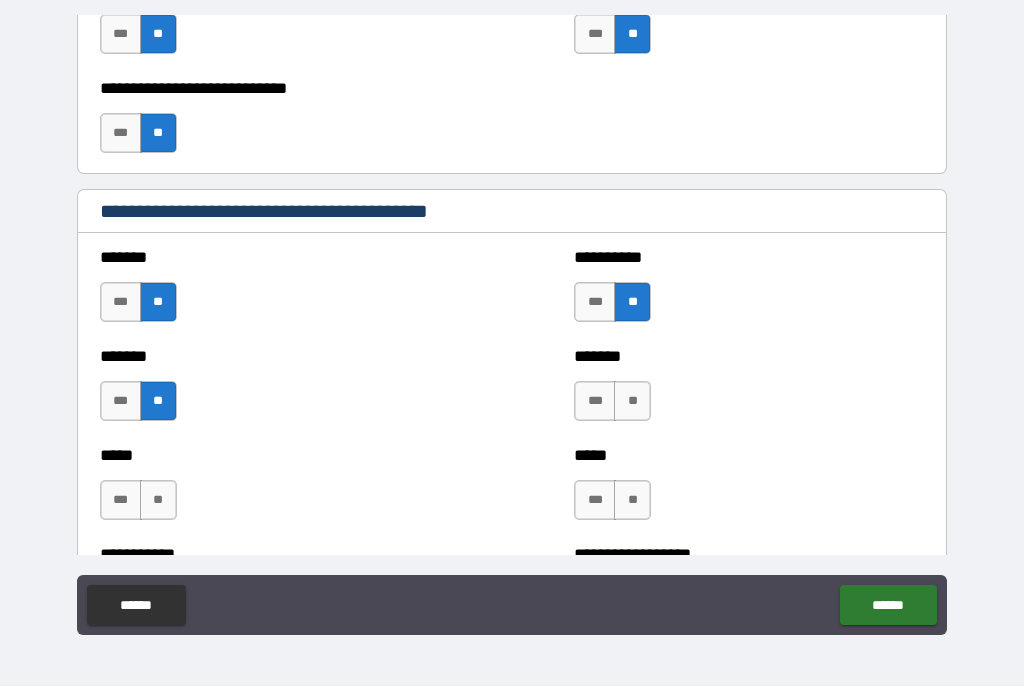 click on "**" at bounding box center (632, 402) 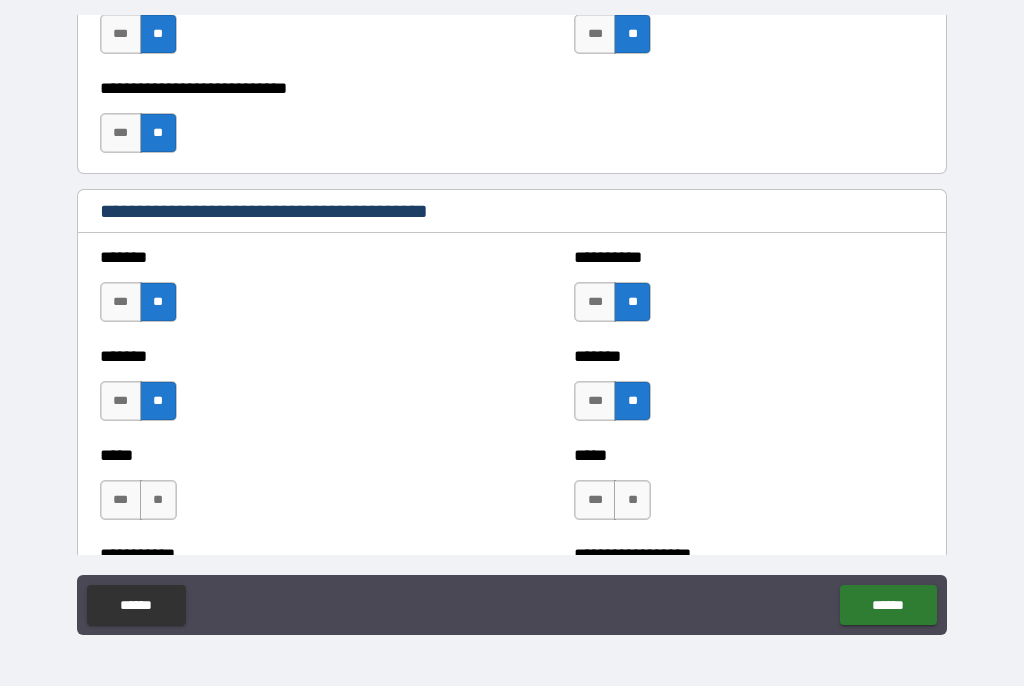scroll, scrollTop: 1747, scrollLeft: 0, axis: vertical 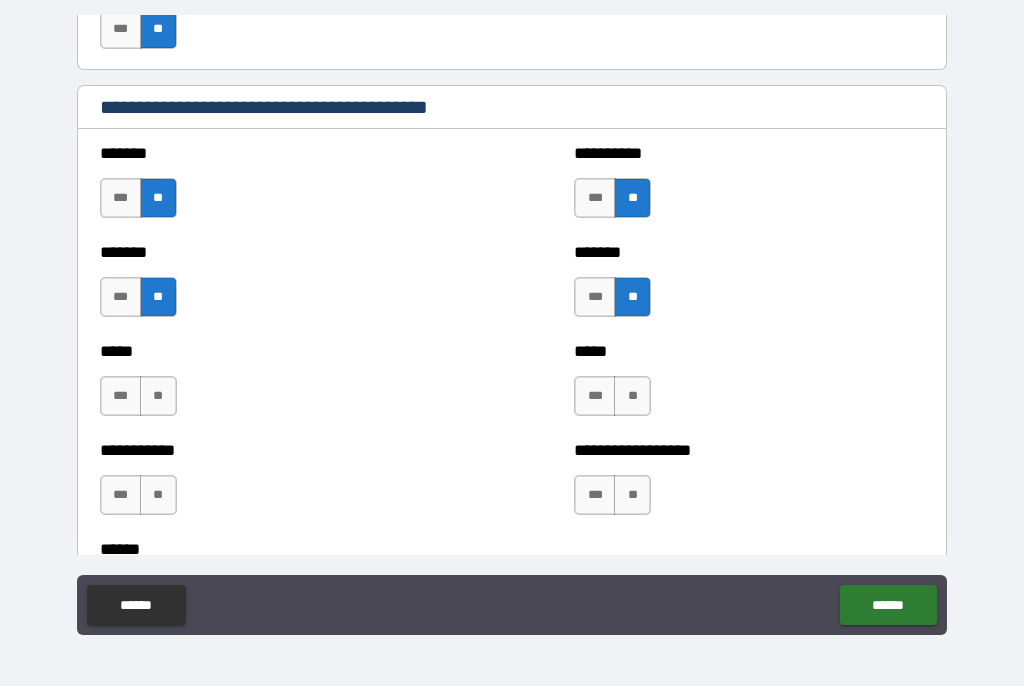 click on "**" at bounding box center [632, 397] 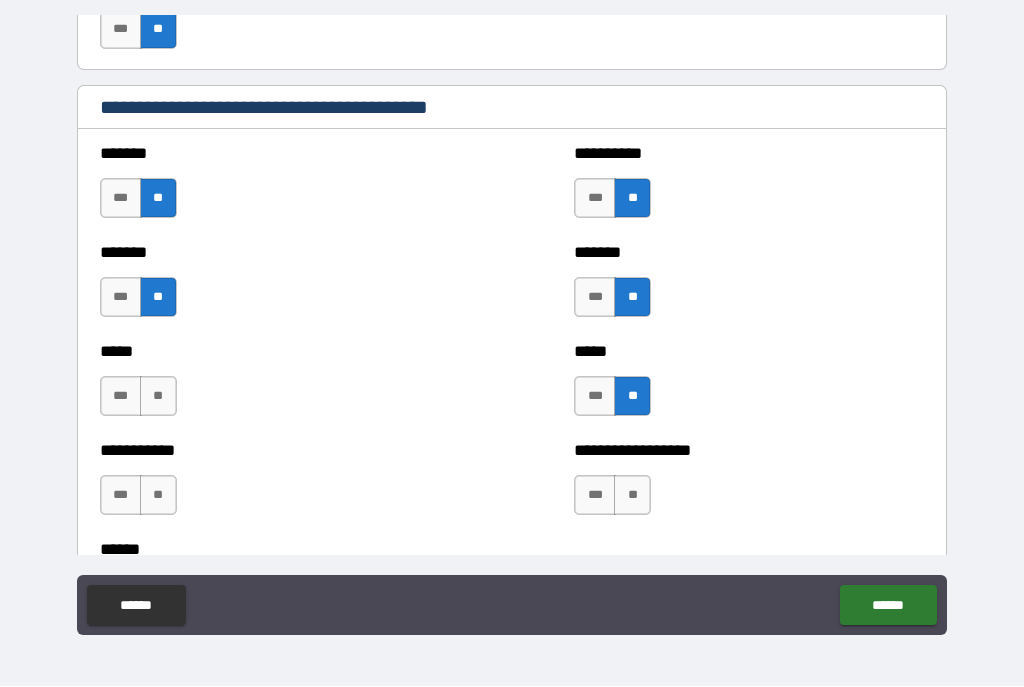 click on "**" at bounding box center (632, 496) 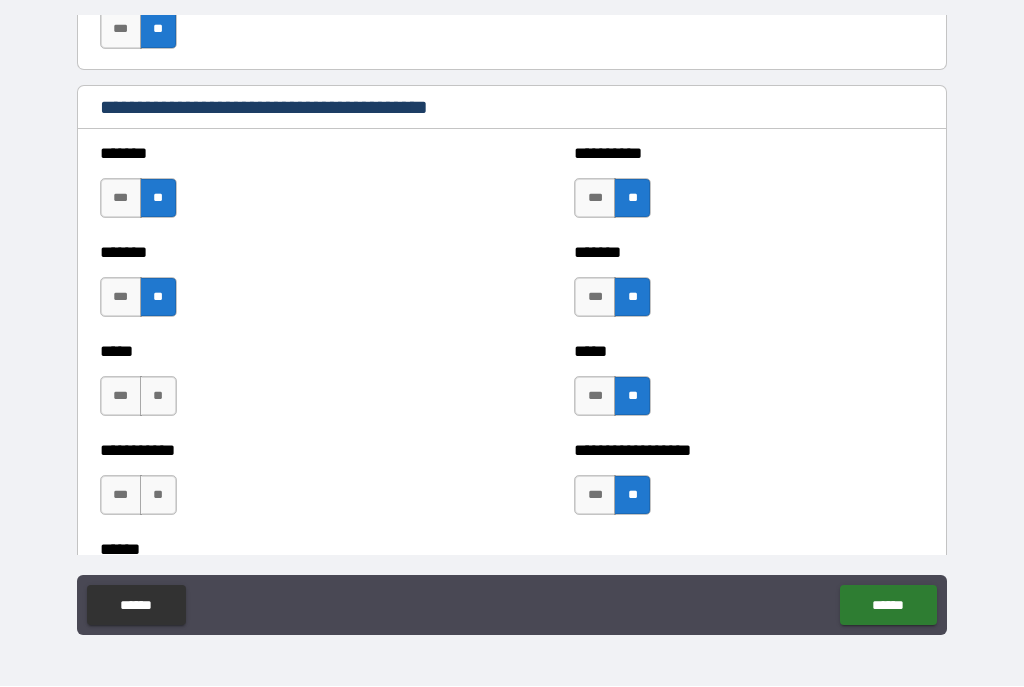 scroll, scrollTop: 1844, scrollLeft: 0, axis: vertical 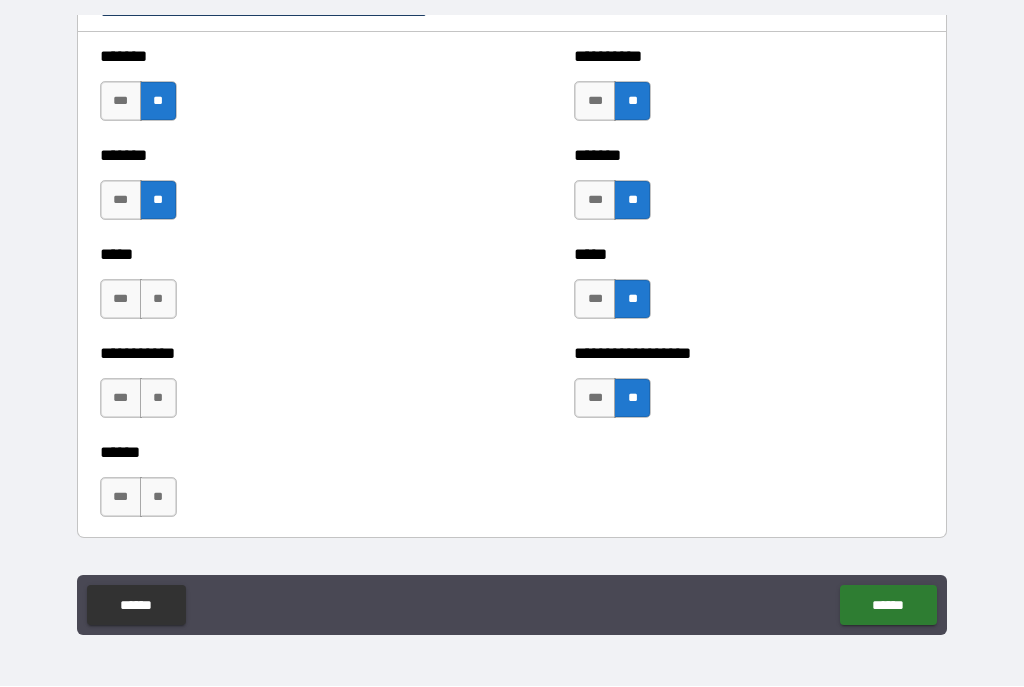 click on "**" at bounding box center (158, 300) 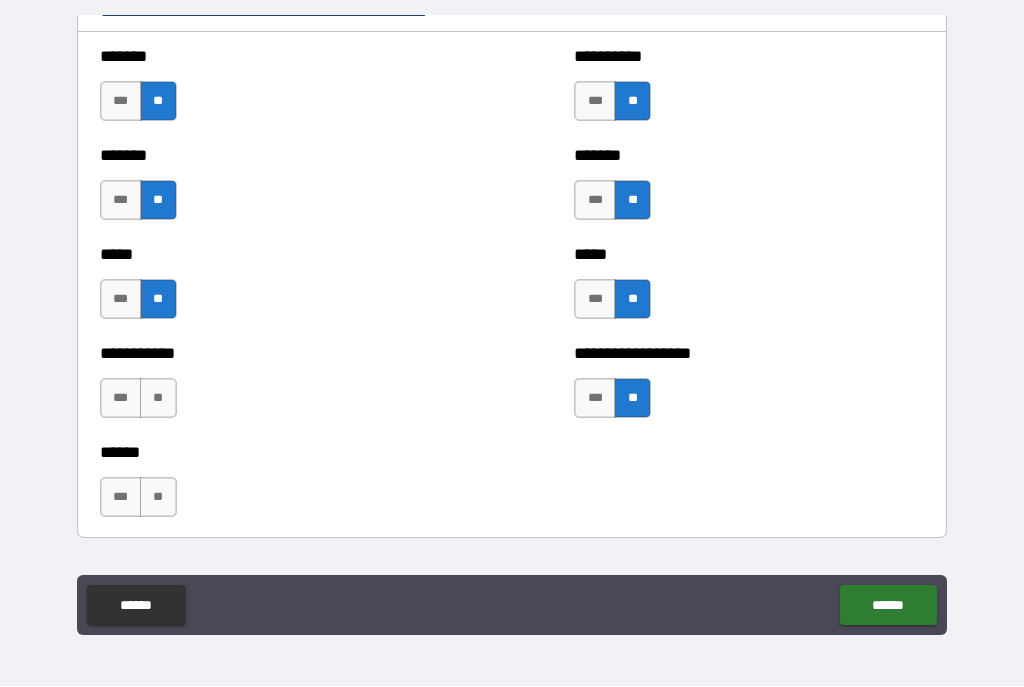 click on "**" at bounding box center [158, 399] 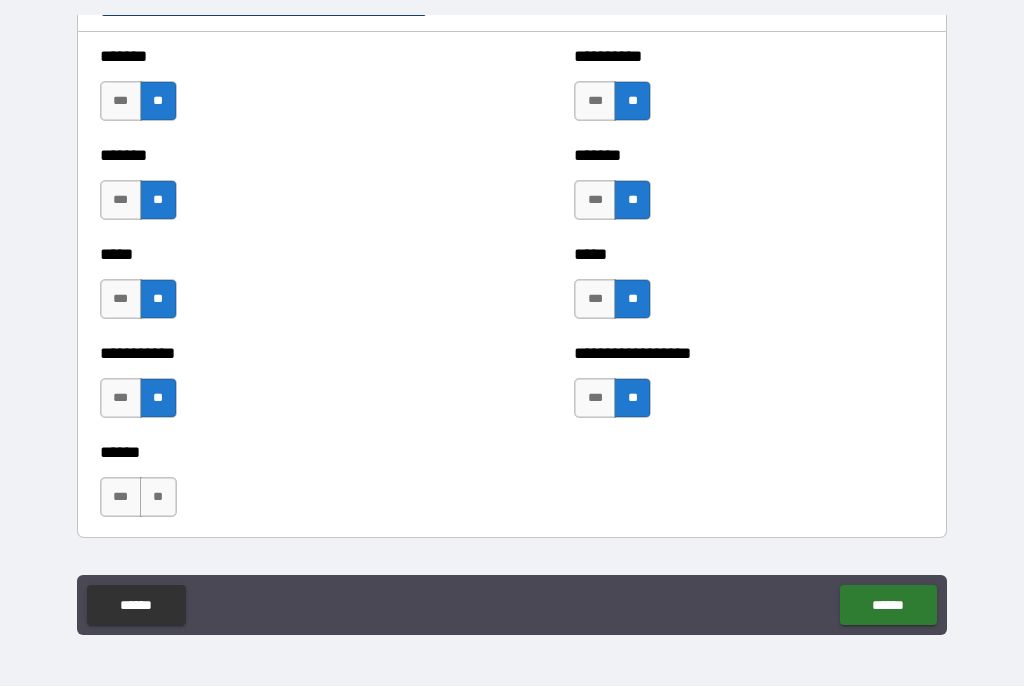 click on "**" at bounding box center (158, 498) 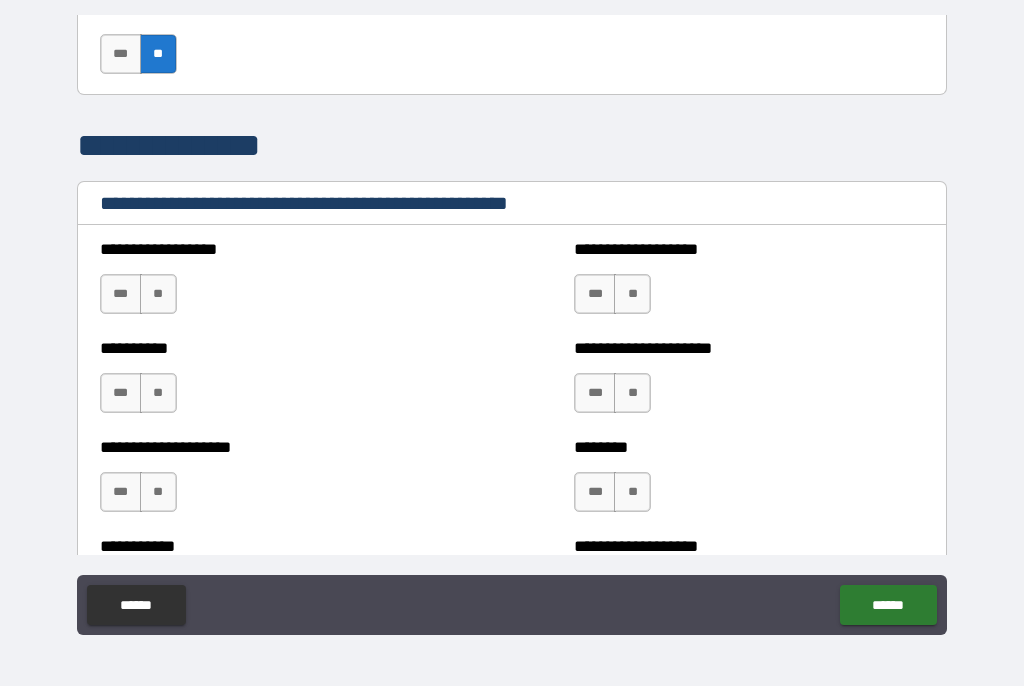 scroll, scrollTop: 2297, scrollLeft: 0, axis: vertical 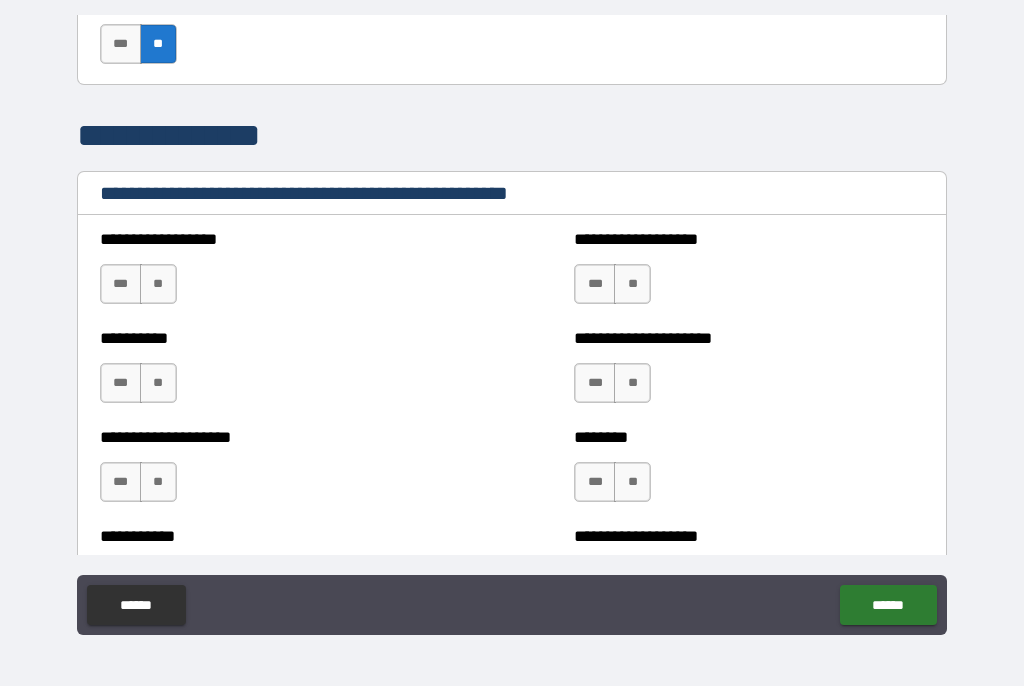 click on "**" at bounding box center [158, 285] 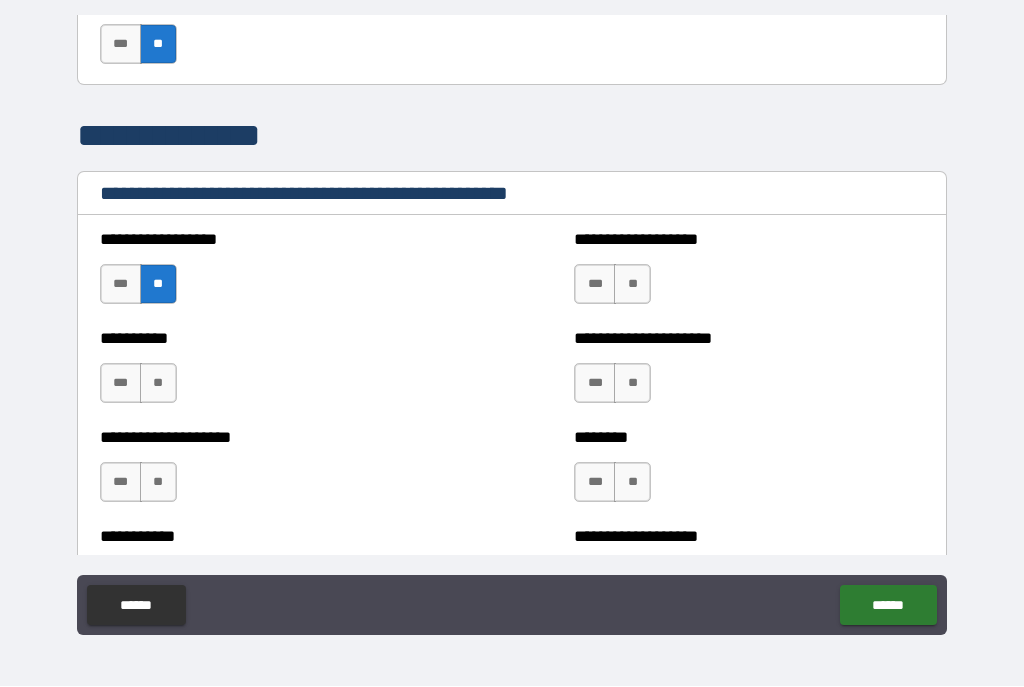 click on "**" at bounding box center (158, 384) 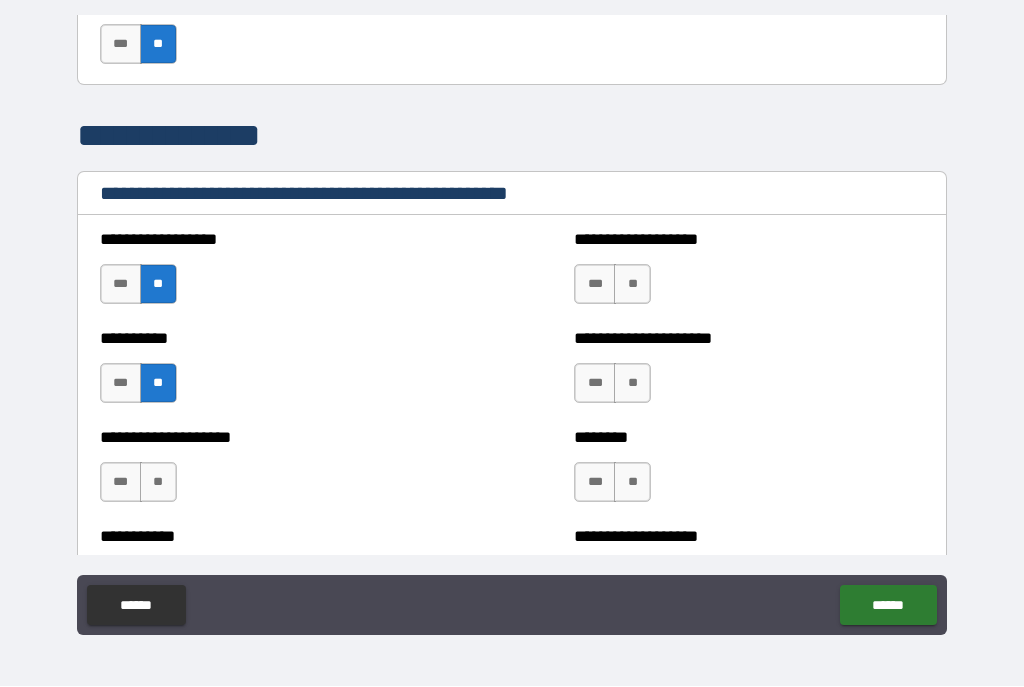 click on "**" at bounding box center [158, 483] 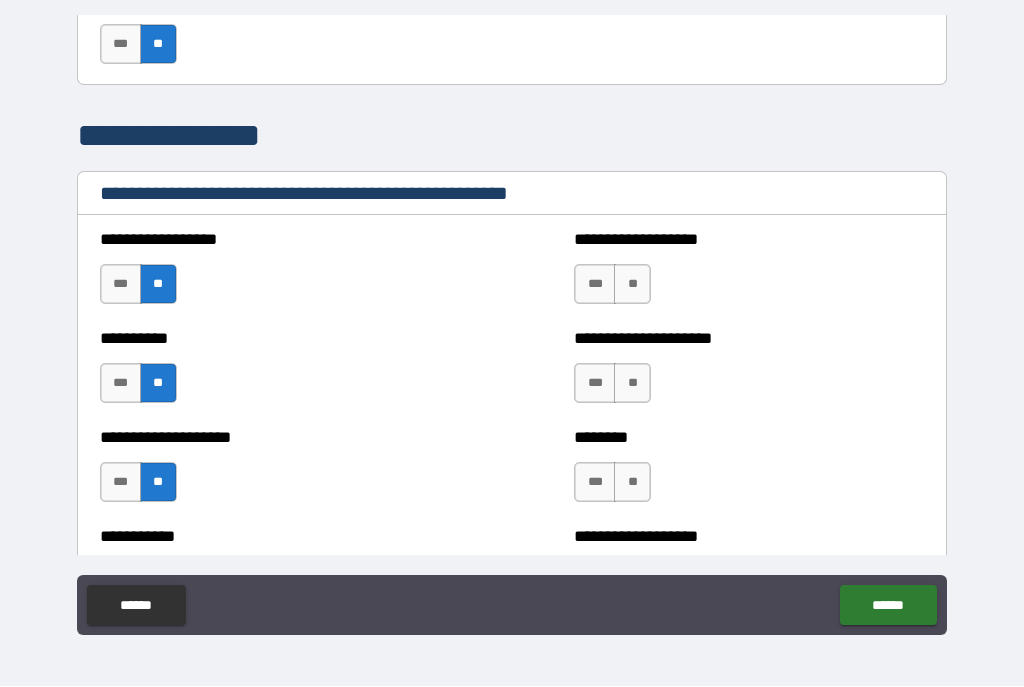 scroll, scrollTop: 2479, scrollLeft: 0, axis: vertical 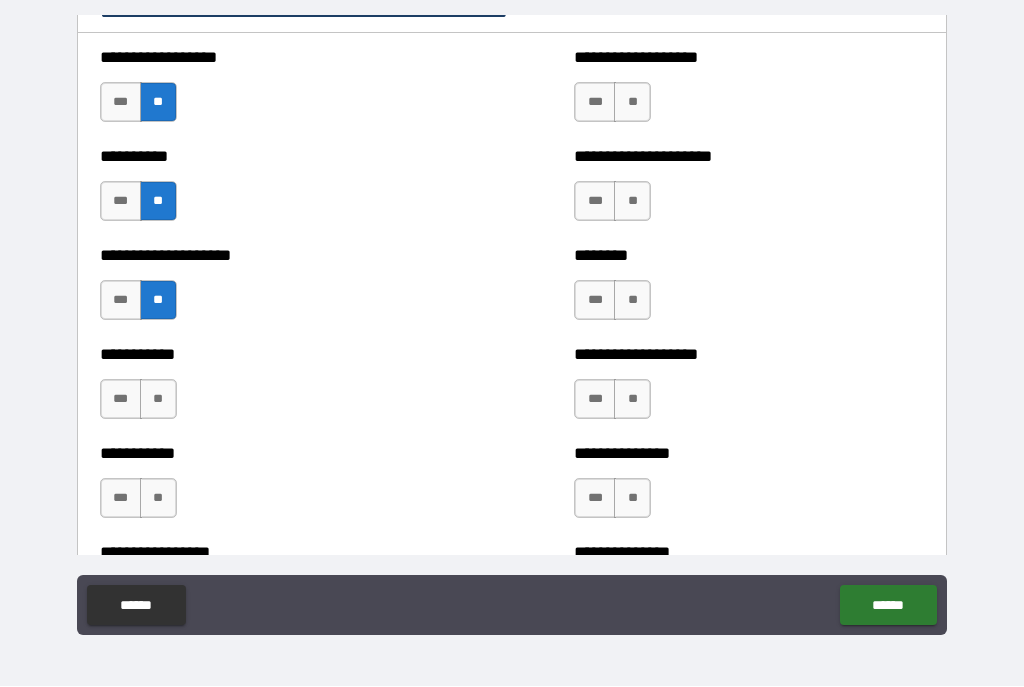 click on "**" at bounding box center (158, 400) 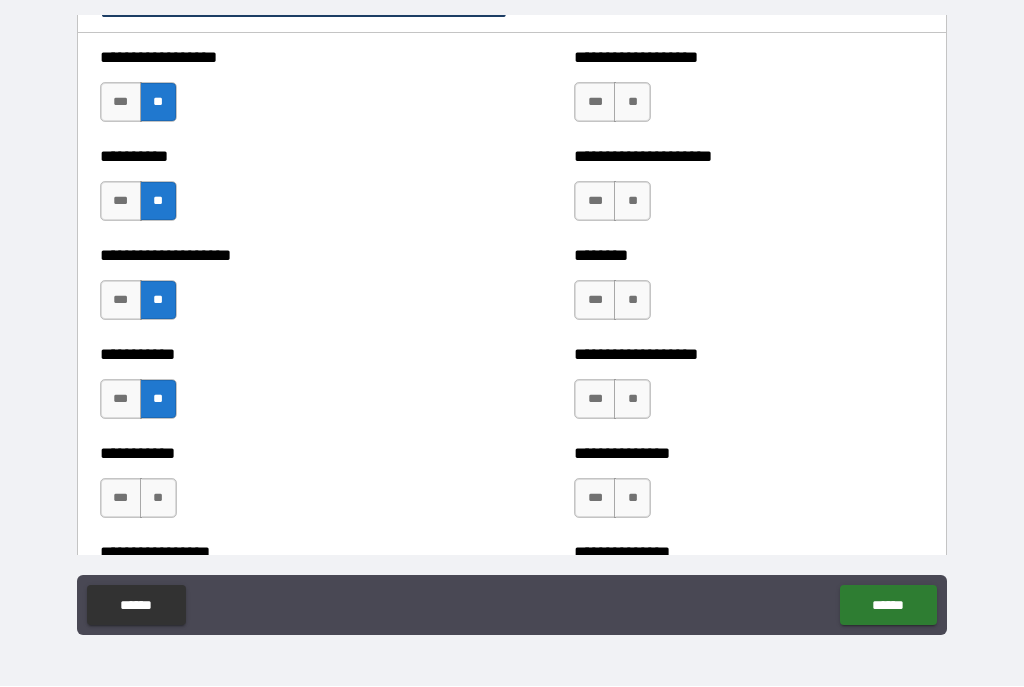 click on "**" at bounding box center [158, 499] 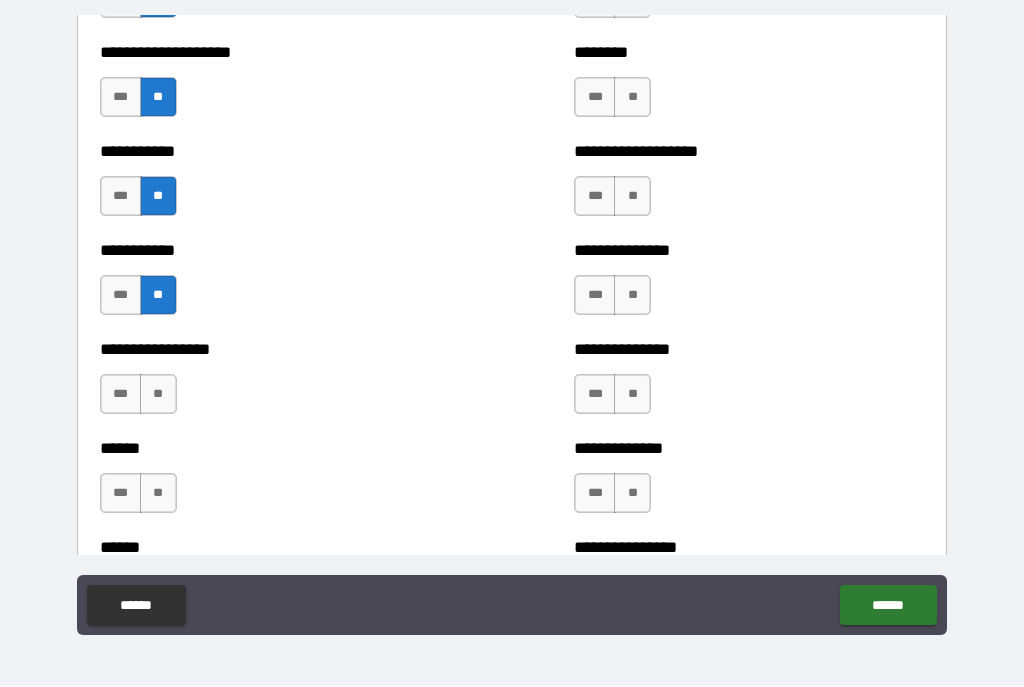 scroll, scrollTop: 2682, scrollLeft: 0, axis: vertical 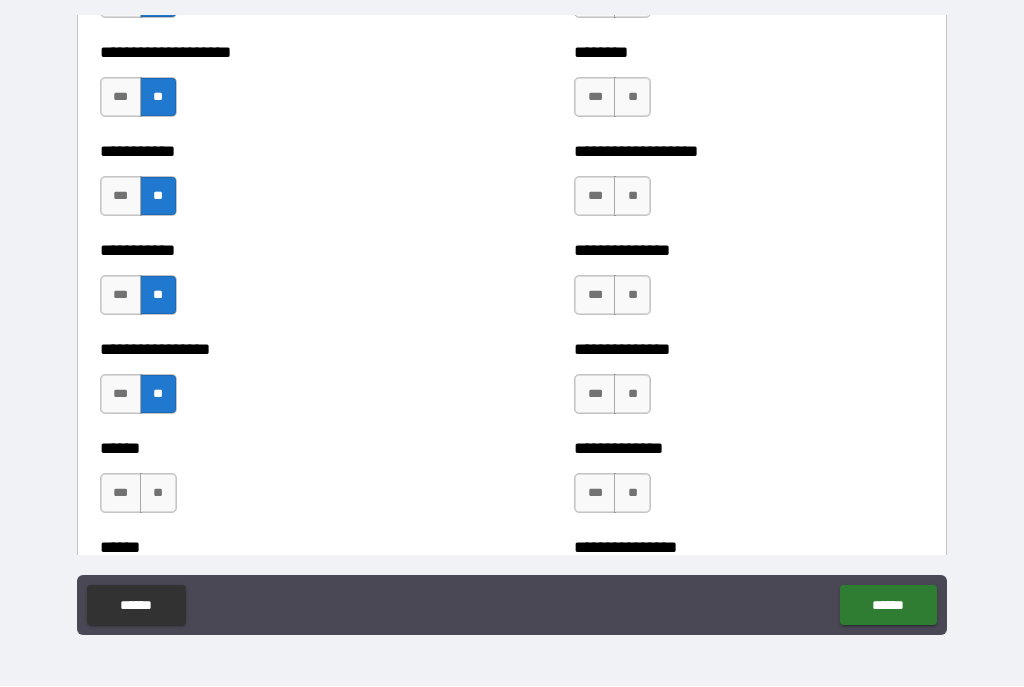 click on "**" at bounding box center (158, 494) 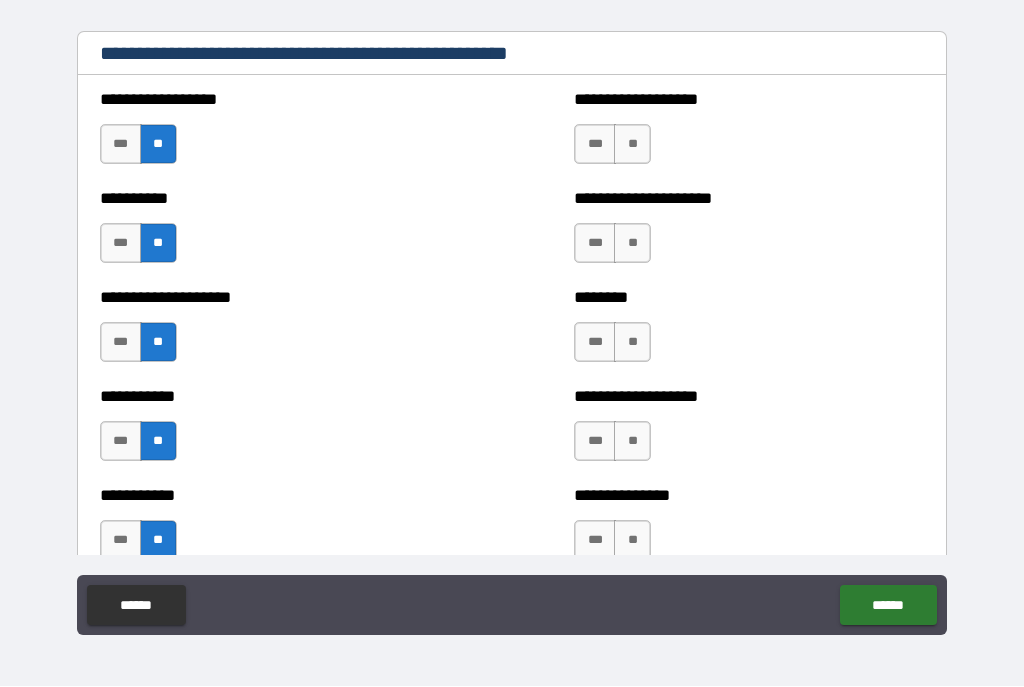 scroll, scrollTop: 2424, scrollLeft: 0, axis: vertical 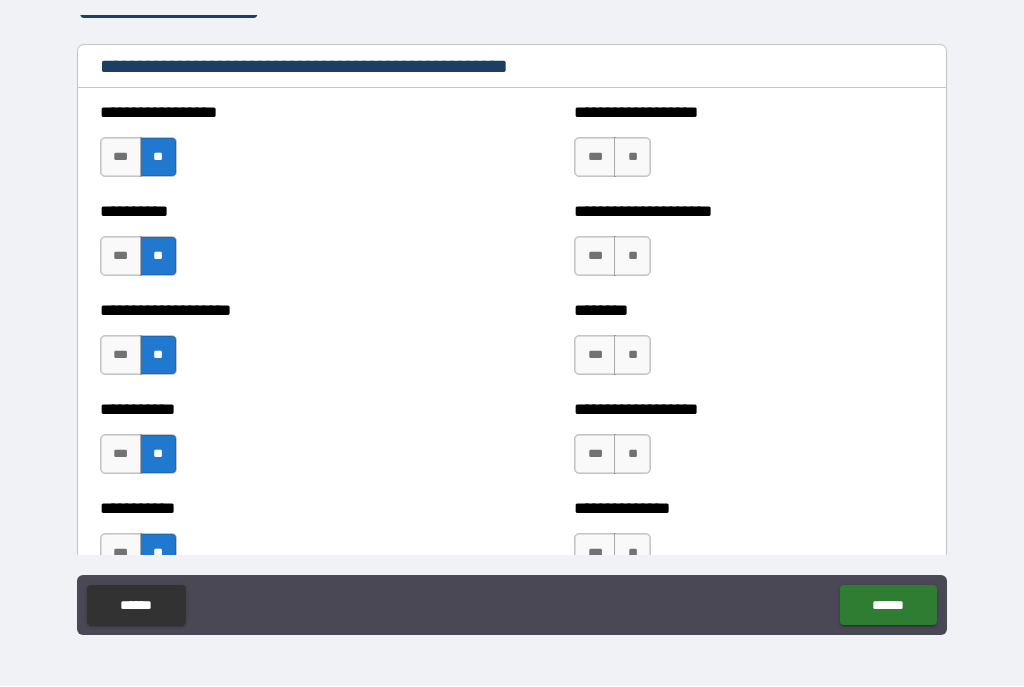 click on "**" at bounding box center (632, 158) 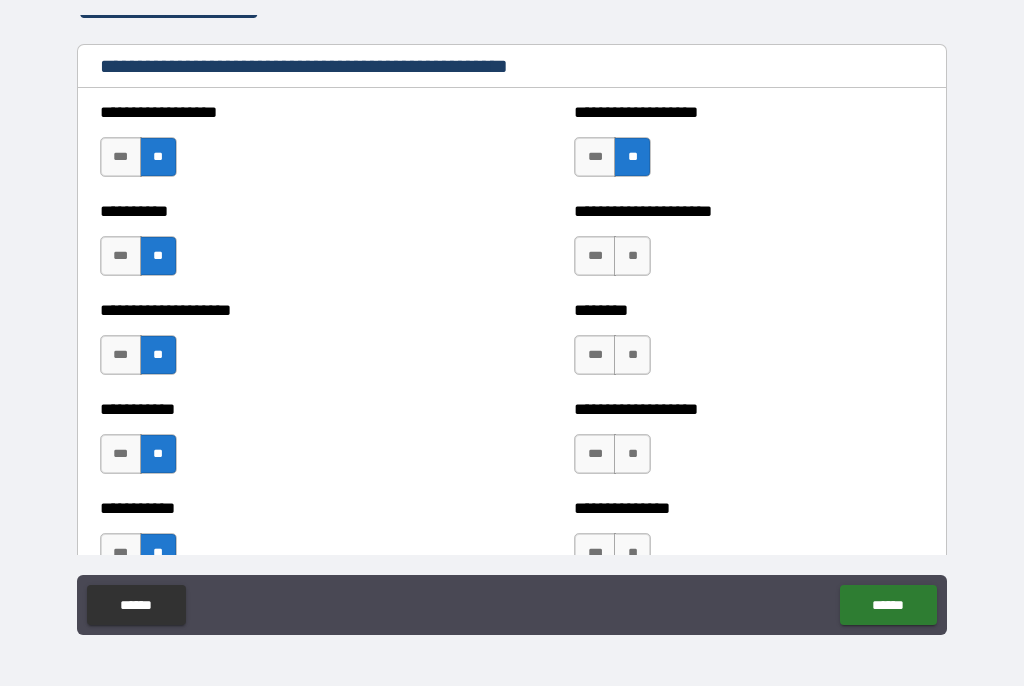 click on "**" at bounding box center (632, 257) 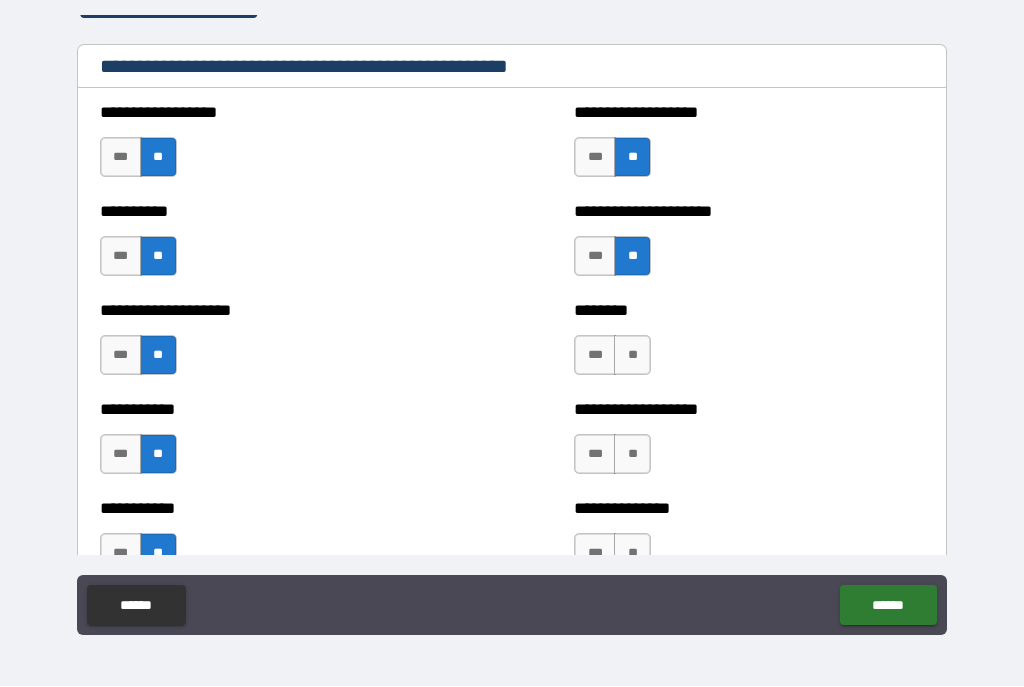 click on "******** *** **" at bounding box center (749, 346) 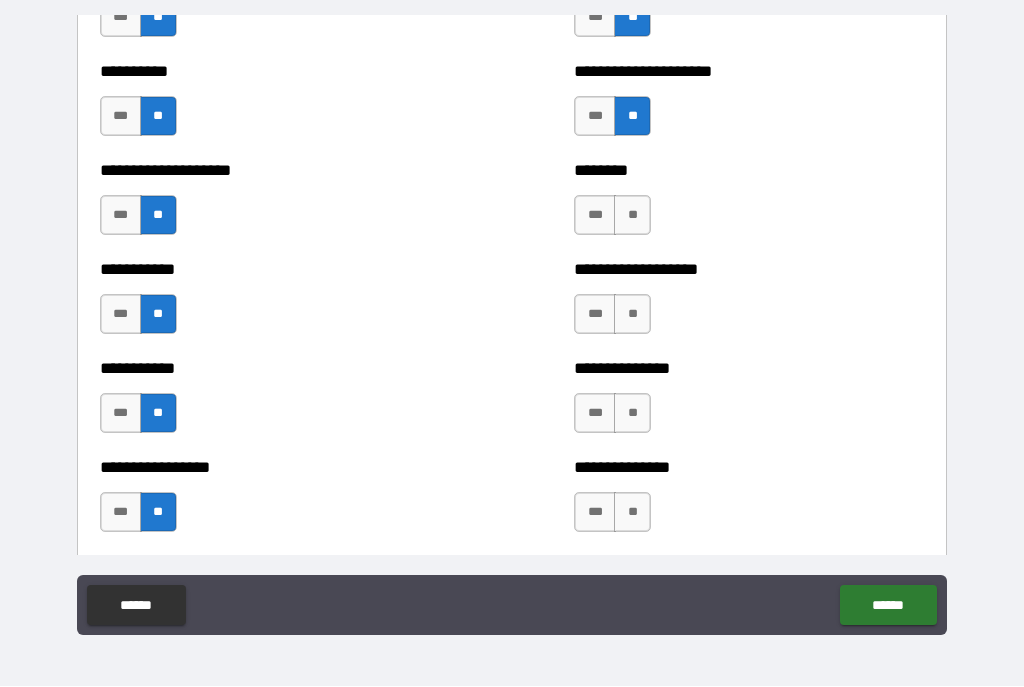 scroll, scrollTop: 2565, scrollLeft: 0, axis: vertical 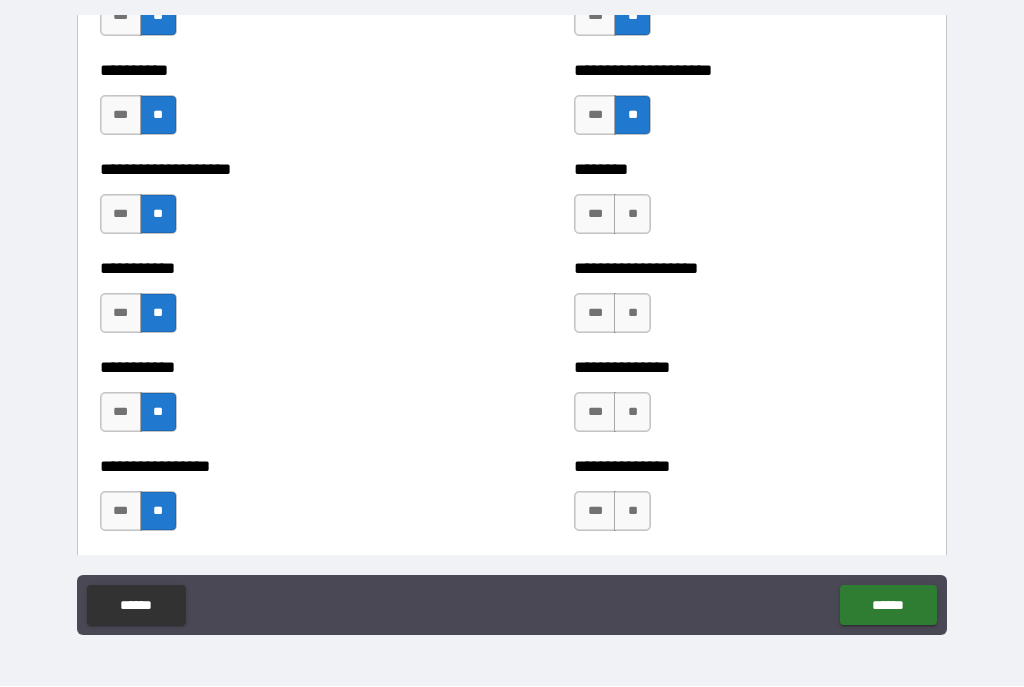 click on "**" at bounding box center [632, 215] 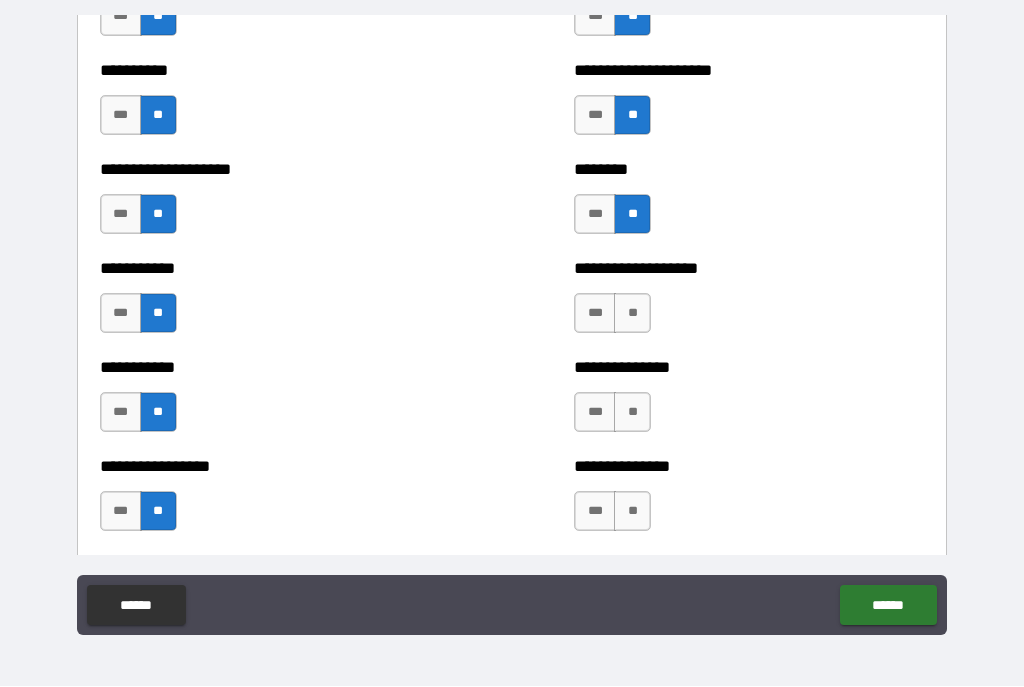 click on "**" at bounding box center [632, 314] 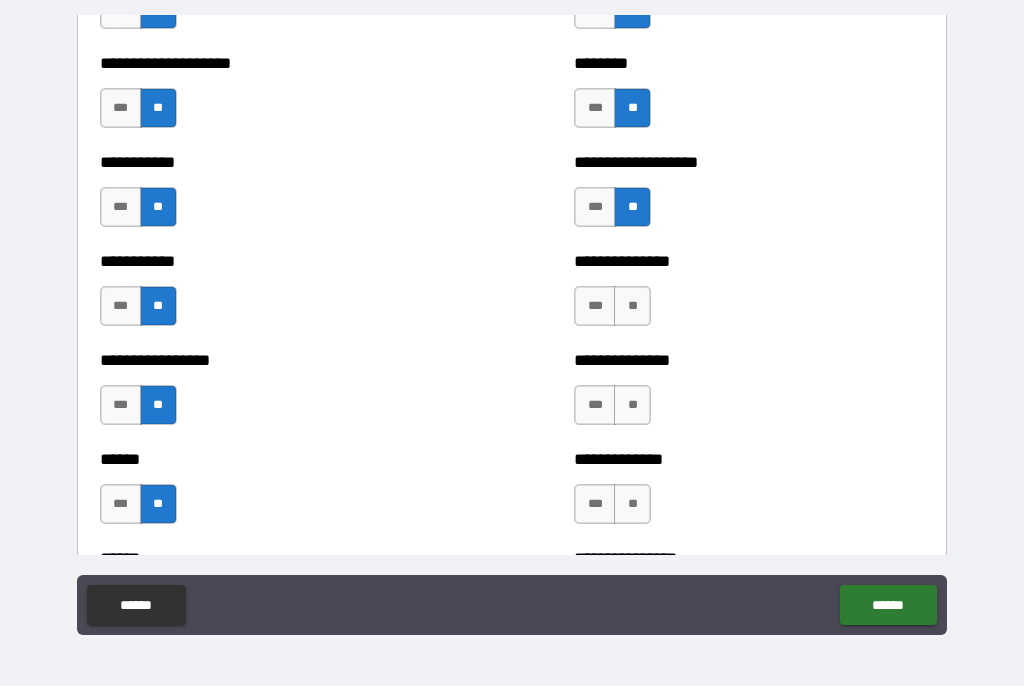 click on "**" at bounding box center [632, 307] 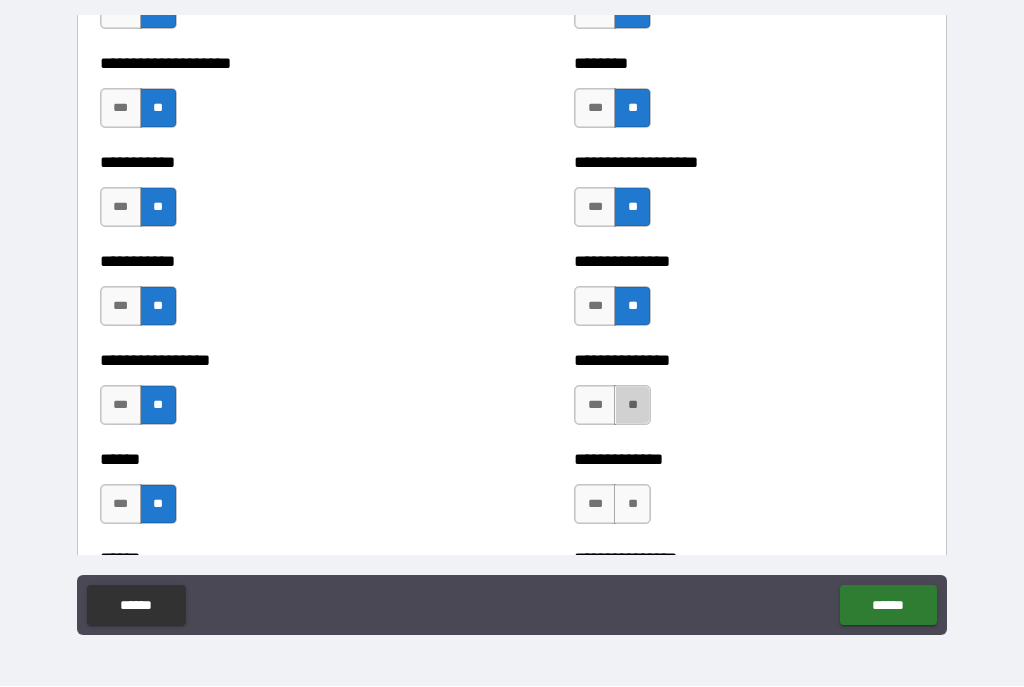click on "**" at bounding box center (632, 406) 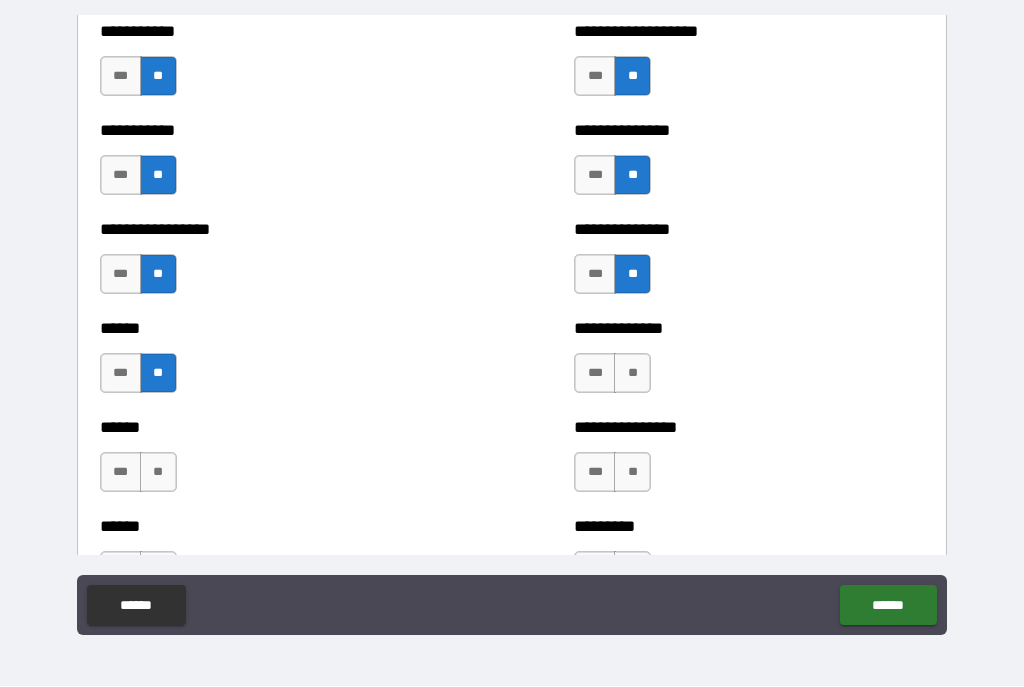 click on "**" at bounding box center (632, 374) 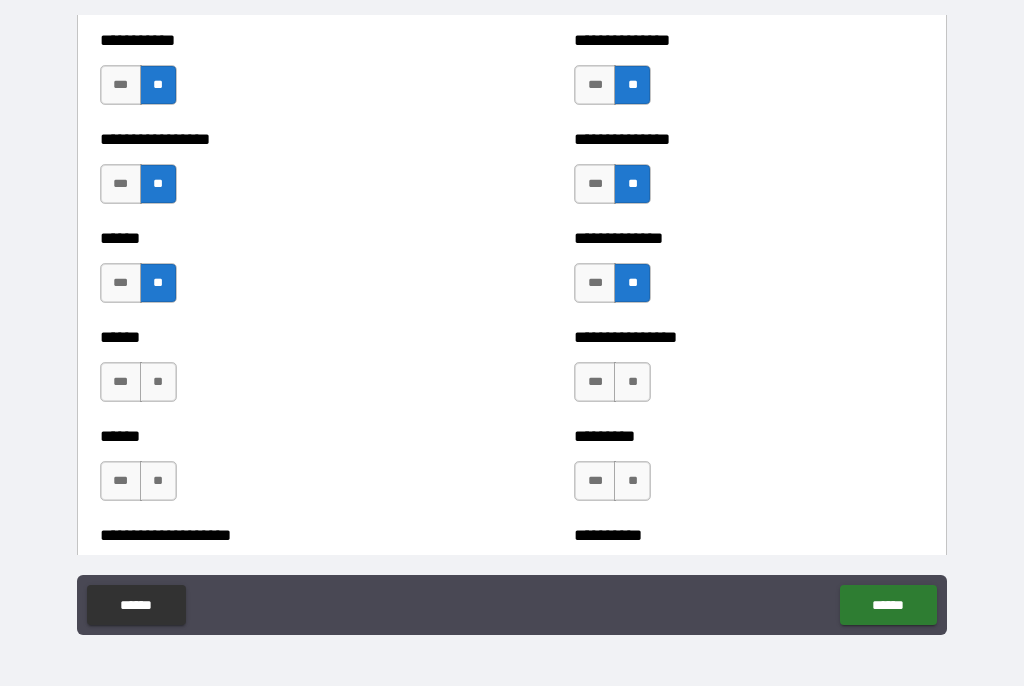 click on "**" at bounding box center (632, 383) 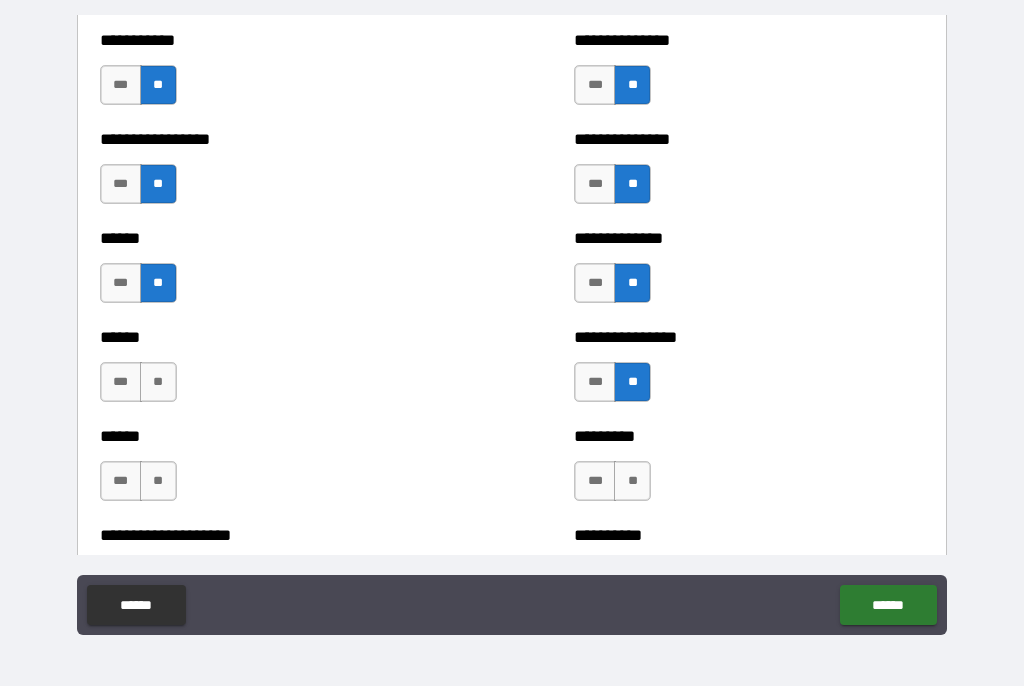 click on "**" at bounding box center (632, 482) 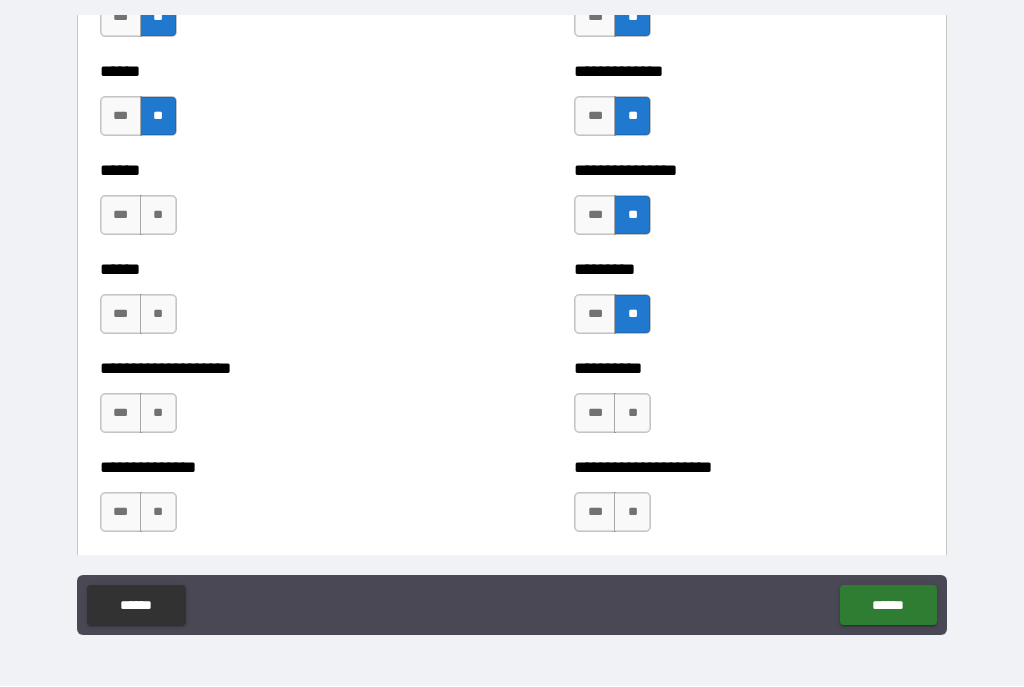 click on "**" at bounding box center (632, 414) 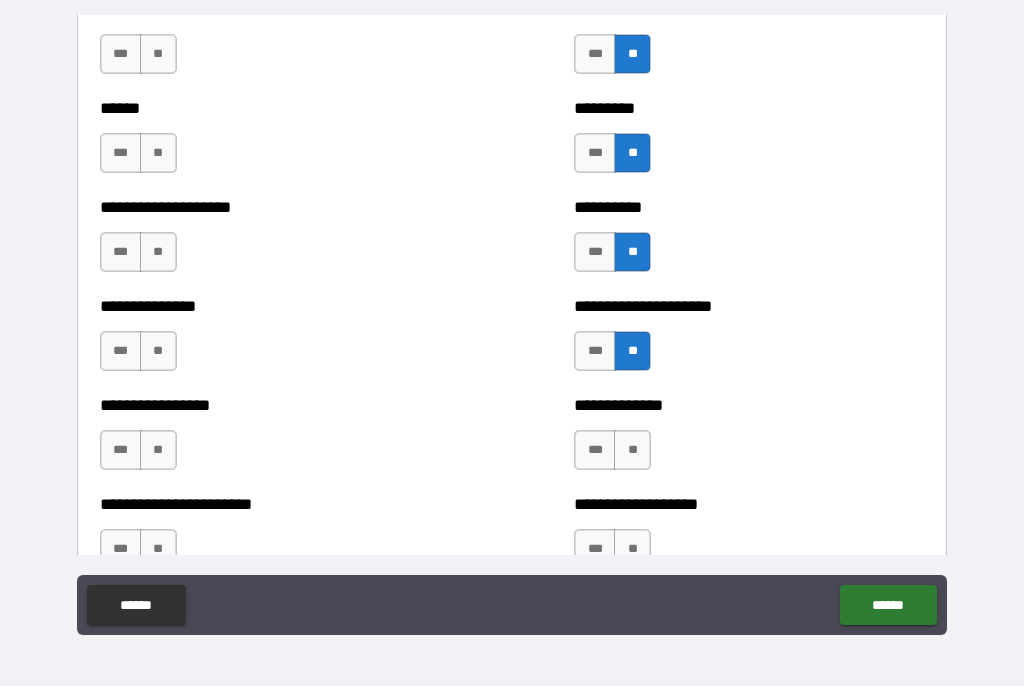 click on "**" at bounding box center (632, 451) 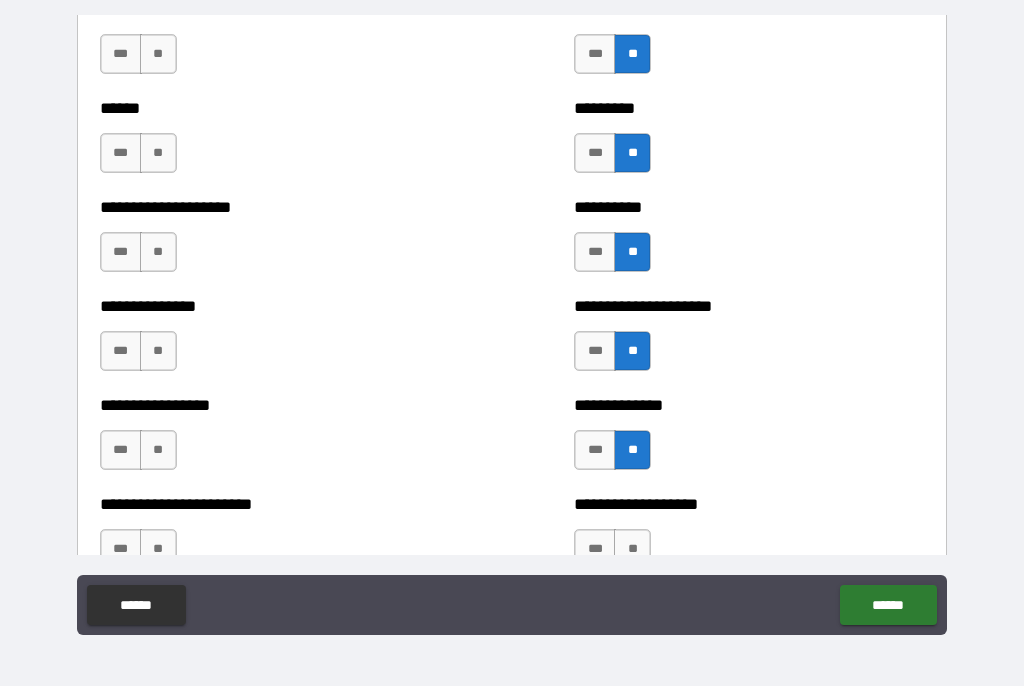 click on "**" at bounding box center (632, 550) 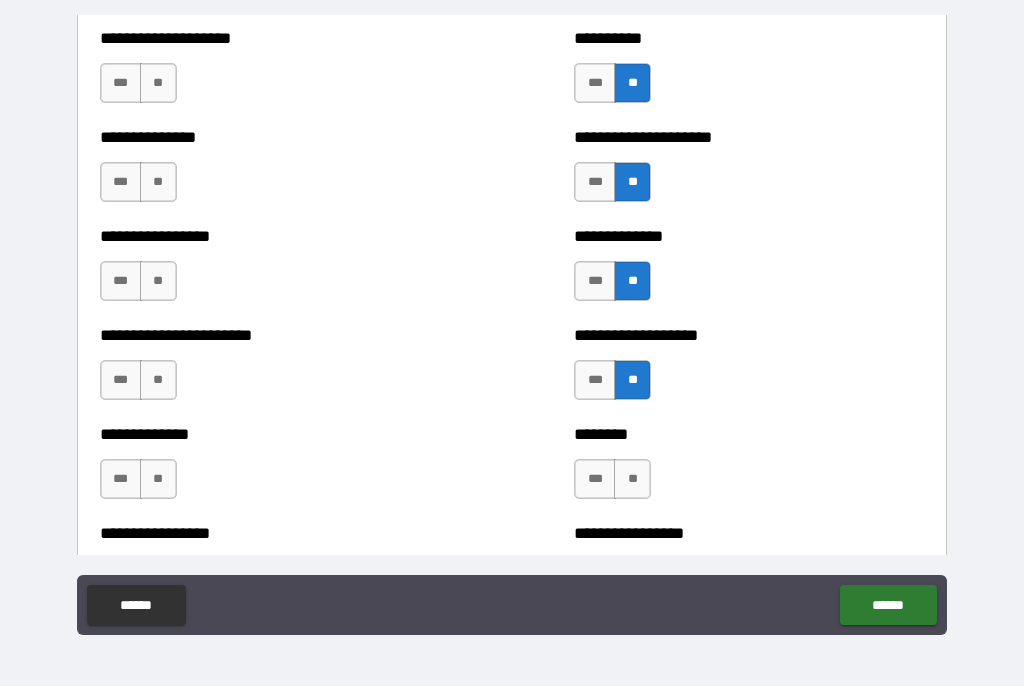 click on "**" at bounding box center [632, 480] 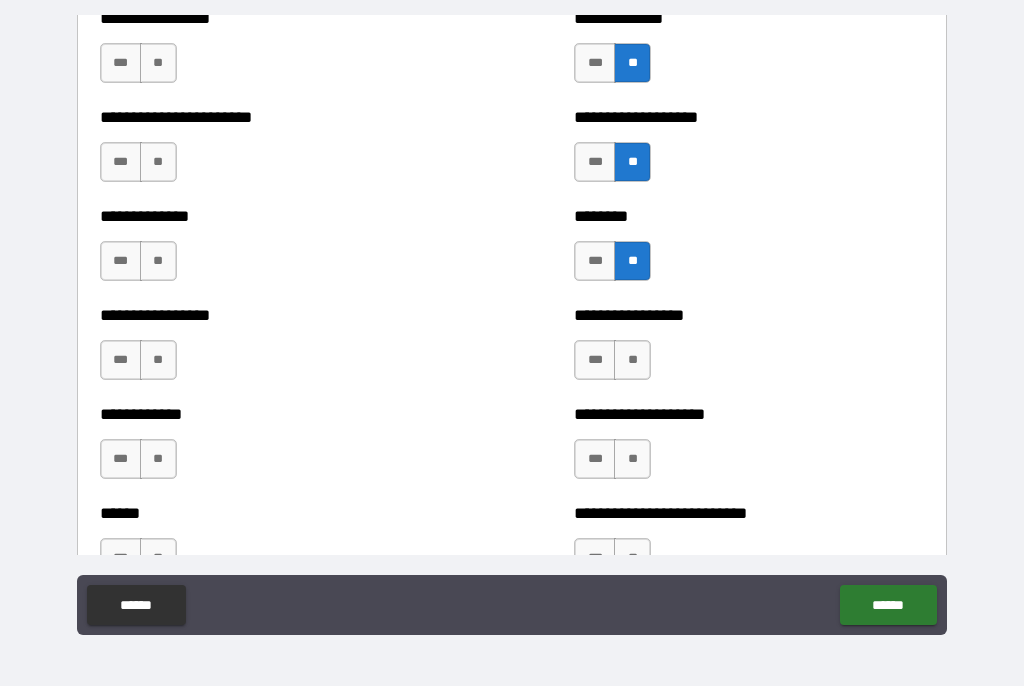 scroll, scrollTop: 3607, scrollLeft: 0, axis: vertical 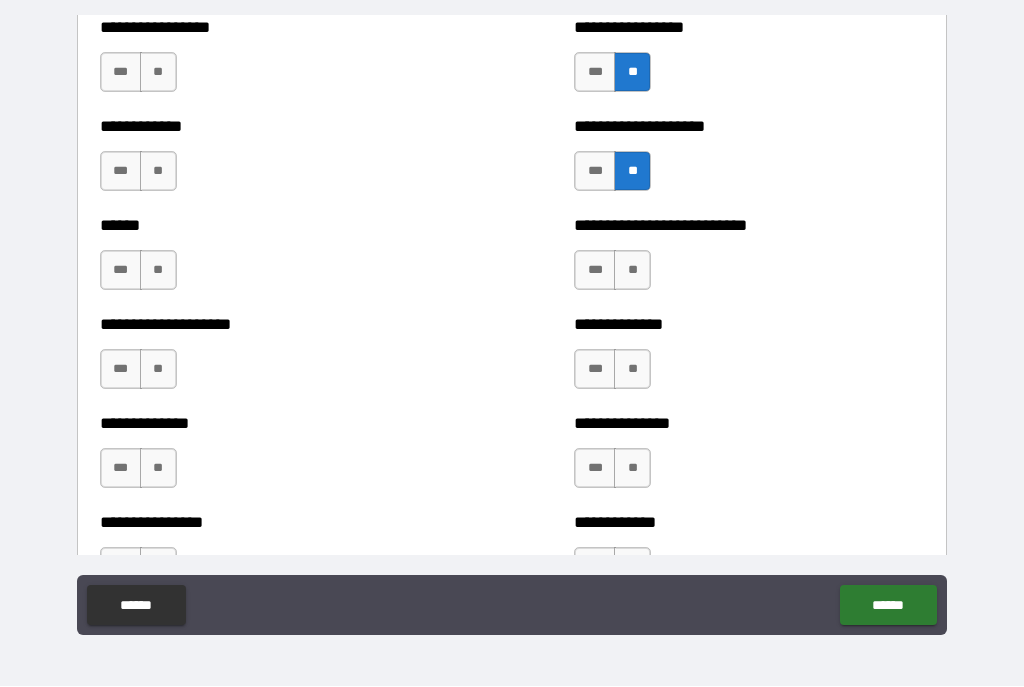 click on "**" at bounding box center (632, 271) 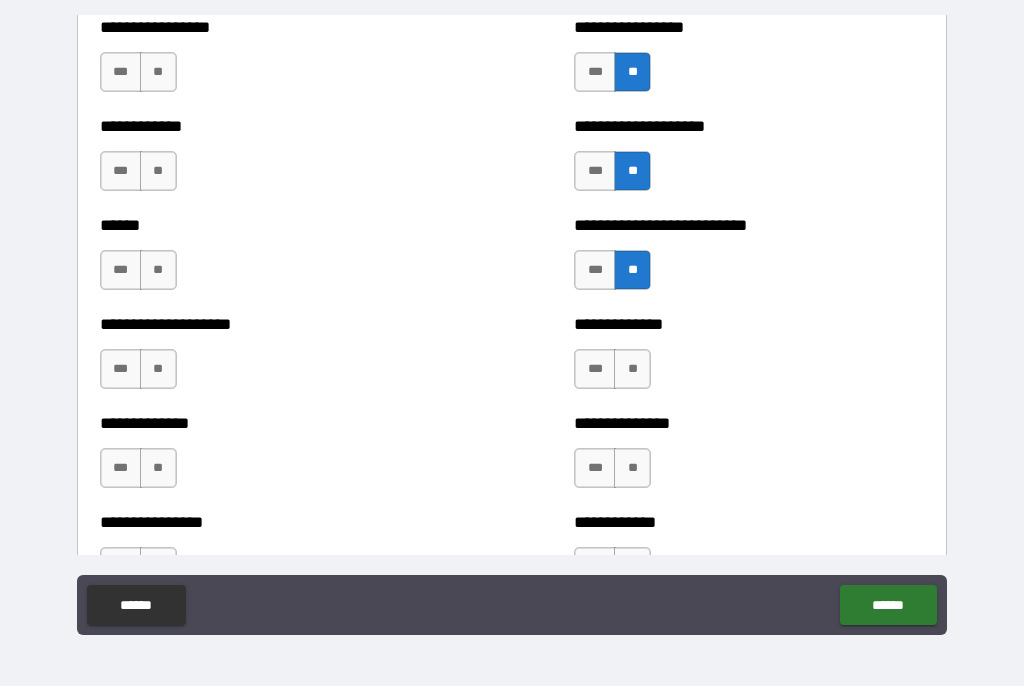 click on "**" at bounding box center [632, 370] 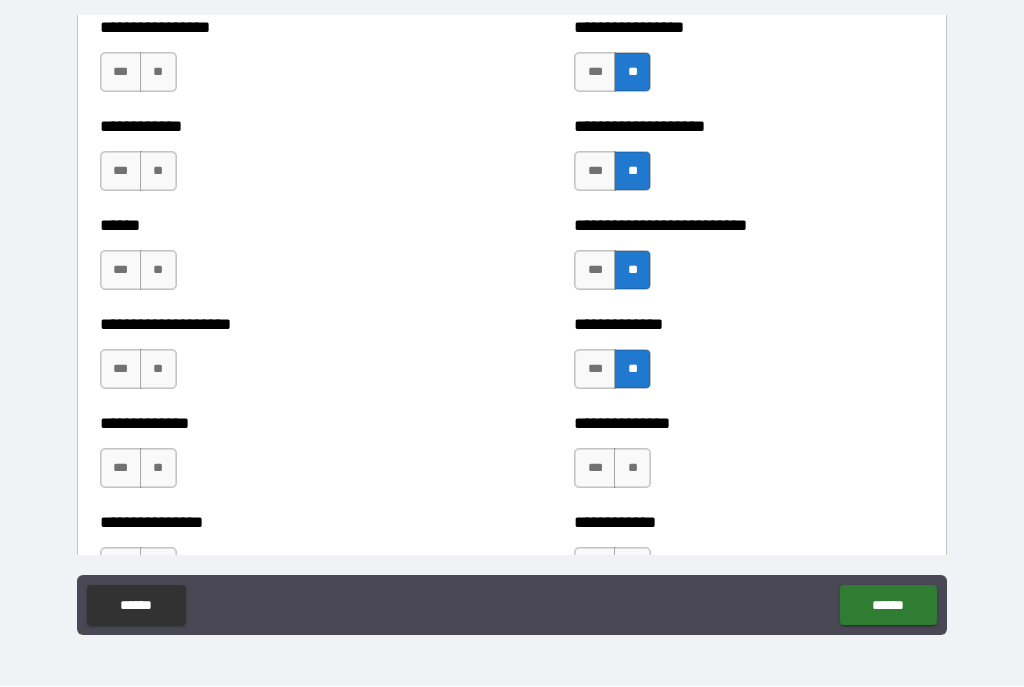 click on "**" at bounding box center (632, 469) 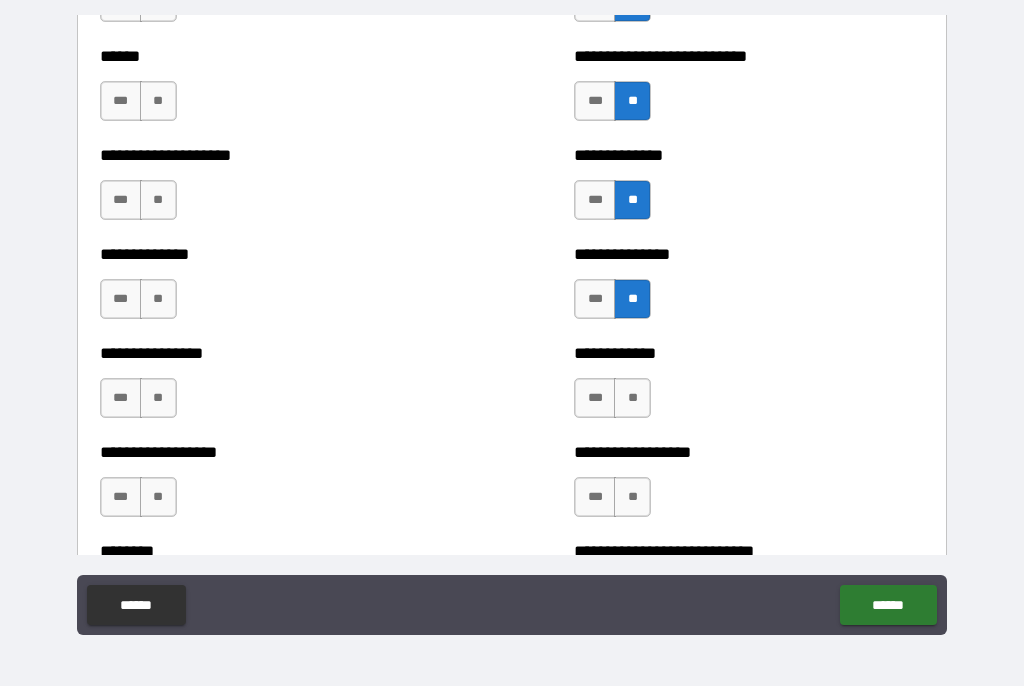 scroll, scrollTop: 4101, scrollLeft: 0, axis: vertical 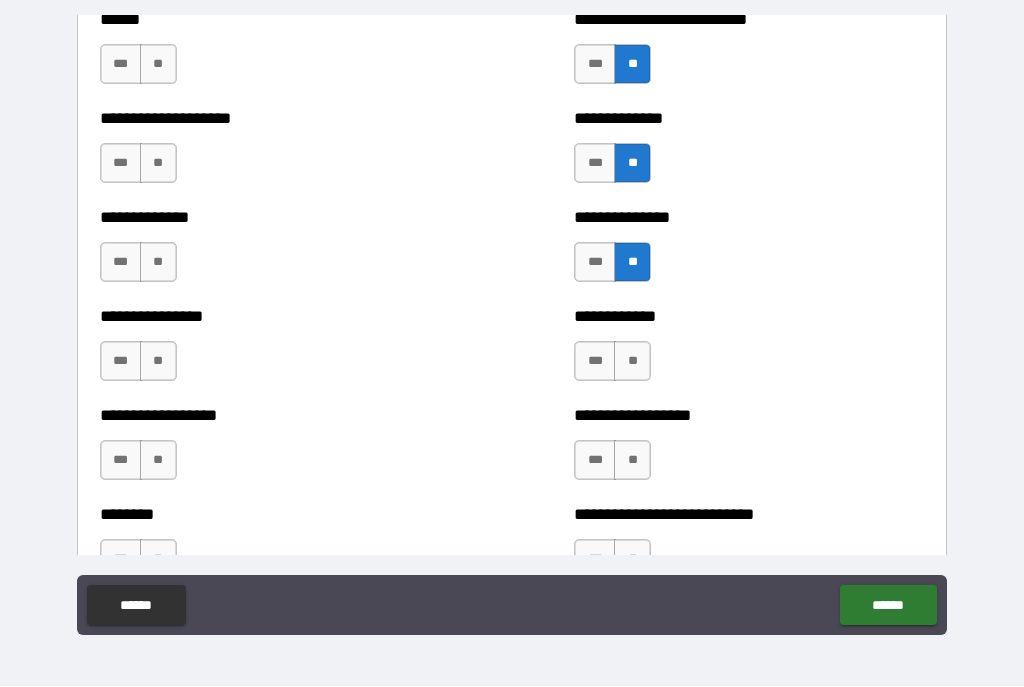 click on "**" at bounding box center [632, 362] 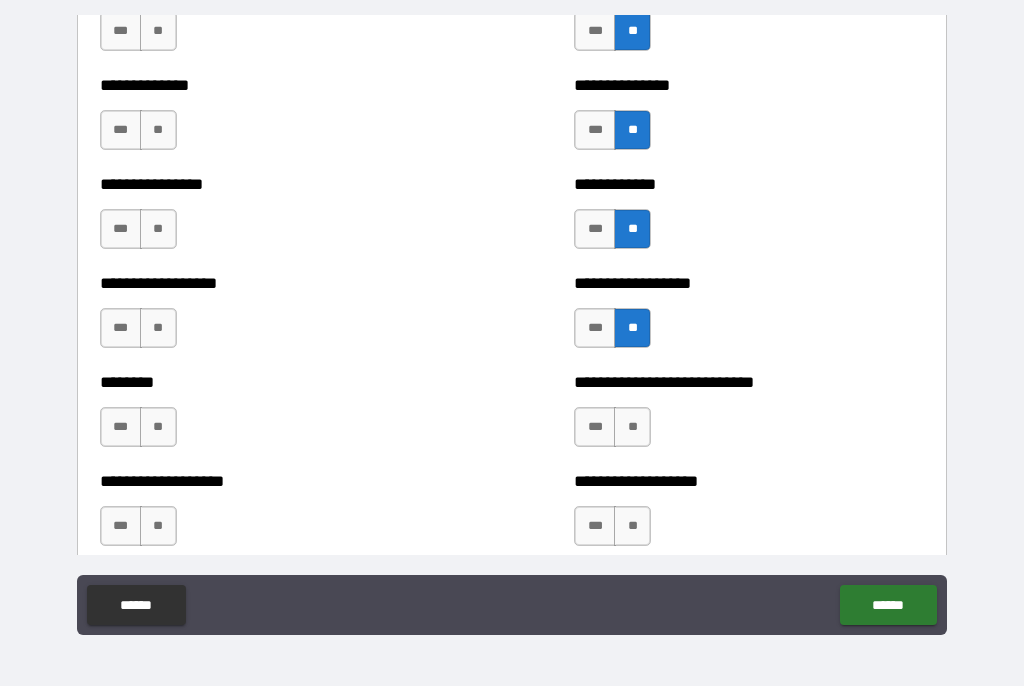 scroll, scrollTop: 4257, scrollLeft: 0, axis: vertical 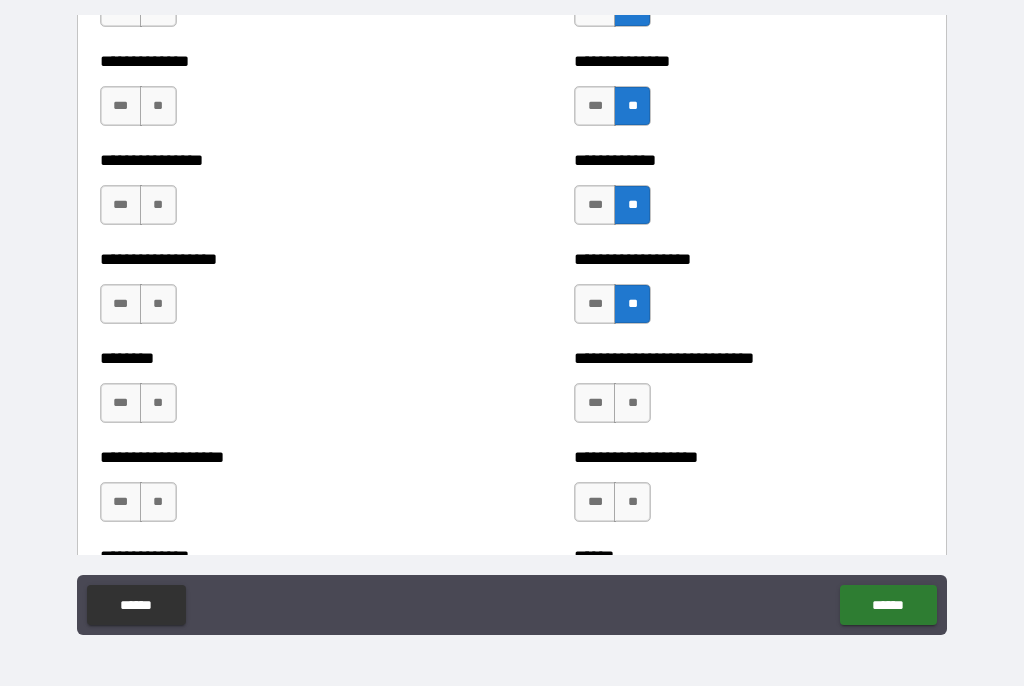 click on "**" at bounding box center [632, 404] 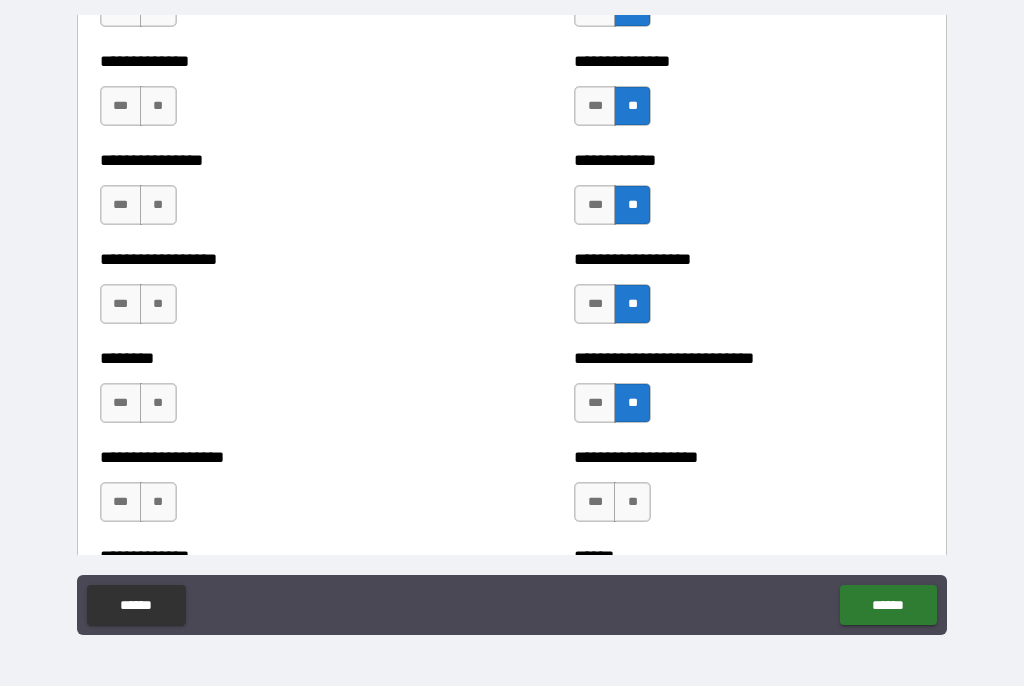 click on "**" at bounding box center [632, 503] 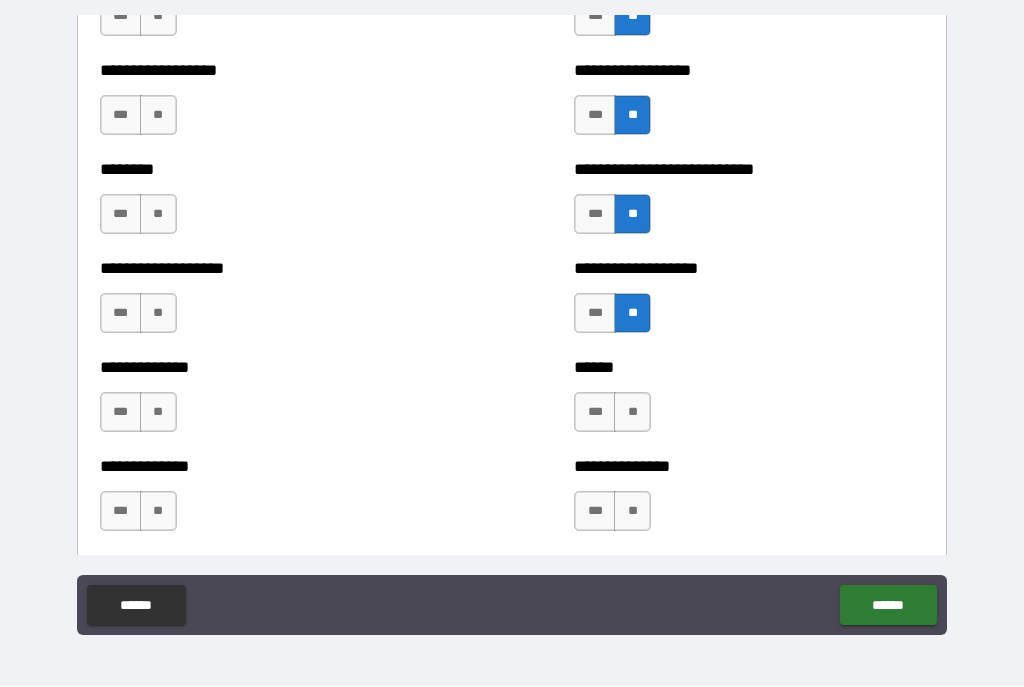 click on "**" at bounding box center [632, 413] 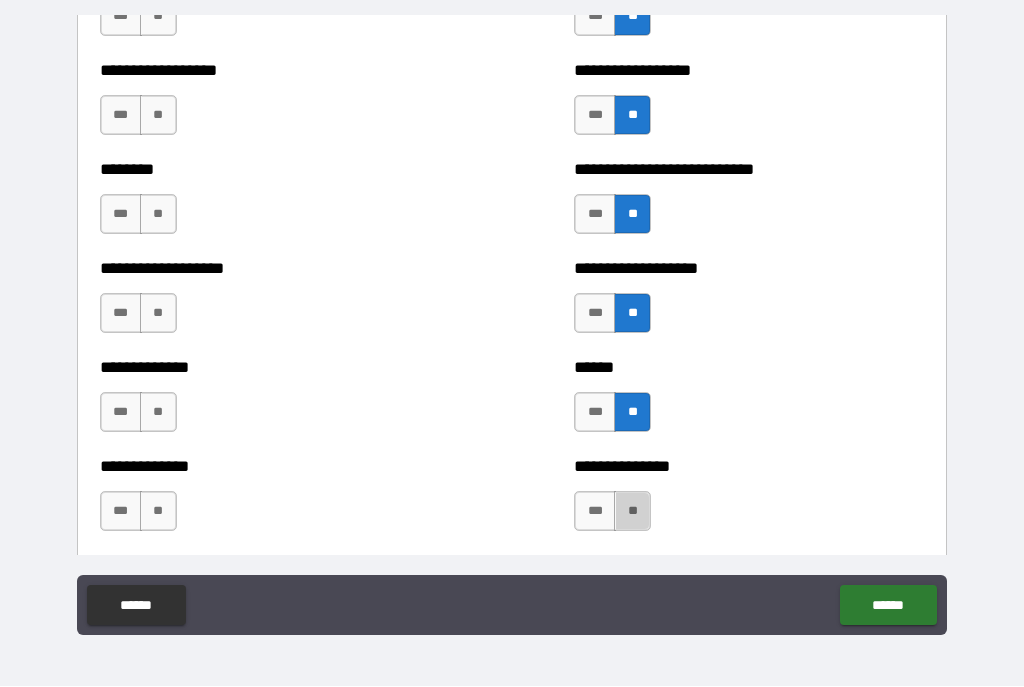 click on "**" at bounding box center (632, 512) 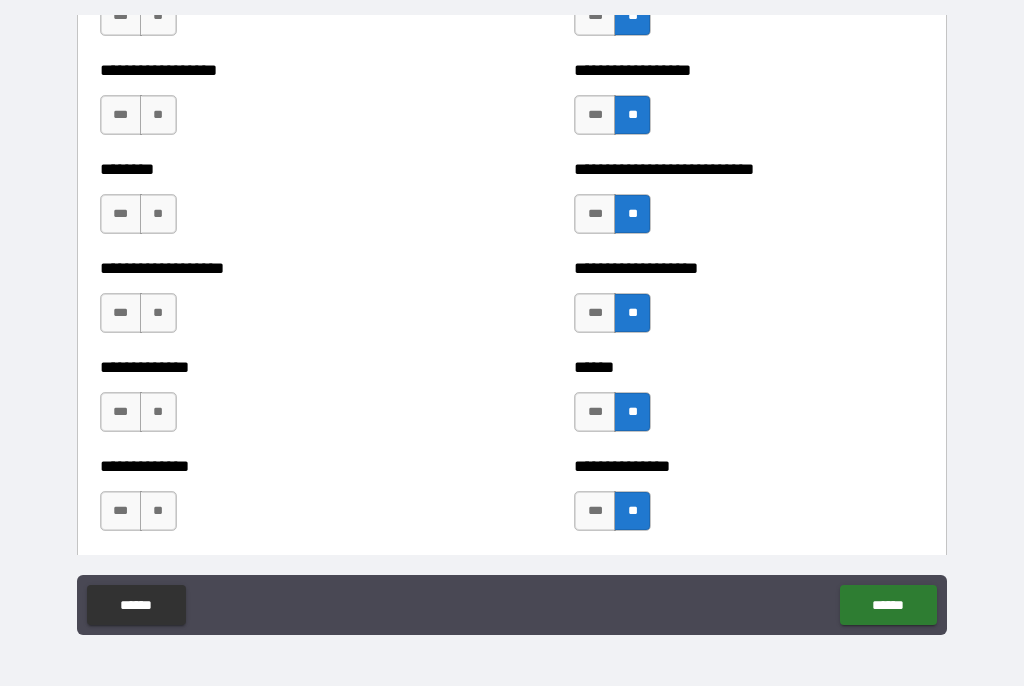 scroll, scrollTop: 4613, scrollLeft: 0, axis: vertical 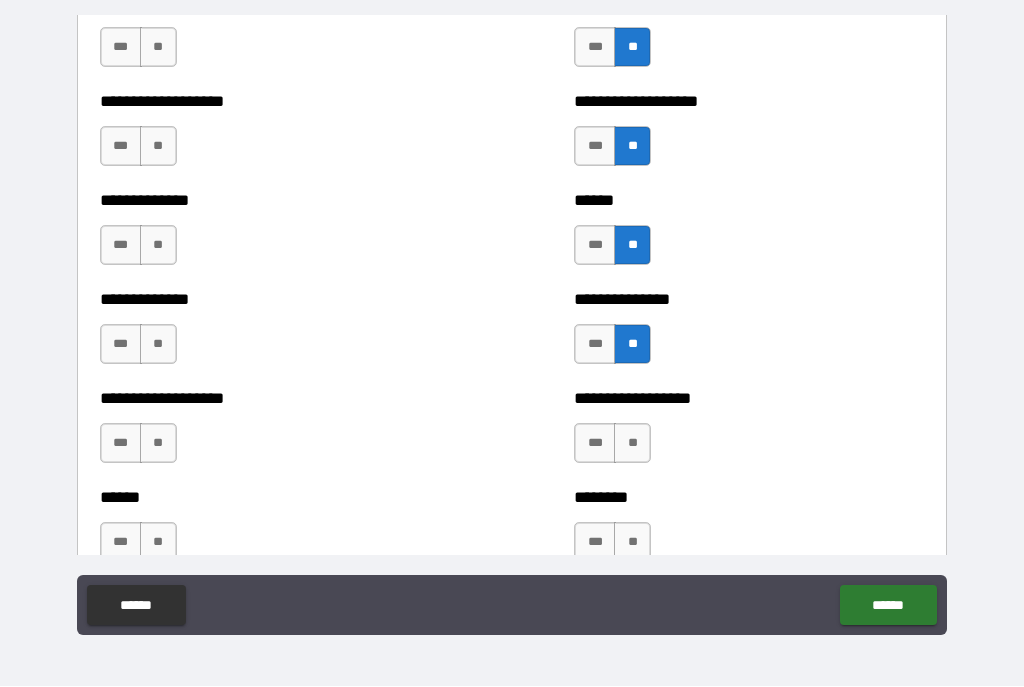 click on "**" at bounding box center [632, 444] 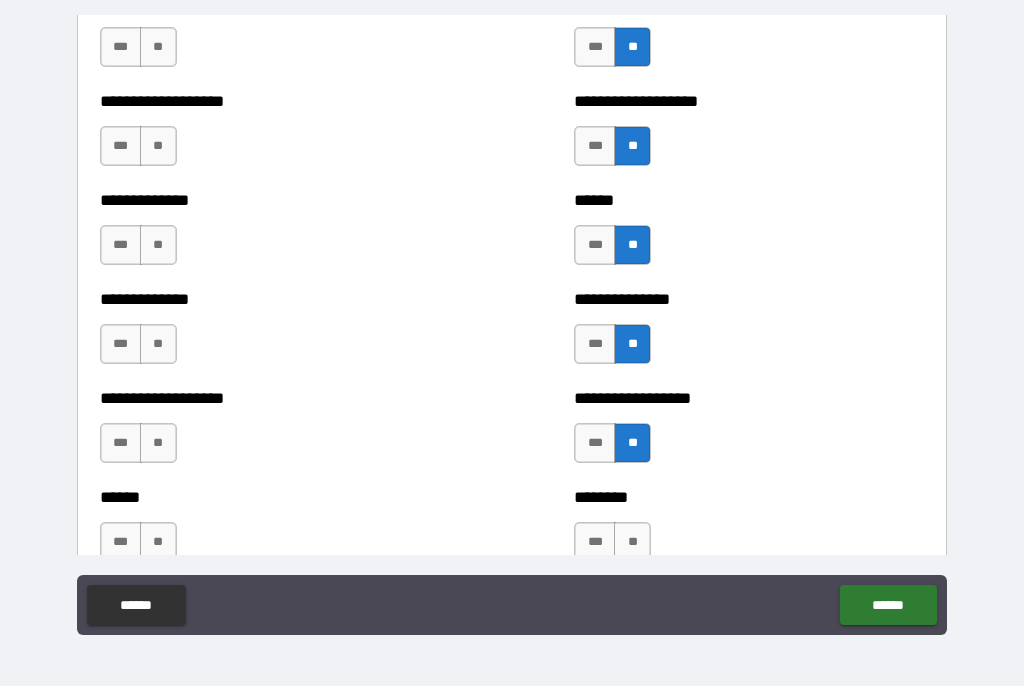 click on "**" at bounding box center (632, 543) 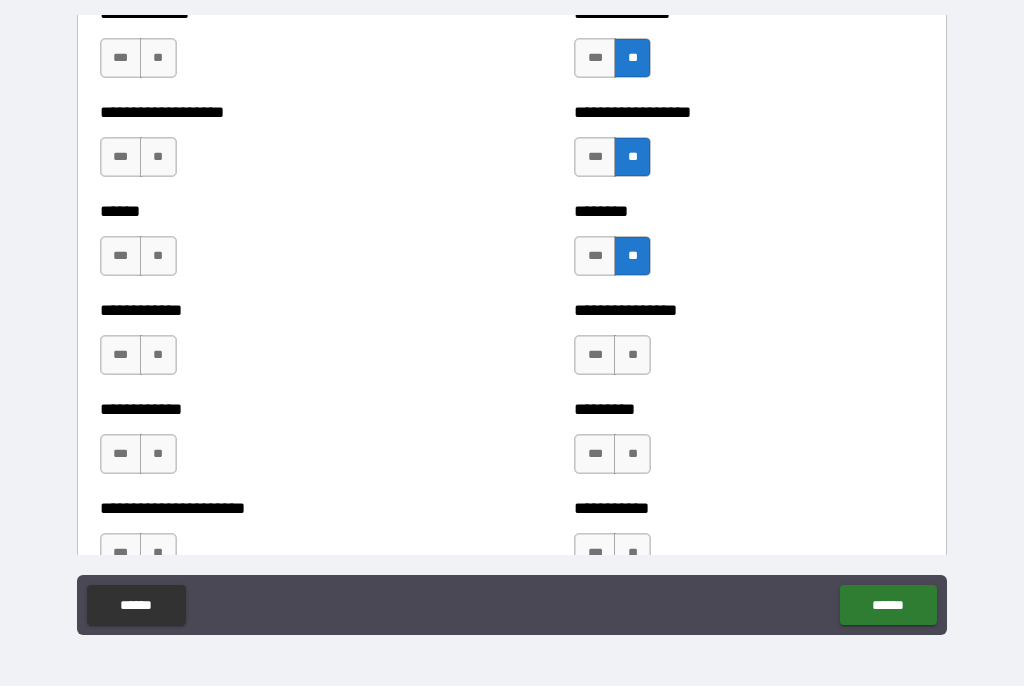 scroll, scrollTop: 4914, scrollLeft: 0, axis: vertical 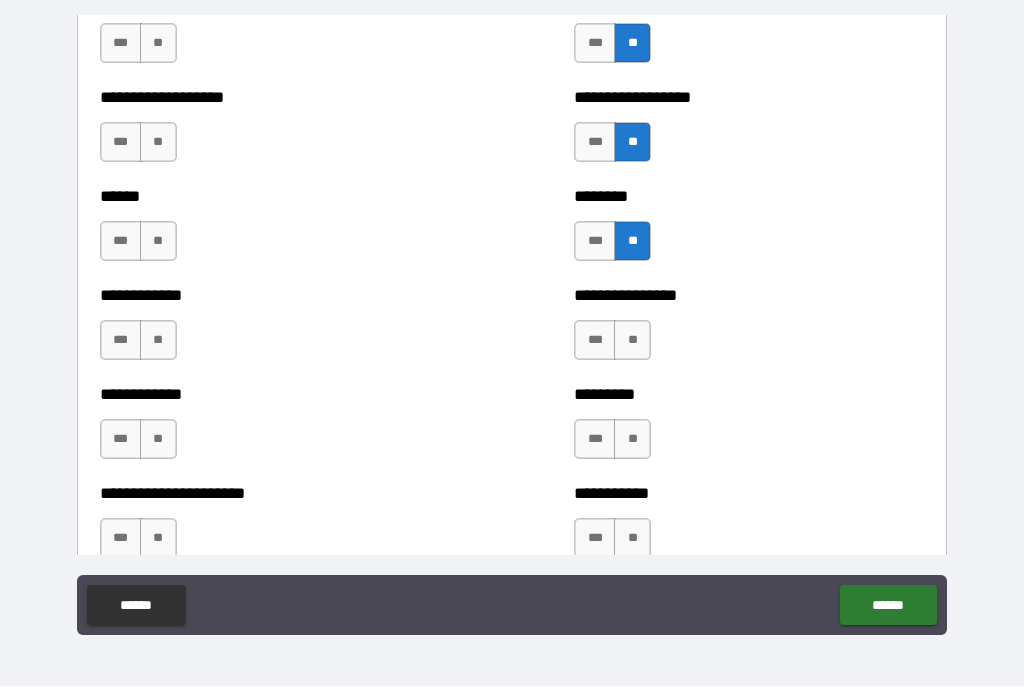 click on "**" at bounding box center (632, 341) 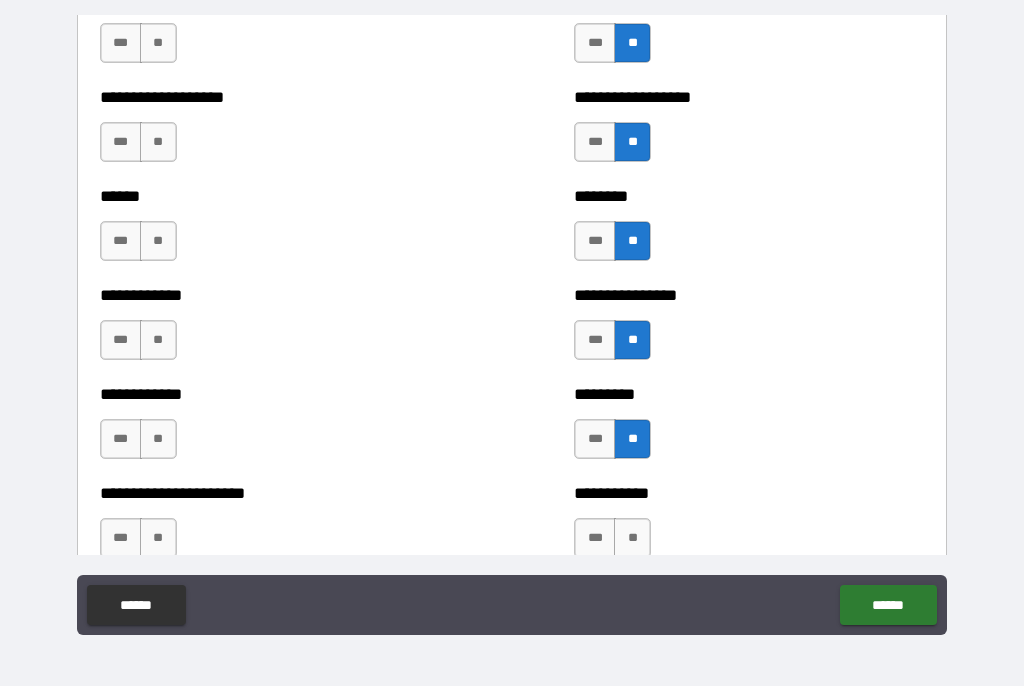 click on "**********" at bounding box center [749, 494] 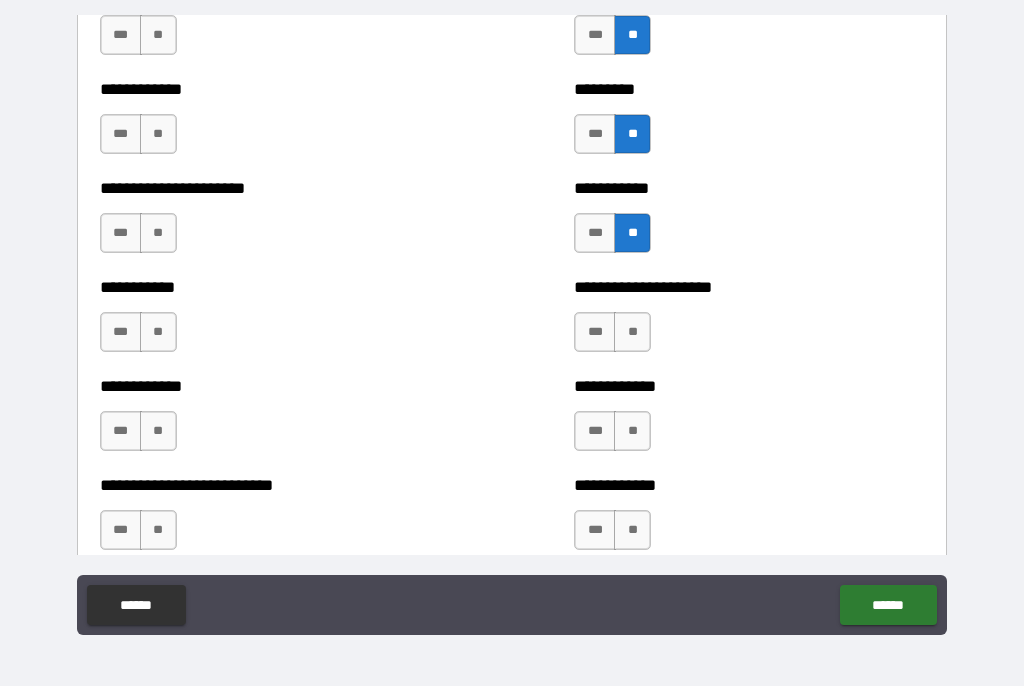 scroll, scrollTop: 5223, scrollLeft: 0, axis: vertical 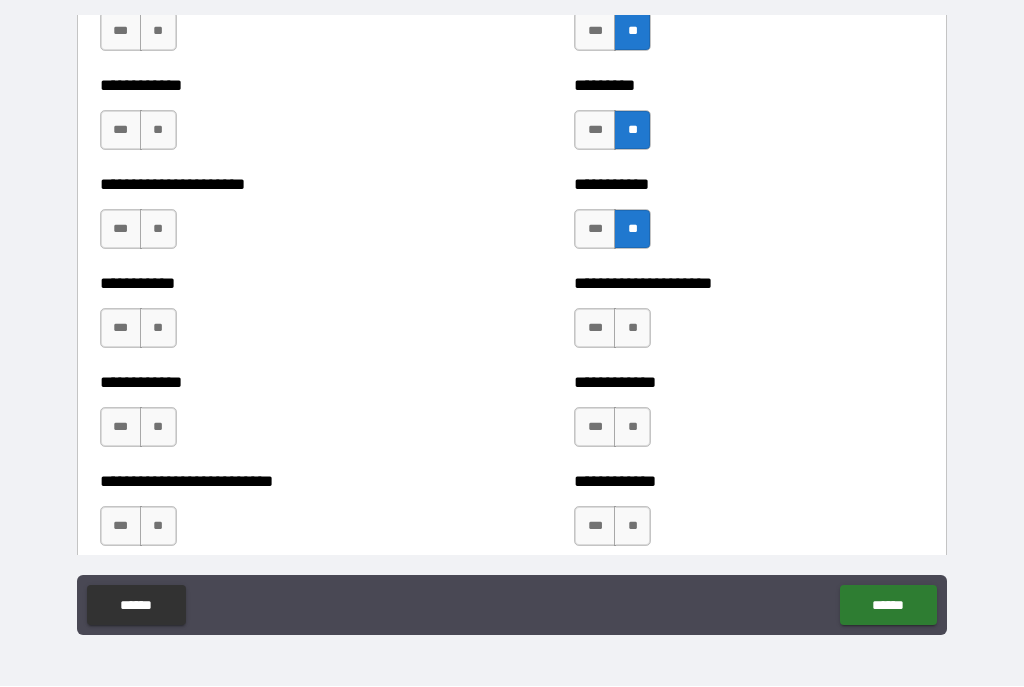 click on "**" at bounding box center (632, 329) 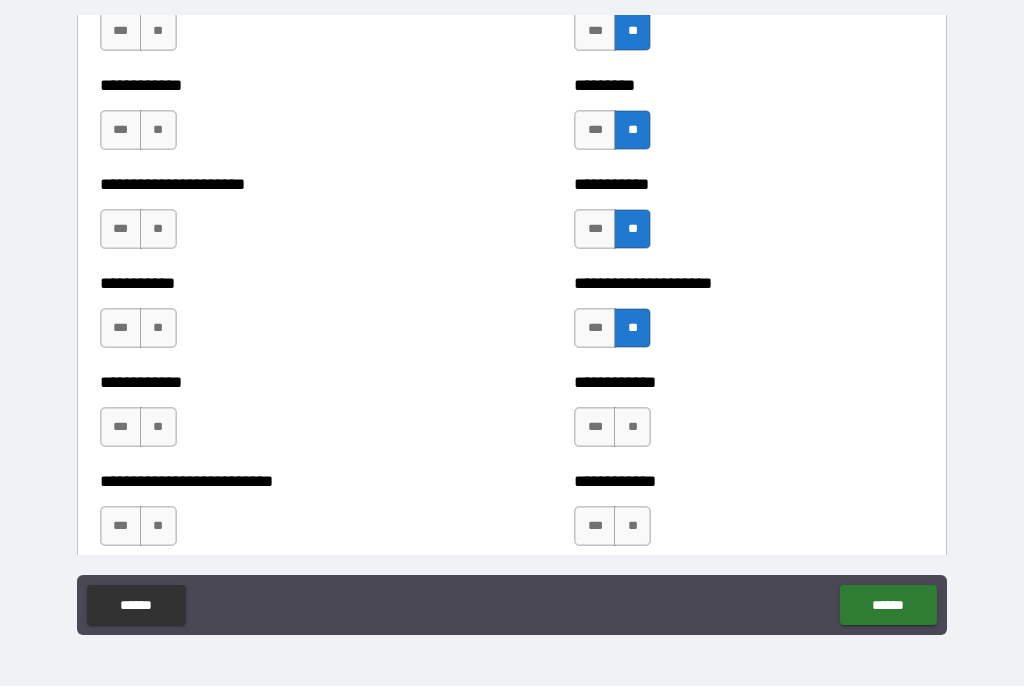 click on "**" at bounding box center (632, 428) 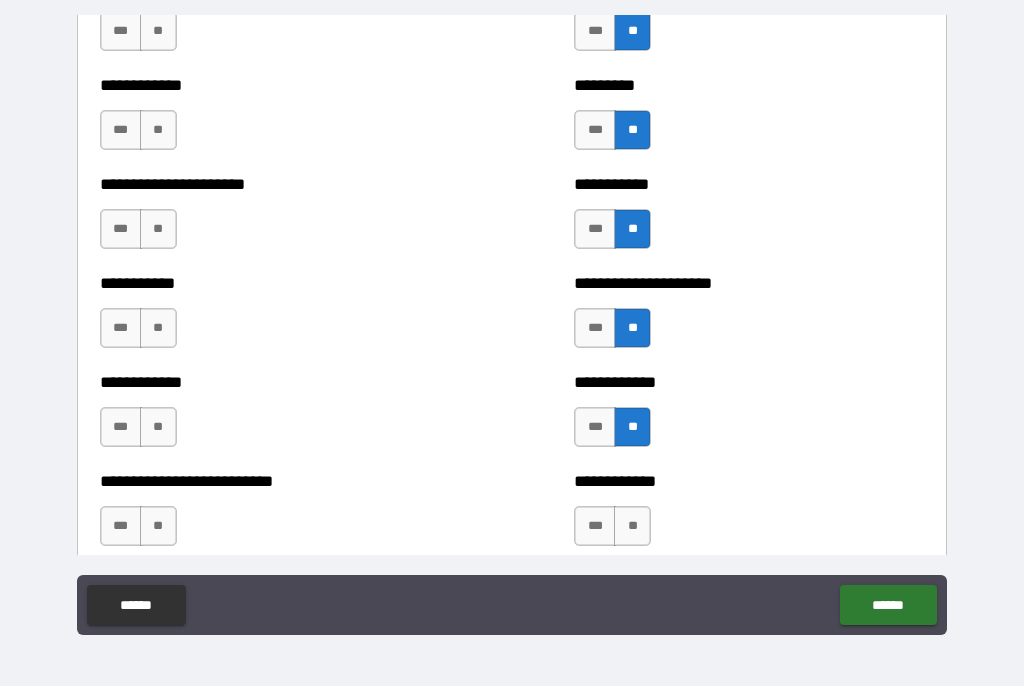 click on "**" at bounding box center [632, 527] 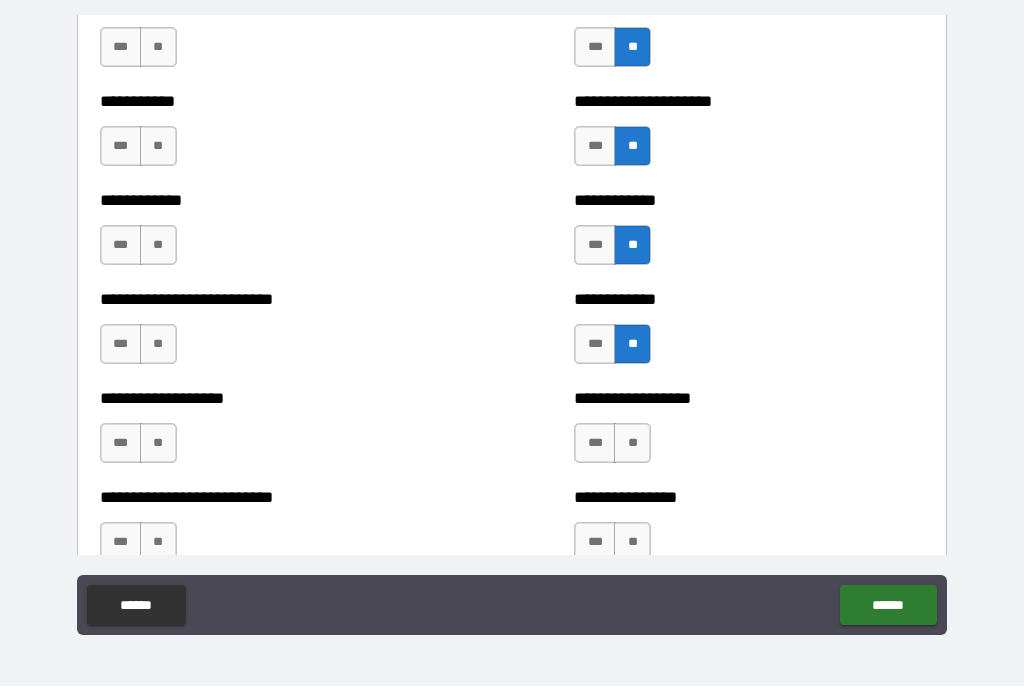 scroll, scrollTop: 5406, scrollLeft: 0, axis: vertical 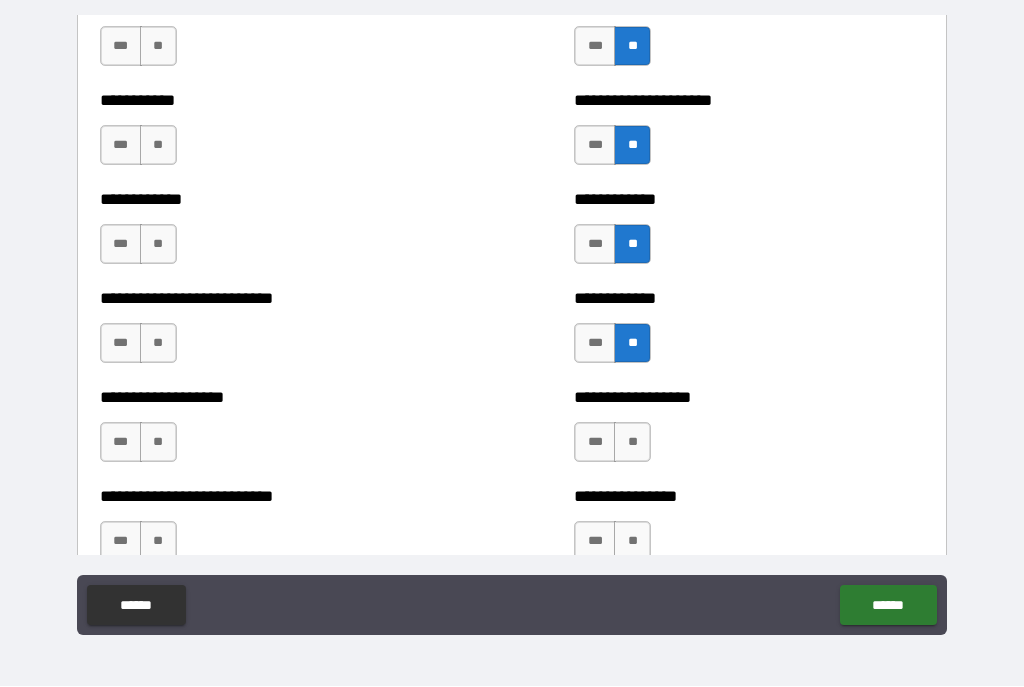 click on "**" at bounding box center (632, 443) 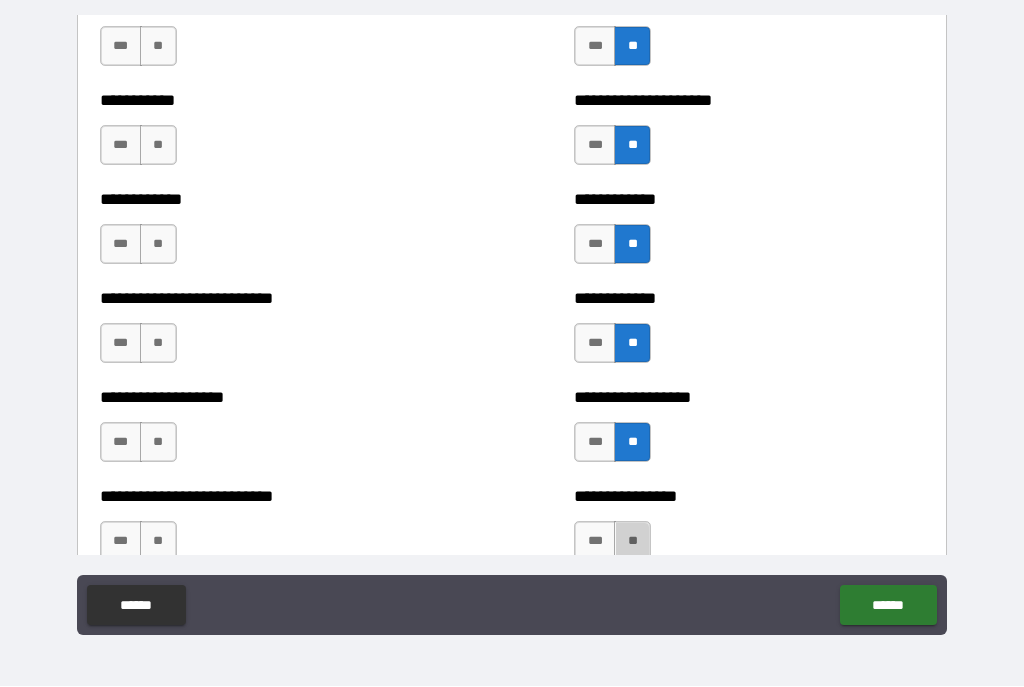 click on "**" at bounding box center [632, 542] 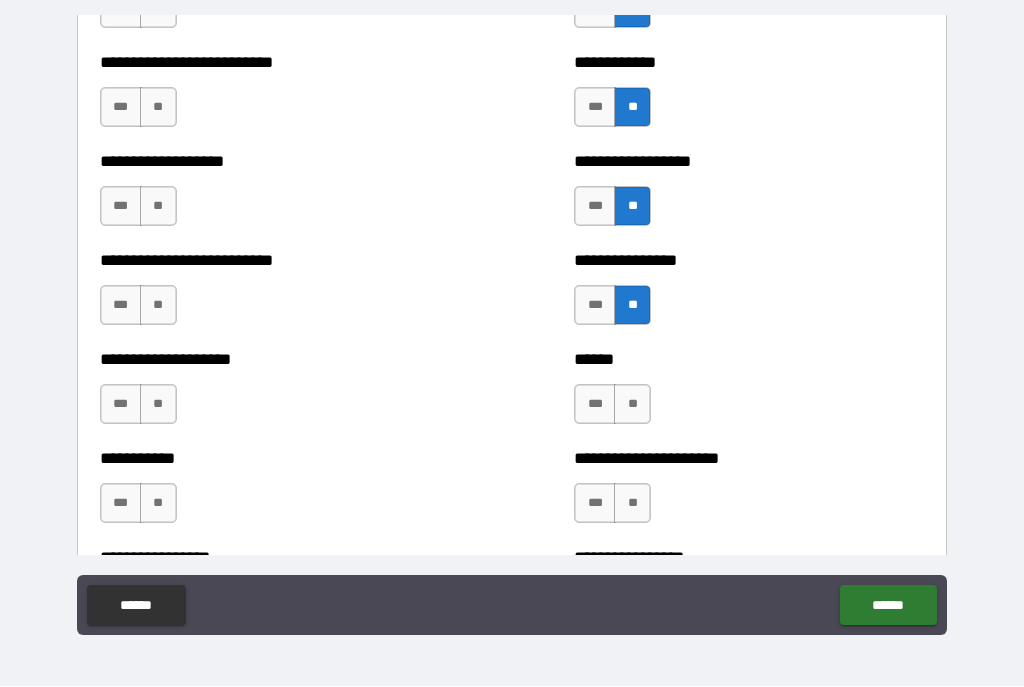 click on "**" at bounding box center [632, 405] 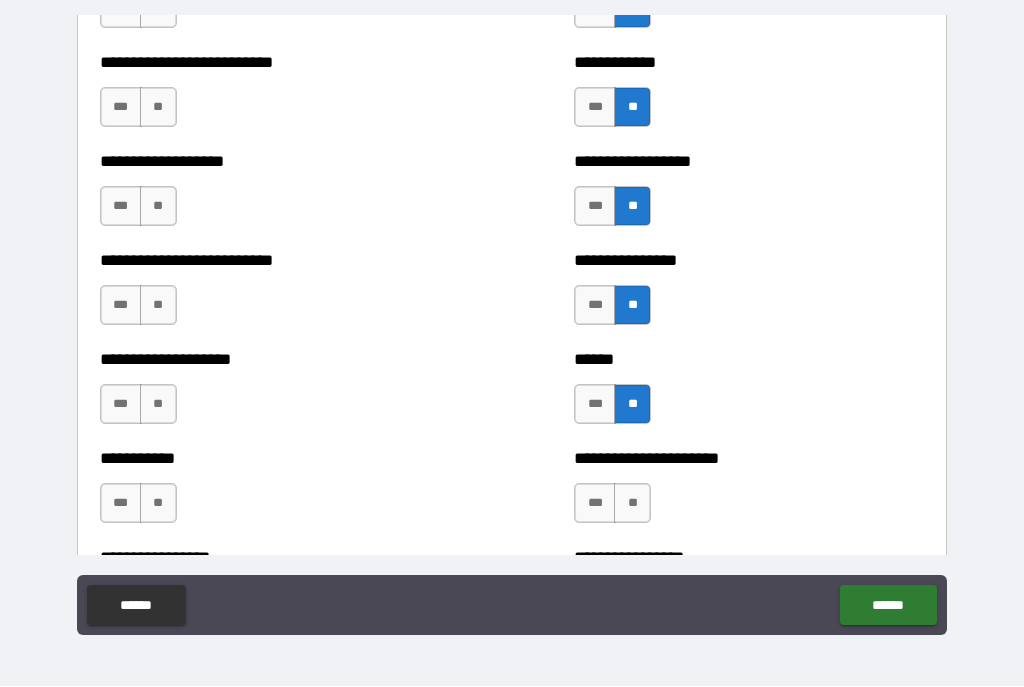 click on "**" at bounding box center (632, 504) 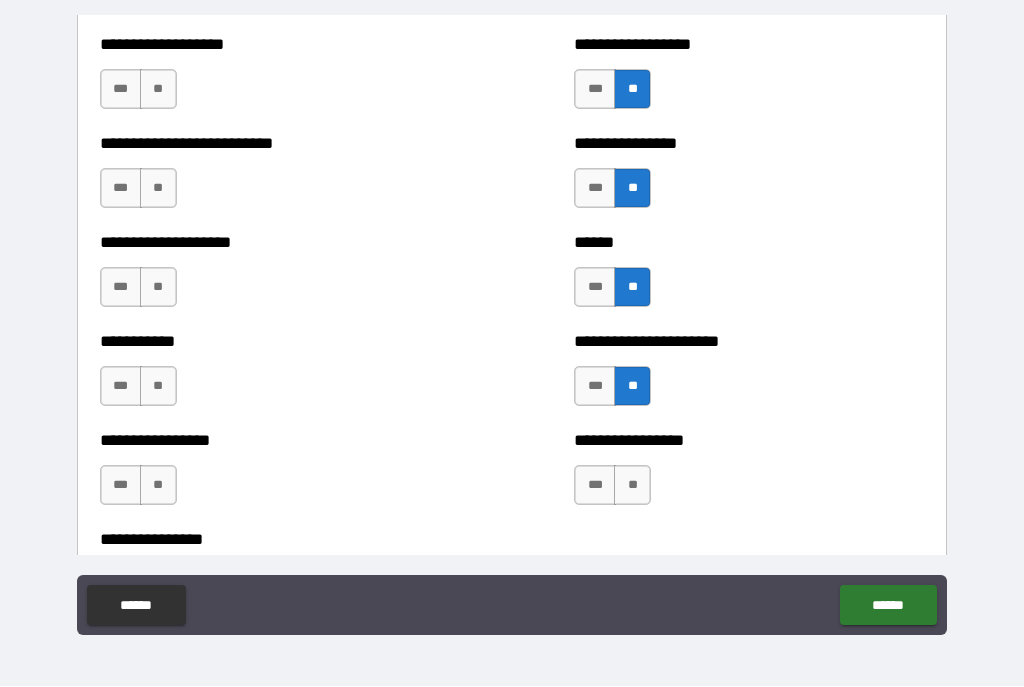 scroll, scrollTop: 5820, scrollLeft: 0, axis: vertical 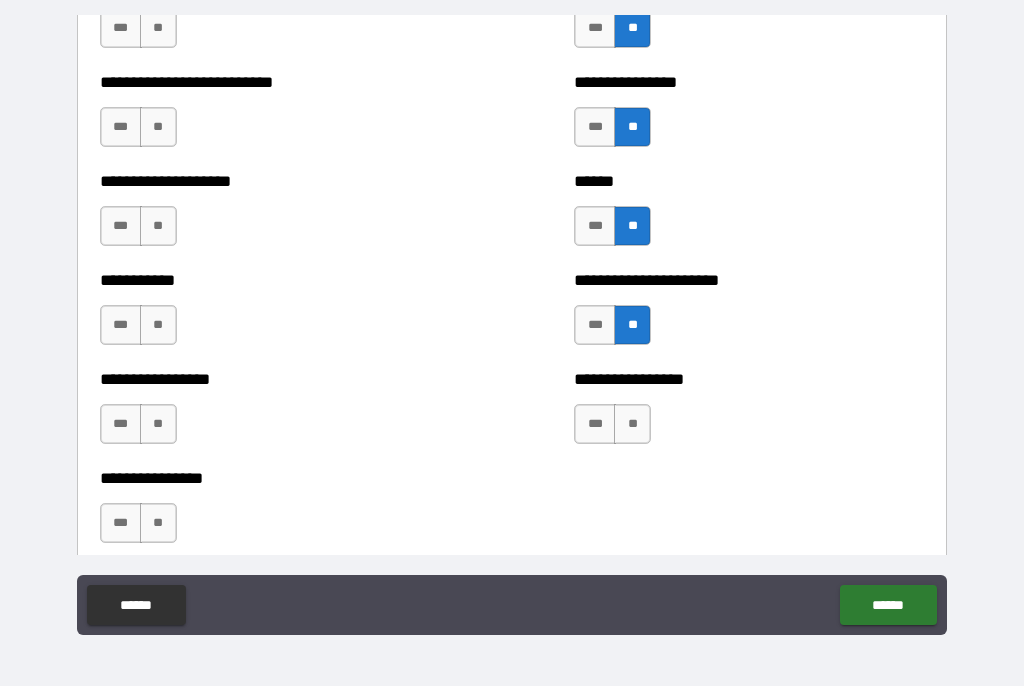 click on "**" at bounding box center (632, 425) 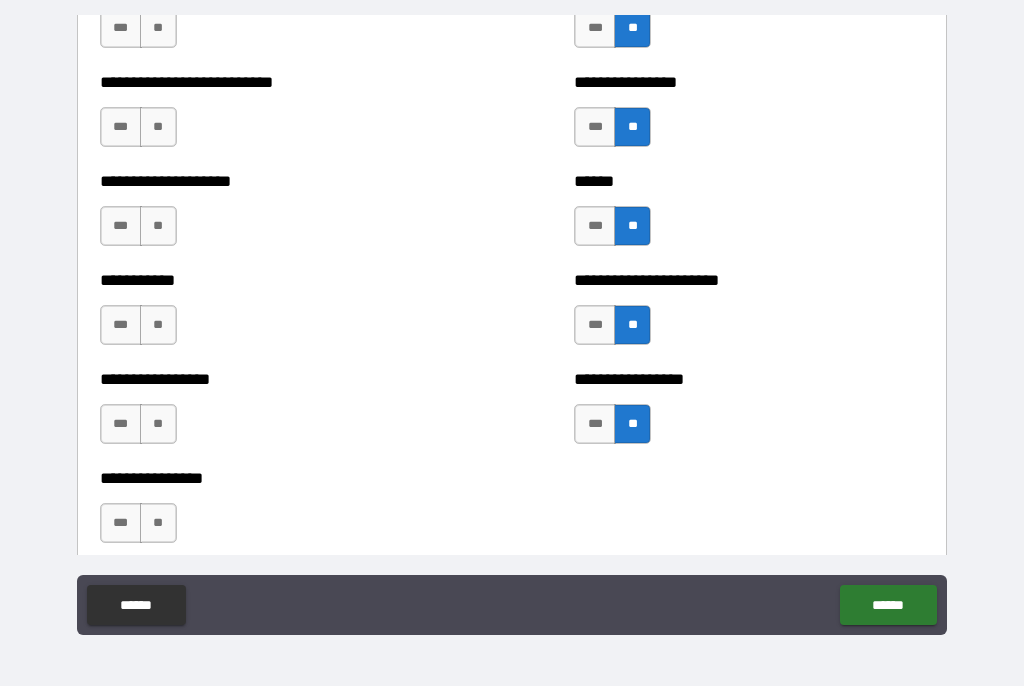 click on "**" at bounding box center (158, 524) 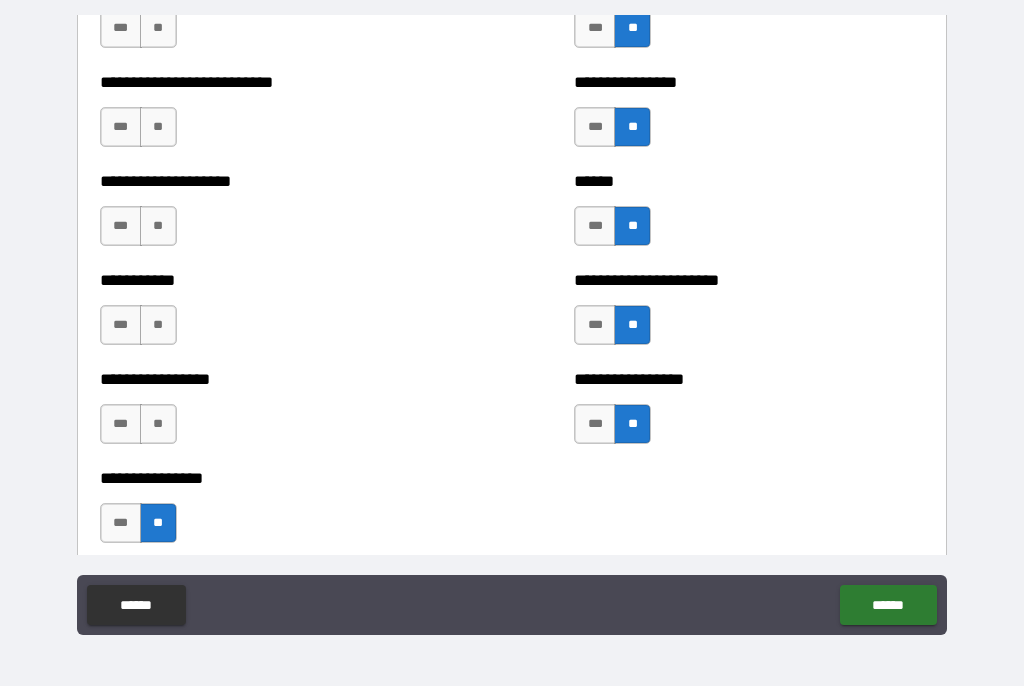 click on "**" at bounding box center (158, 425) 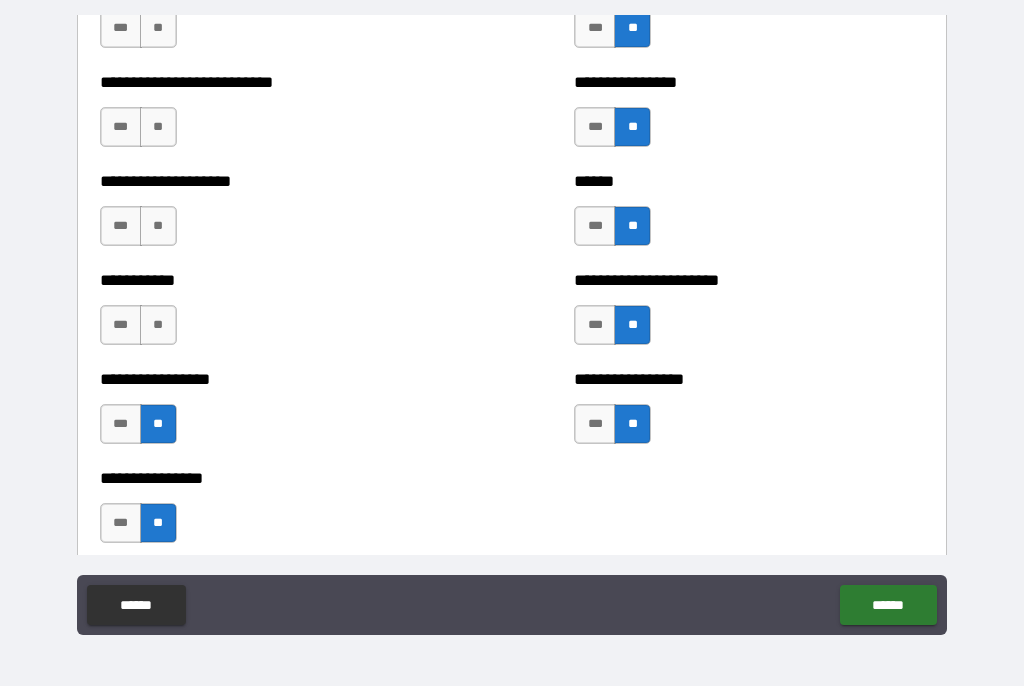 click on "**" at bounding box center (158, 326) 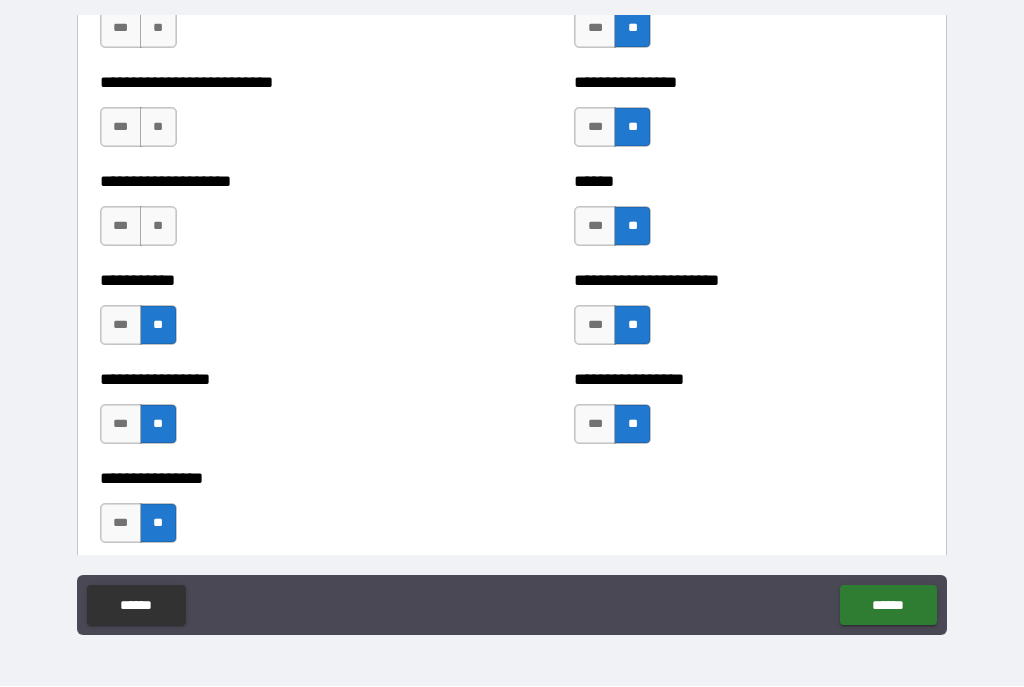 click on "**" at bounding box center [158, 227] 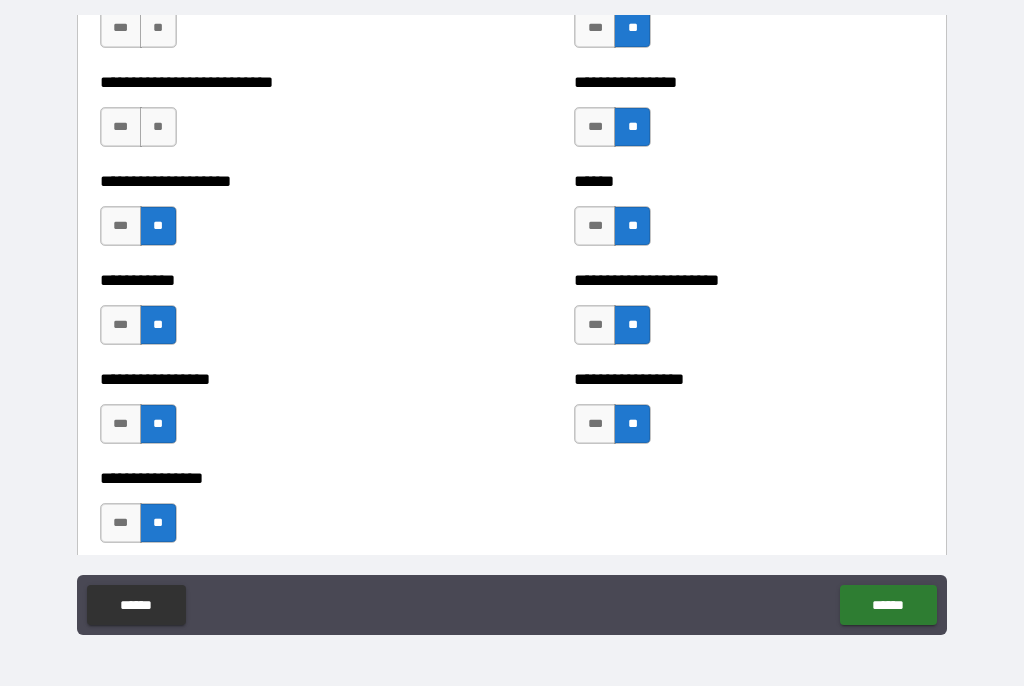 click on "**" at bounding box center (158, 128) 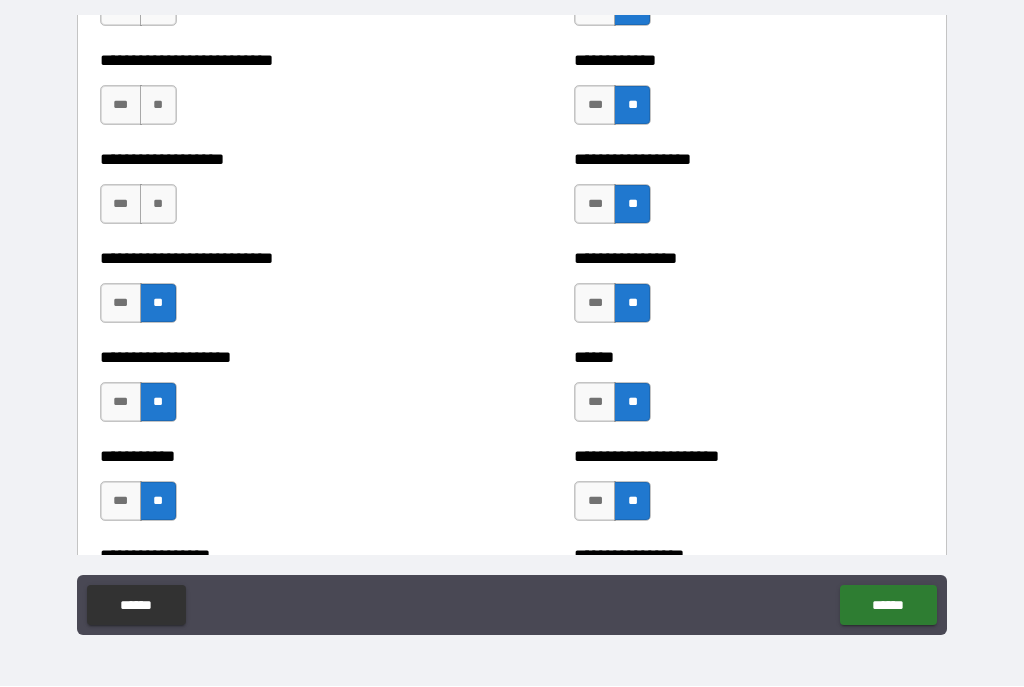 scroll, scrollTop: 5600, scrollLeft: 0, axis: vertical 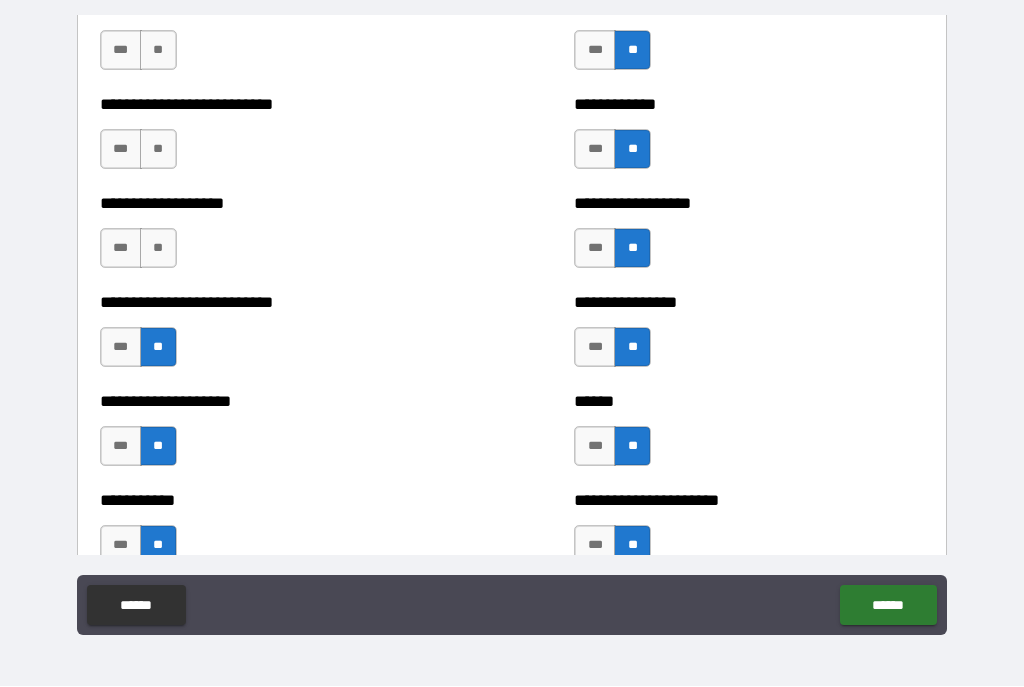 click on "**" at bounding box center (158, 249) 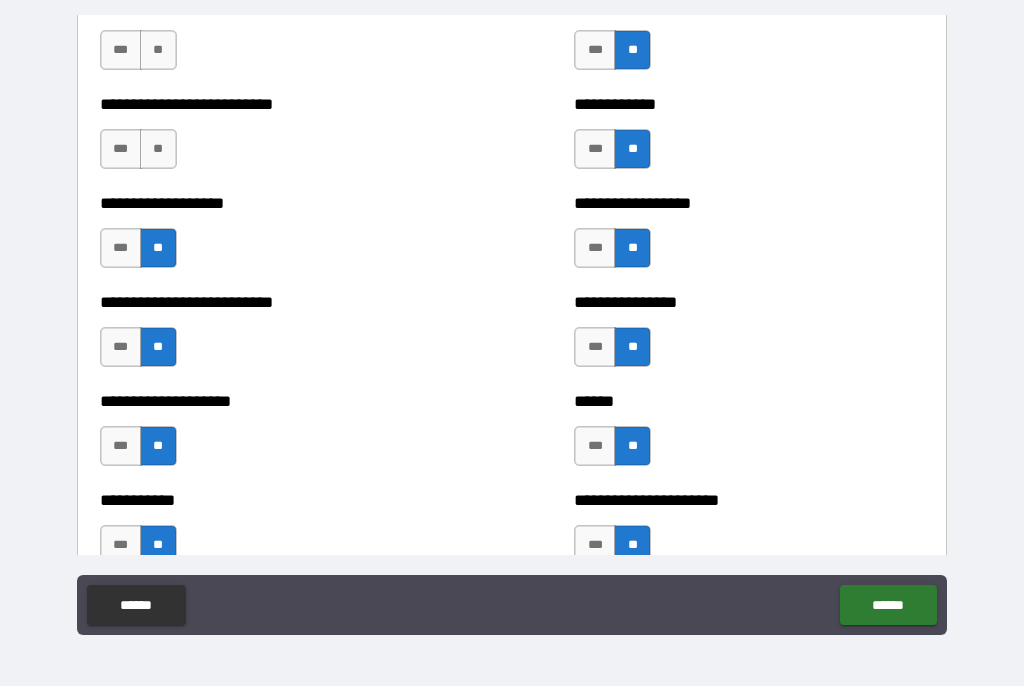 click on "**" at bounding box center (158, 150) 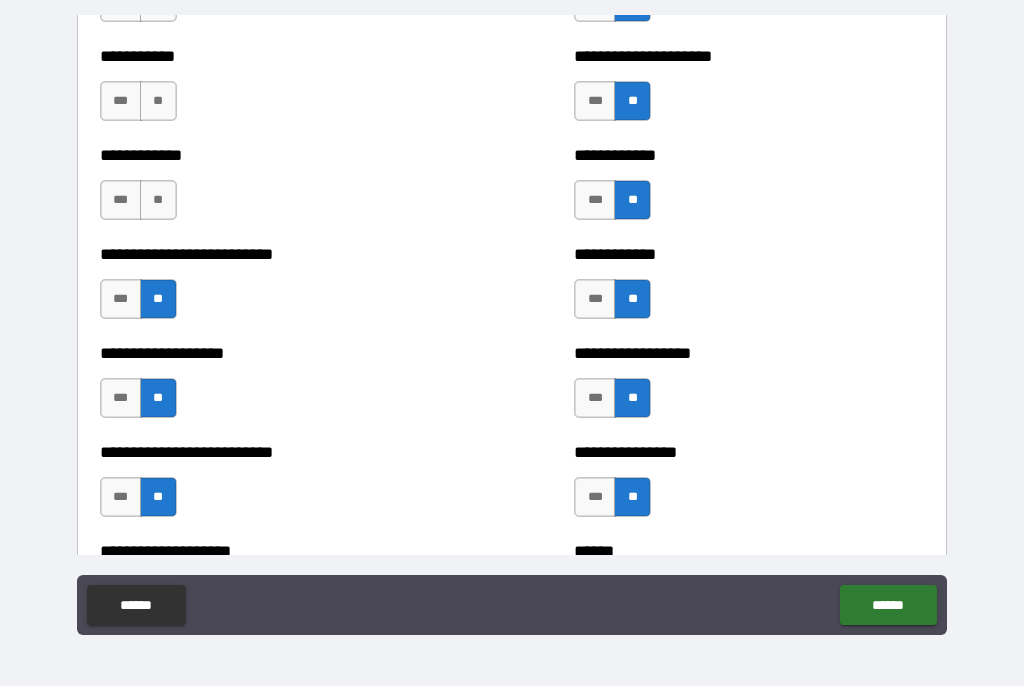 scroll, scrollTop: 5413, scrollLeft: 0, axis: vertical 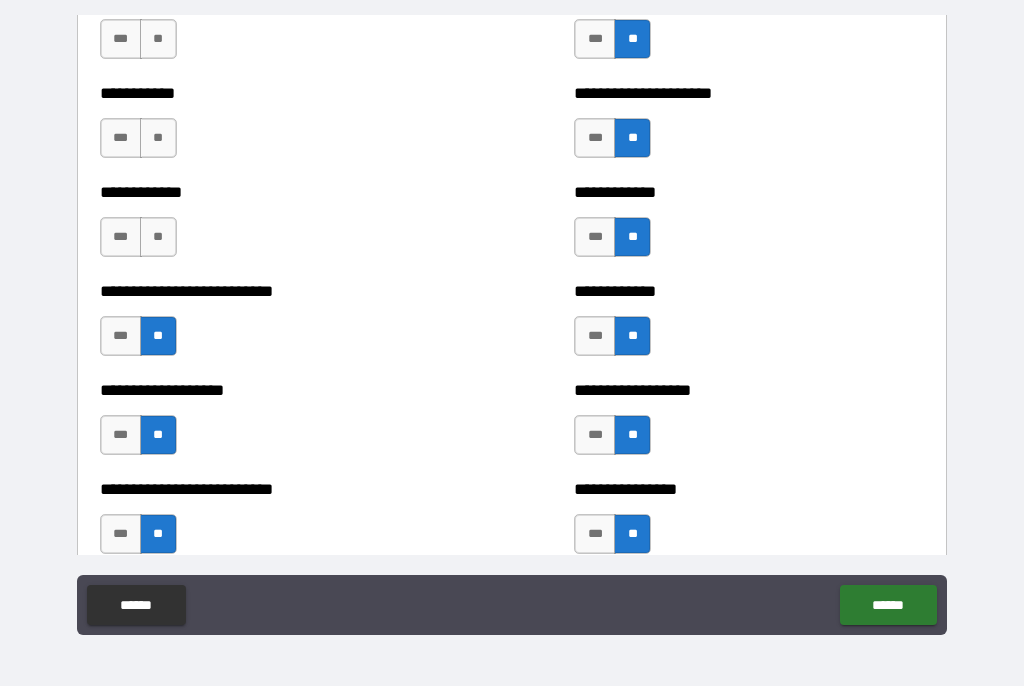 click on "**" at bounding box center [158, 238] 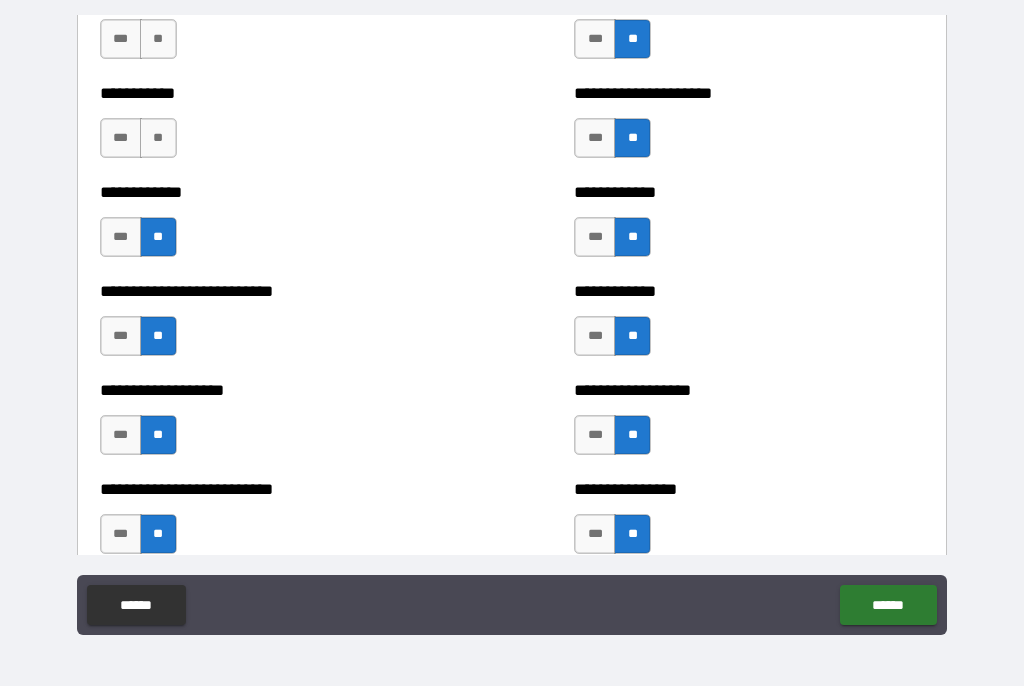 click on "**" at bounding box center [158, 139] 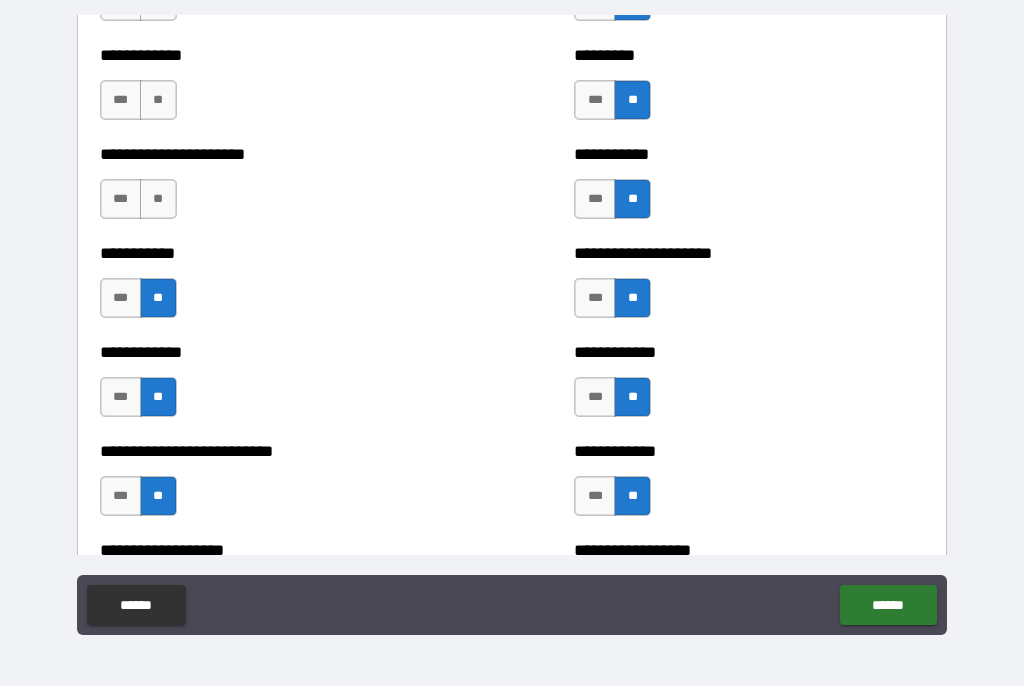 click on "**" at bounding box center (158, 200) 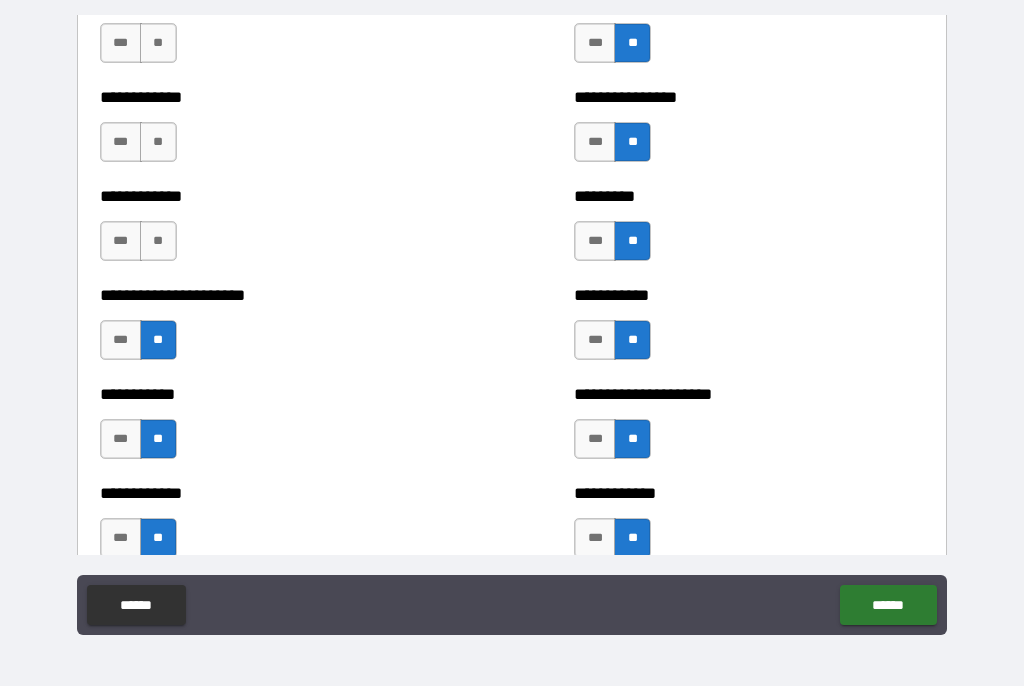 scroll, scrollTop: 5110, scrollLeft: 0, axis: vertical 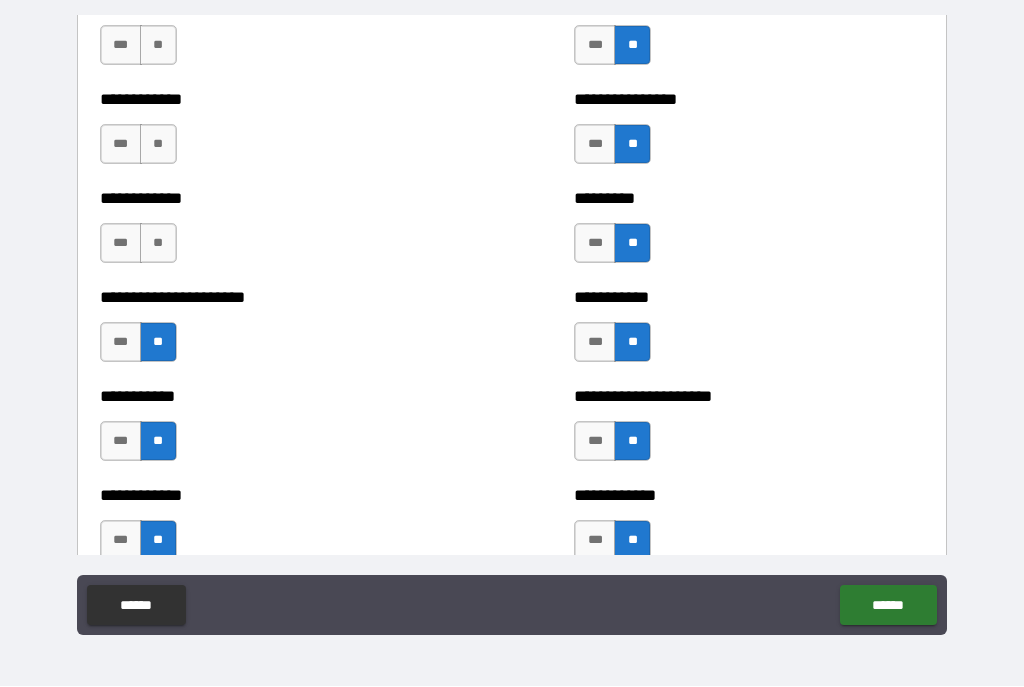 click on "**" at bounding box center (158, 244) 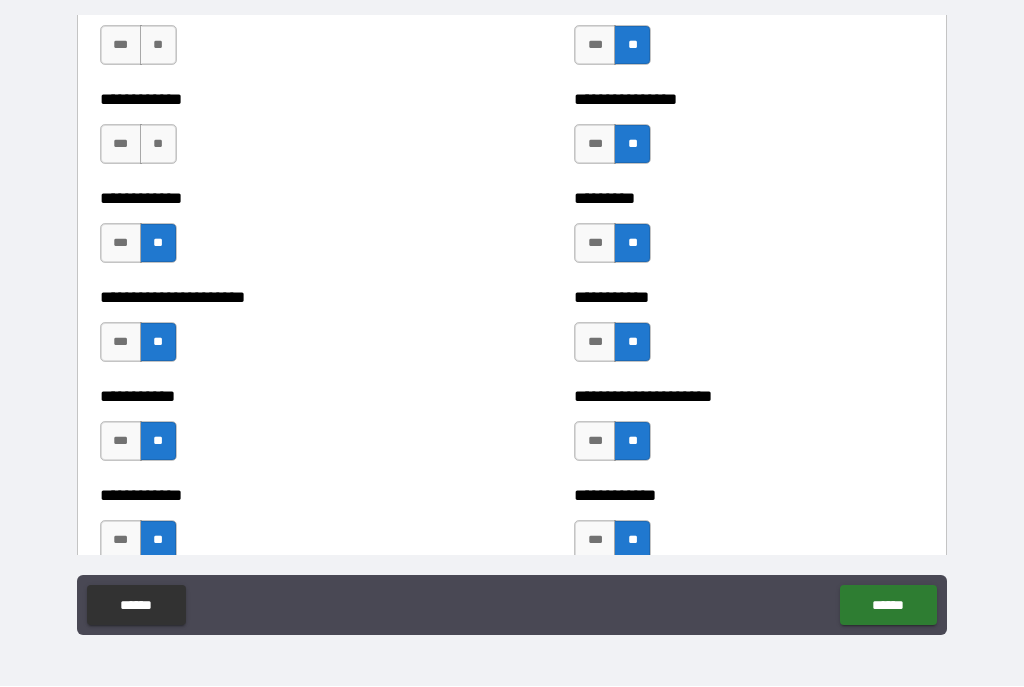 click on "**" at bounding box center [158, 145] 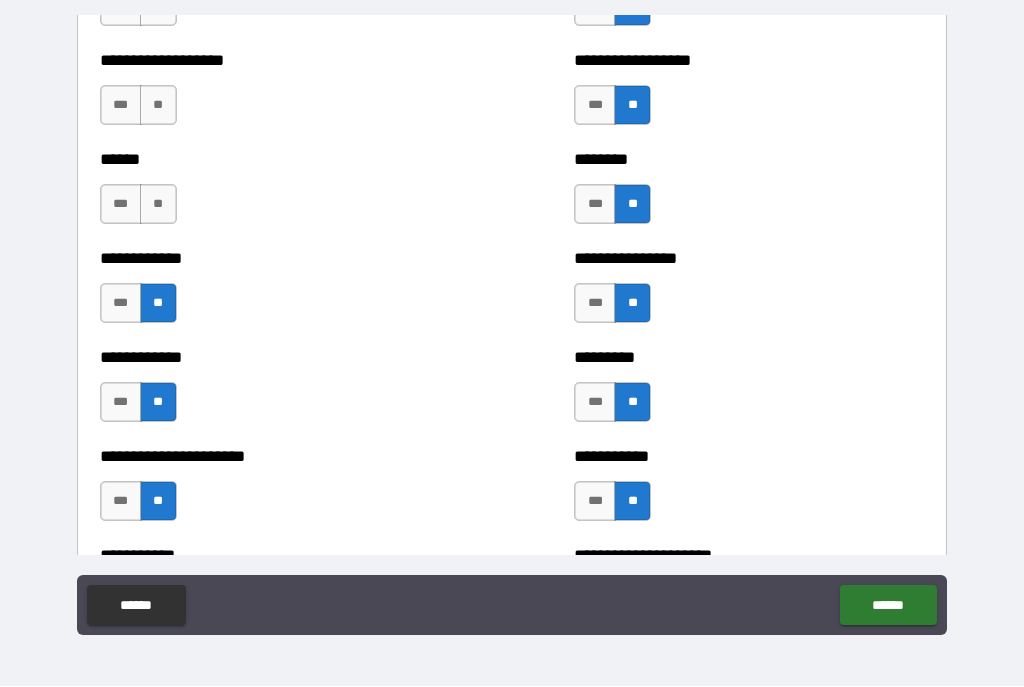 click on "**" at bounding box center [158, 205] 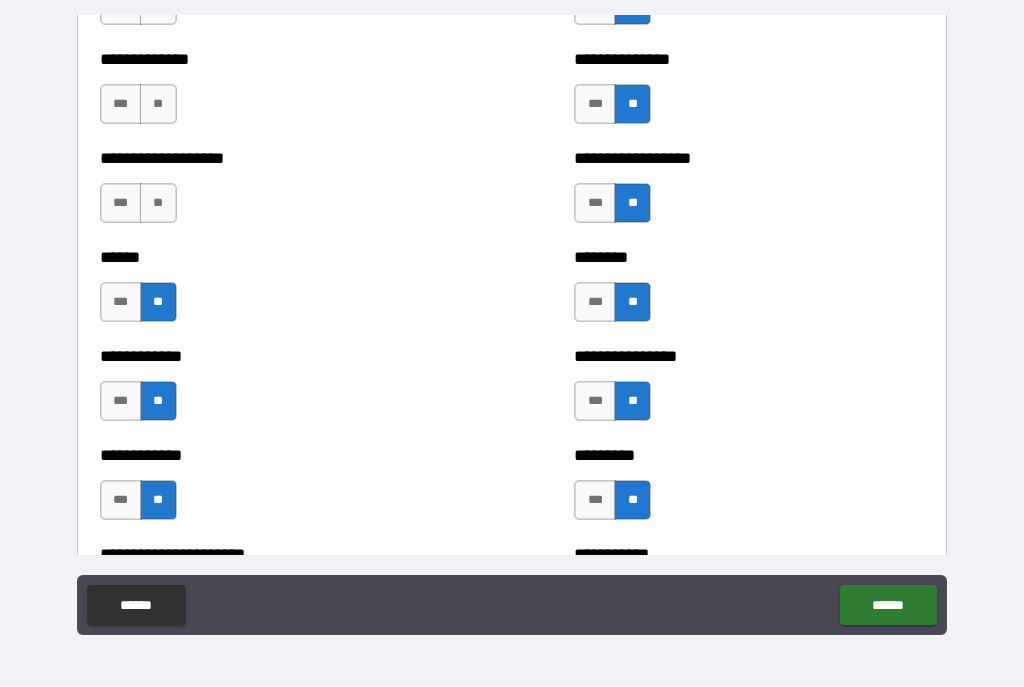 click on "**" at bounding box center (158, 204) 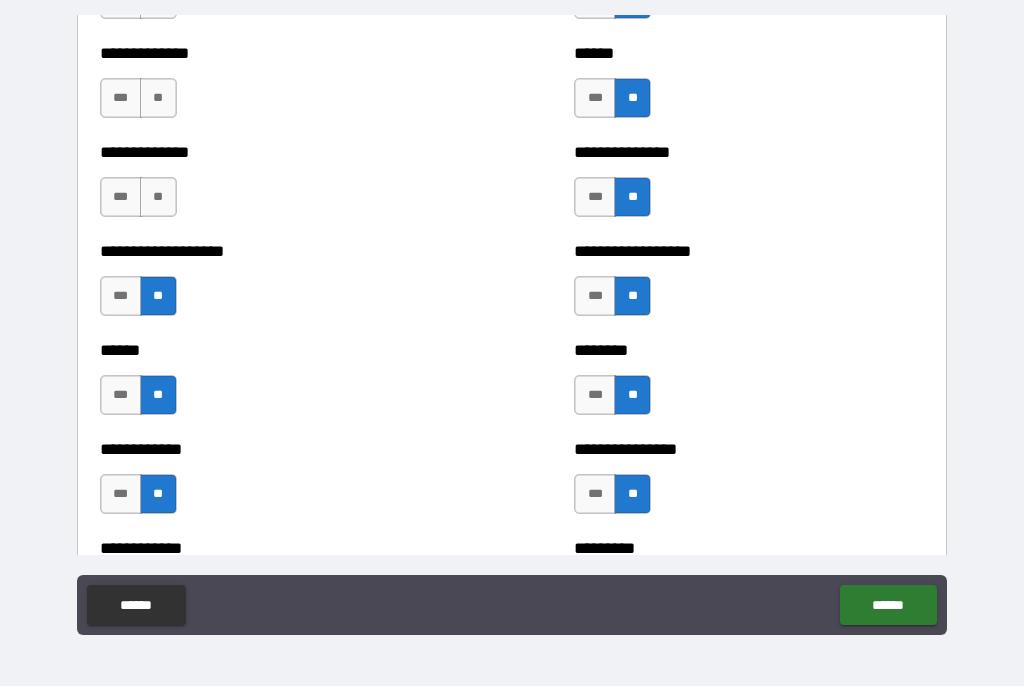 click on "**" at bounding box center (158, 198) 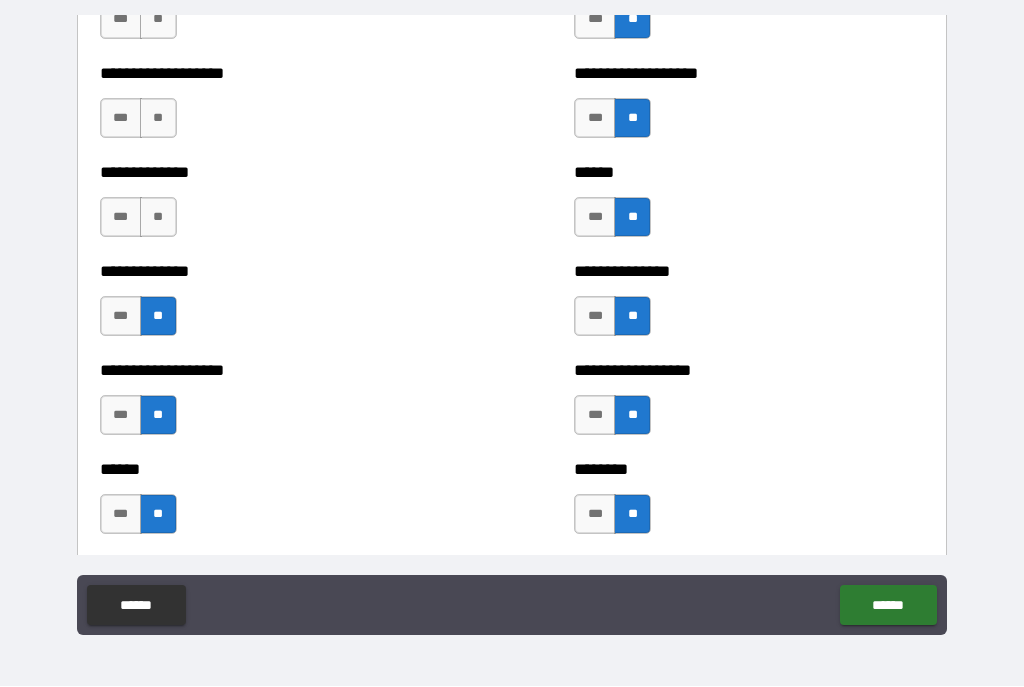 click on "**" at bounding box center [158, 218] 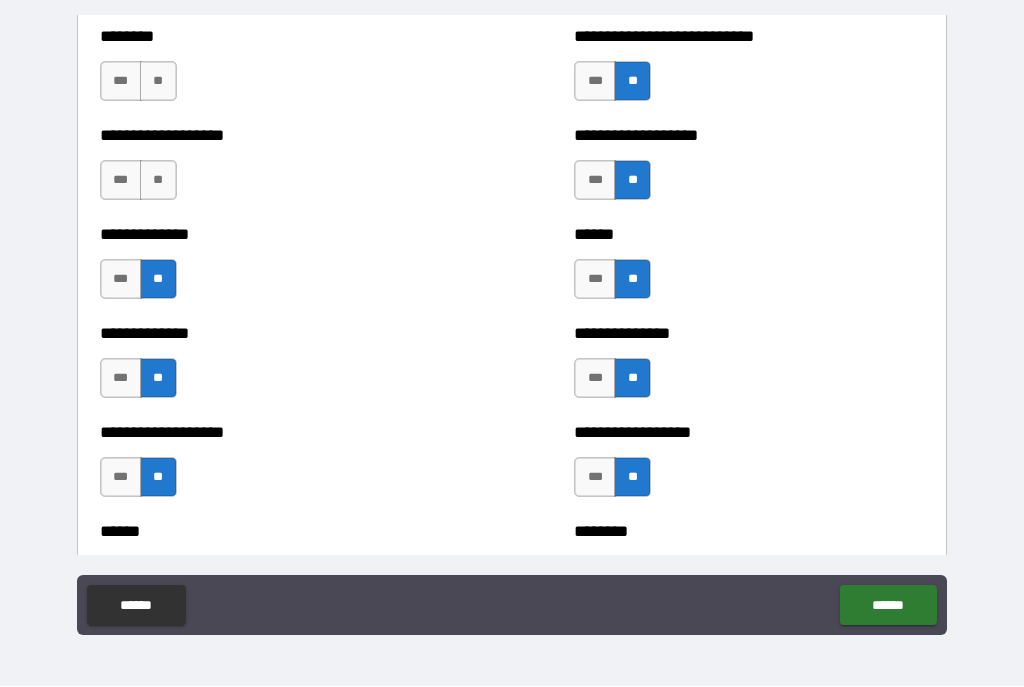 click on "**" at bounding box center [158, 181] 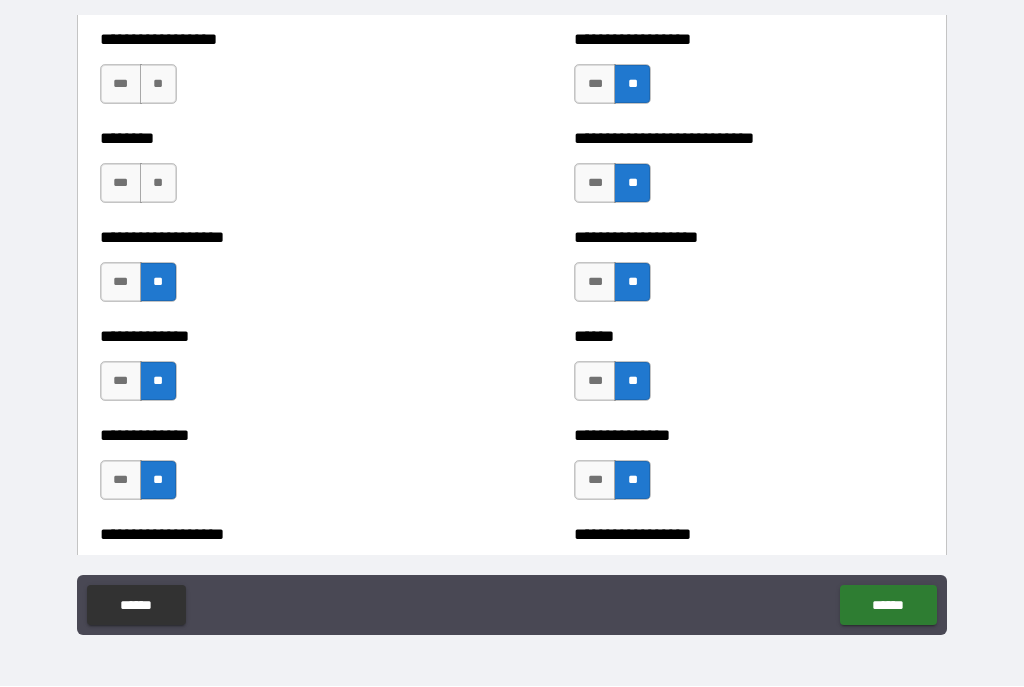 click on "**" at bounding box center [158, 184] 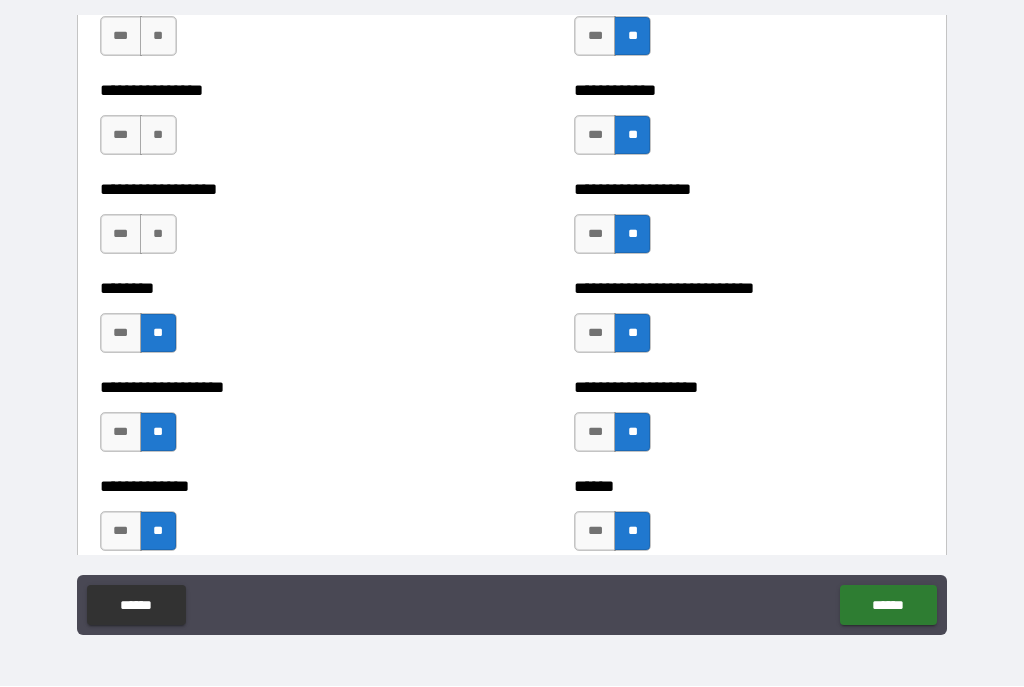 click on "**" at bounding box center (158, 235) 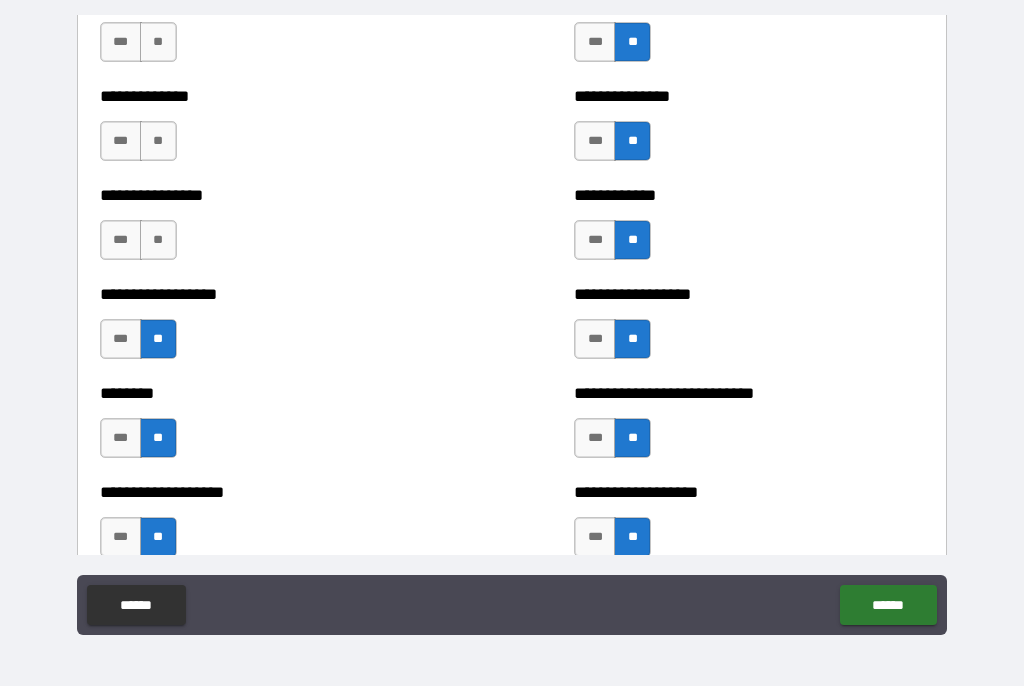 click on "**" at bounding box center (158, 241) 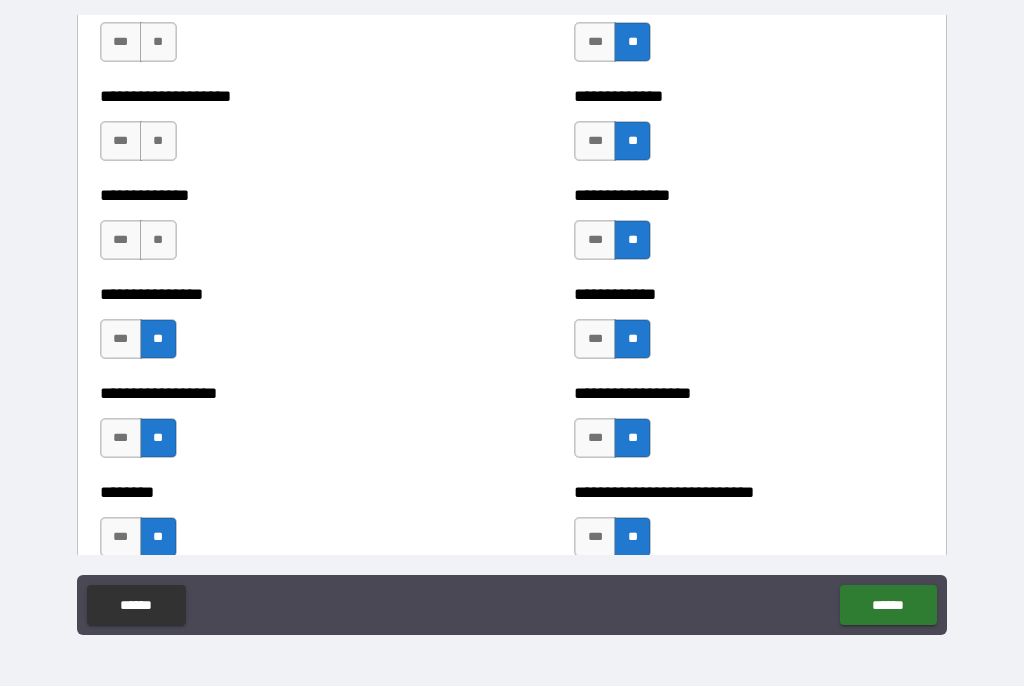 scroll, scrollTop: 4123, scrollLeft: 0, axis: vertical 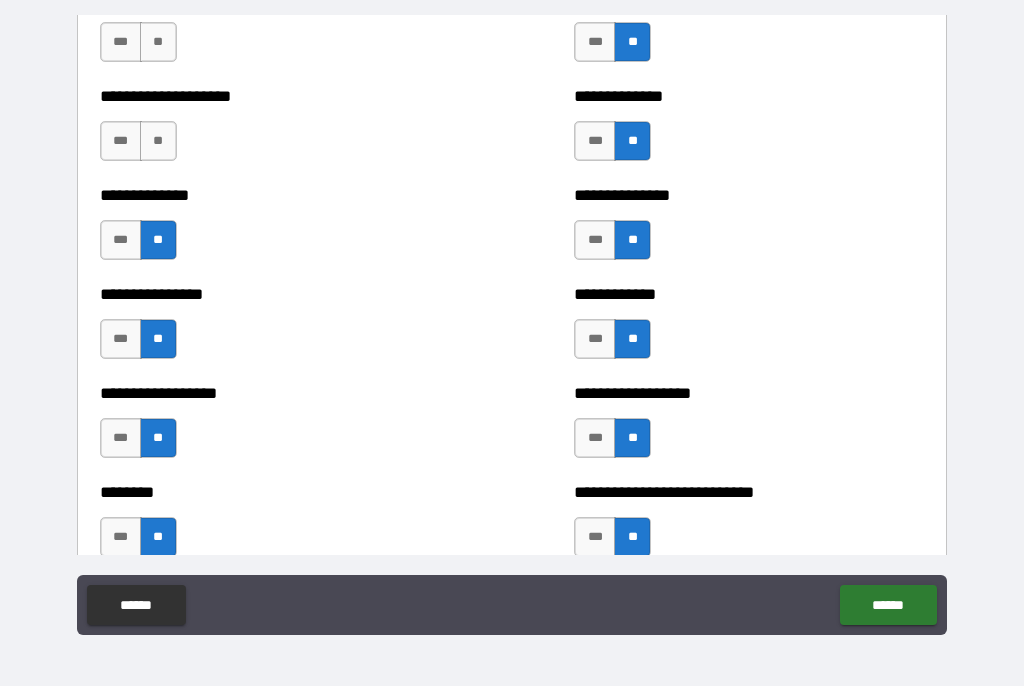 click on "**" at bounding box center [158, 142] 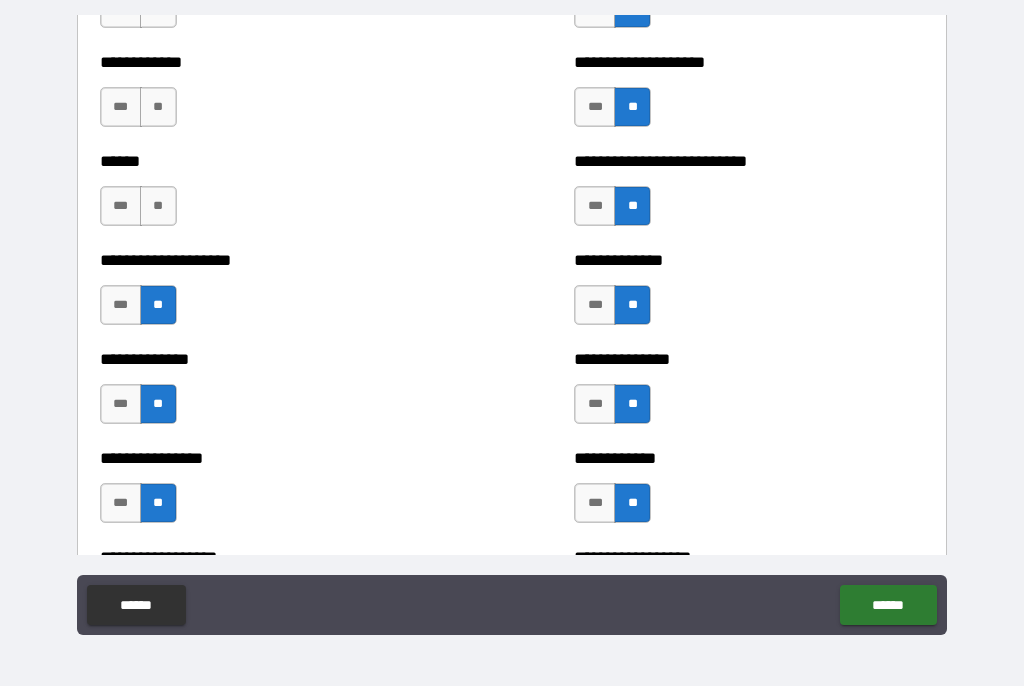 click on "**" at bounding box center [158, 207] 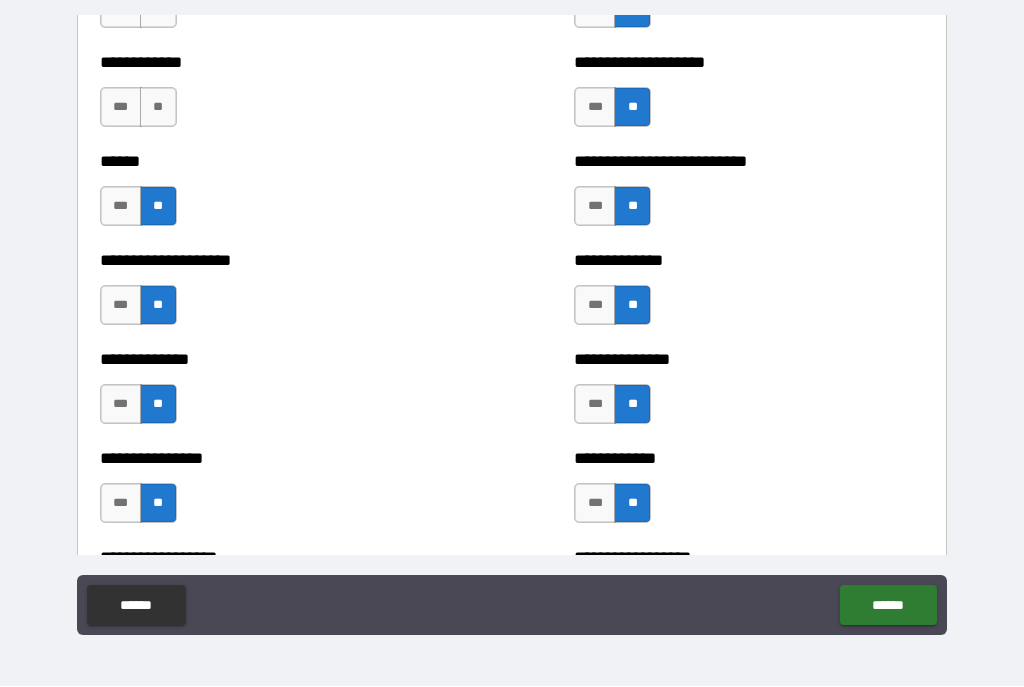 click on "**" at bounding box center (158, 108) 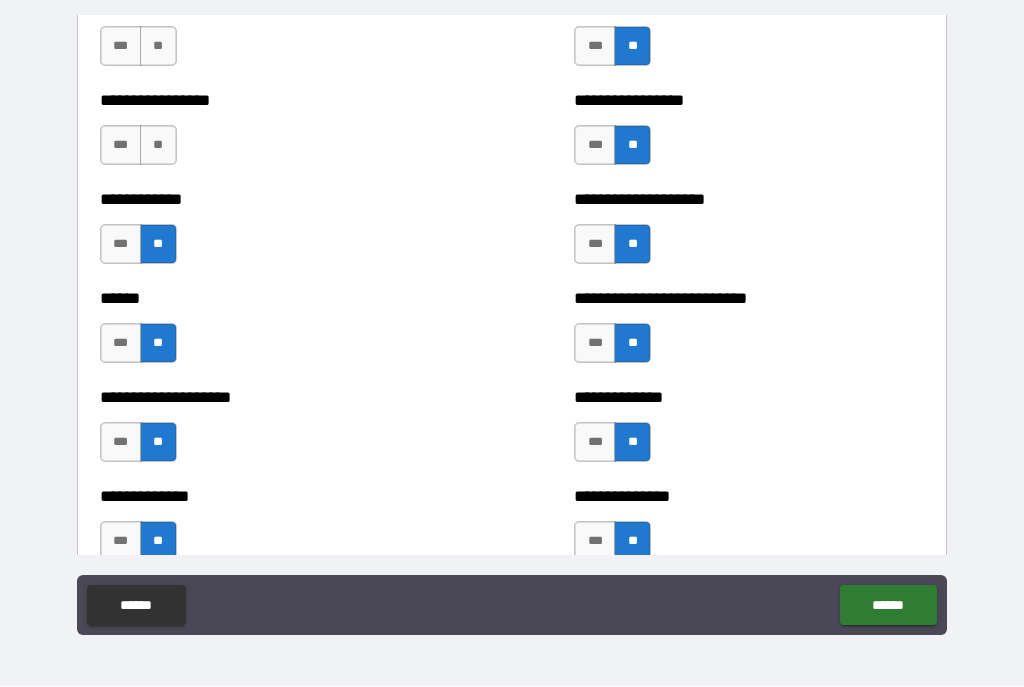 click on "**" at bounding box center (158, 146) 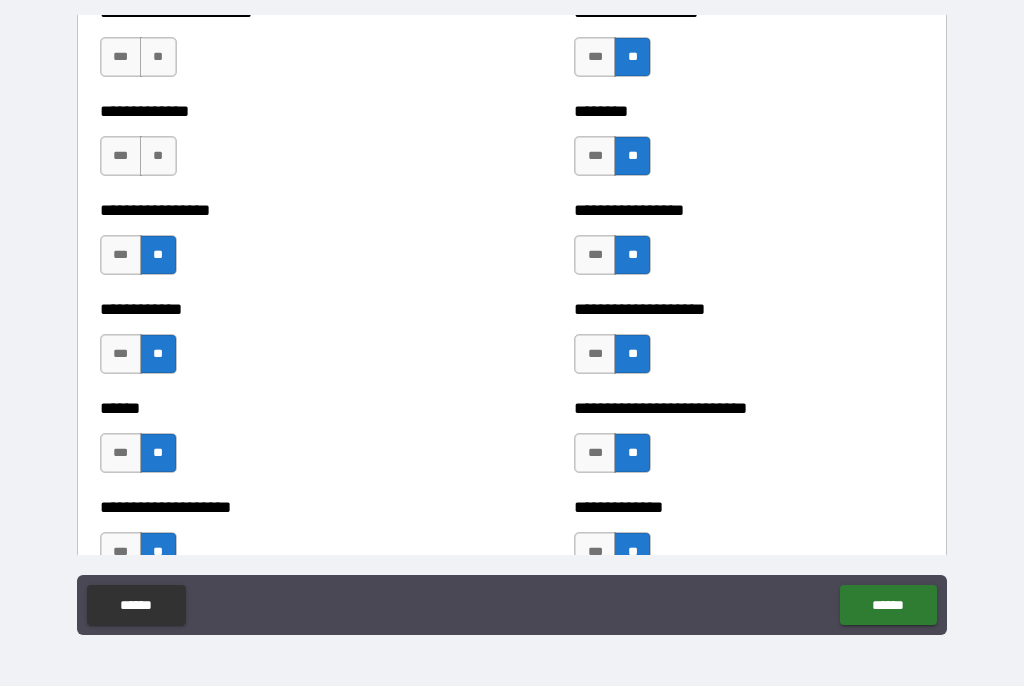 click on "**" at bounding box center (158, 157) 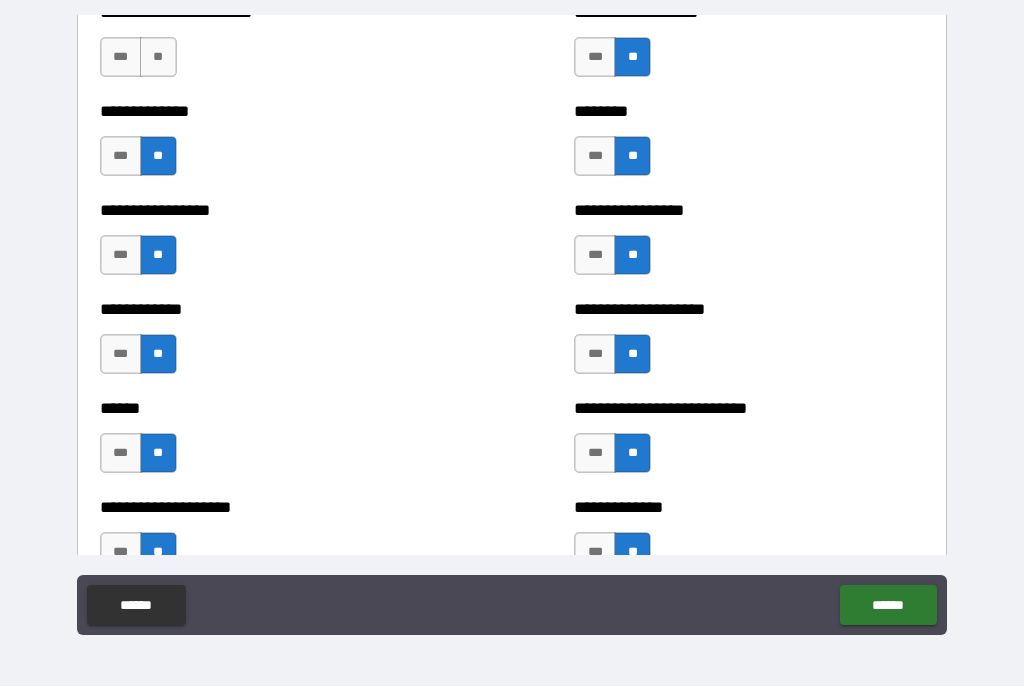 click on "**" at bounding box center (158, 58) 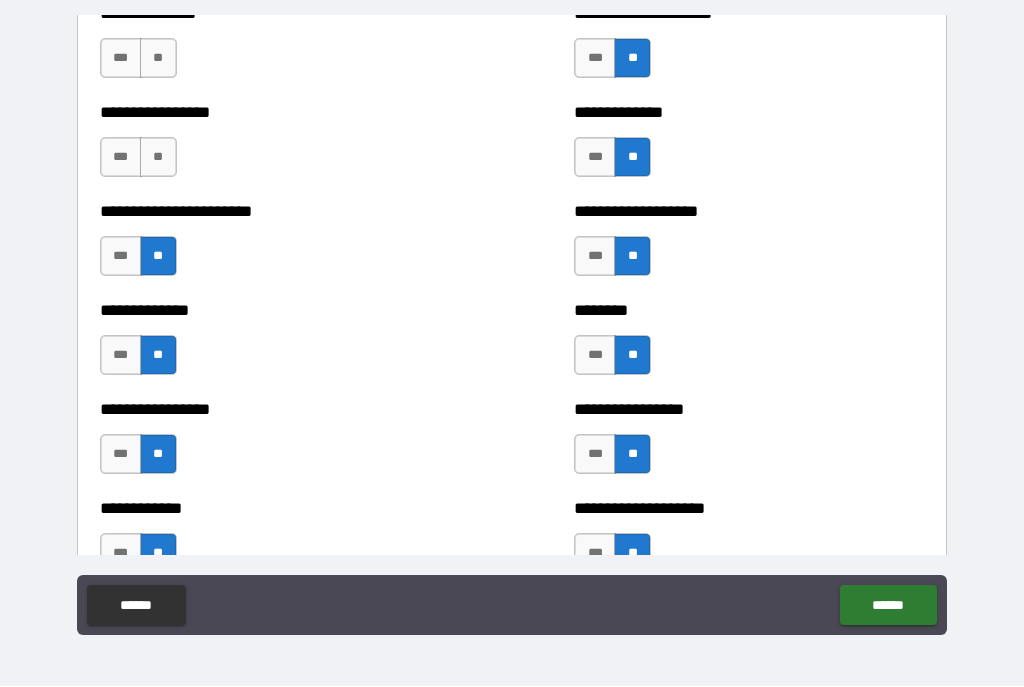 click on "**" at bounding box center [158, 158] 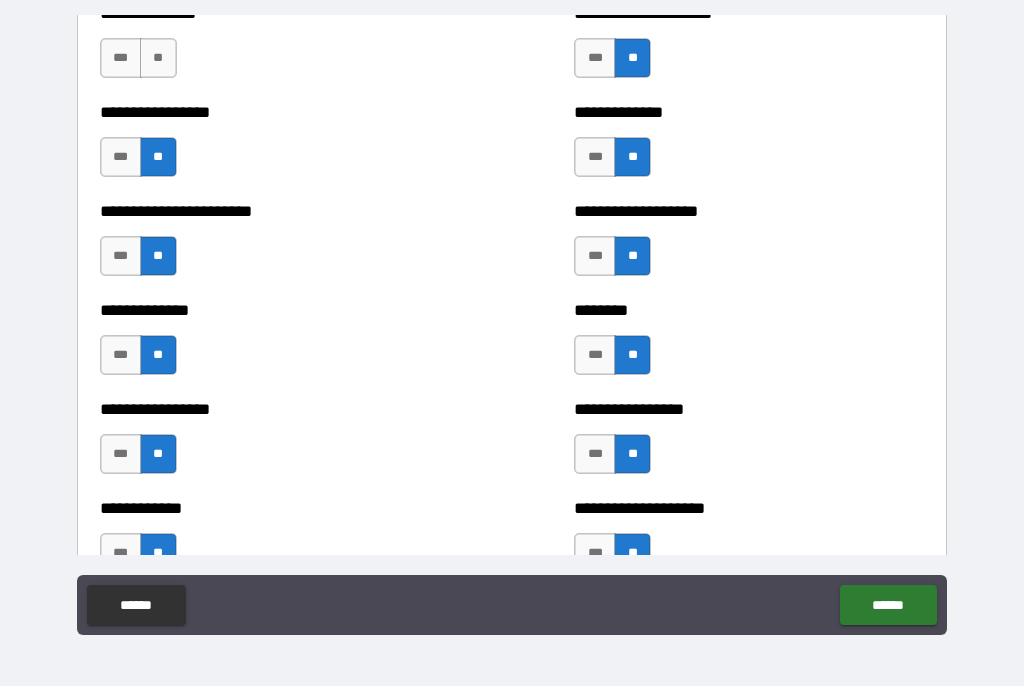 click on "**" at bounding box center [158, 59] 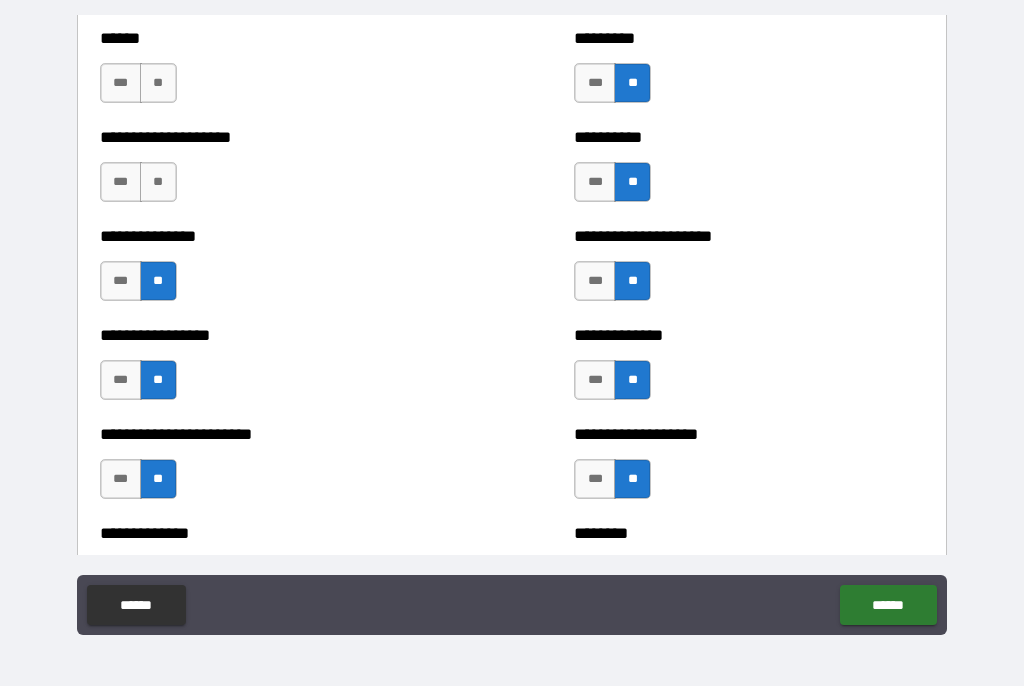 click on "**" at bounding box center (158, 183) 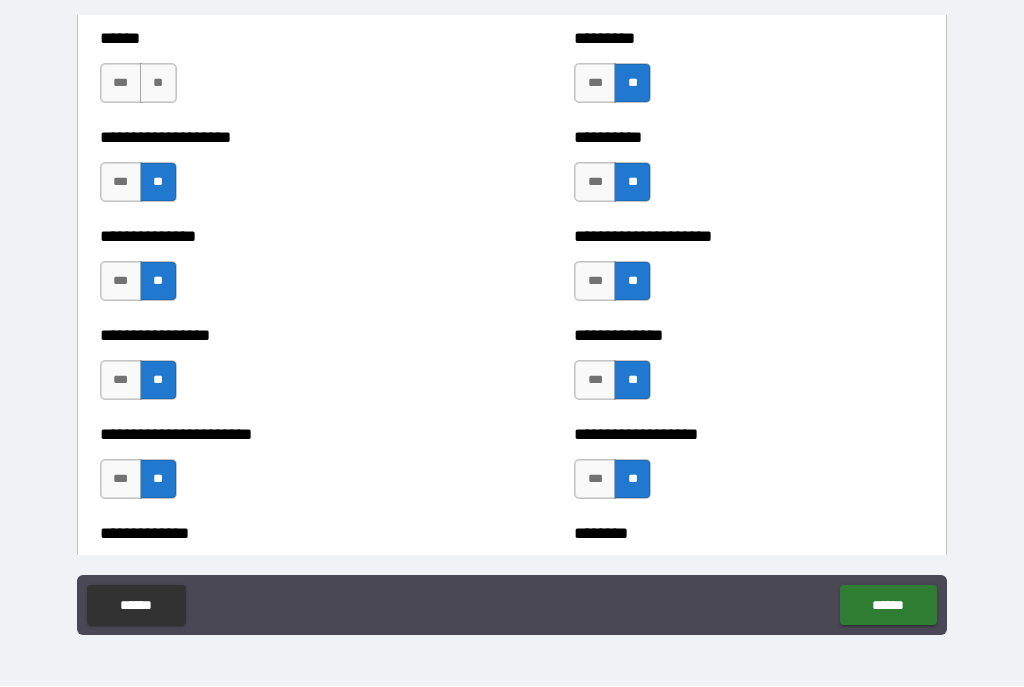 click on "**" at bounding box center (158, 84) 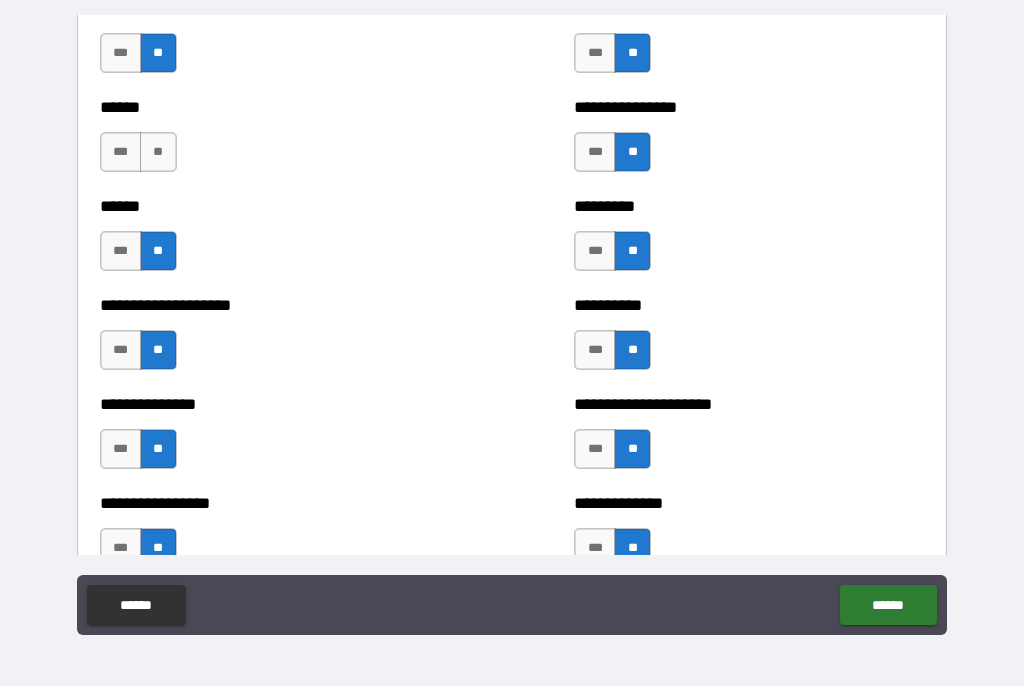 click on "**" at bounding box center (158, 153) 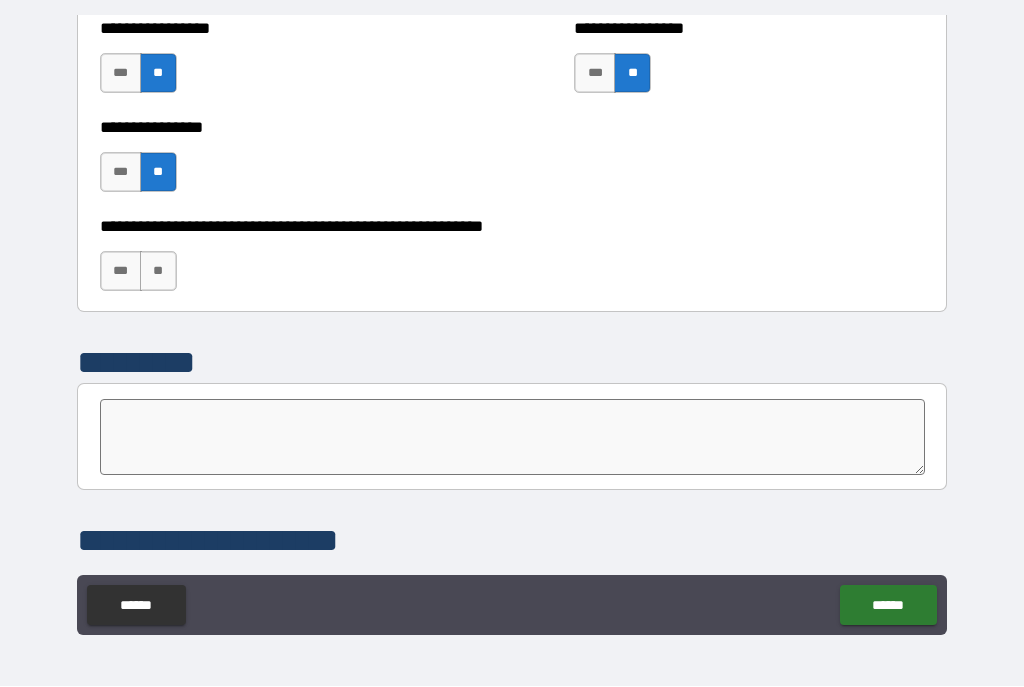 scroll, scrollTop: 6174, scrollLeft: 0, axis: vertical 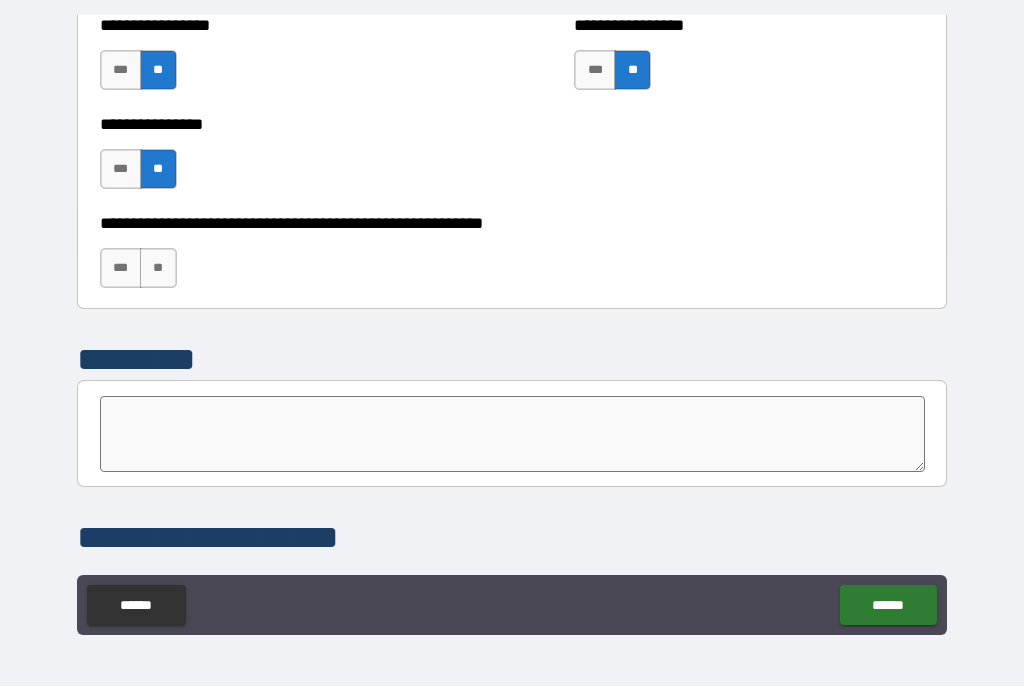 click on "**" at bounding box center (158, 269) 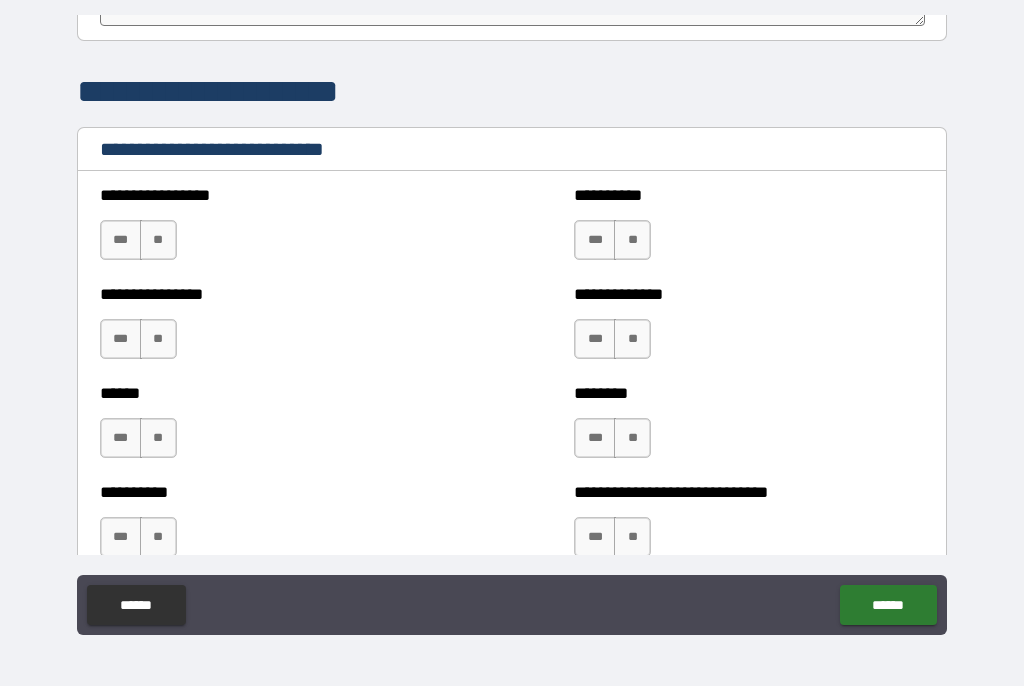 scroll, scrollTop: 6622, scrollLeft: 0, axis: vertical 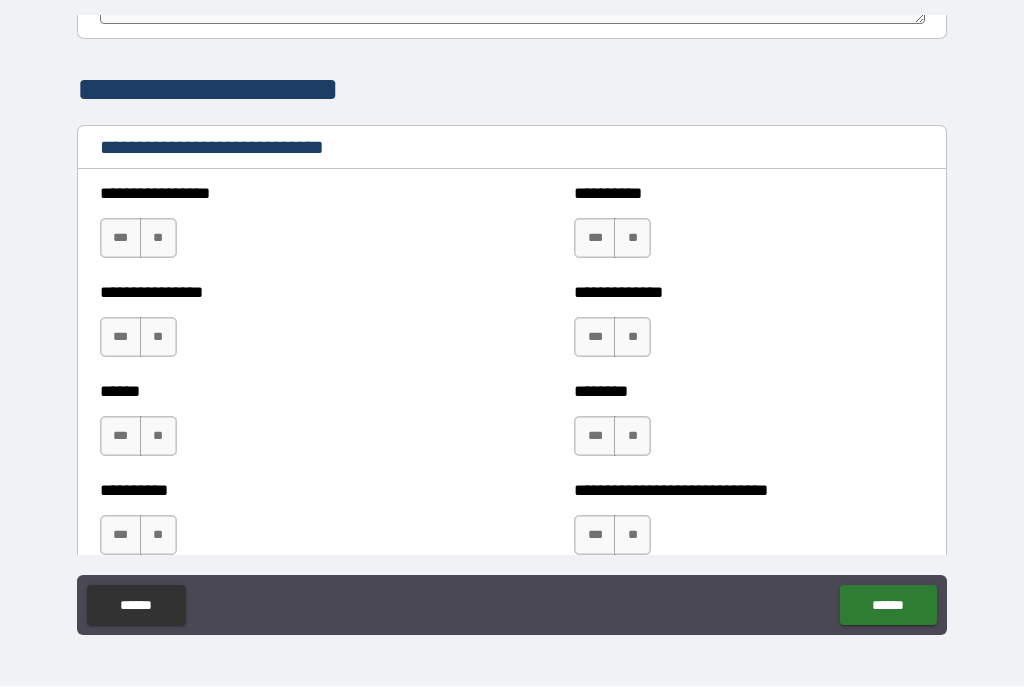 click on "**" at bounding box center [158, 239] 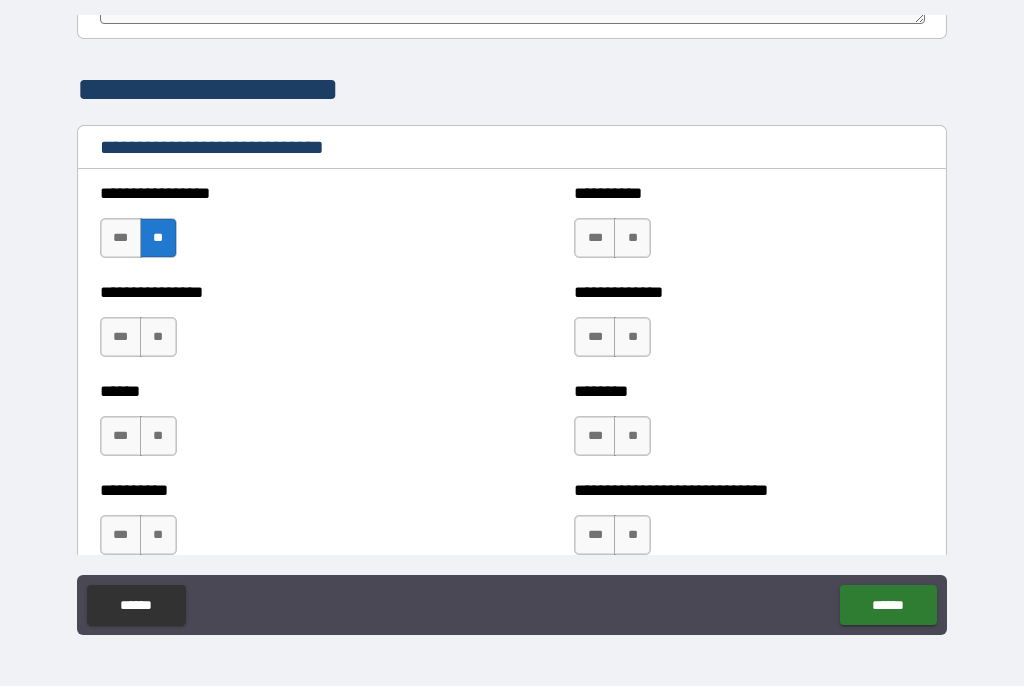click on "**" at bounding box center (158, 338) 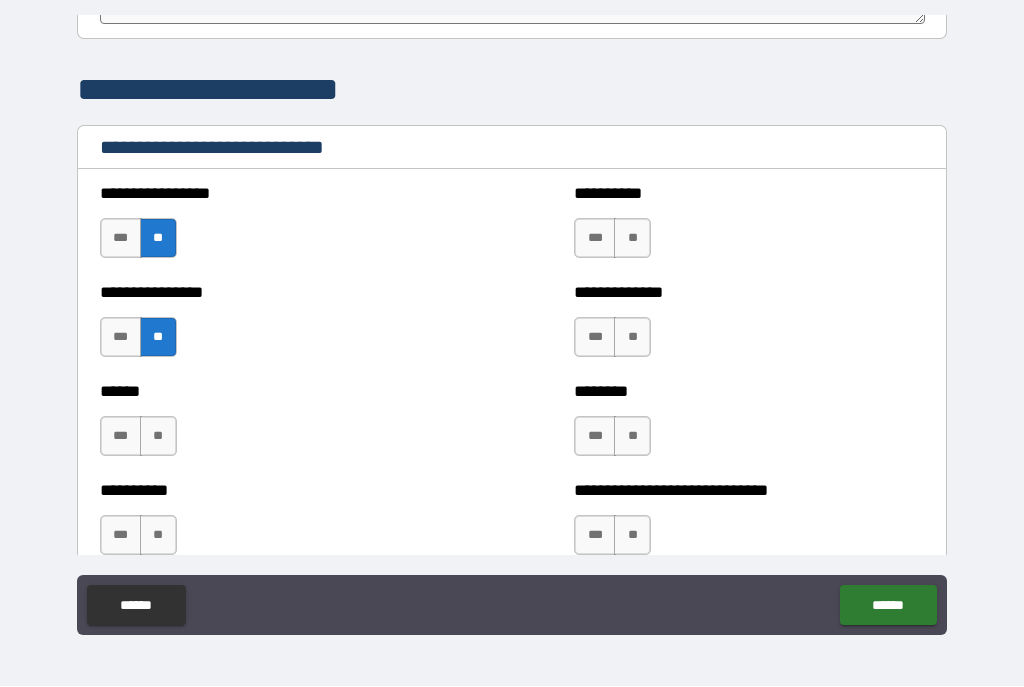 click on "**" at bounding box center [632, 239] 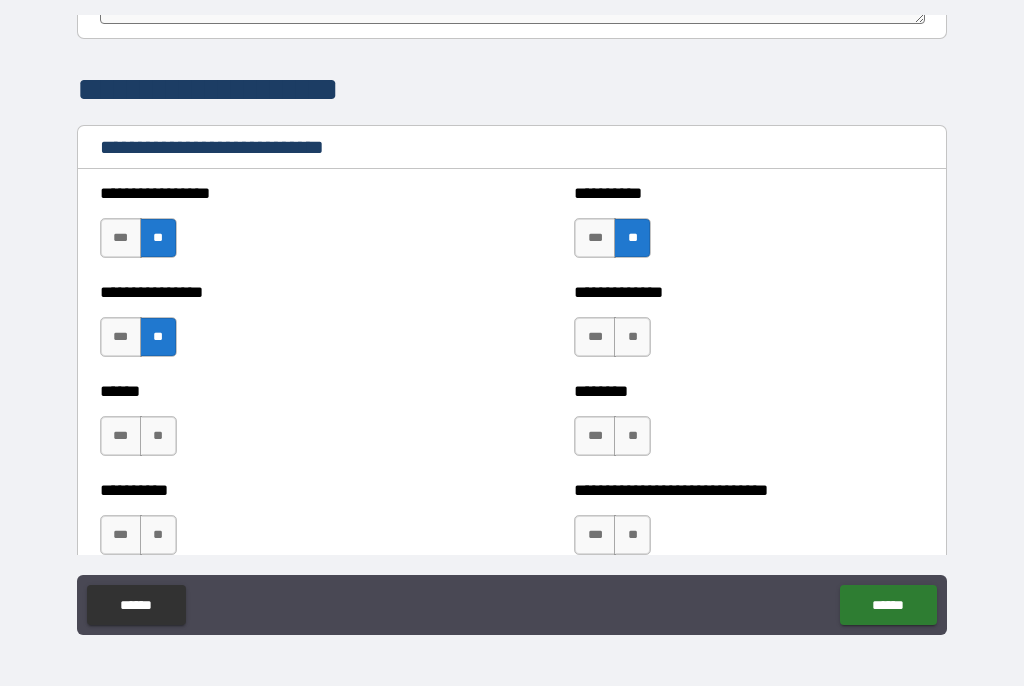 click on "**" at bounding box center [632, 338] 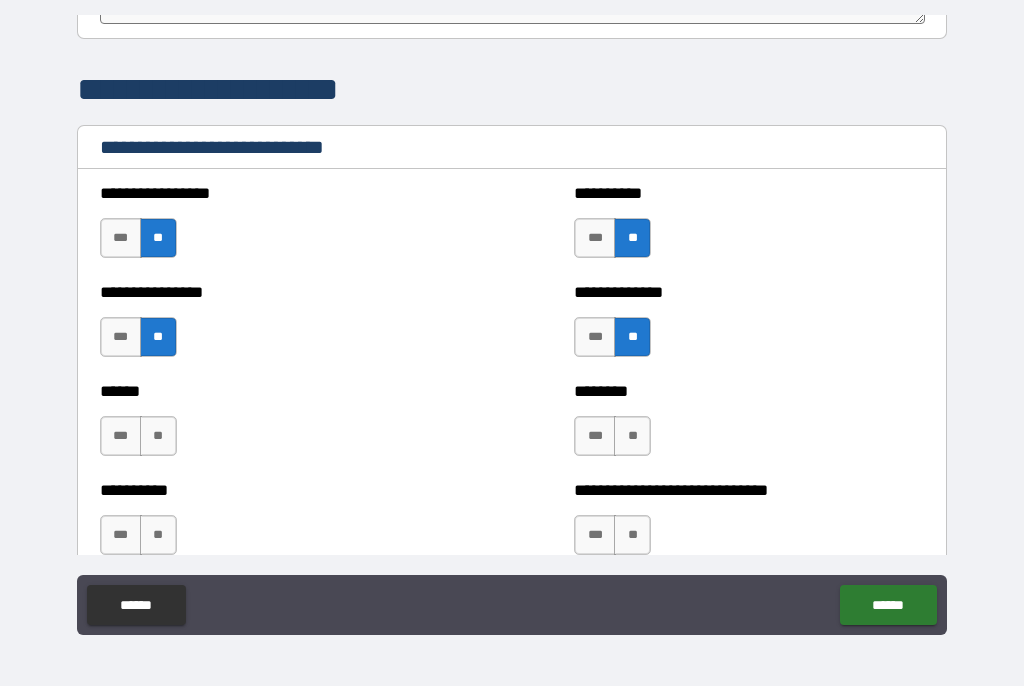 click on "**" at bounding box center [632, 437] 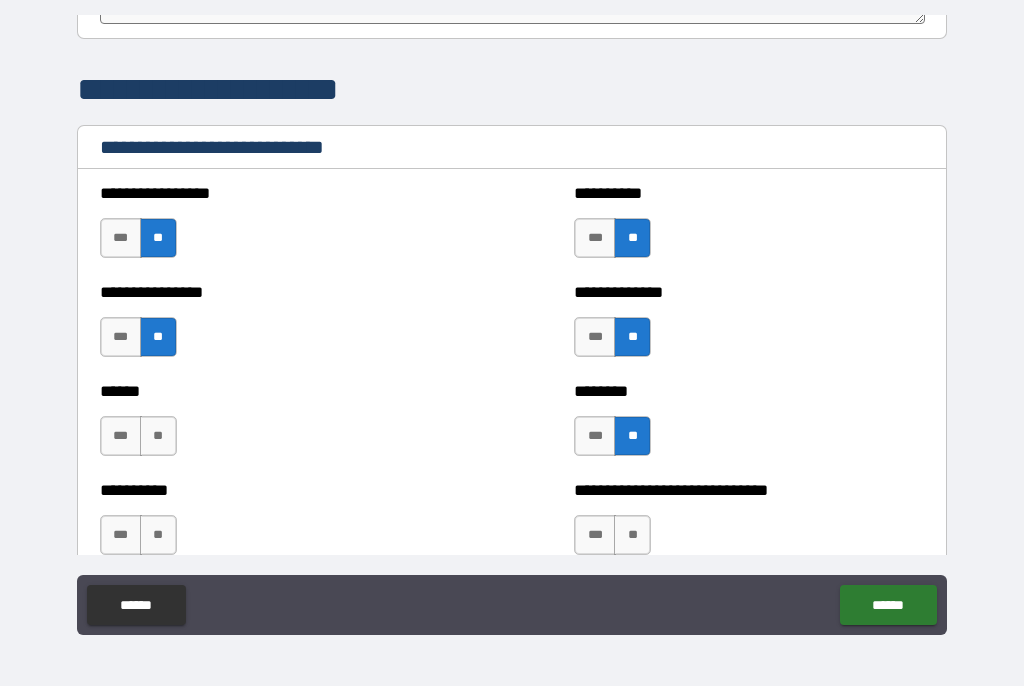 scroll, scrollTop: 6737, scrollLeft: 0, axis: vertical 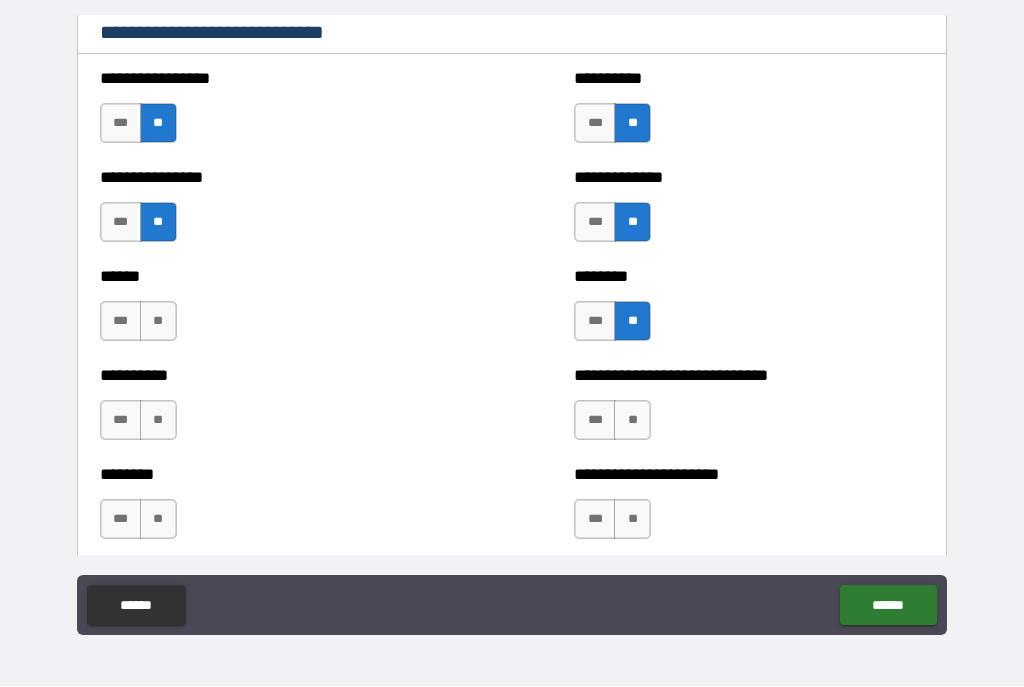 click on "***" at bounding box center [595, 322] 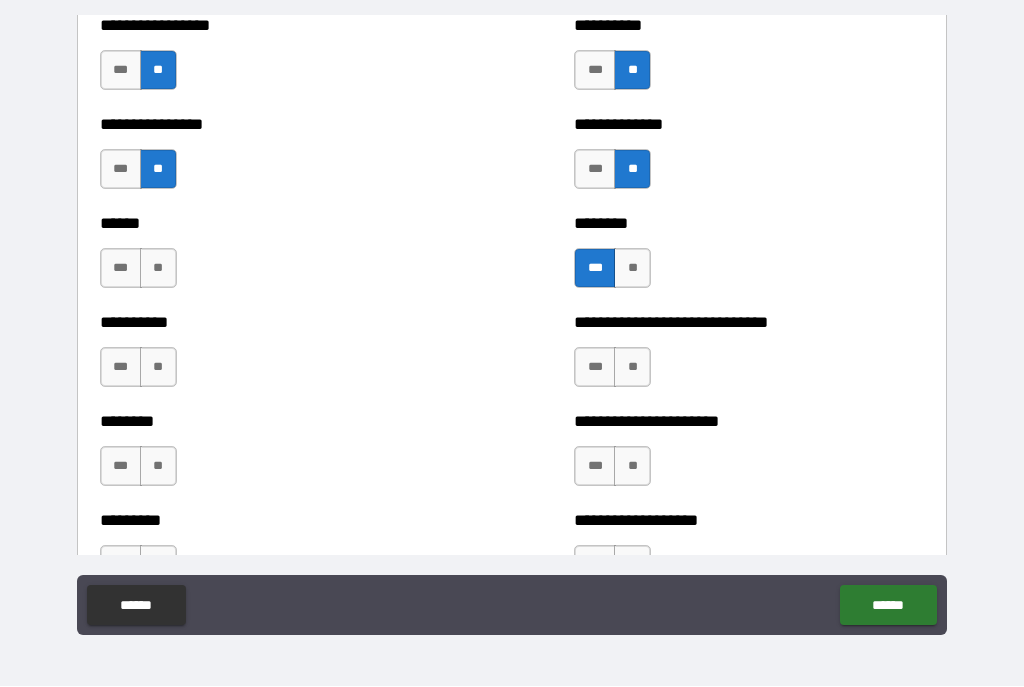 scroll, scrollTop: 6792, scrollLeft: 0, axis: vertical 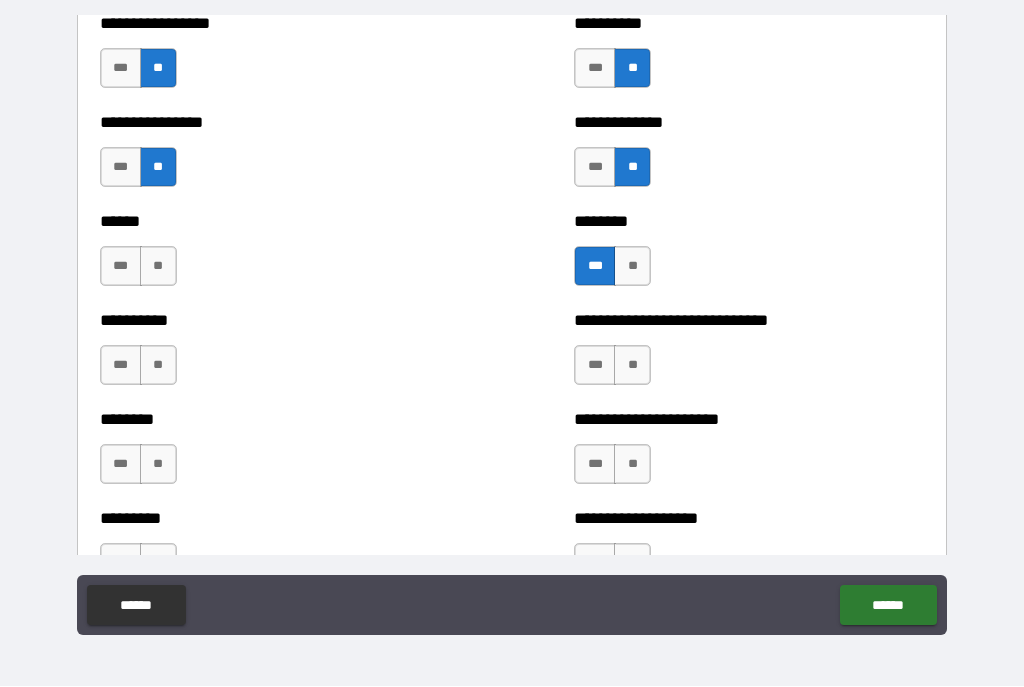 click on "**" at bounding box center [632, 366] 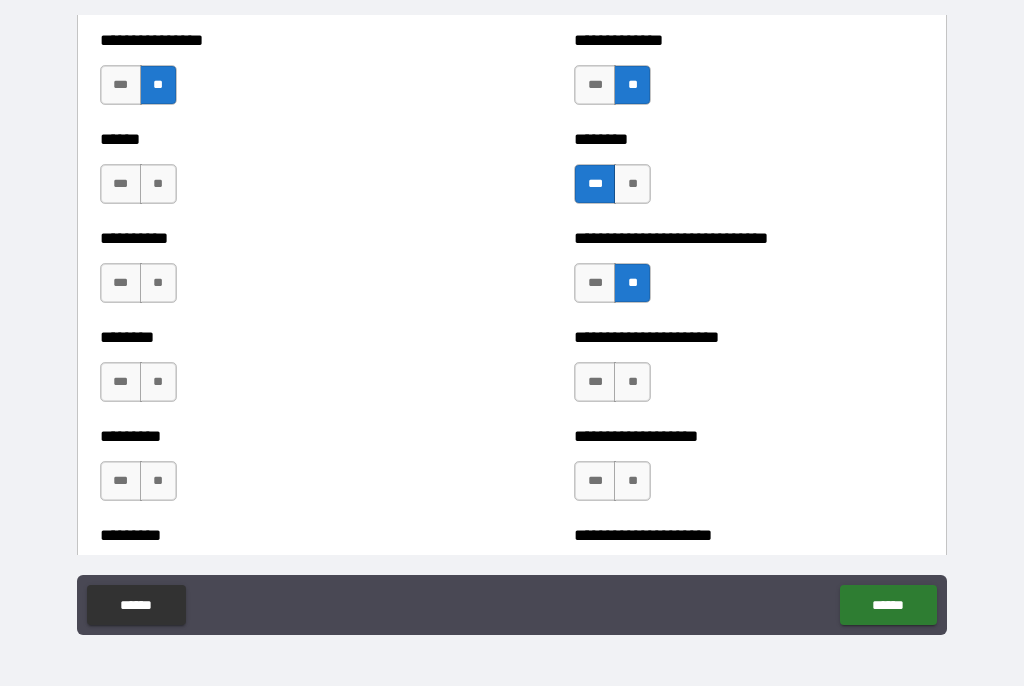 scroll, scrollTop: 6893, scrollLeft: 0, axis: vertical 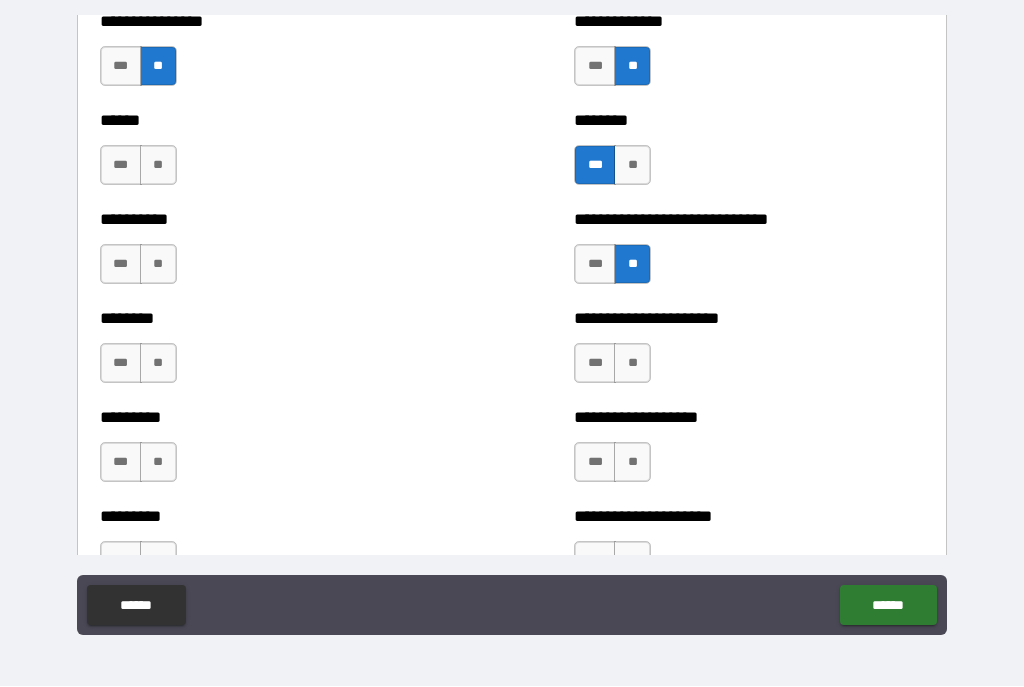 click on "**" at bounding box center (632, 364) 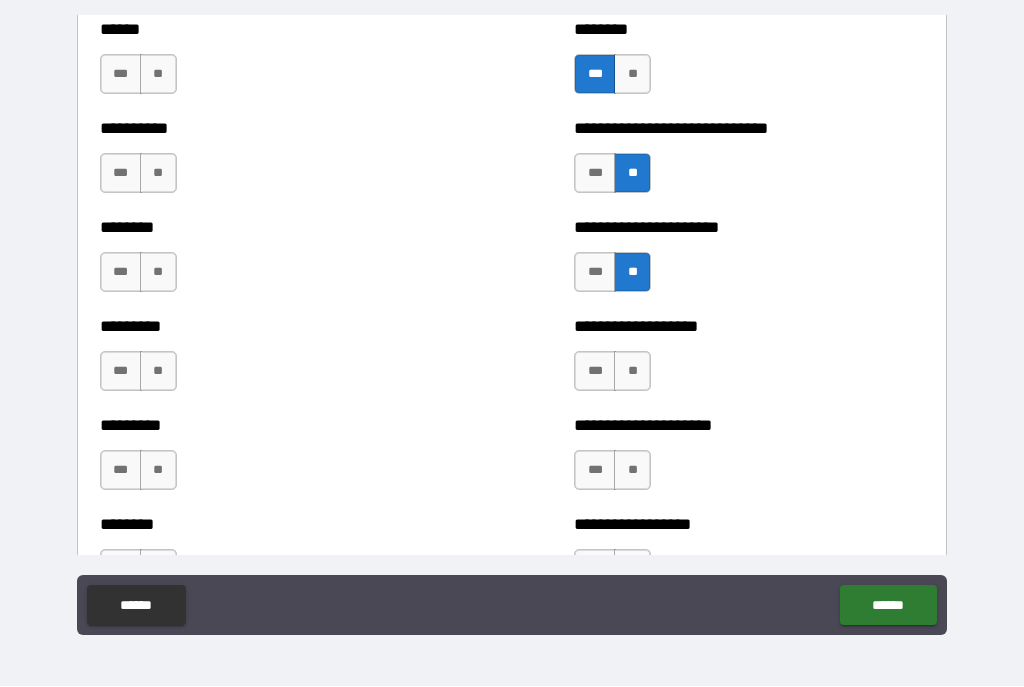 click on "**" at bounding box center (632, 372) 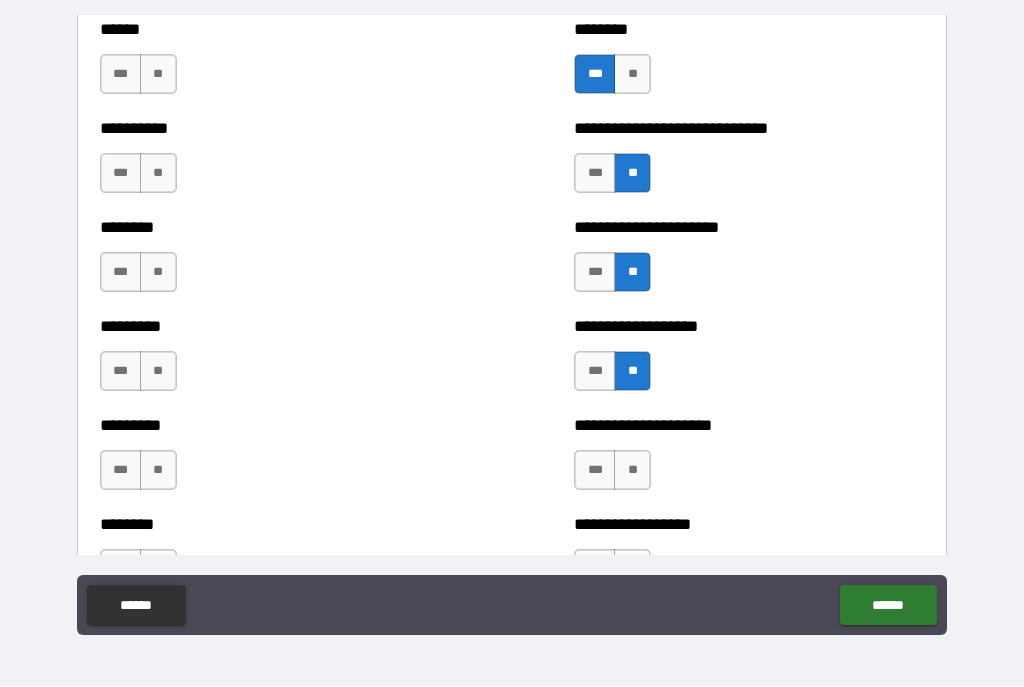 scroll, scrollTop: 7075, scrollLeft: 0, axis: vertical 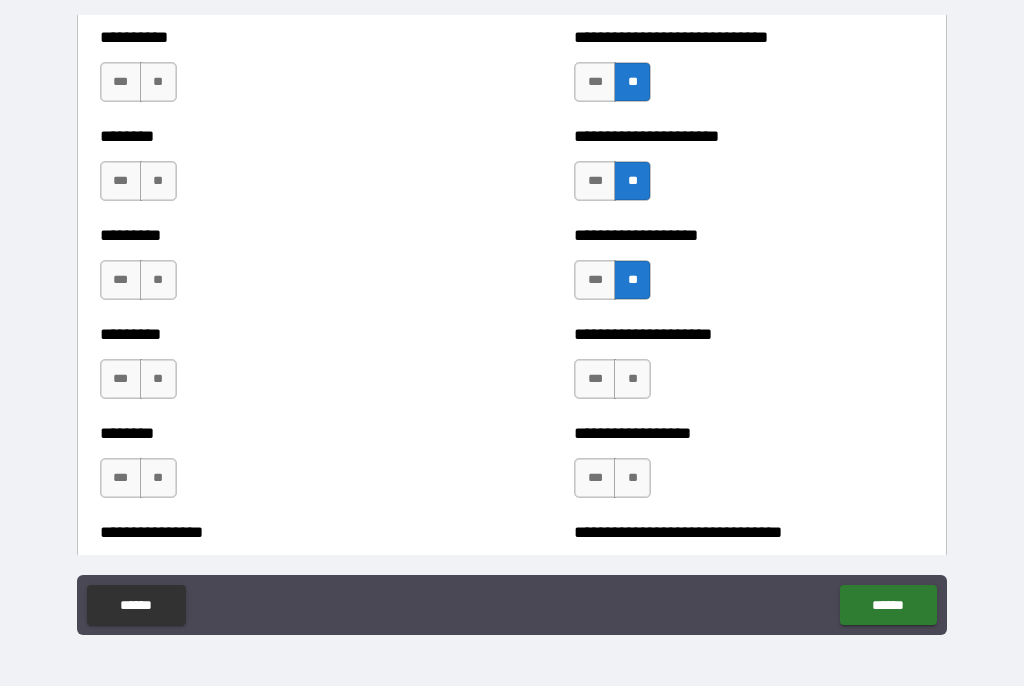 click on "**" at bounding box center [632, 380] 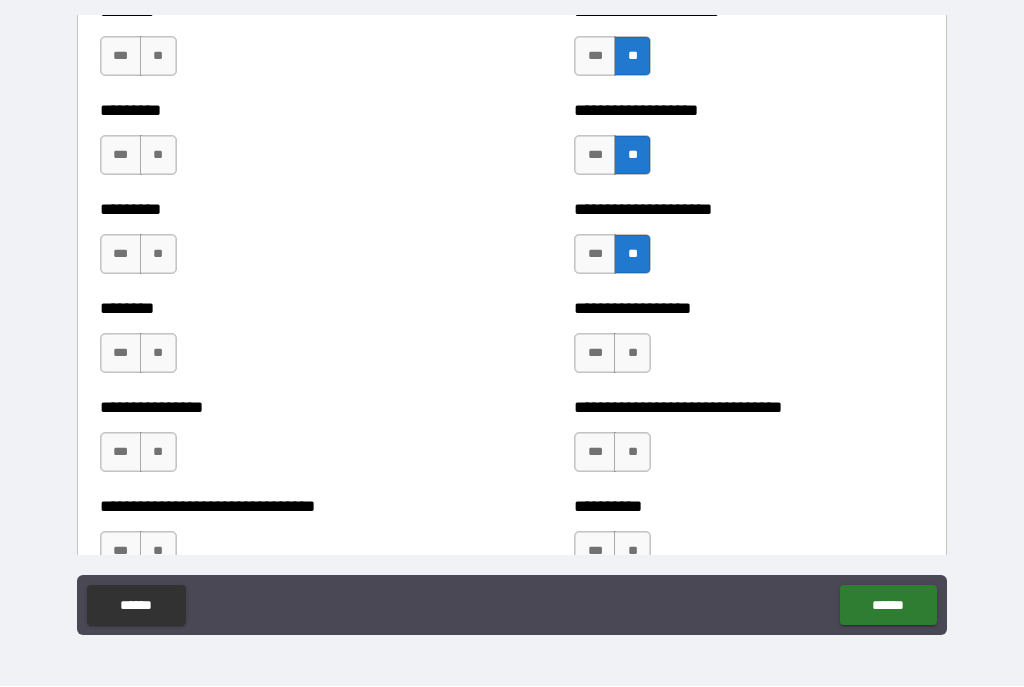 scroll, scrollTop: 7210, scrollLeft: 0, axis: vertical 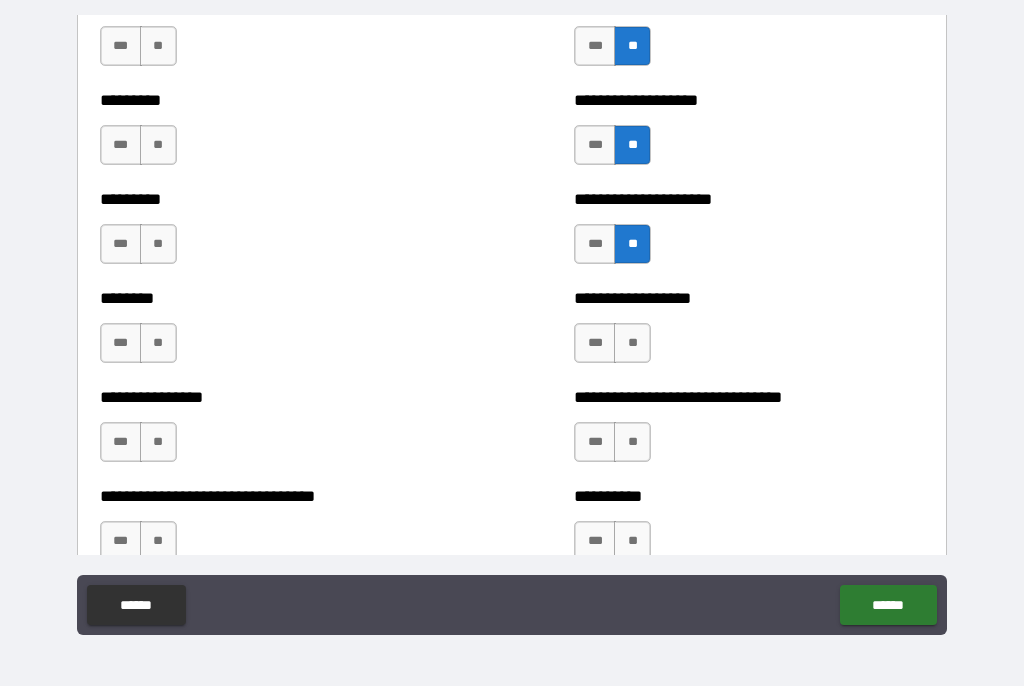 click on "**" at bounding box center [632, 344] 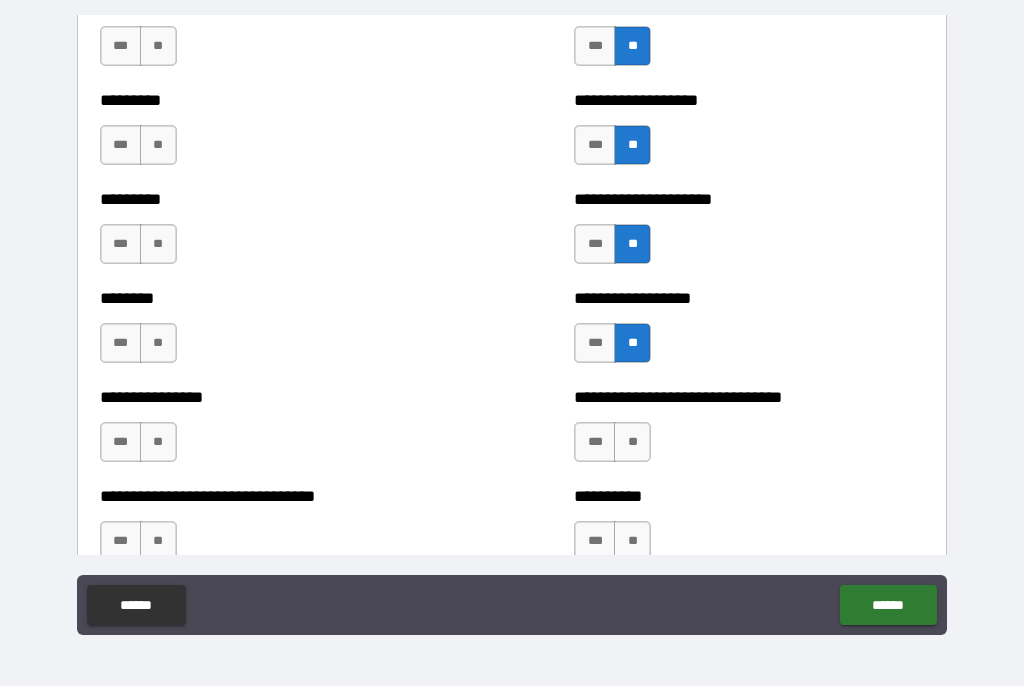 scroll, scrollTop: 7292, scrollLeft: 0, axis: vertical 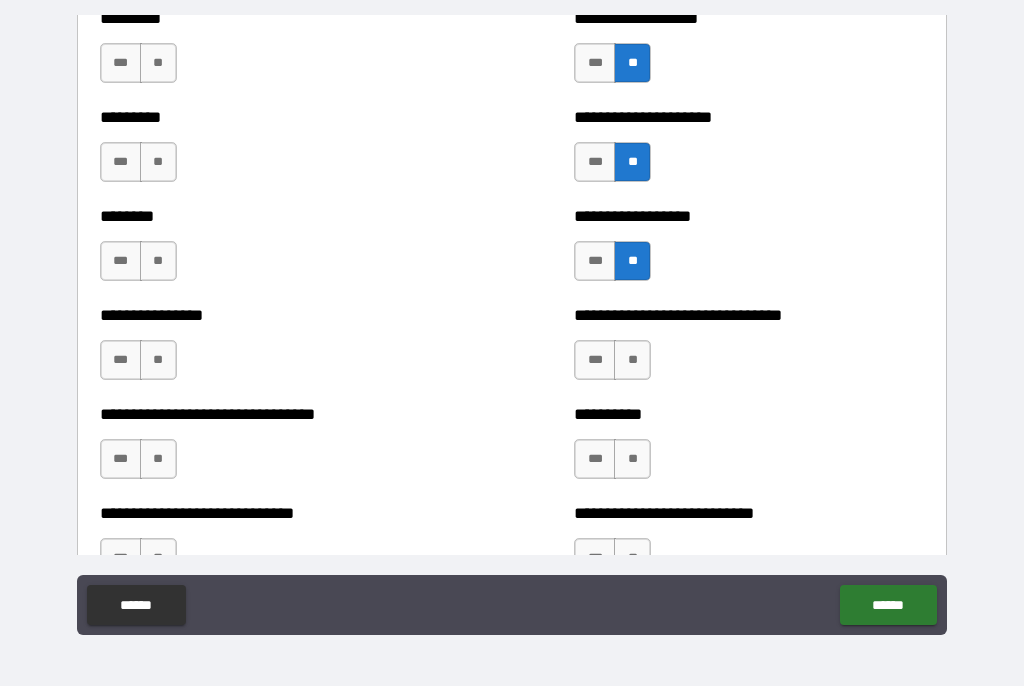 click on "**" at bounding box center [632, 361] 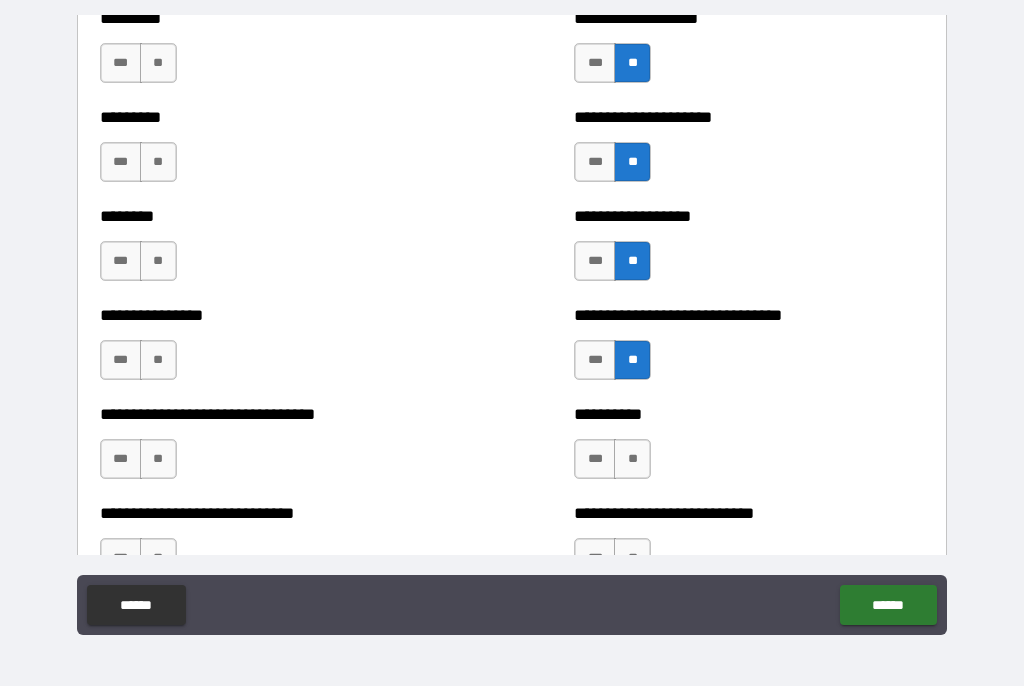 click on "**" at bounding box center (632, 460) 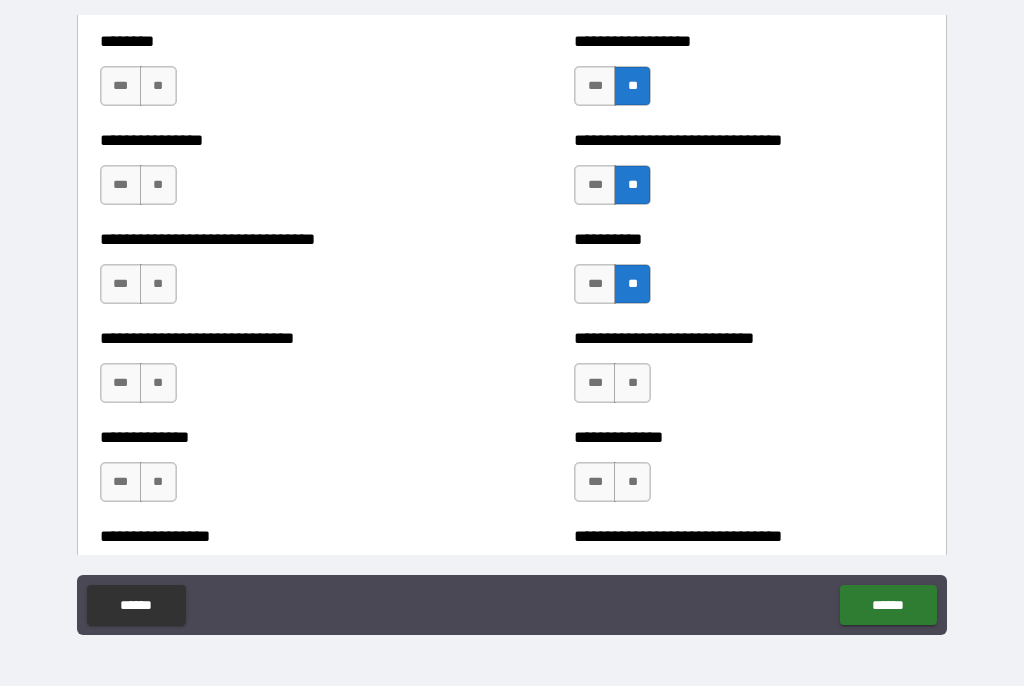 scroll, scrollTop: 7471, scrollLeft: 0, axis: vertical 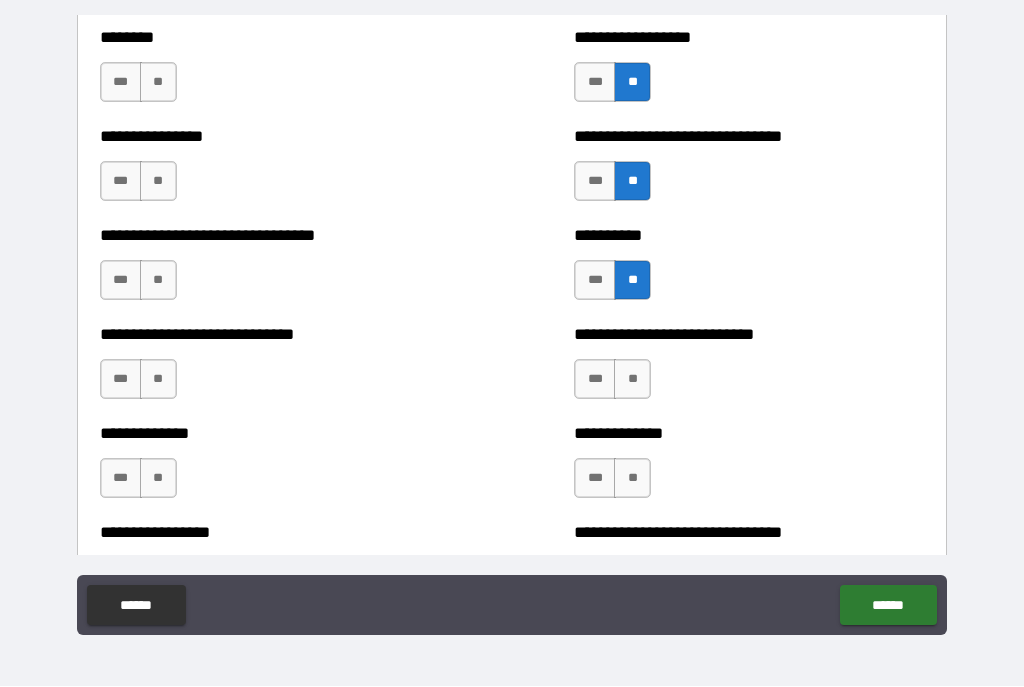 click on "**" at bounding box center [632, 380] 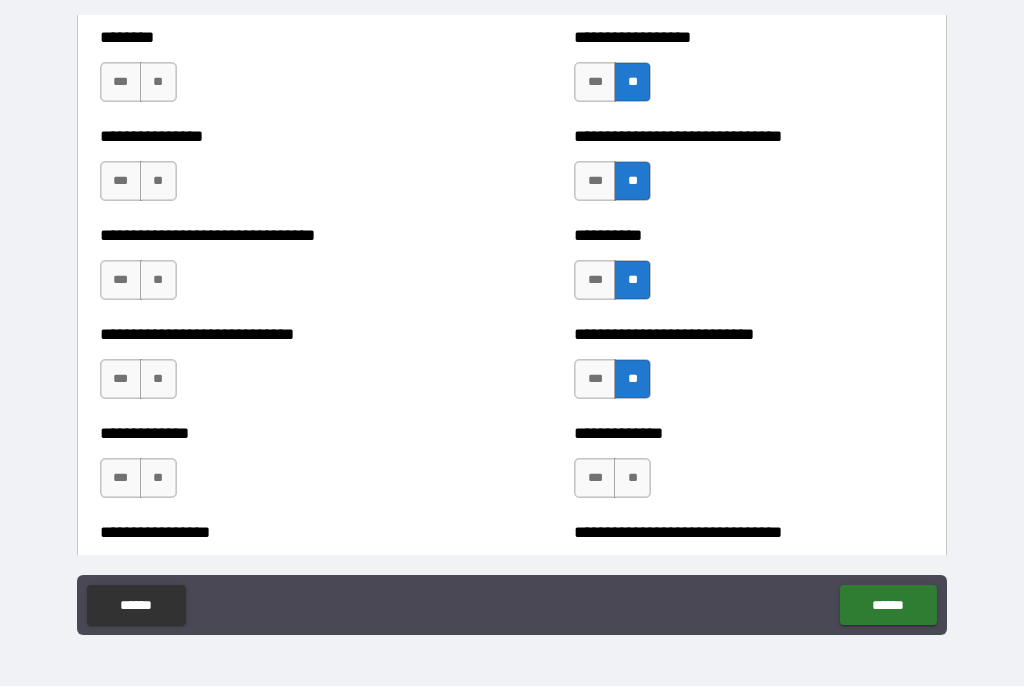click on "**" at bounding box center [632, 479] 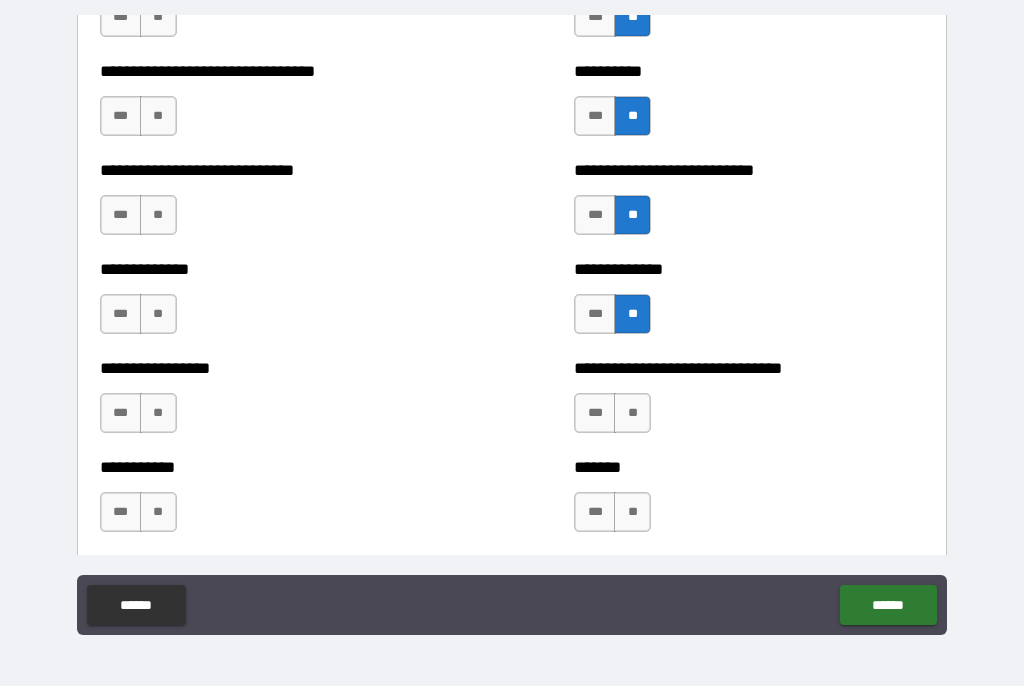 scroll, scrollTop: 7660, scrollLeft: 0, axis: vertical 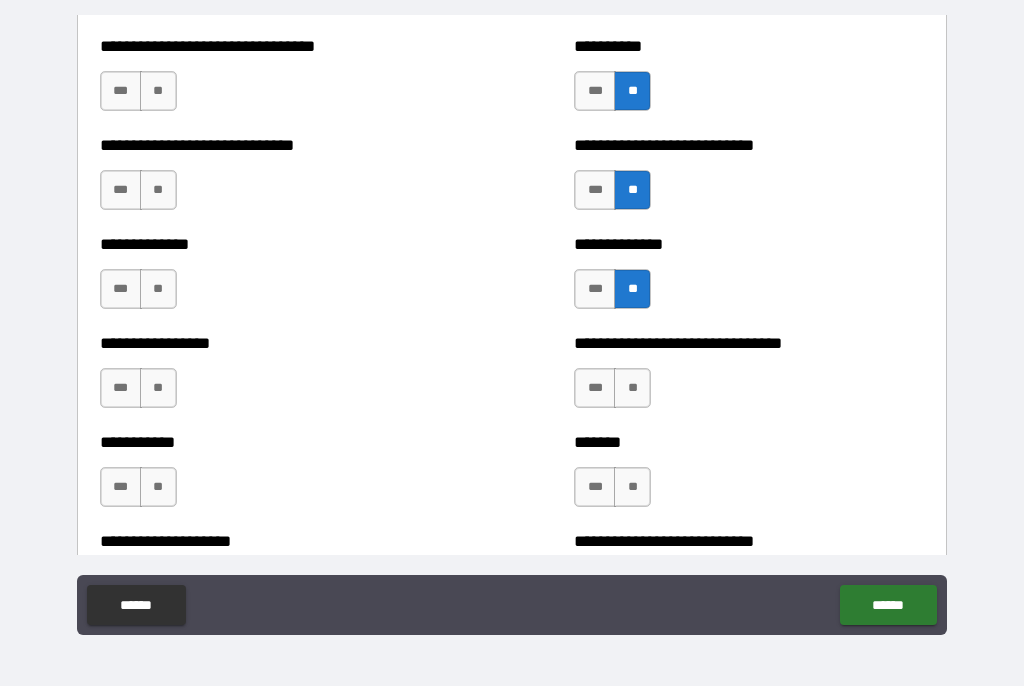 click on "**" at bounding box center [632, 389] 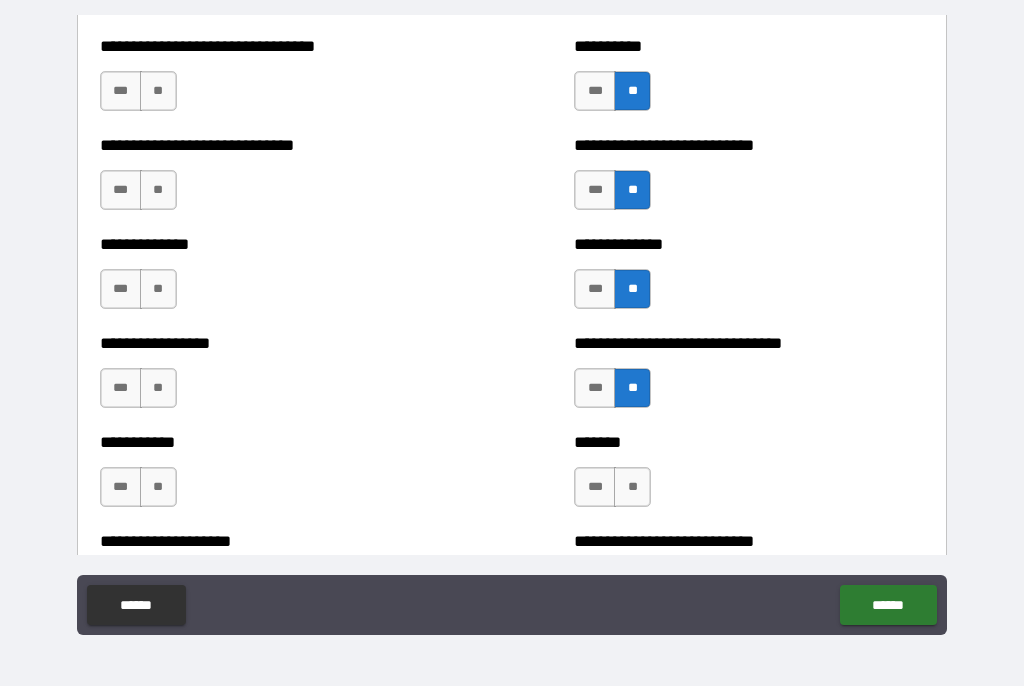 click on "**" at bounding box center [632, 488] 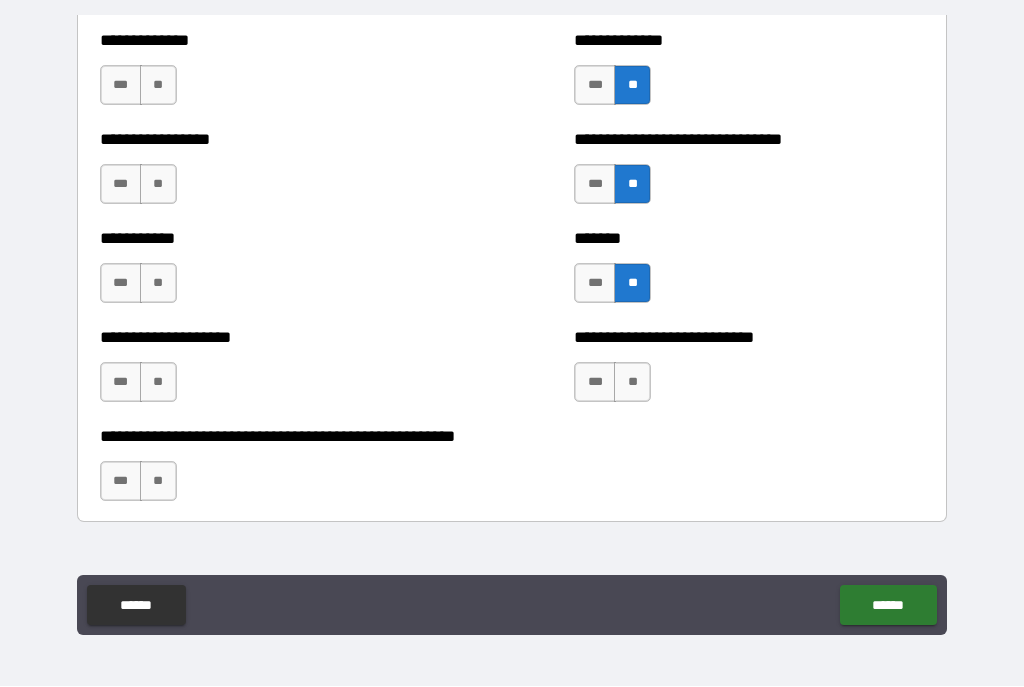 scroll, scrollTop: 7865, scrollLeft: 0, axis: vertical 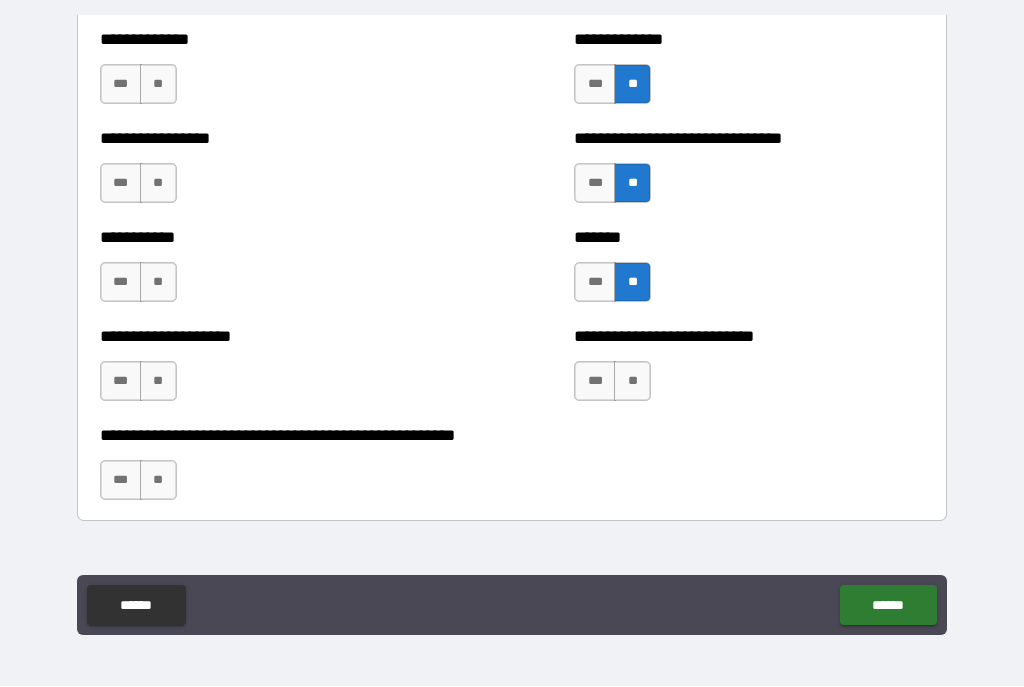 click on "**" at bounding box center (632, 382) 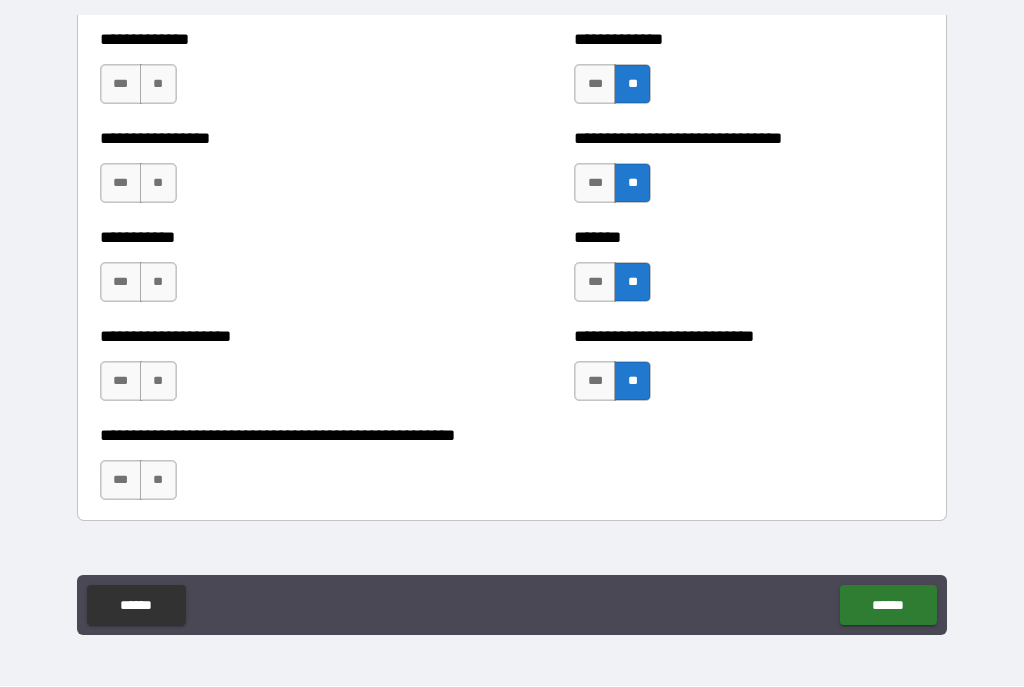 click on "**" at bounding box center [158, 481] 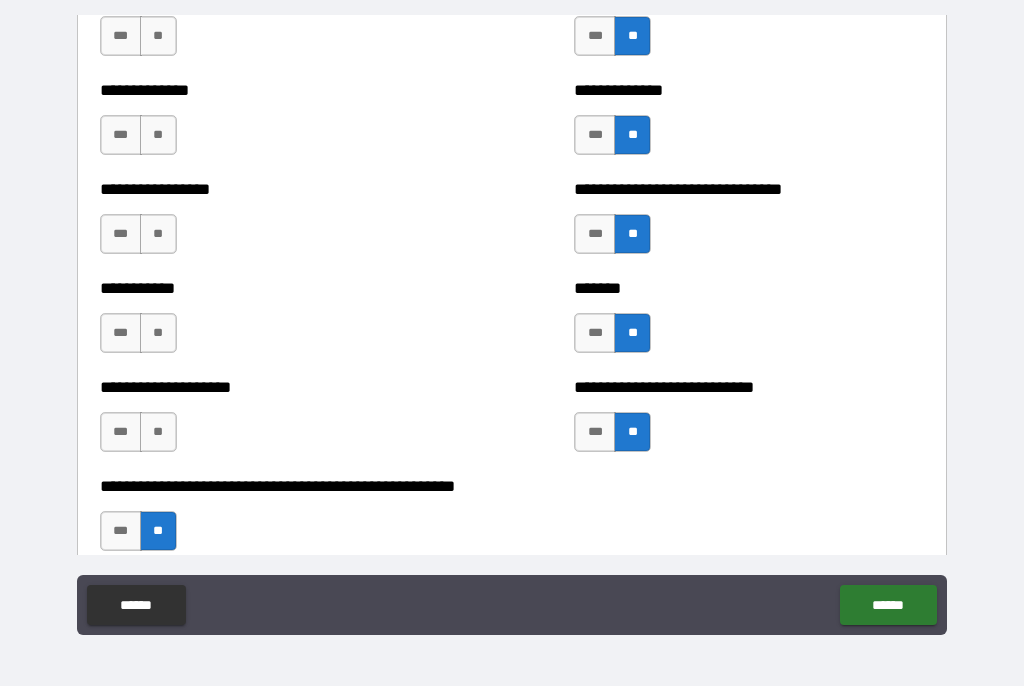 click on "**" at bounding box center (158, 433) 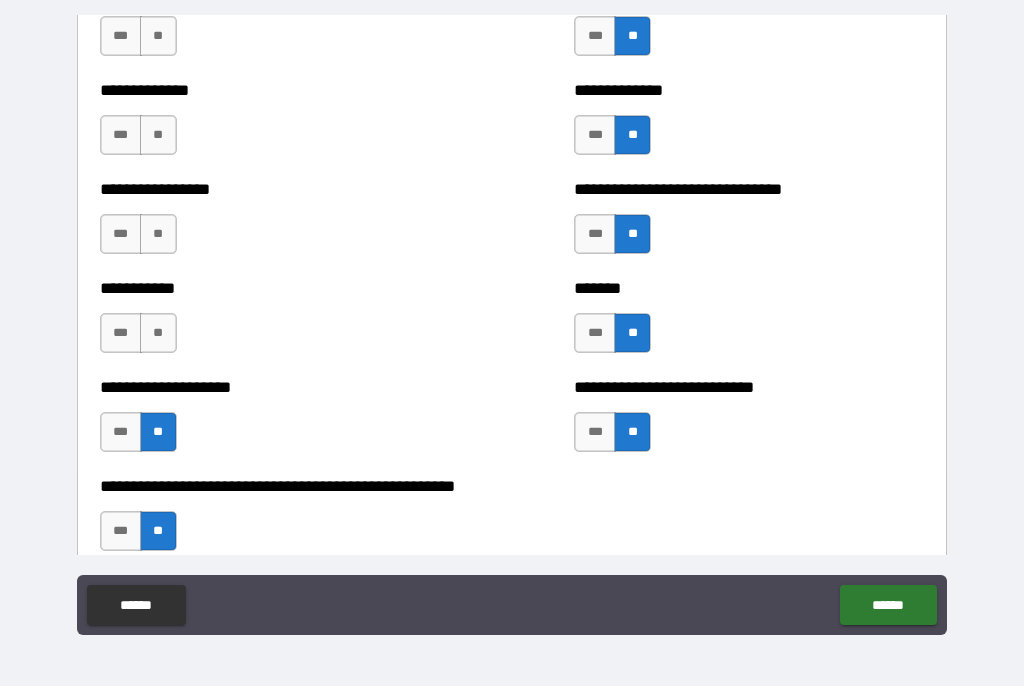 click on "**" at bounding box center [158, 334] 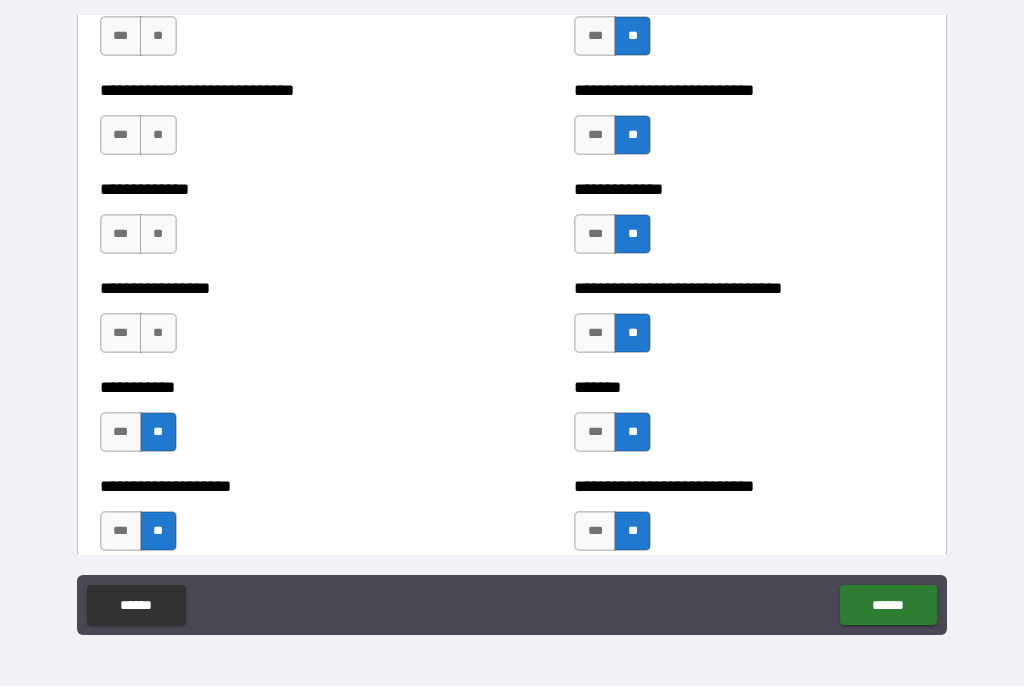click on "**" at bounding box center [158, 334] 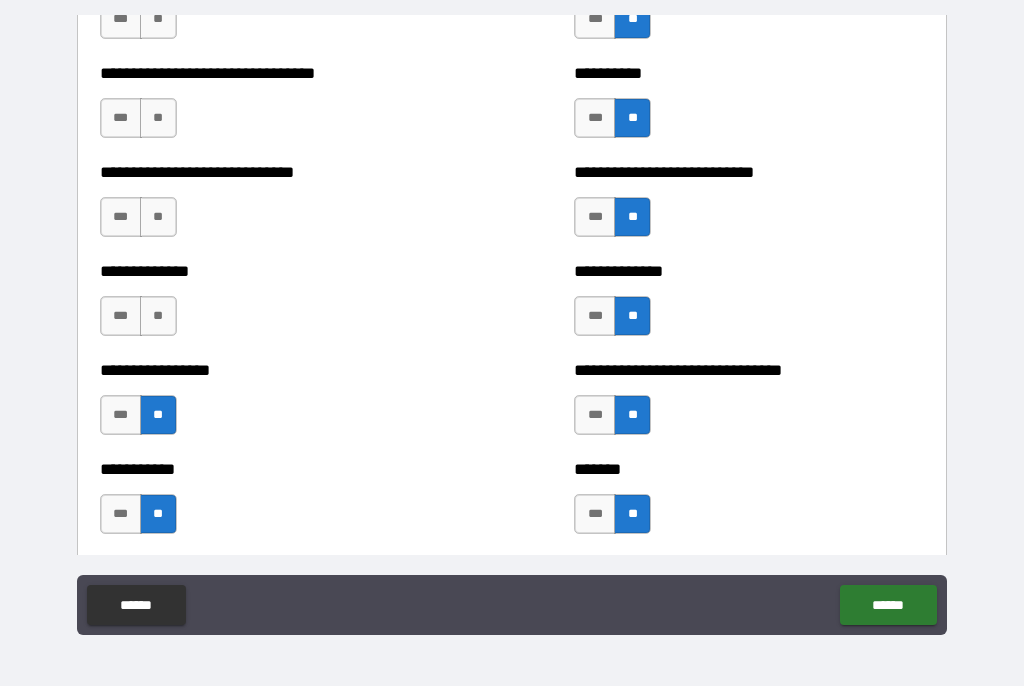 click on "**" at bounding box center [158, 317] 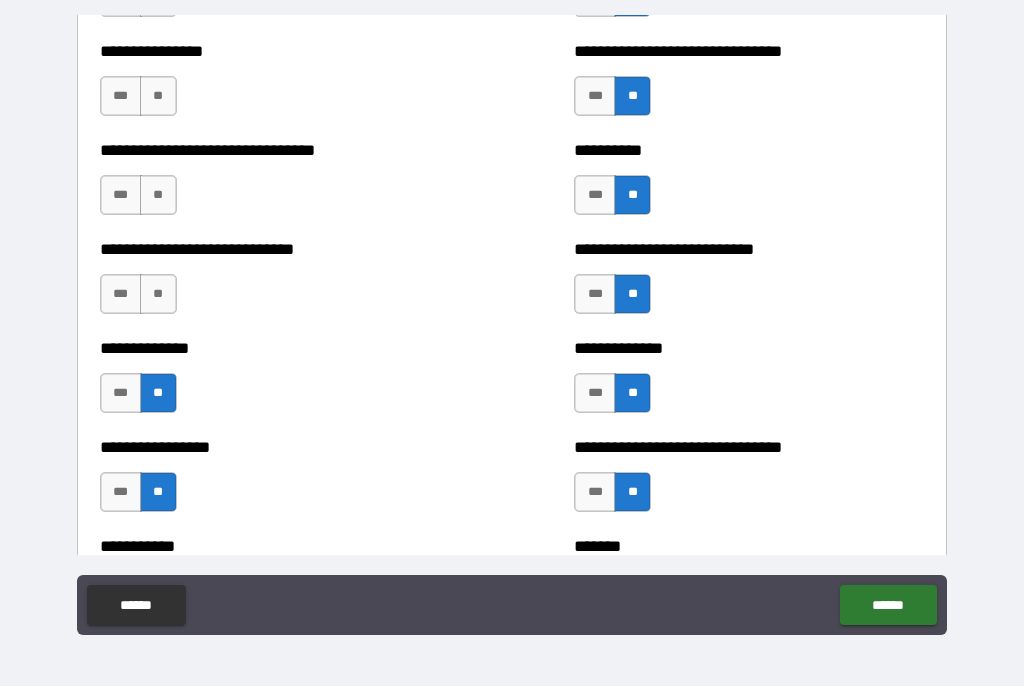 click on "**" at bounding box center [158, 295] 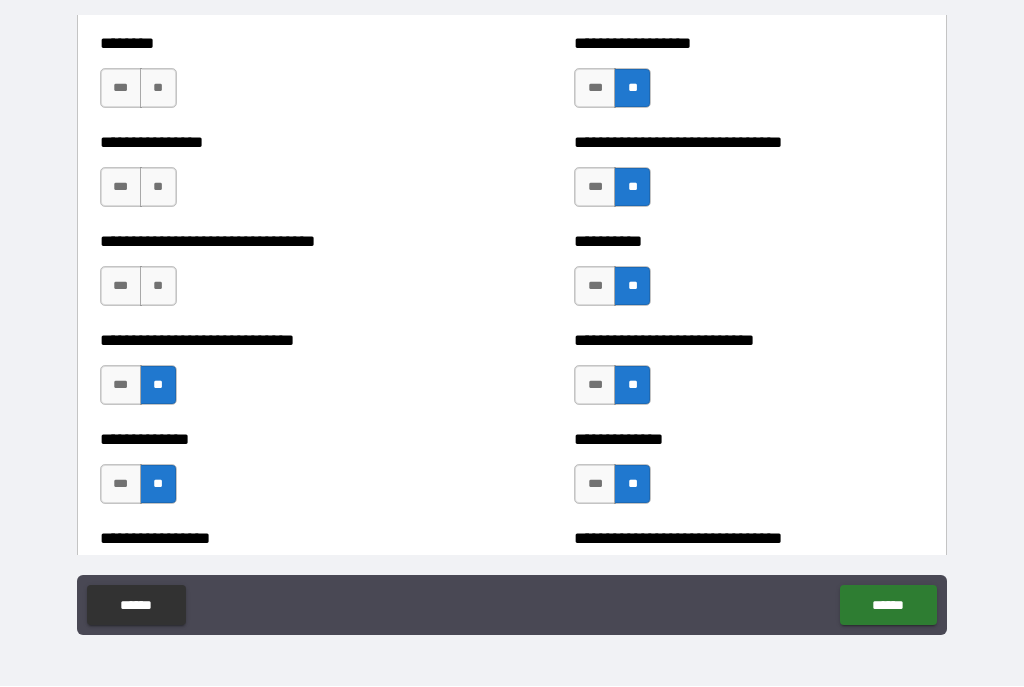 scroll, scrollTop: 7463, scrollLeft: 0, axis: vertical 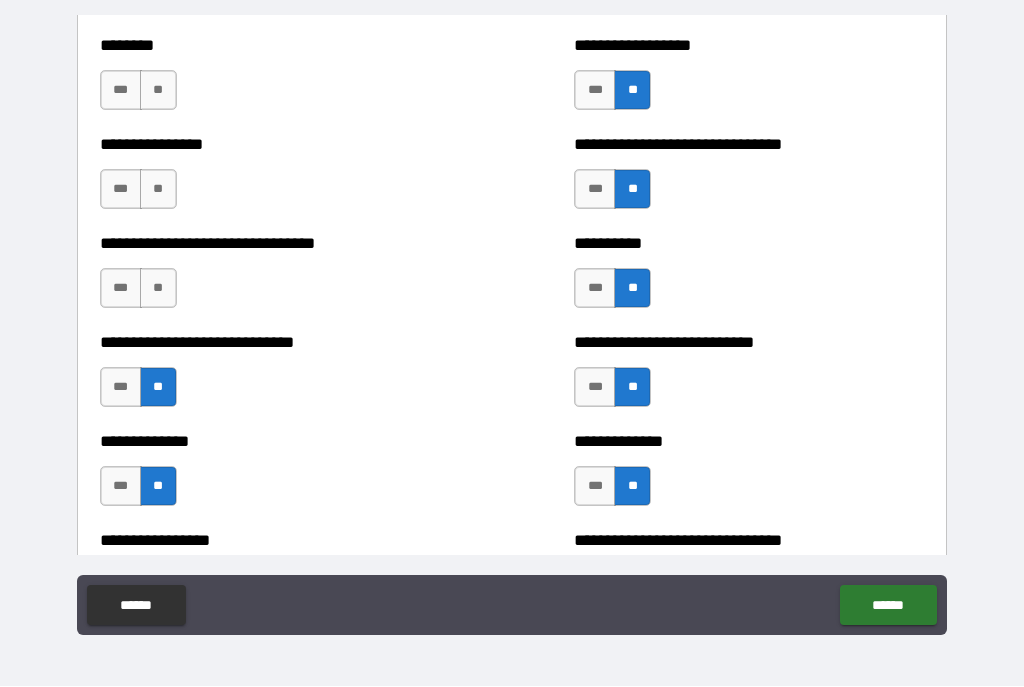 click on "**" at bounding box center (158, 289) 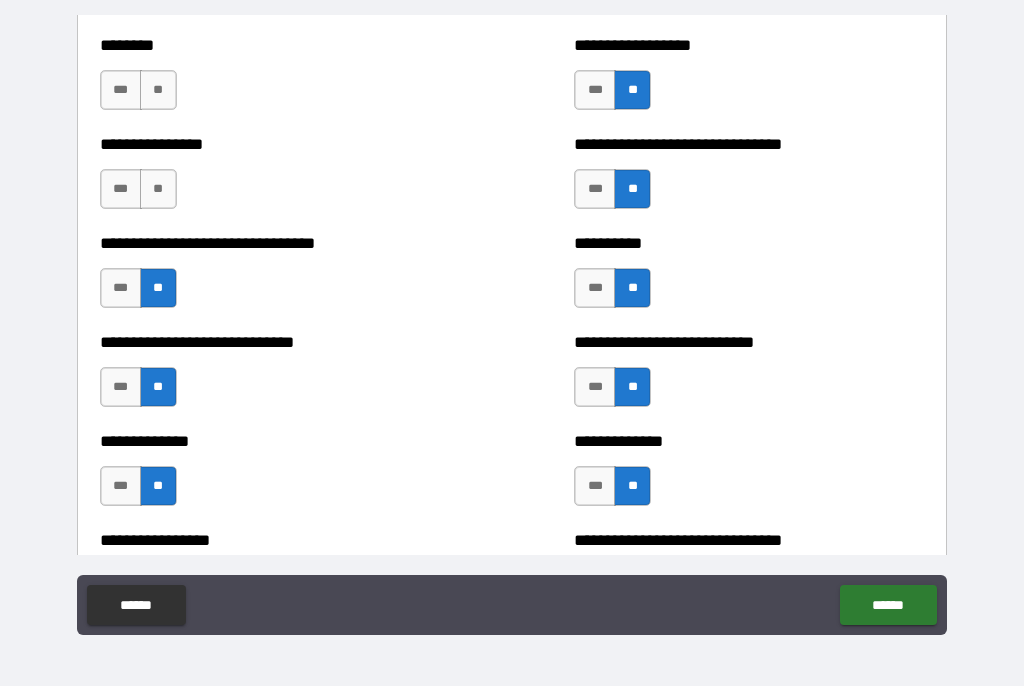 click on "**" at bounding box center [158, 190] 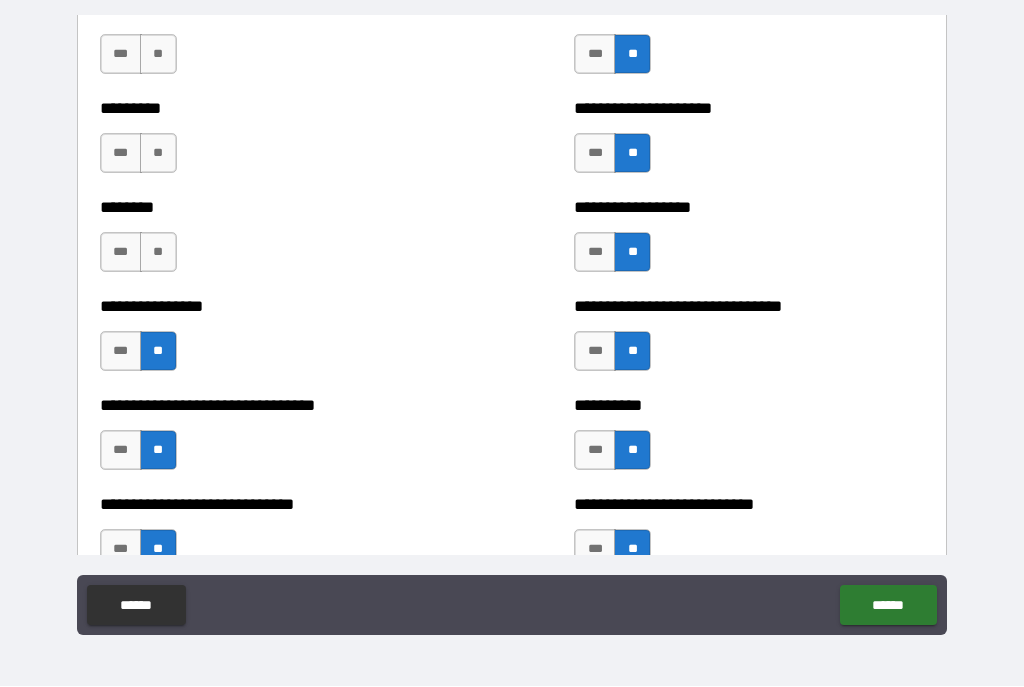 scroll, scrollTop: 7300, scrollLeft: 0, axis: vertical 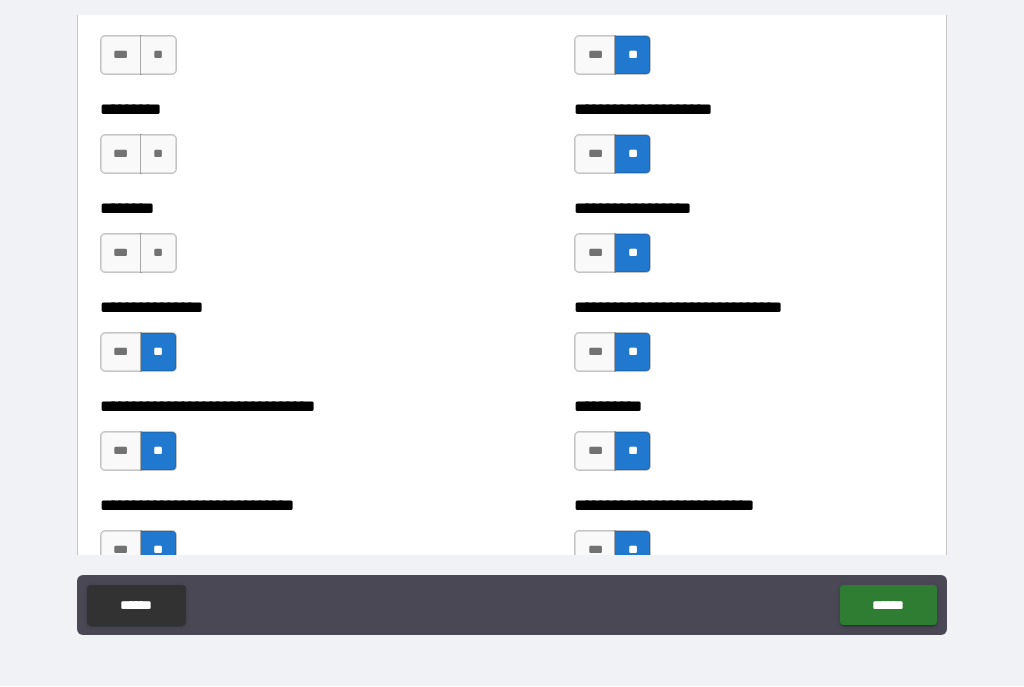 click on "**" at bounding box center [158, 254] 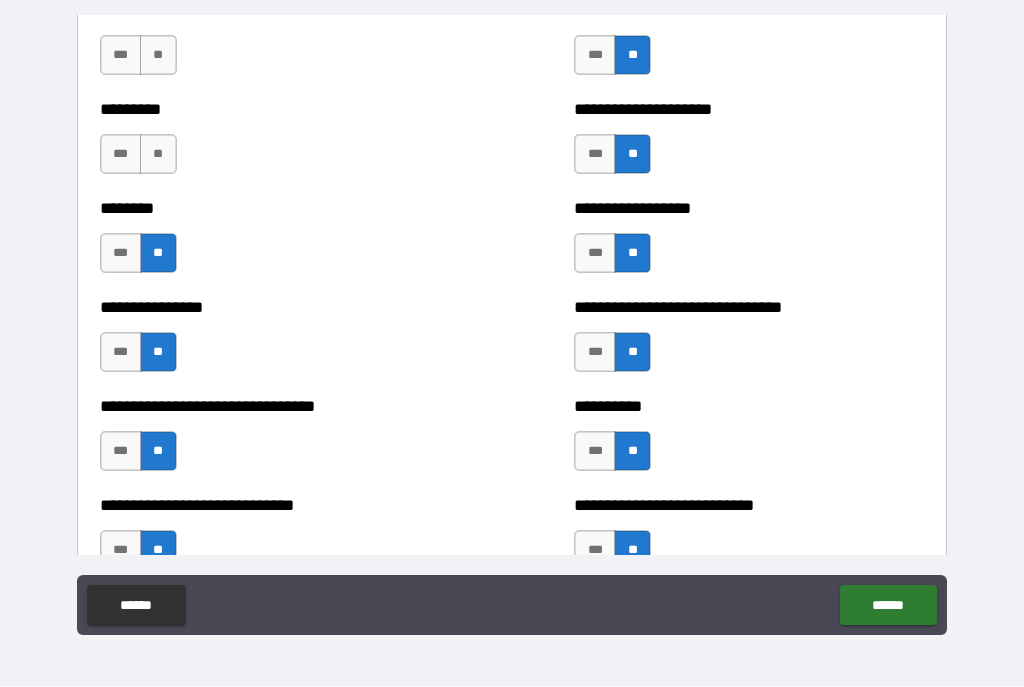 click on "**" at bounding box center [158, 155] 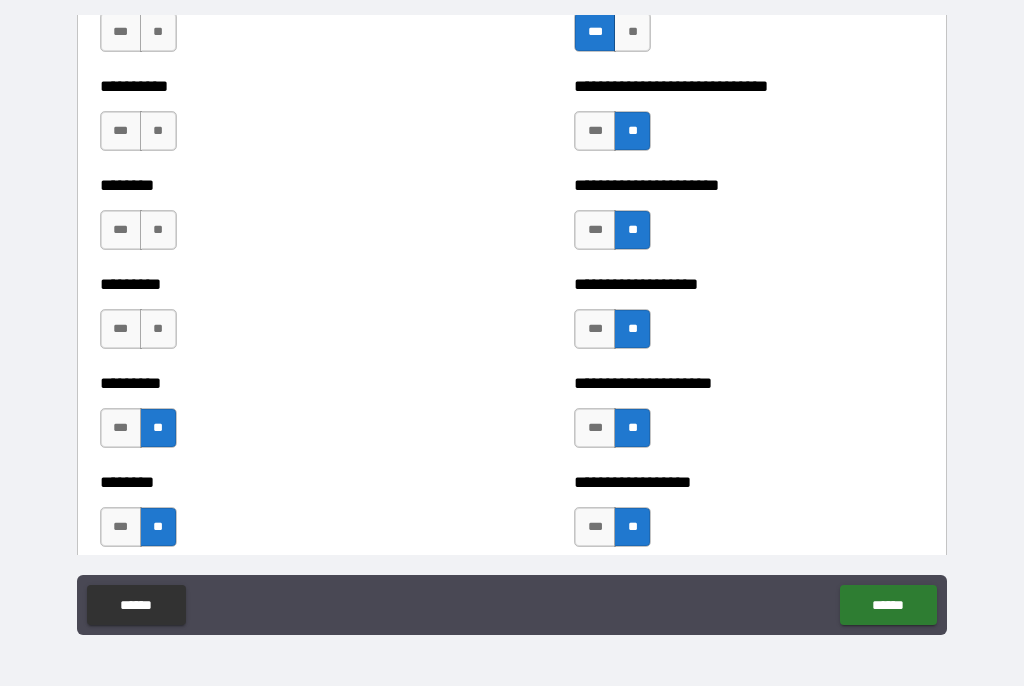 scroll, scrollTop: 7016, scrollLeft: 0, axis: vertical 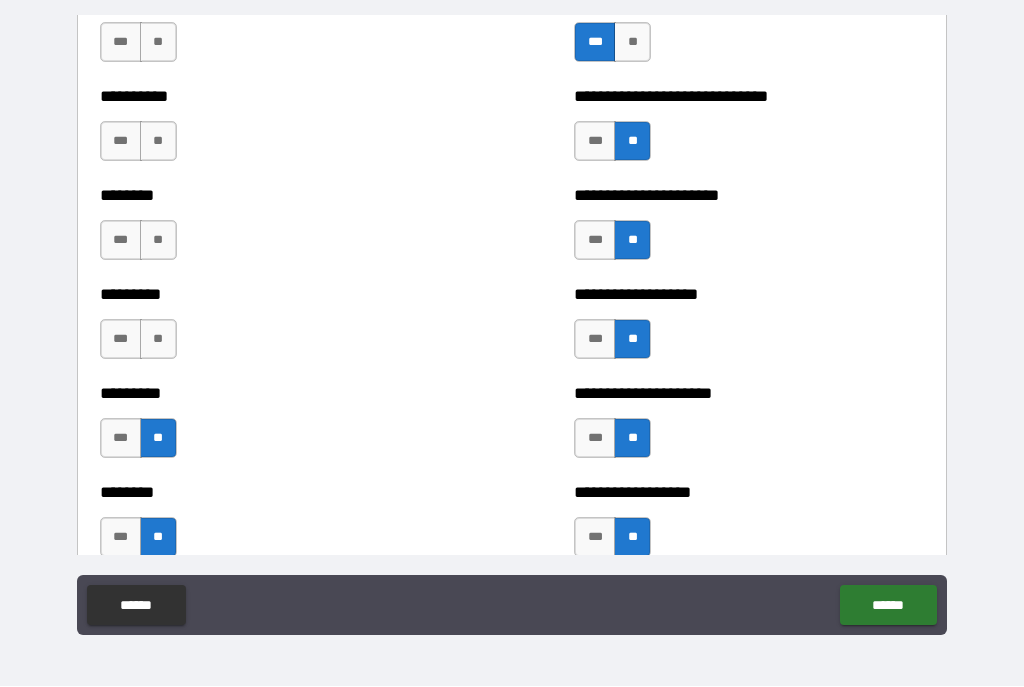 click on "**" at bounding box center [158, 340] 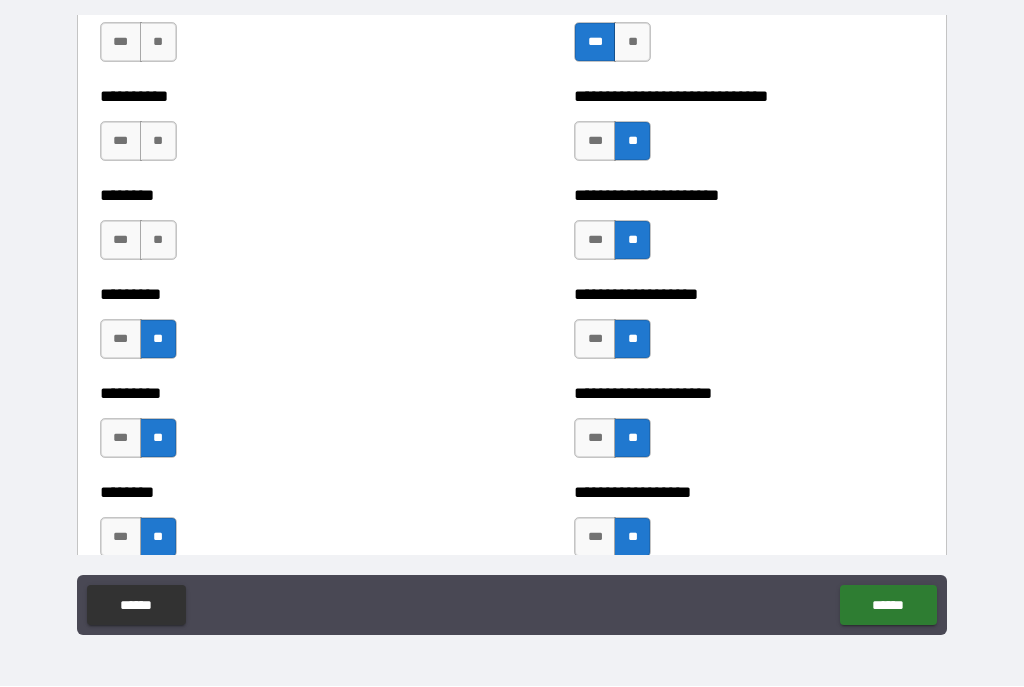 click on "**" at bounding box center (158, 241) 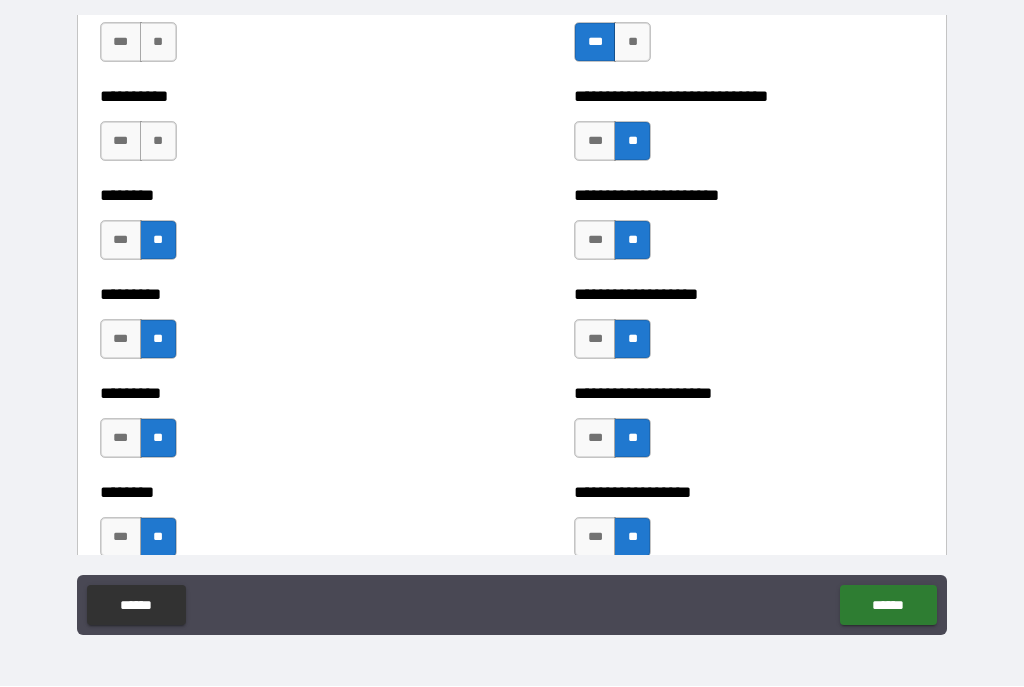click on "**" at bounding box center (158, 142) 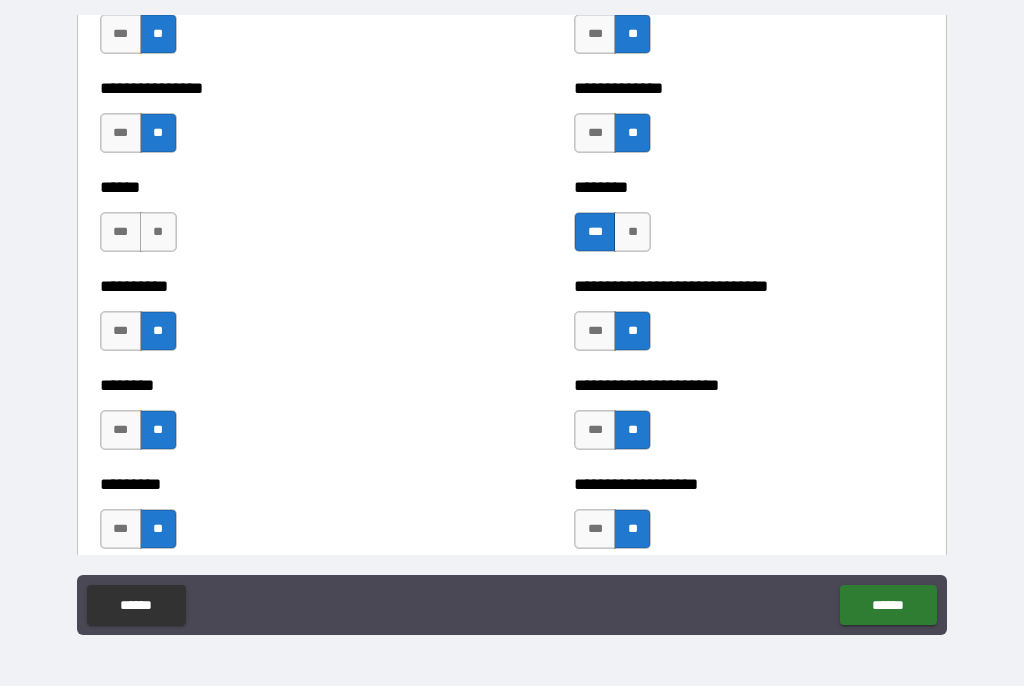 click on "**" at bounding box center [158, 233] 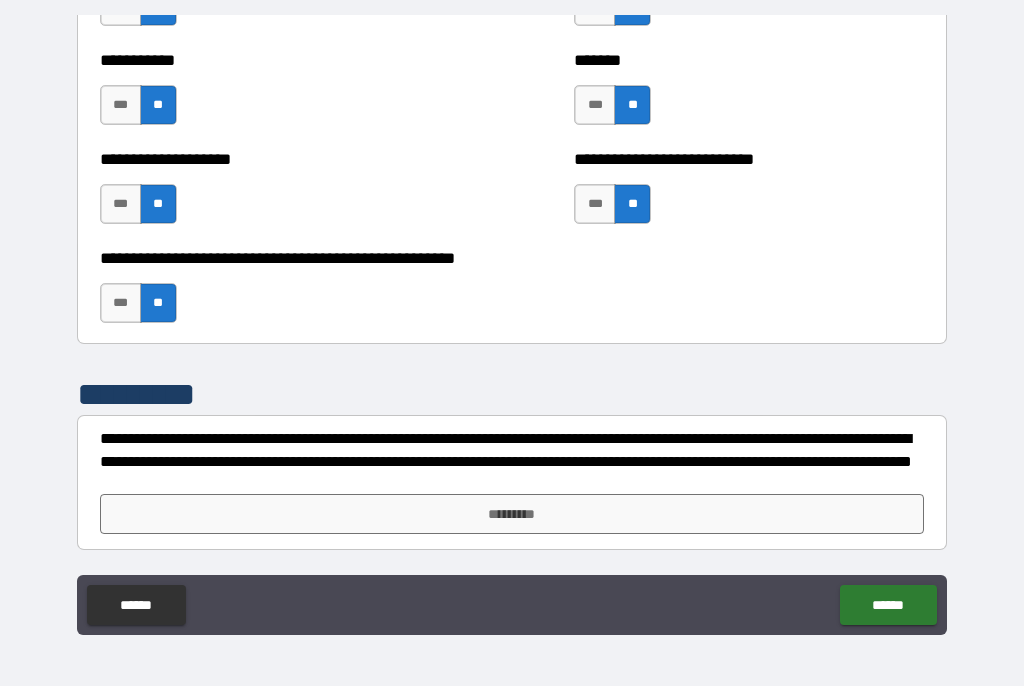 scroll, scrollTop: 8042, scrollLeft: 0, axis: vertical 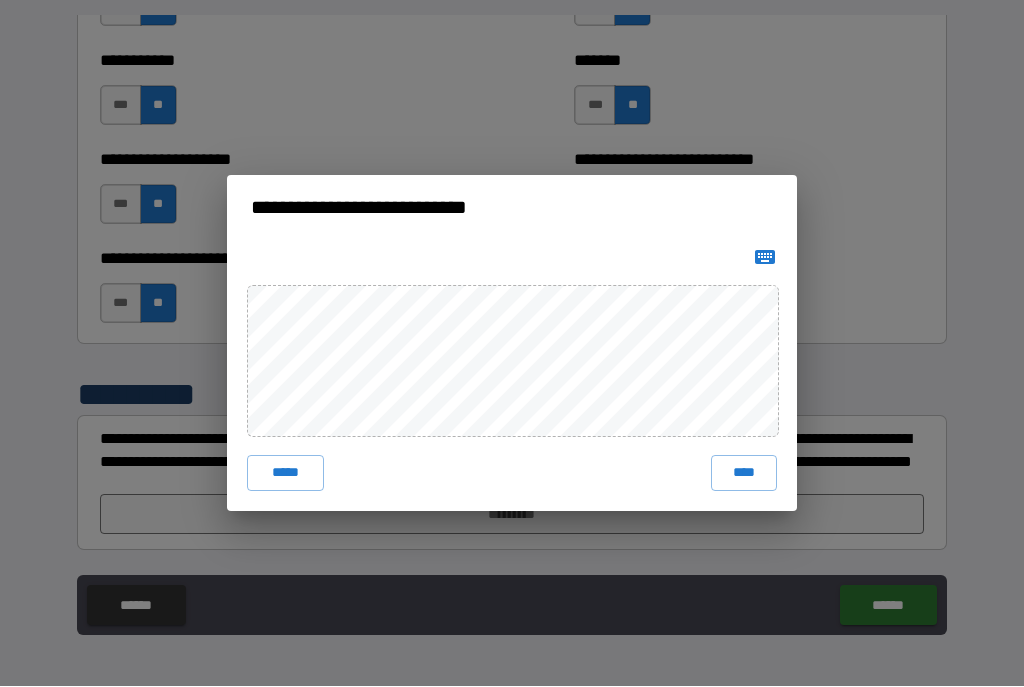 click on "****" at bounding box center [744, 474] 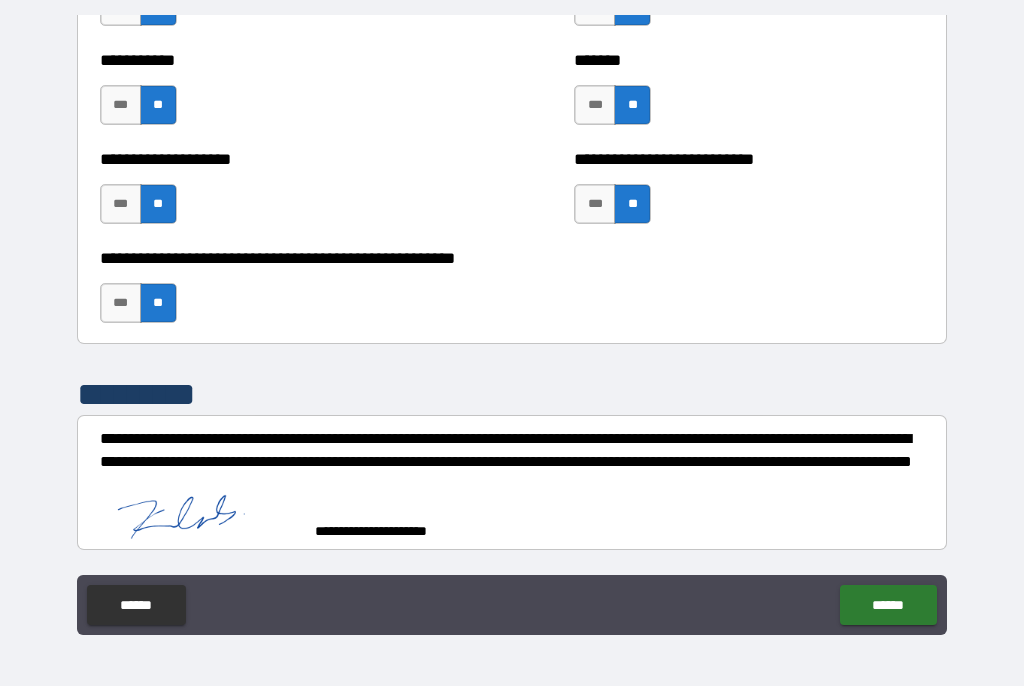 scroll, scrollTop: 8032, scrollLeft: 0, axis: vertical 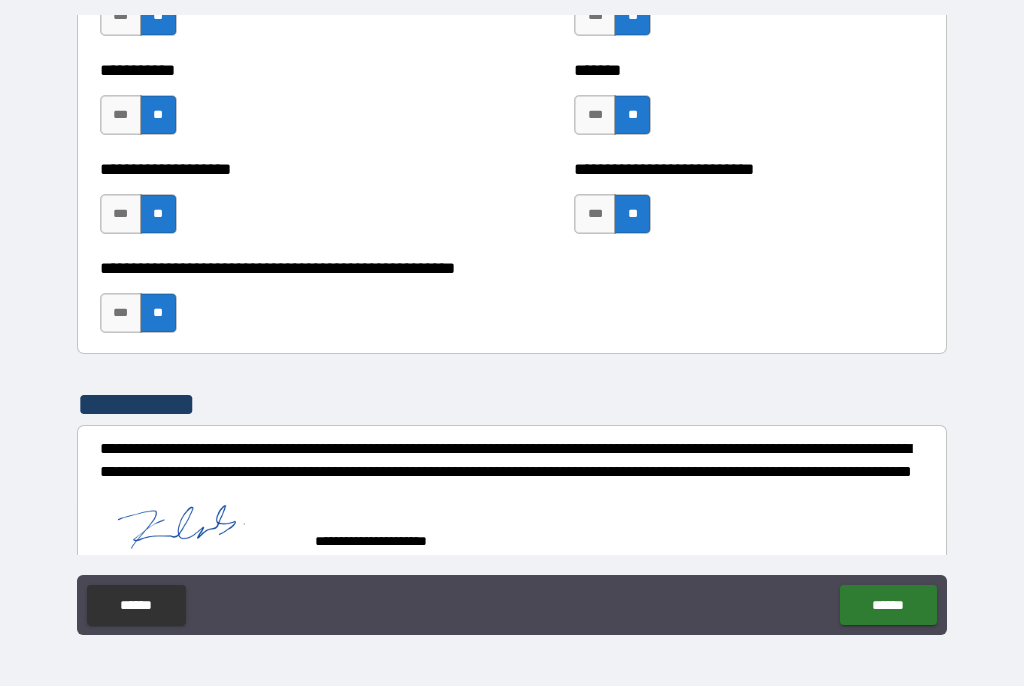 click on "******" at bounding box center [888, 606] 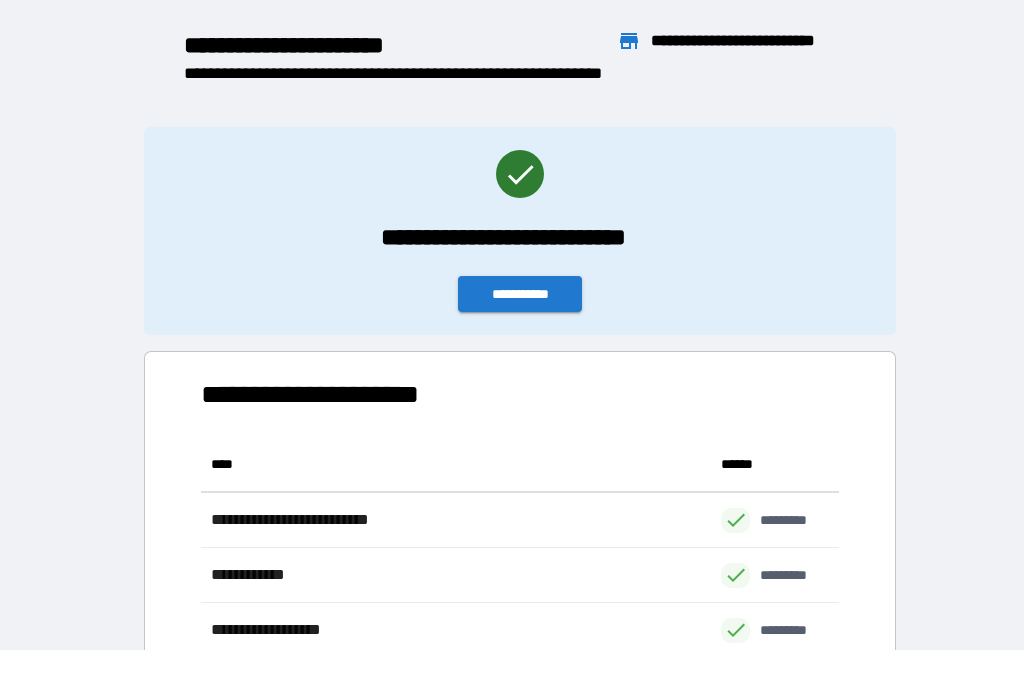scroll, scrollTop: 1, scrollLeft: 1, axis: both 